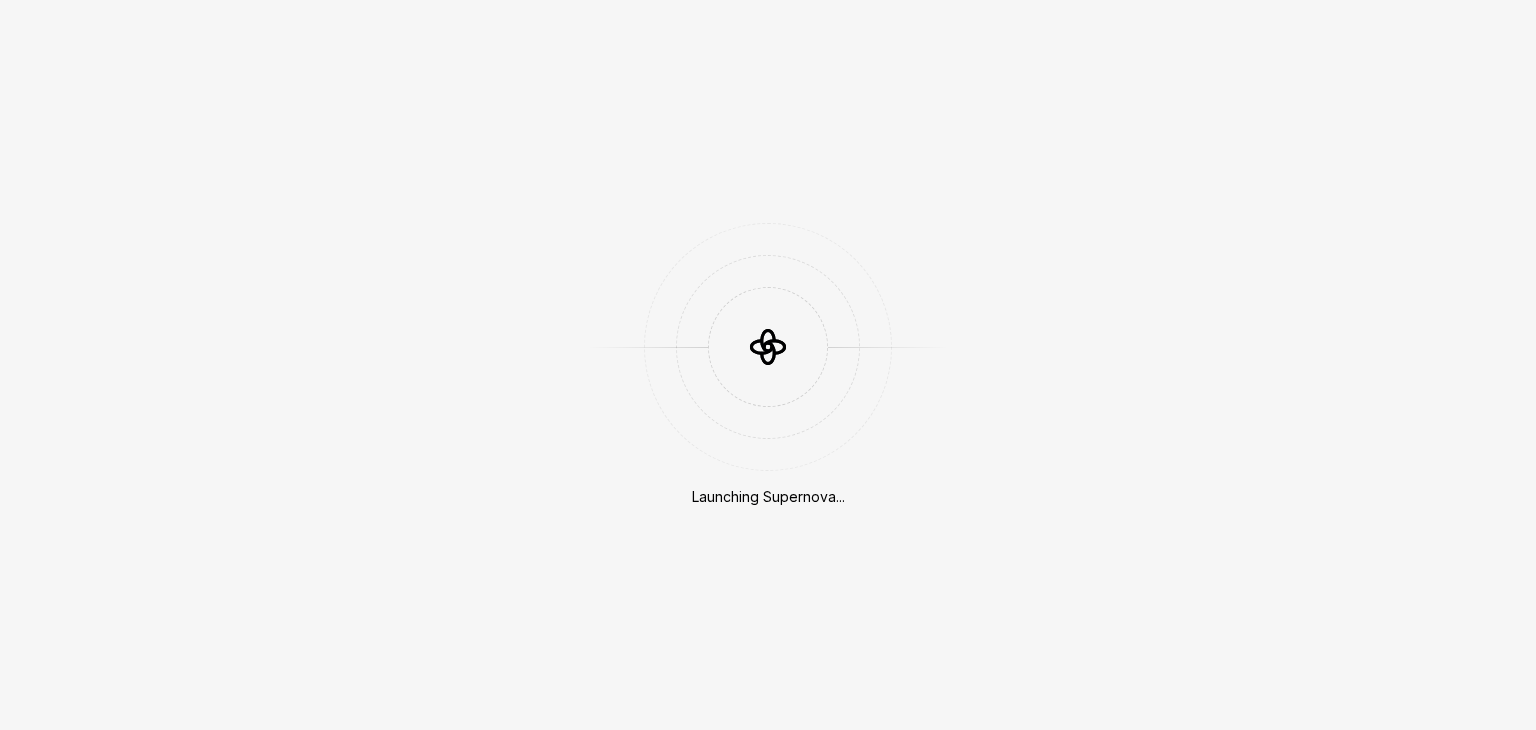 scroll, scrollTop: 0, scrollLeft: 0, axis: both 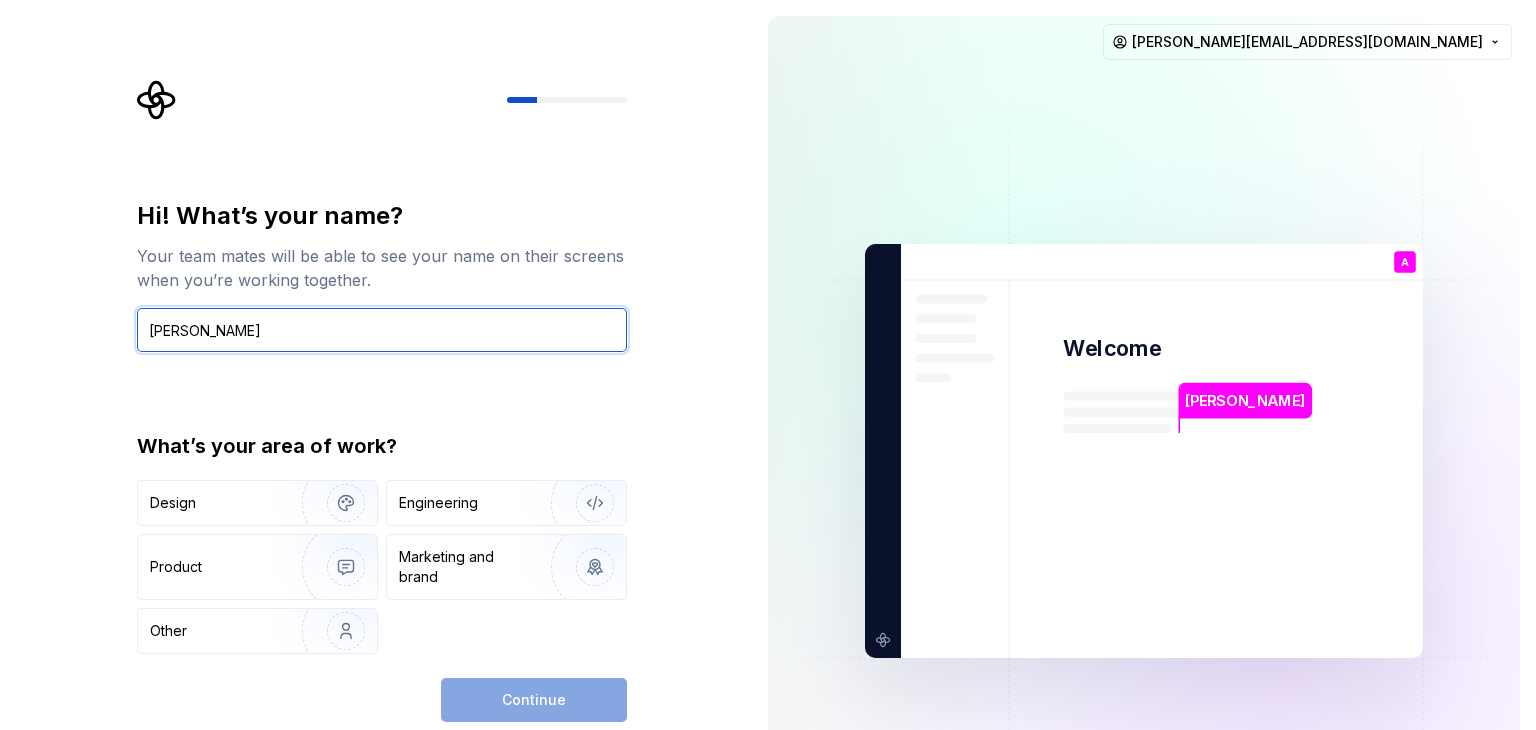 type on "[PERSON_NAME]" 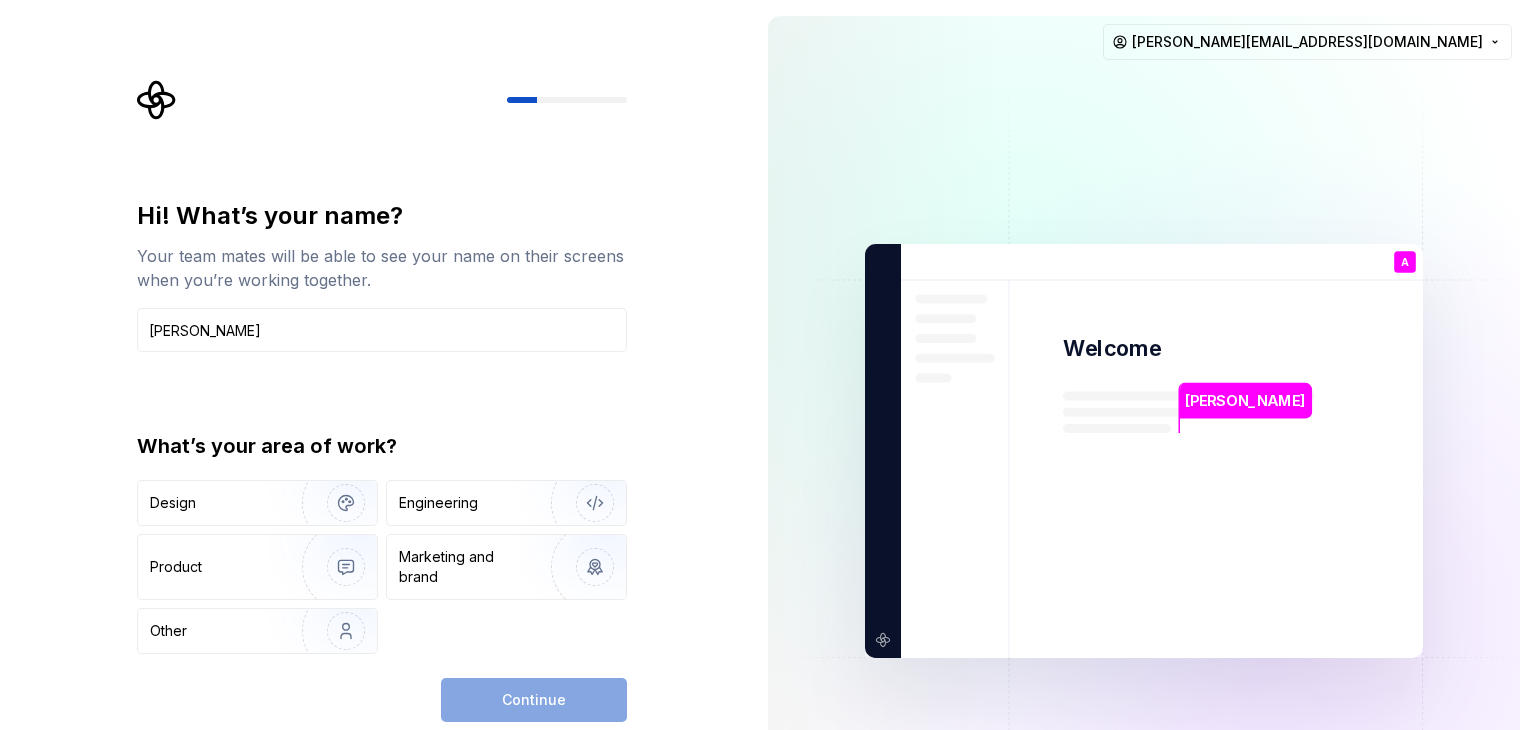 click at bounding box center (333, 631) 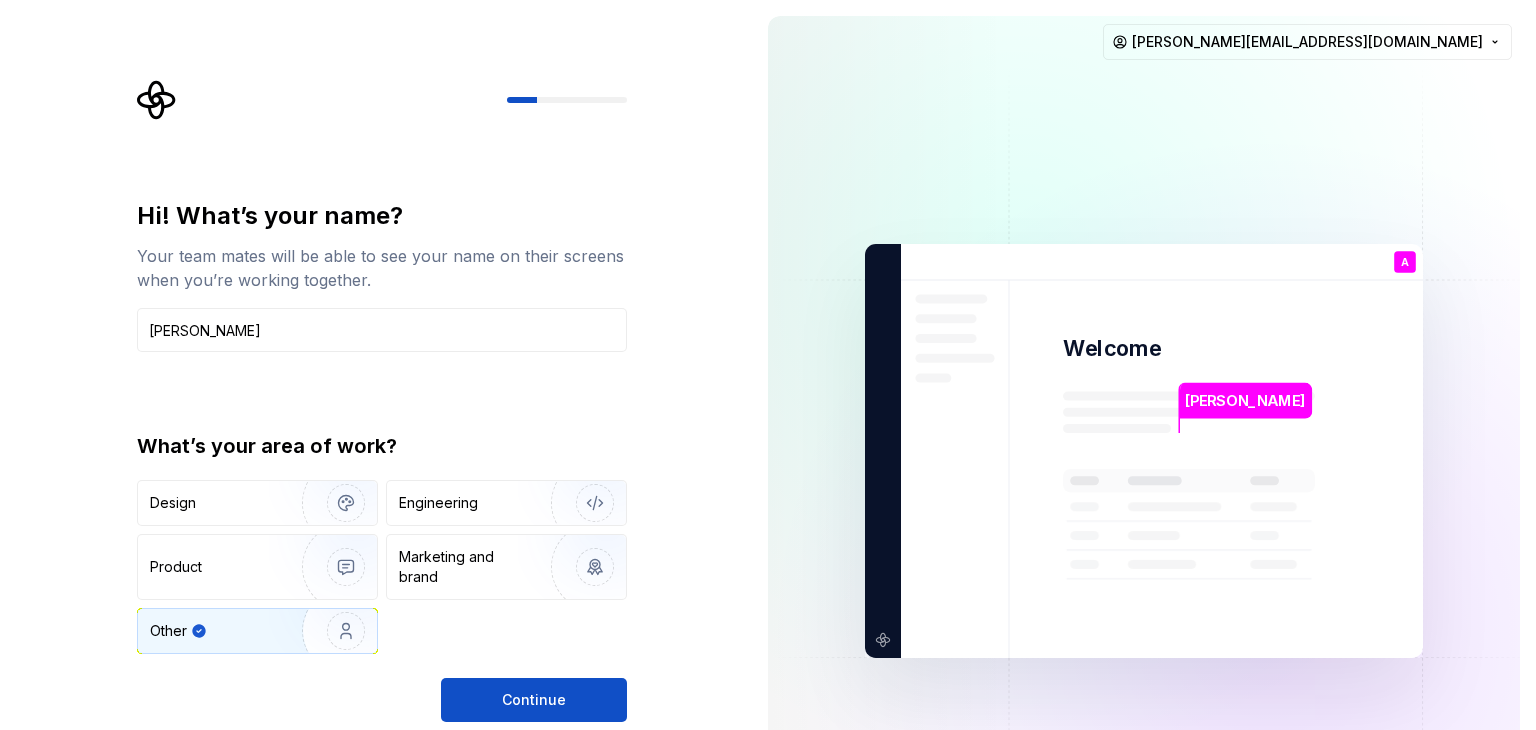click on "Continue" at bounding box center (534, 700) 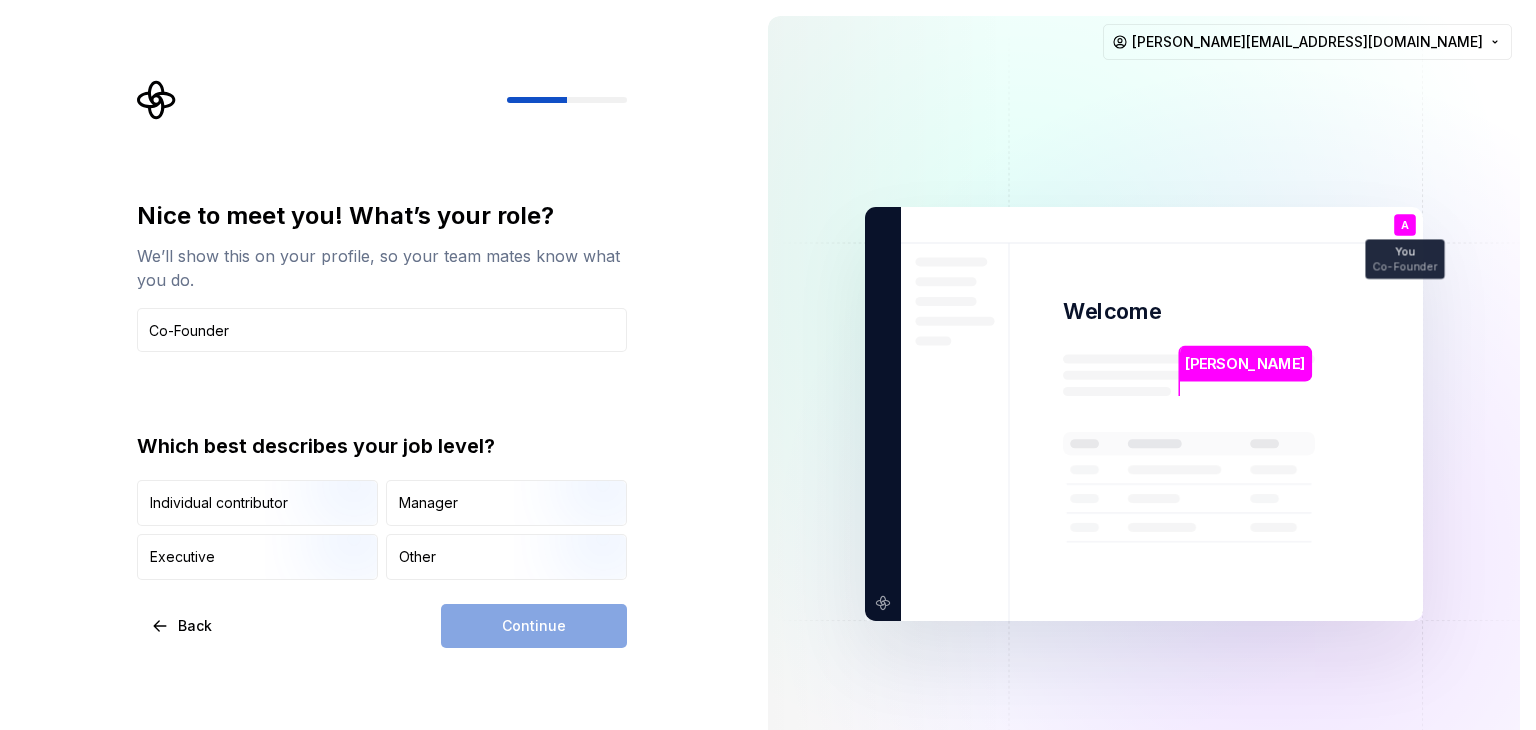 type on "Co-Founder" 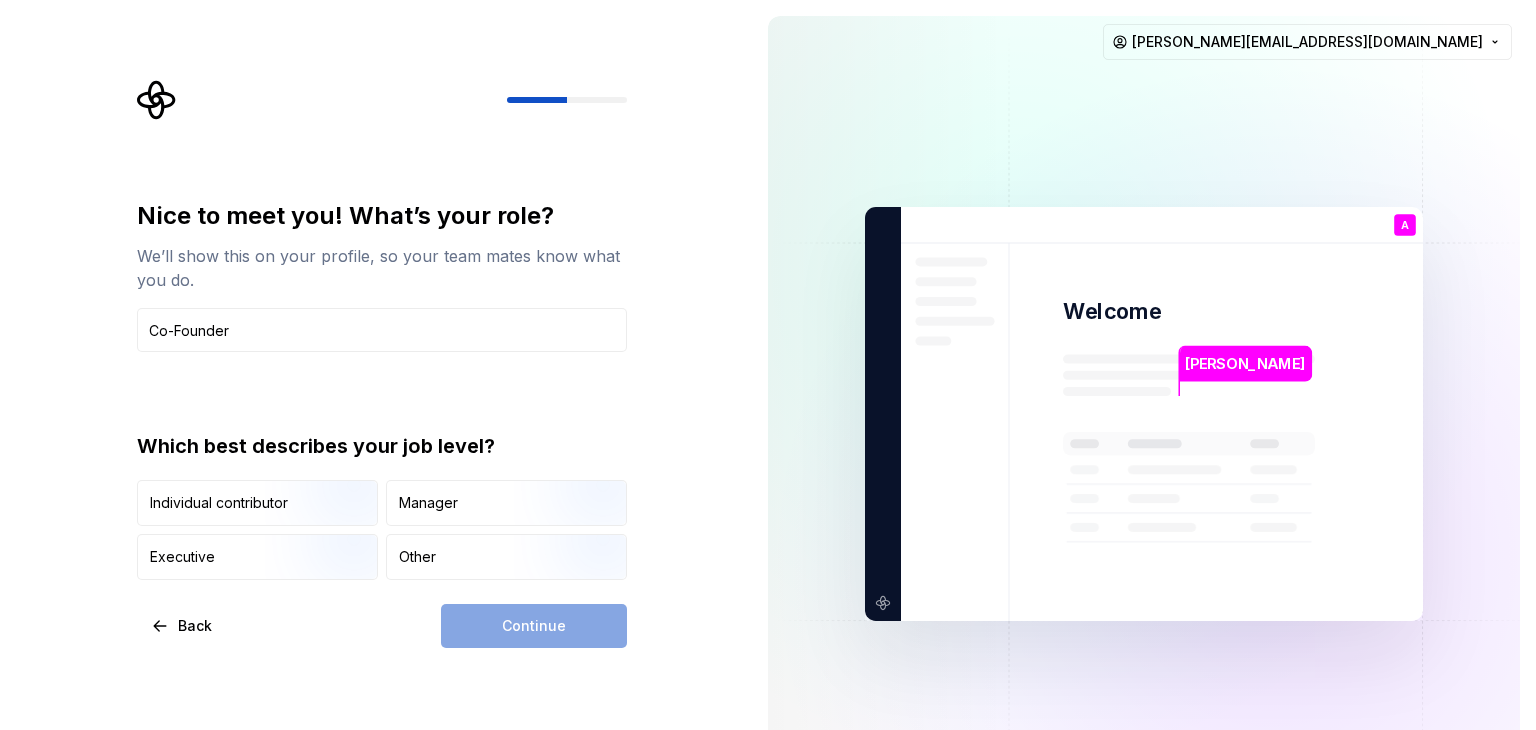 click at bounding box center [329, 582] 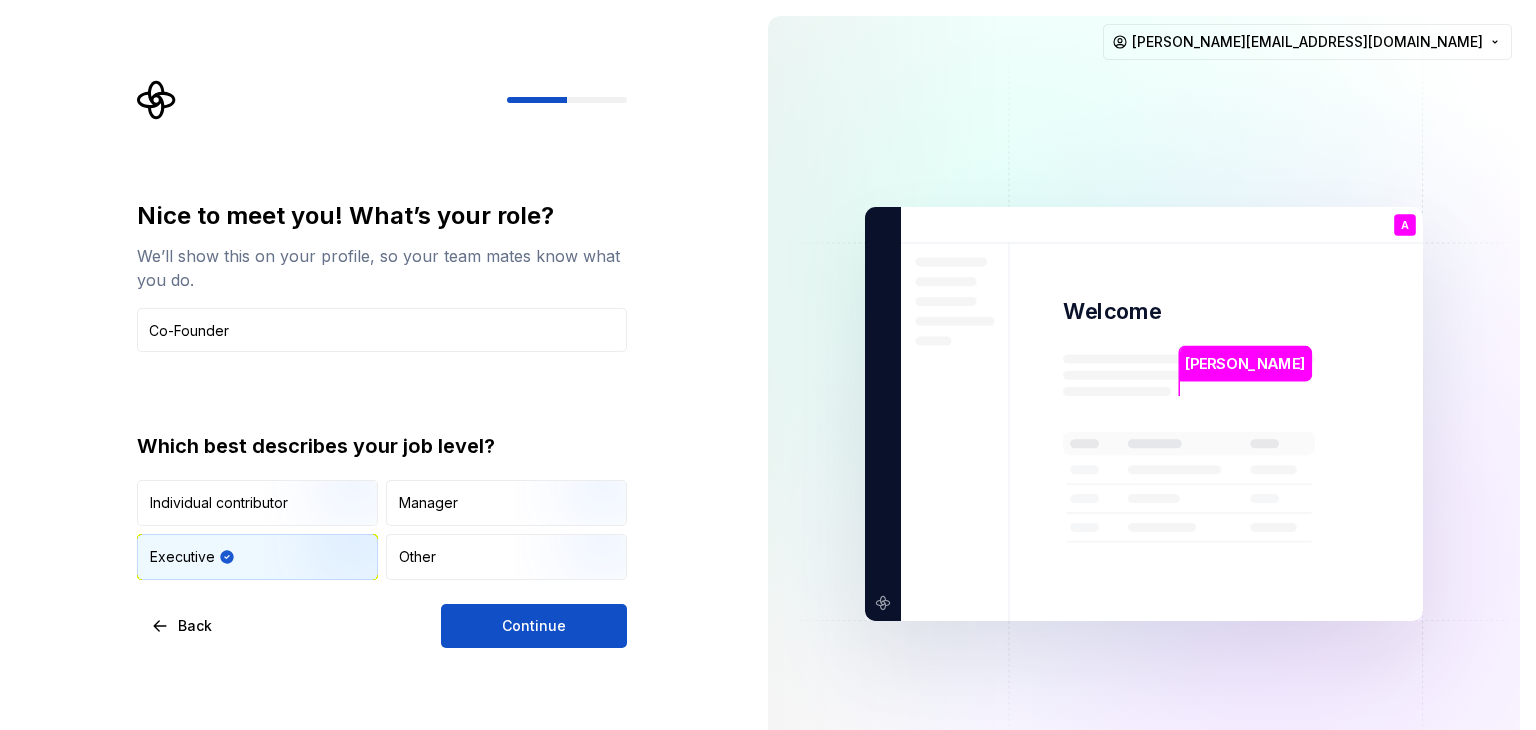 click on "Continue" at bounding box center [534, 626] 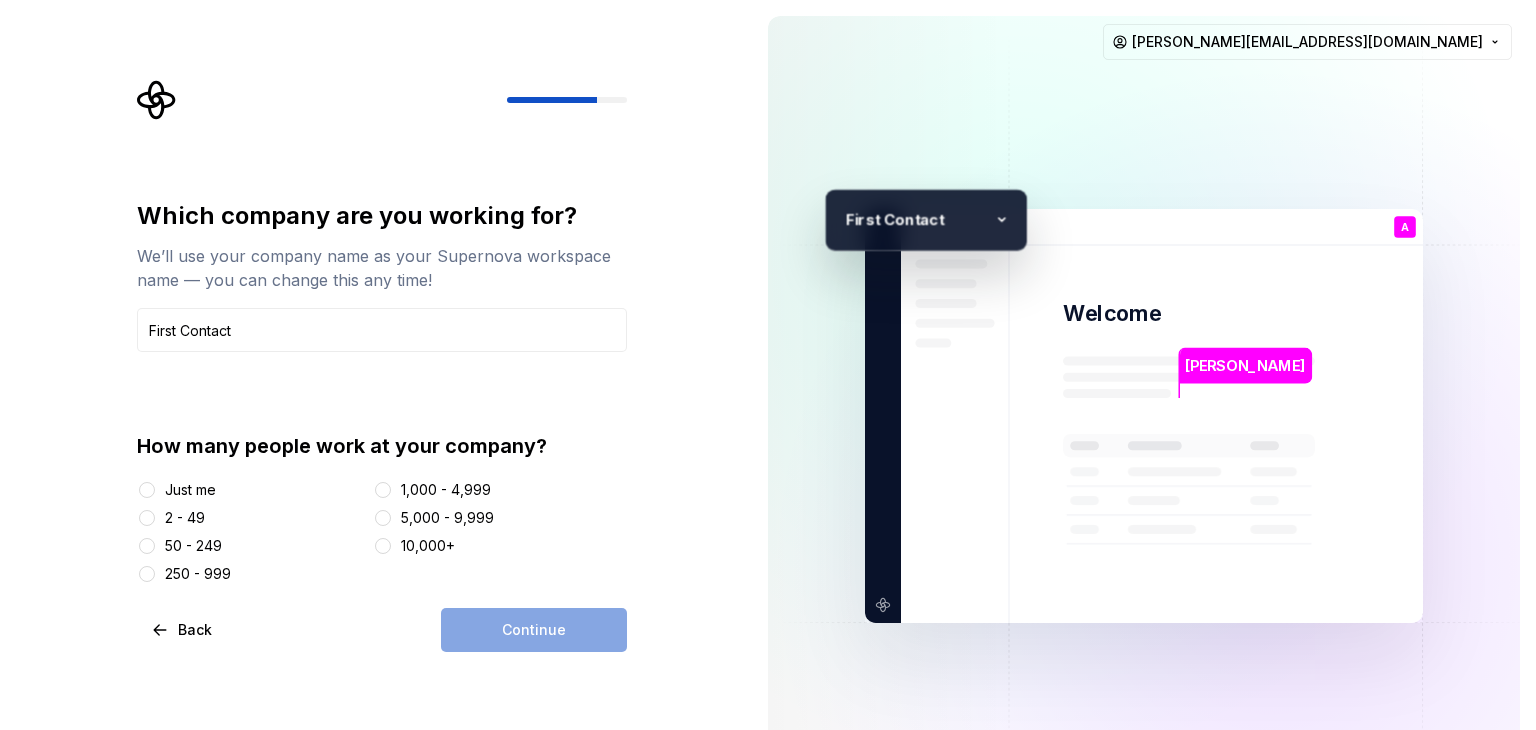 type on "First Contact" 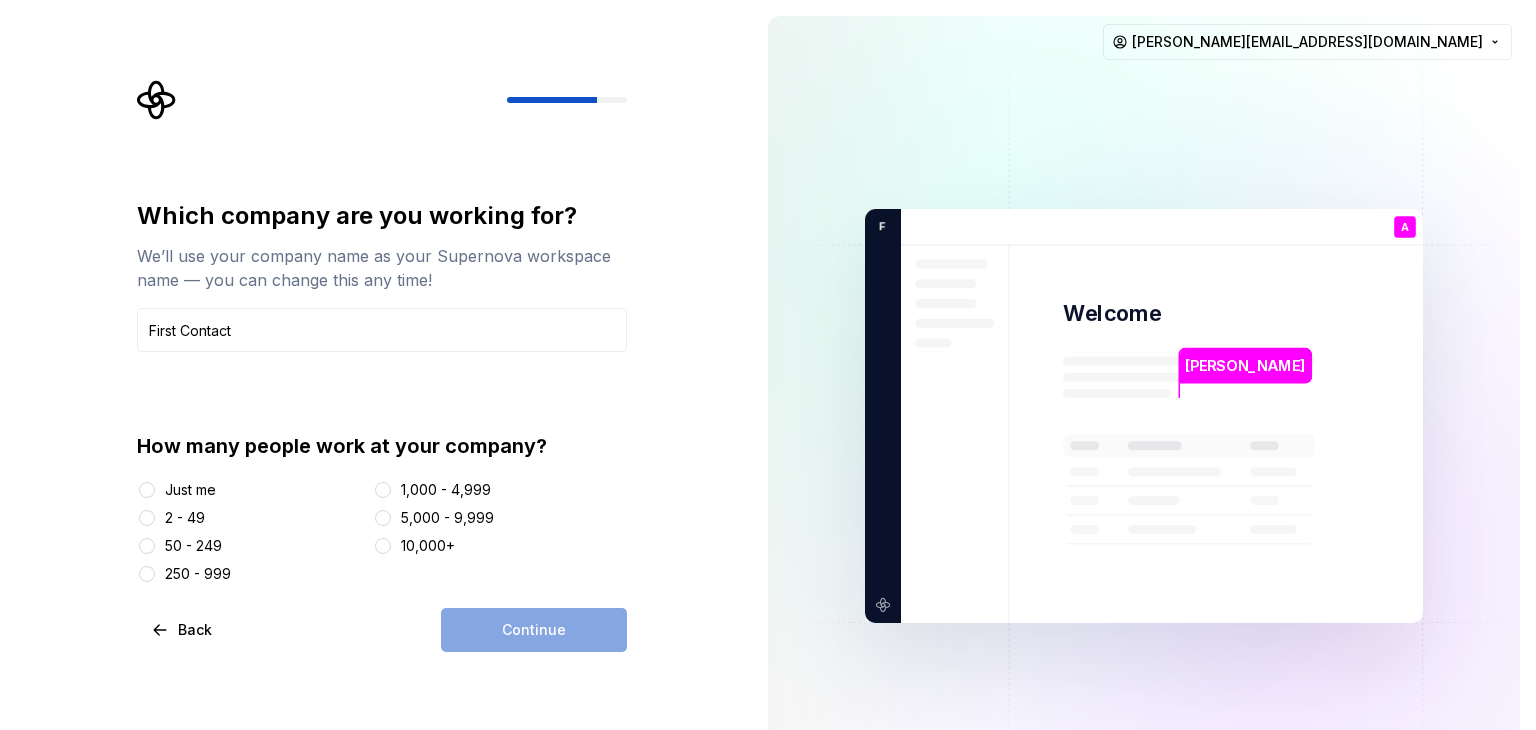 click on "2 - 49" at bounding box center [185, 518] 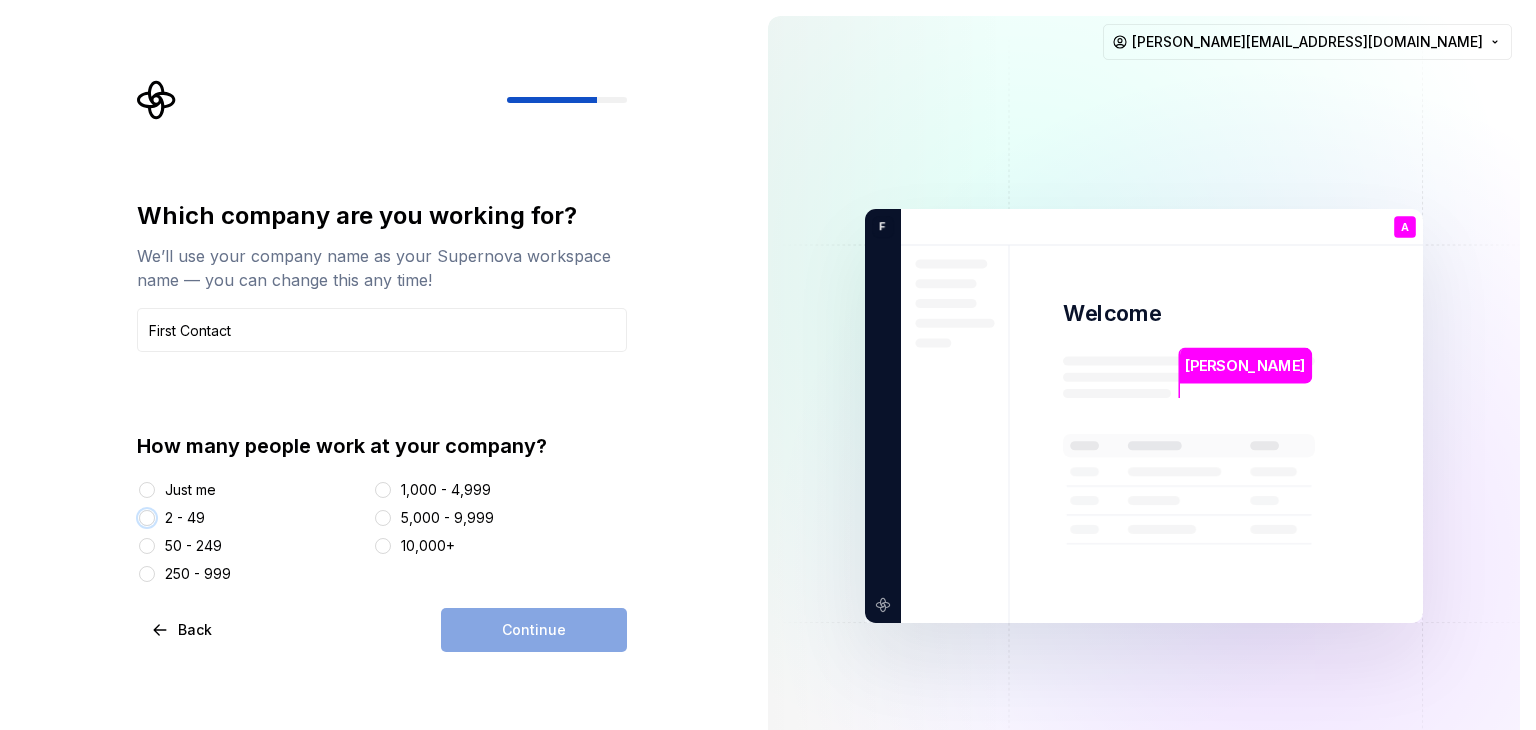 click on "2 - 49" at bounding box center (147, 518) 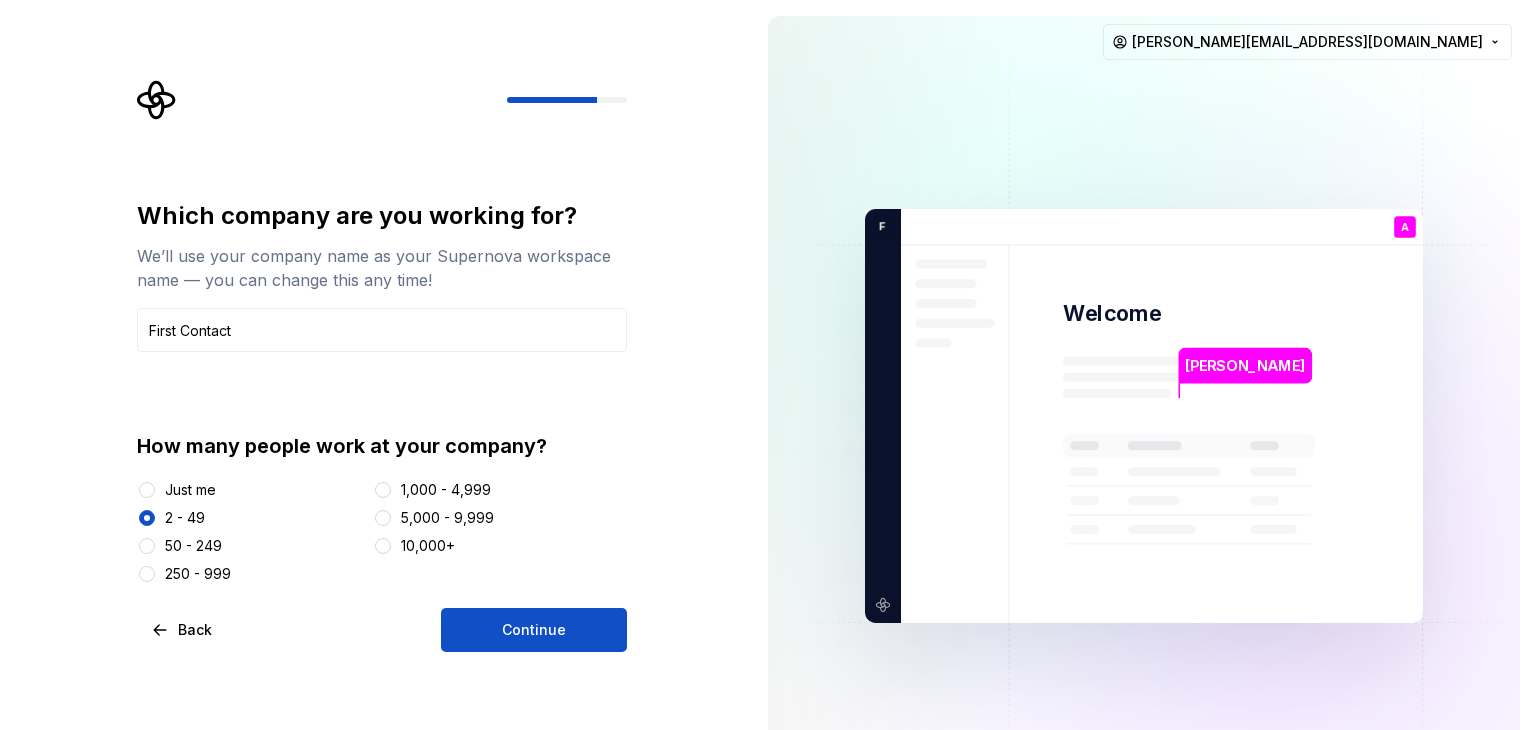 click on "Continue" at bounding box center (534, 630) 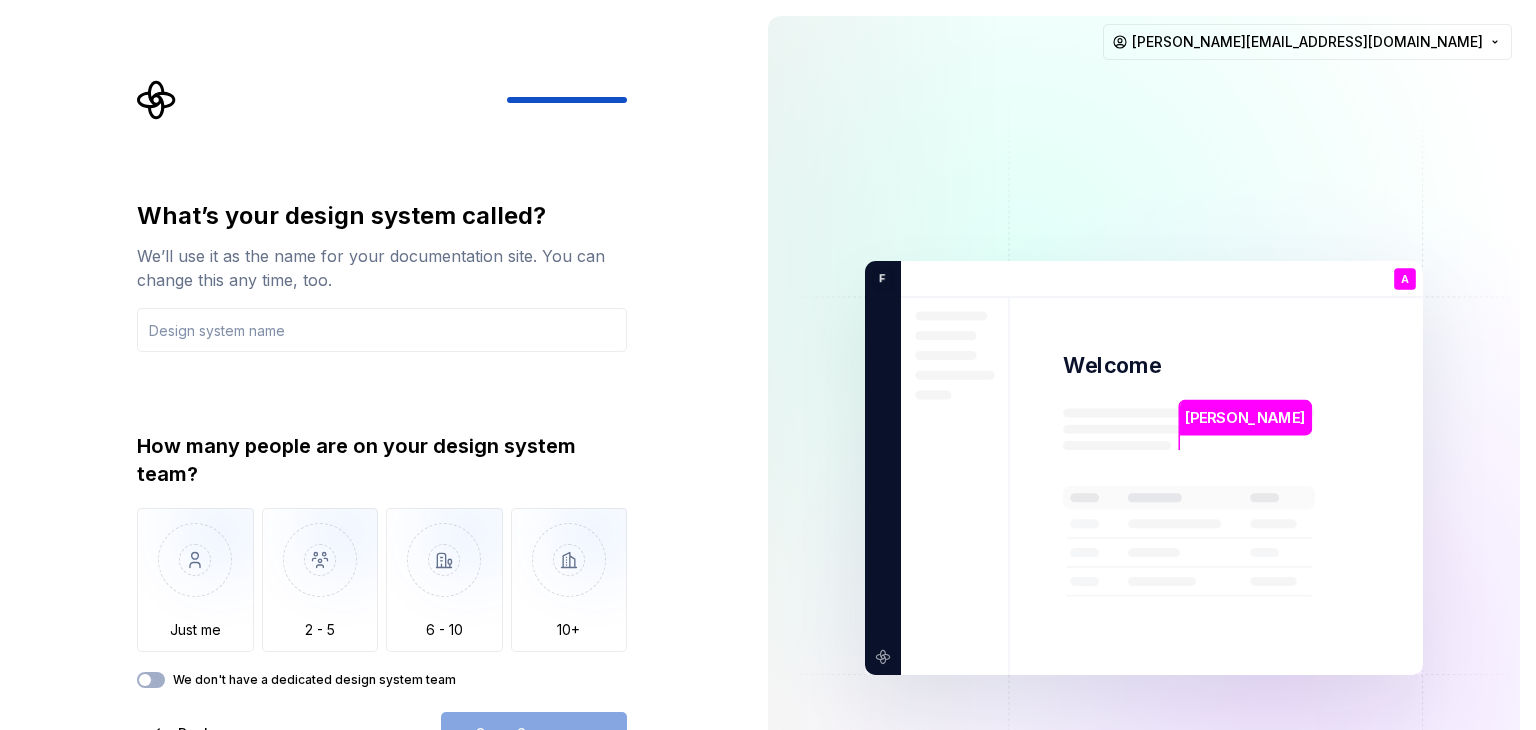 click at bounding box center (382, 330) 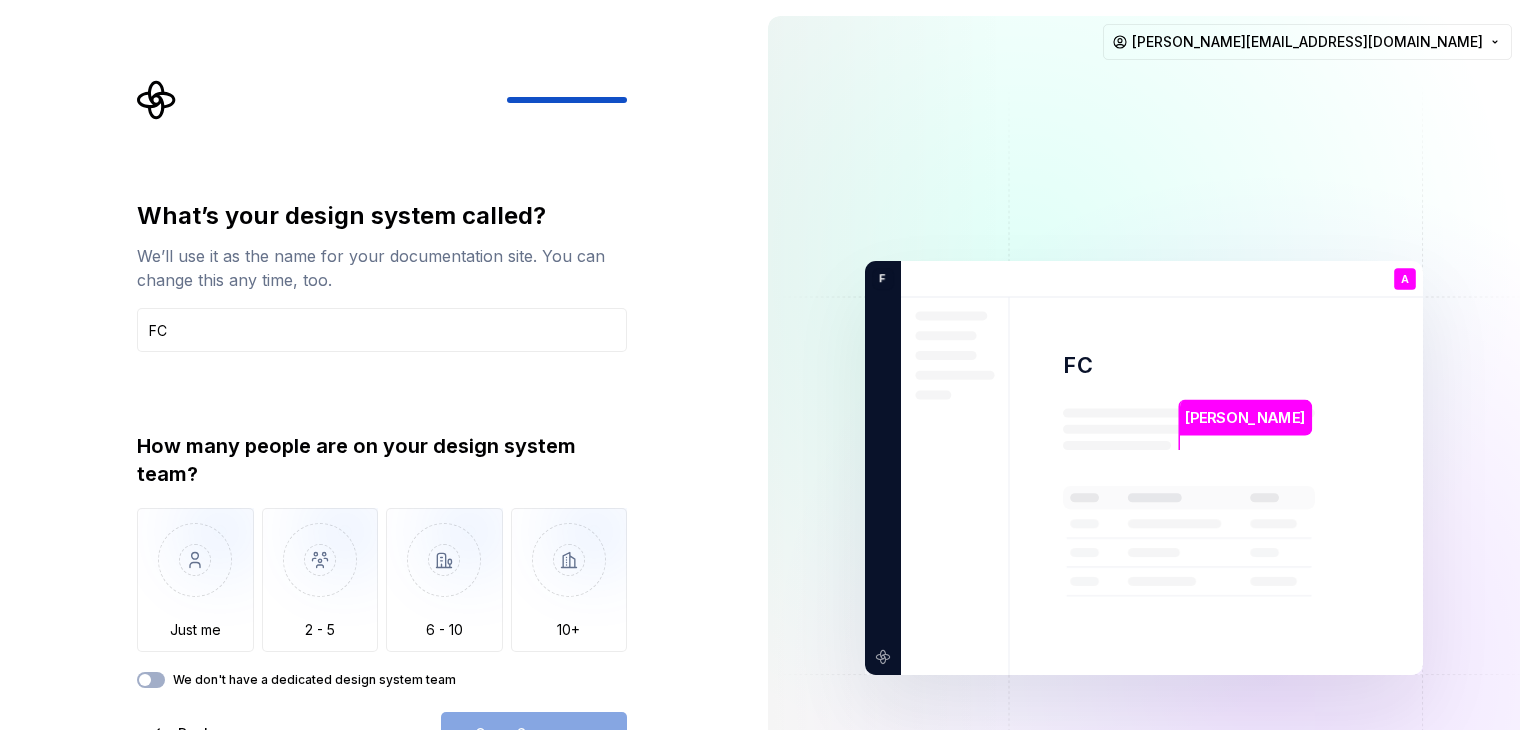 type on "FC" 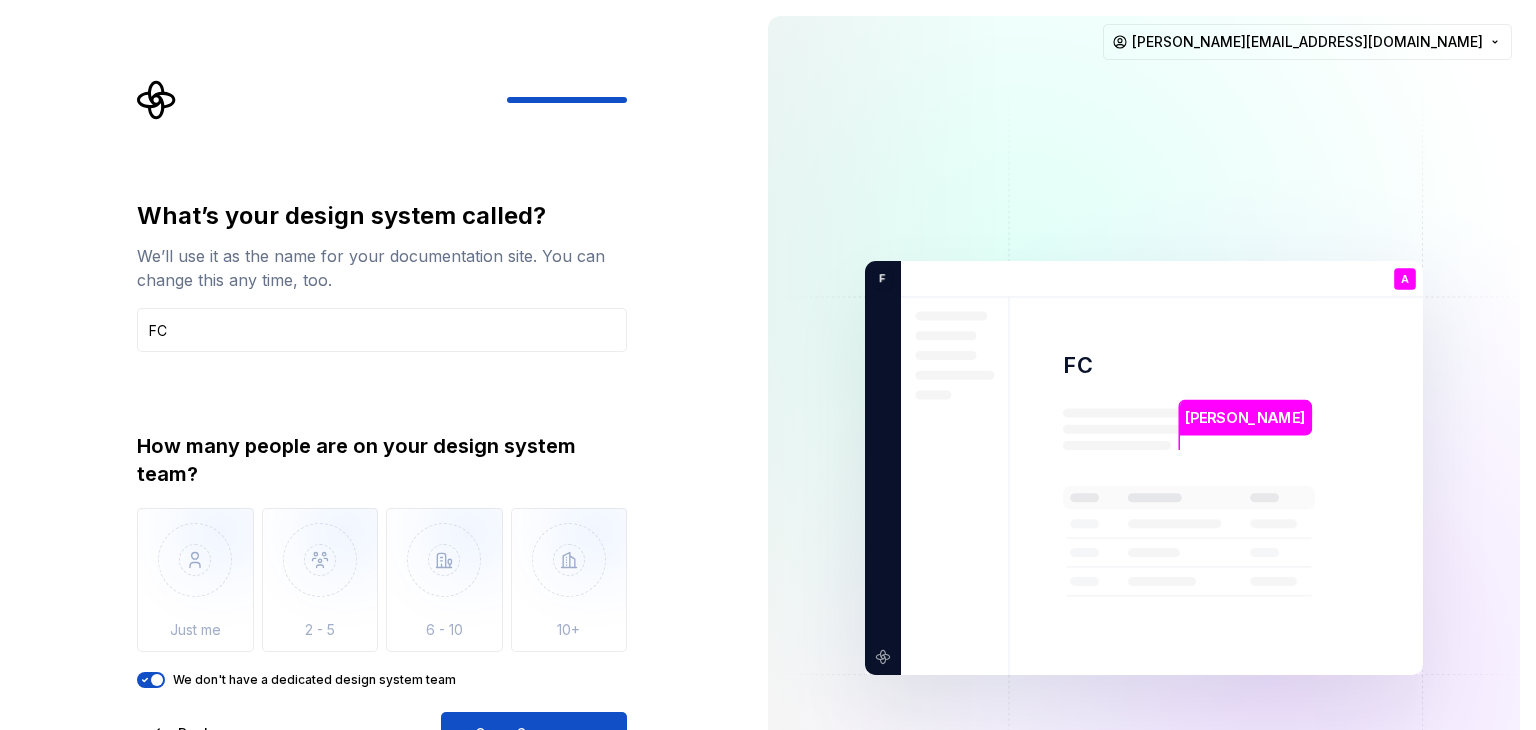 click on "Open Supernova" at bounding box center (534, 734) 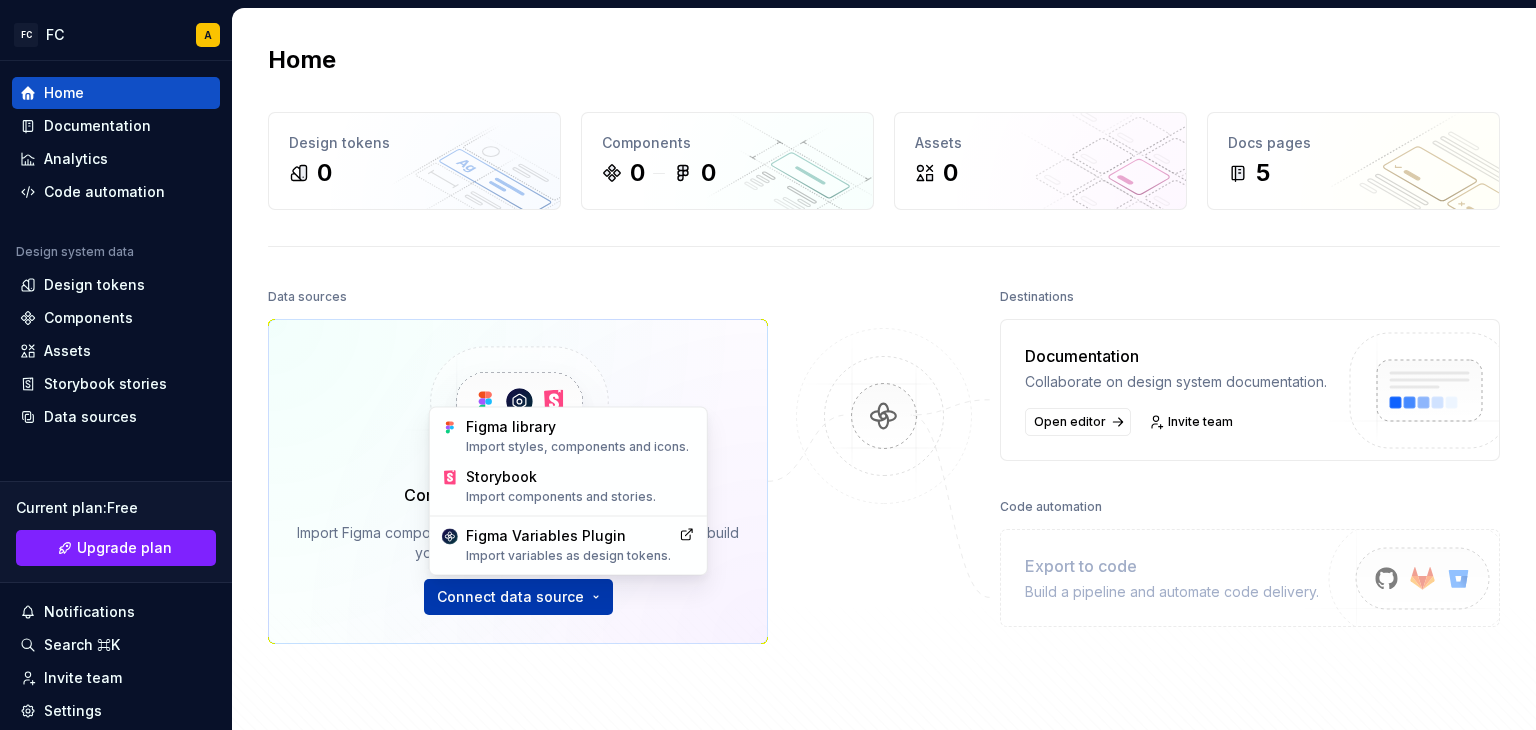 click on "FC FC A Home Documentation Analytics Code automation Design system data Design tokens Components Assets Storybook stories Data sources Current plan :  Free Upgrade plan Notifications Search ⌘K Invite team Settings Contact support Help Home Design tokens 0 Components 0 0 Assets 0 Docs pages 5 Data sources Connect Figma and Storybook Import Figma components, variables and Storybook stories to build your docs and run automations. Connect data source Destinations Documentation Collaborate on design system documentation. Open editor Invite team Code automation Export to code Build a pipeline and automate code delivery. Product documentation Learn how to build, manage and maintain design systems in smarter ways. Developer documentation Start delivering your design choices to your codebases right away. Join our Slack community Connect and learn with other design system practitioners.   Capture Drag to outliner or  Upload Close   Ok, done! Private Group Save Cancel +Share to a new group +Share to a new group Post" at bounding box center (768, 365) 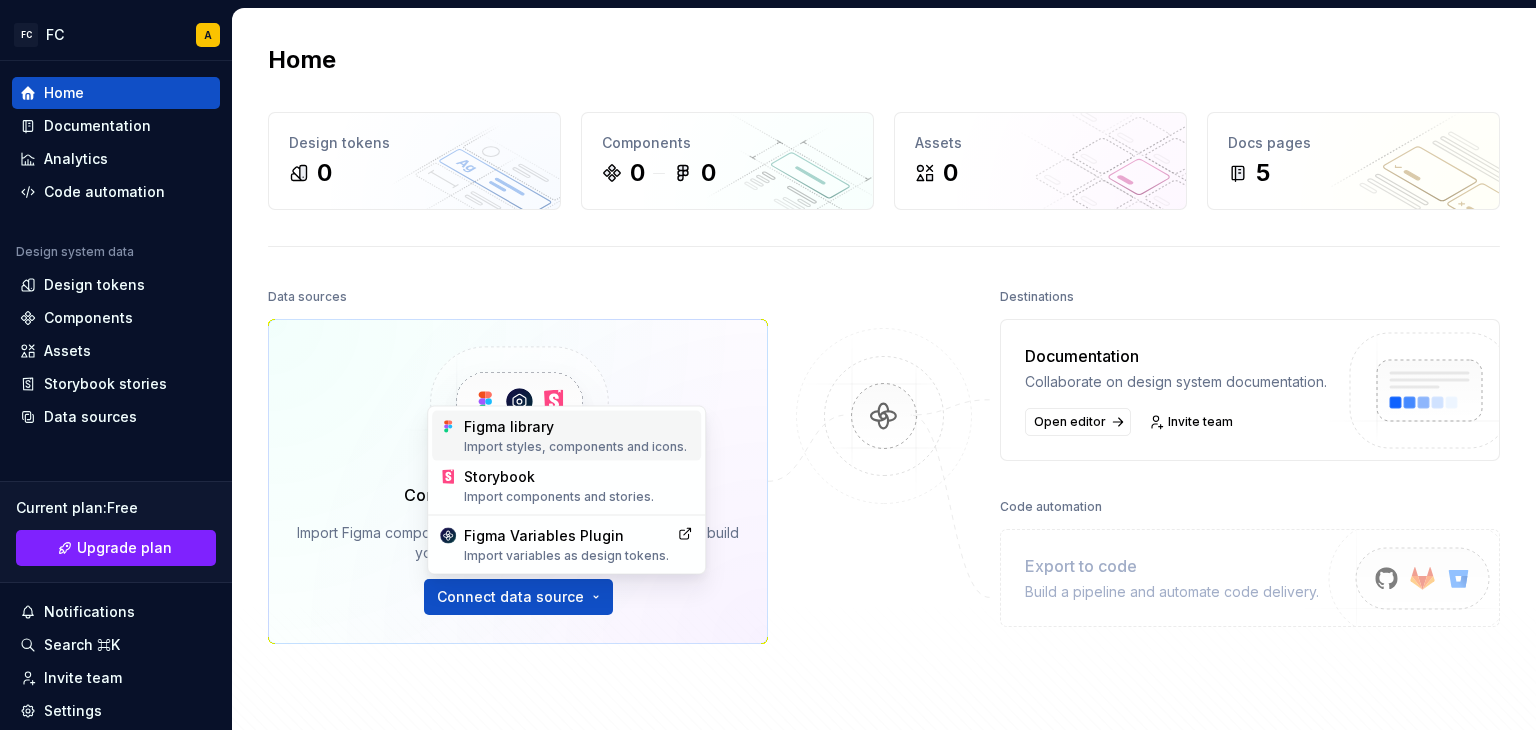click on "Import styles, components and icons." at bounding box center [578, 447] 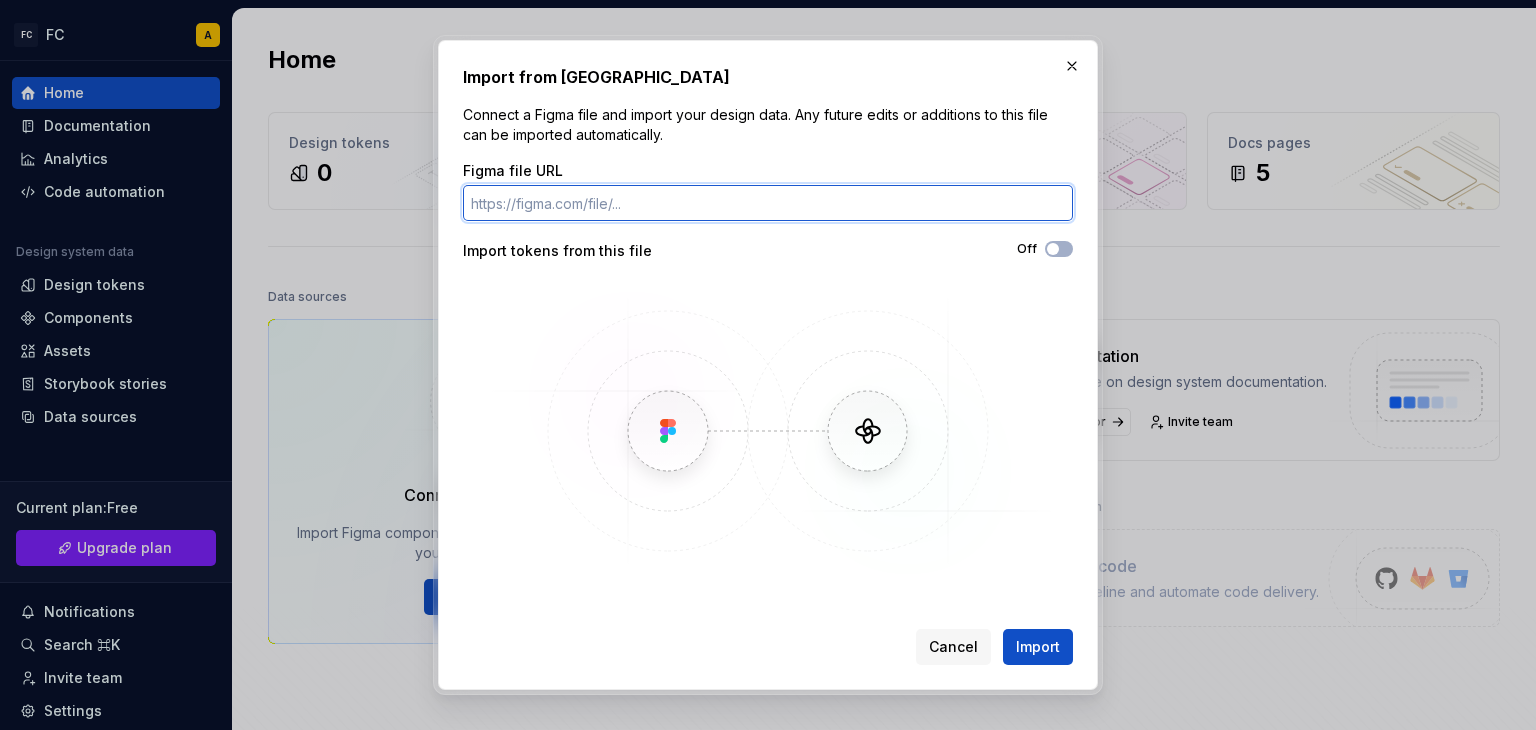click on "Figma file URL" at bounding box center (768, 203) 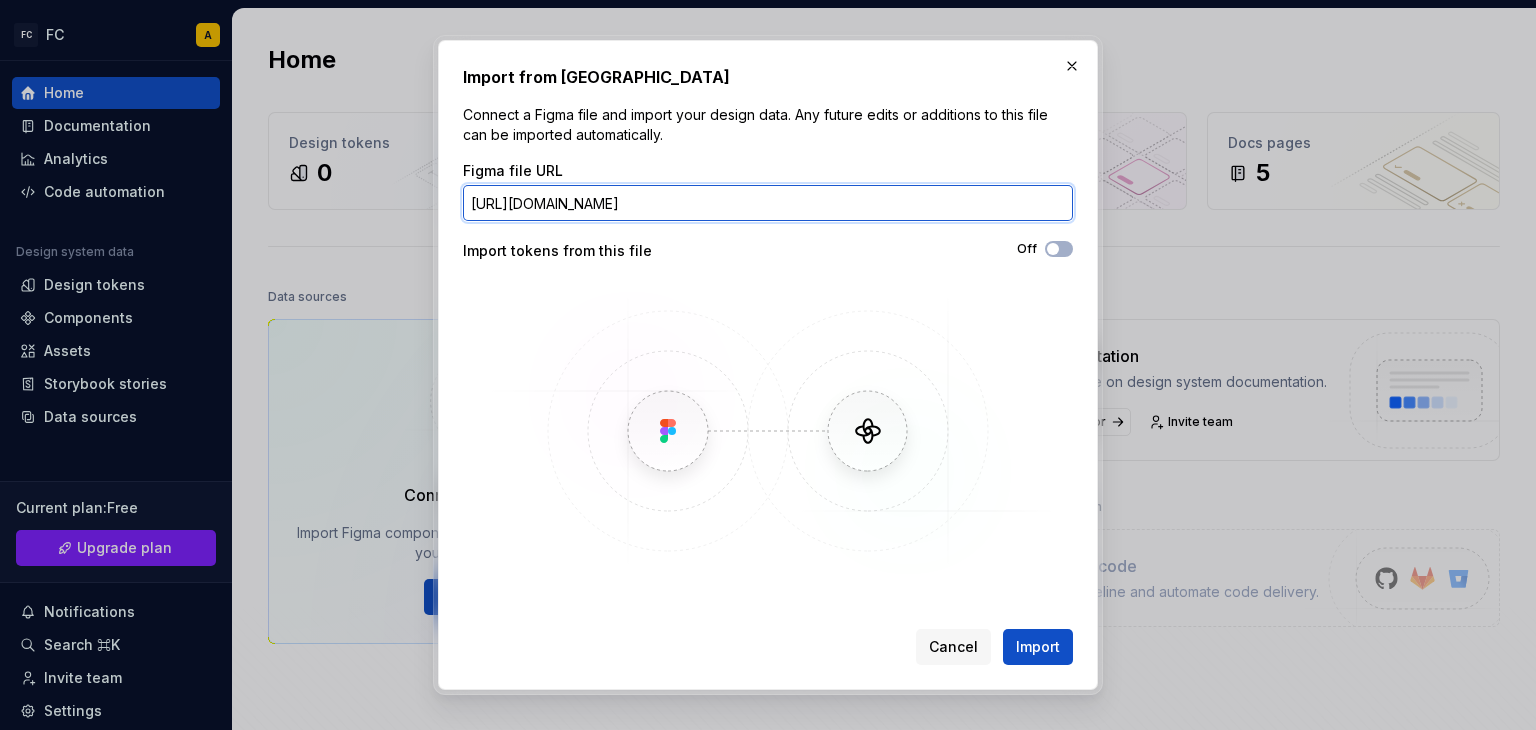 scroll, scrollTop: 0, scrollLeft: 499, axis: horizontal 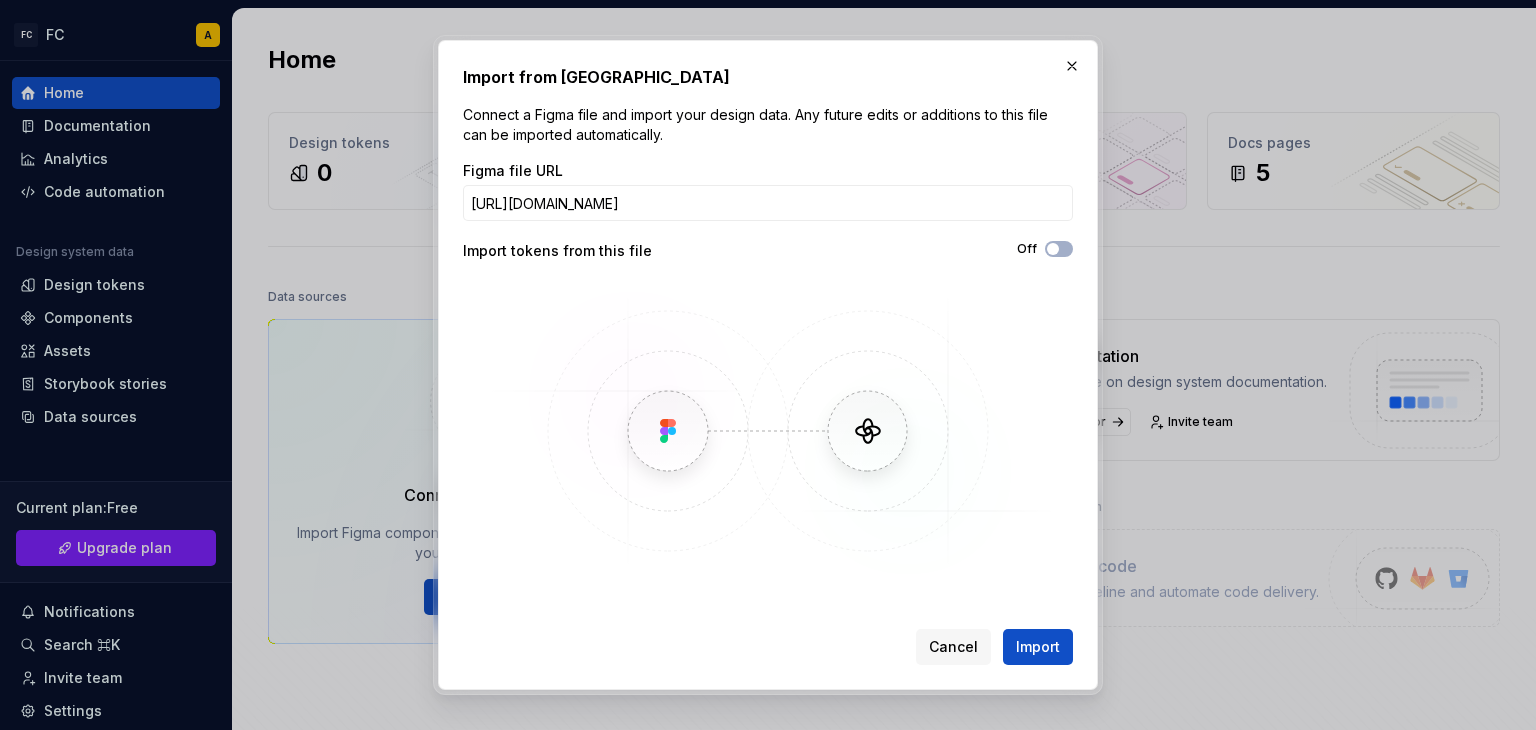 click at bounding box center (768, 431) 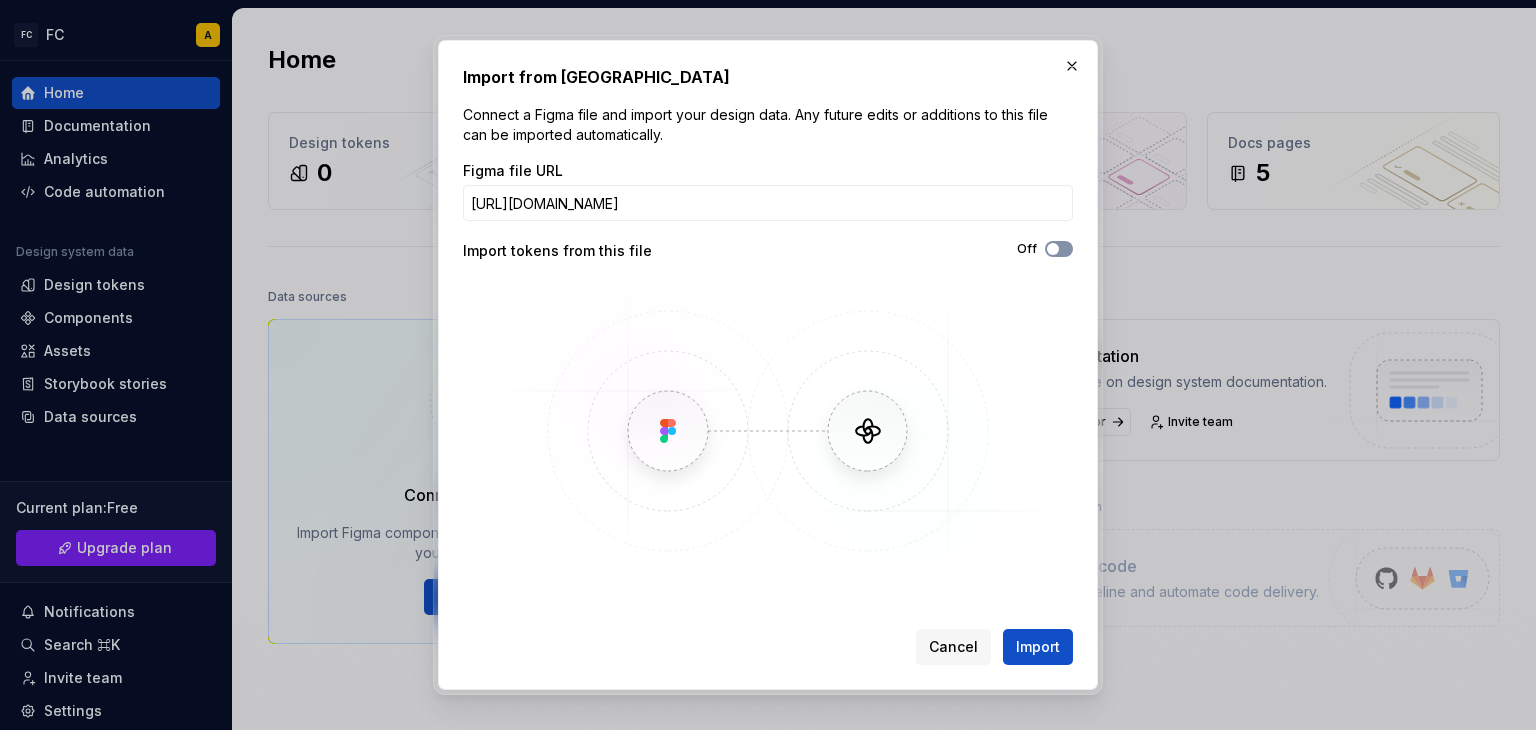 click at bounding box center [1053, 249] 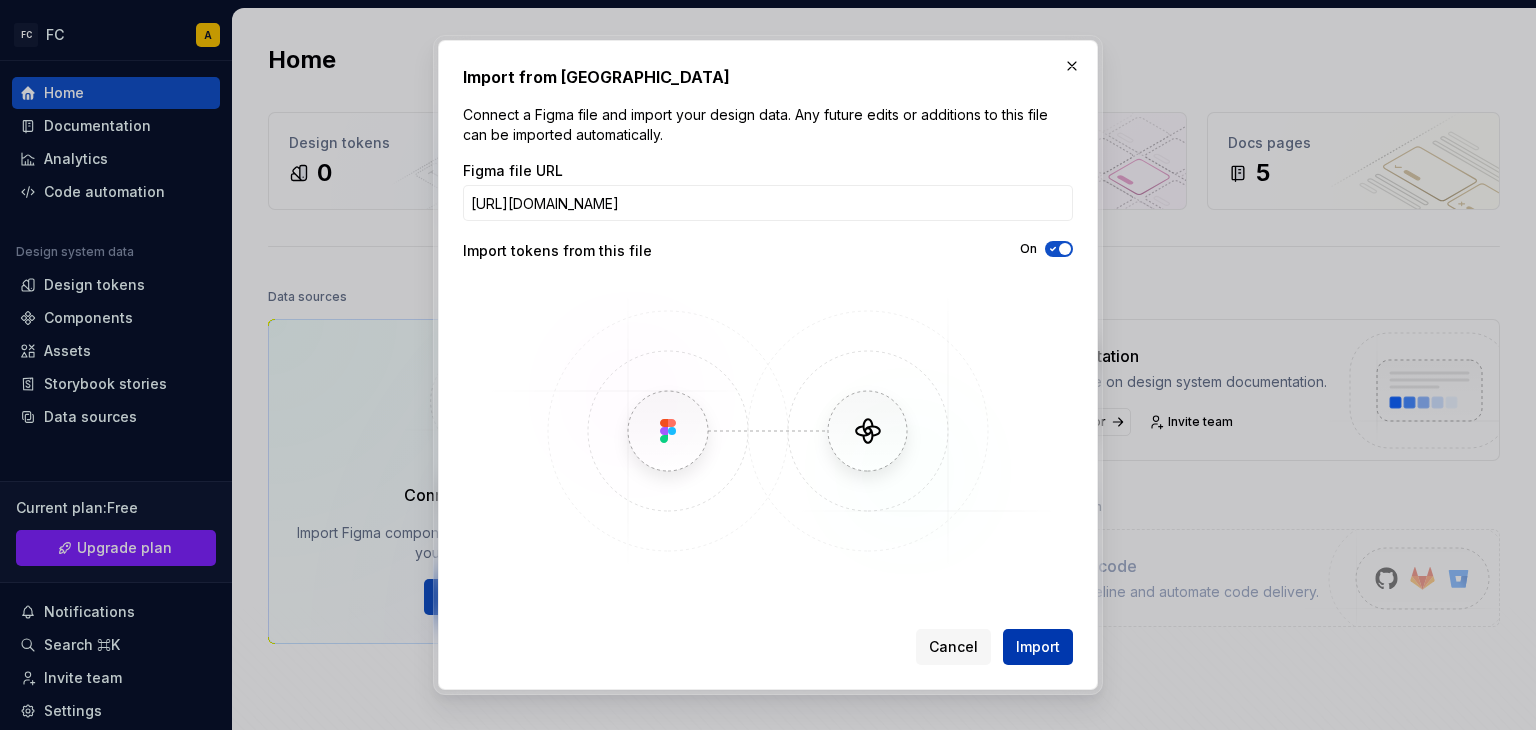click on "Import" at bounding box center (1038, 647) 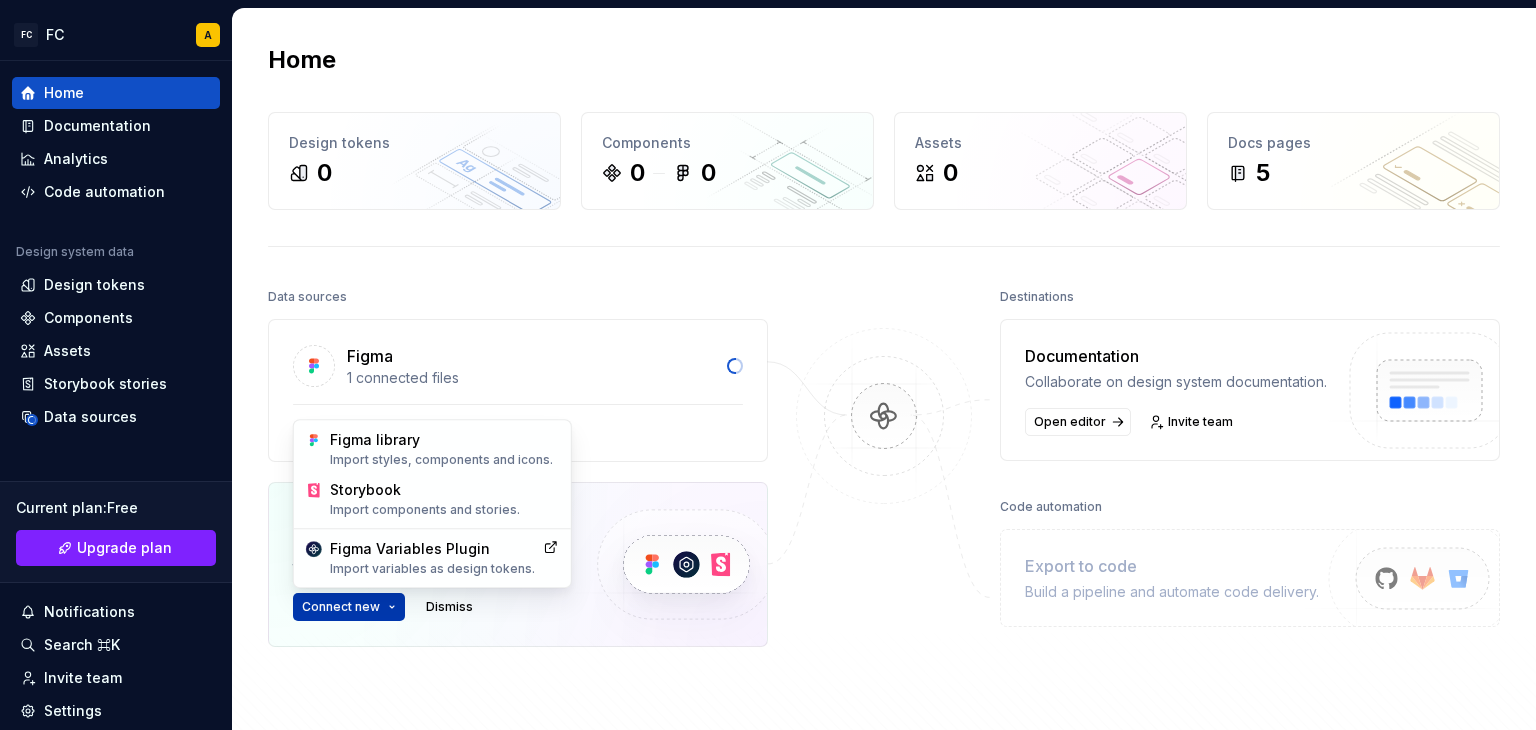 click on "FC FC A Home Documentation Analytics Code automation Design system data Design tokens Components Assets Storybook stories Data sources Current plan :  Free Upgrade plan Notifications Search ⌘K Invite team Settings Contact support Help Home Design tokens 0 Components 0 0 Assets 0 Docs pages 5 Data sources Figma 1 connected files 🟣 Source File Internal 🟣 Connect more data sources Bring all your design system data together. Connect new Dismiss Destinations Documentation Collaborate on design system documentation. Open editor Invite team Code automation Export to code Build a pipeline and automate code delivery. Product documentation Learn how to build, manage and maintain design systems in smarter ways. Developer documentation Start delivering your design choices to your codebases right away. Join our Slack community Connect and learn with other design system practitioners.   Capture Drag to outliner or  Upload Close   Ok, done! Private Group Save Cancel +Share to a new group +Share to a new group Post" at bounding box center [768, 365] 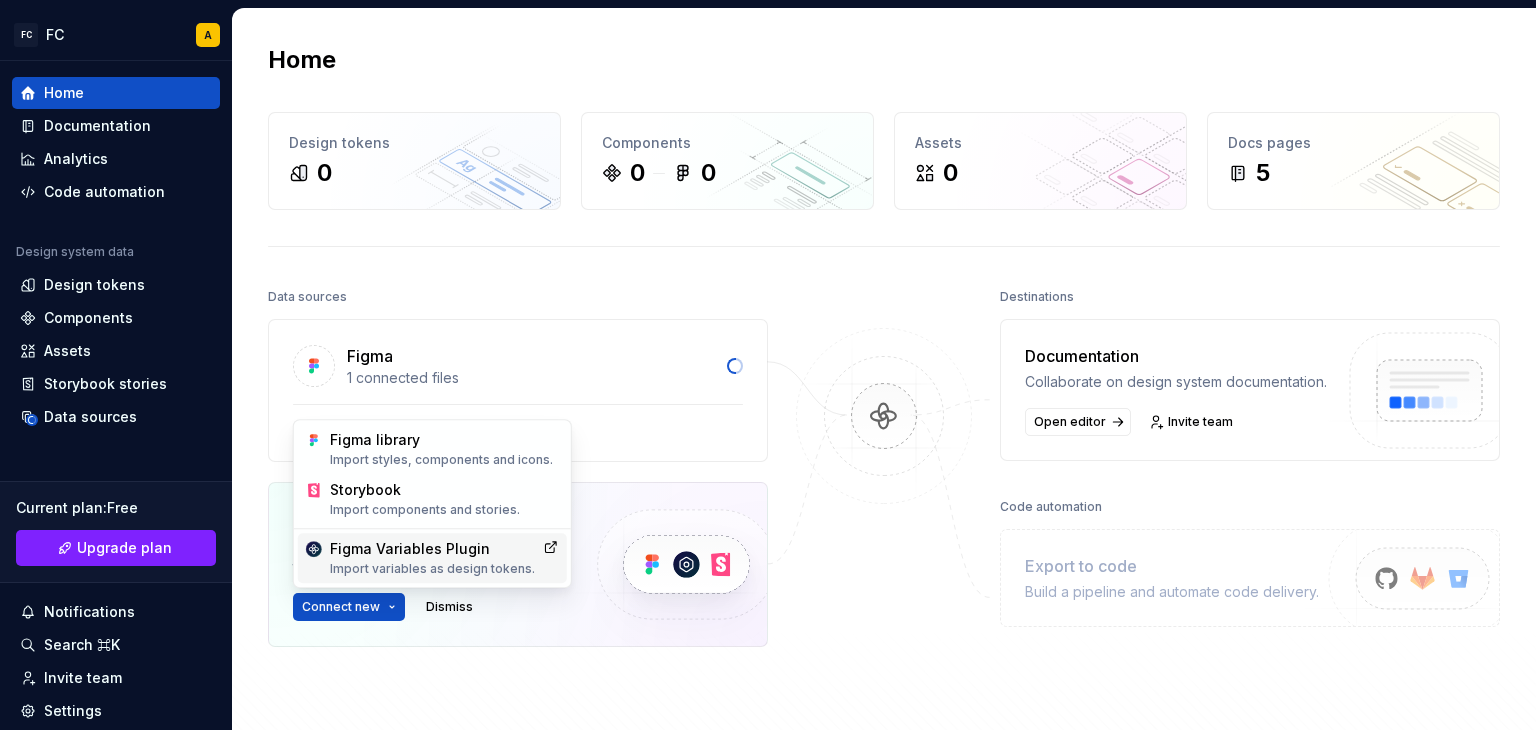 click on "Import variables as design tokens." at bounding box center [432, 569] 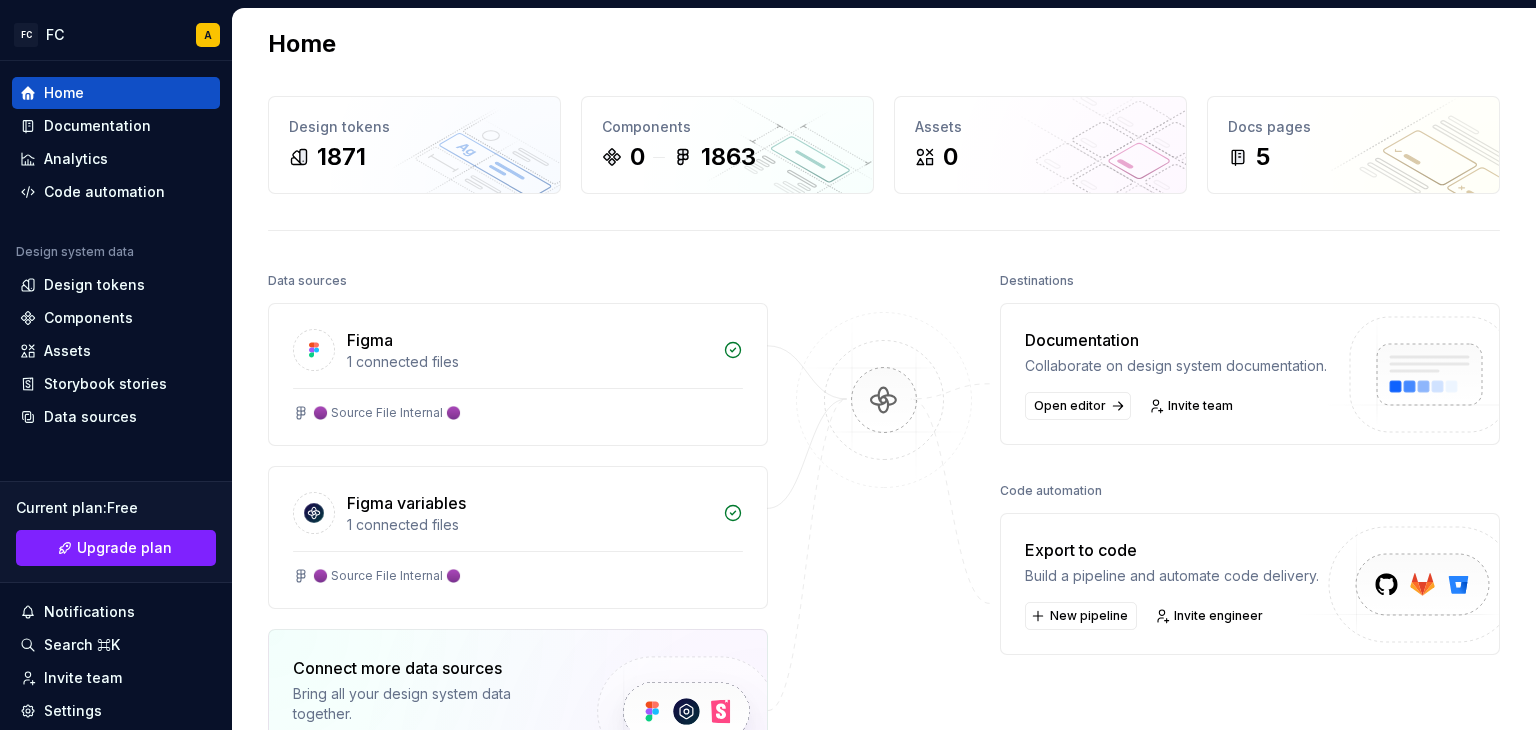 scroll, scrollTop: 48, scrollLeft: 0, axis: vertical 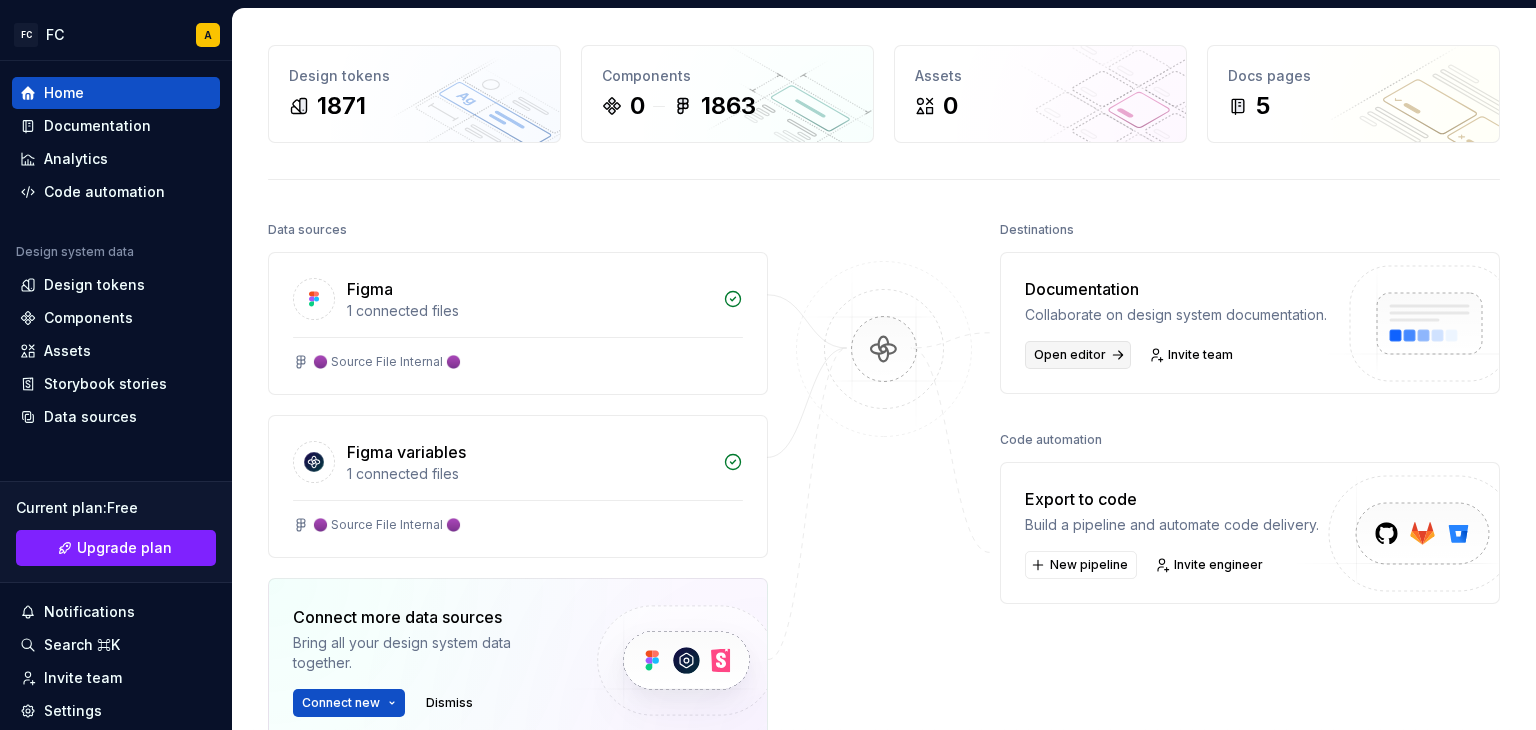 click on "Open editor" at bounding box center (1070, 355) 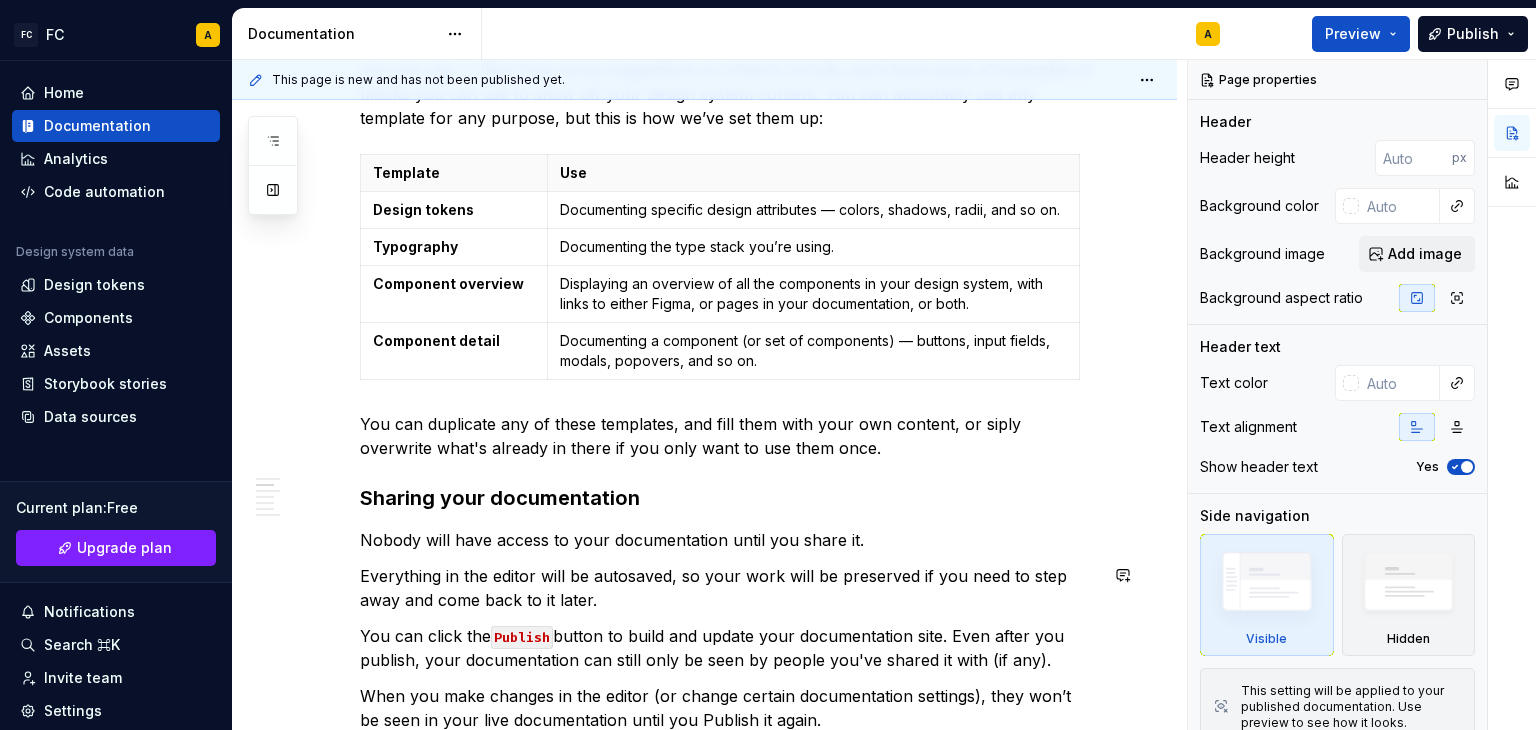 scroll, scrollTop: 623, scrollLeft: 0, axis: vertical 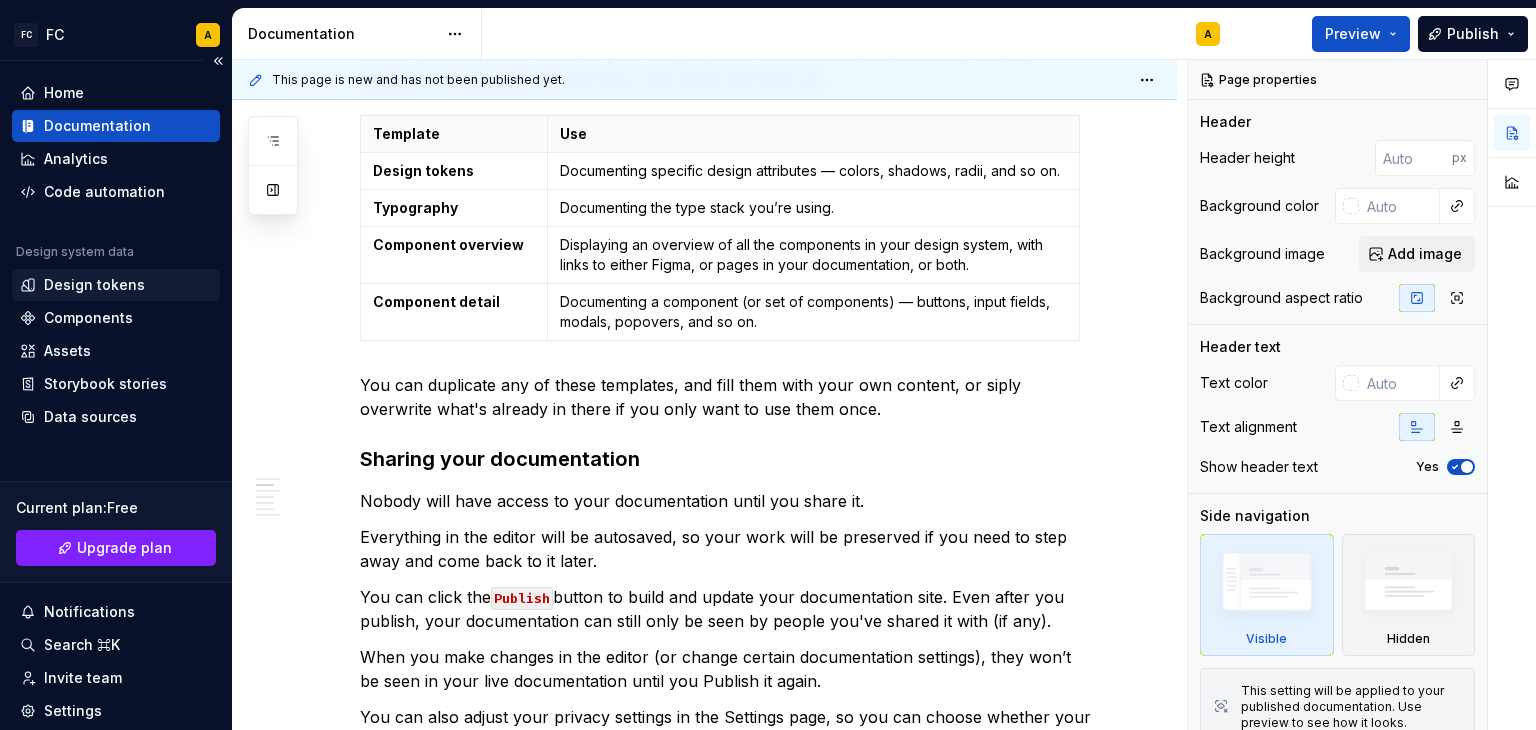 click on "Design tokens" at bounding box center (94, 285) 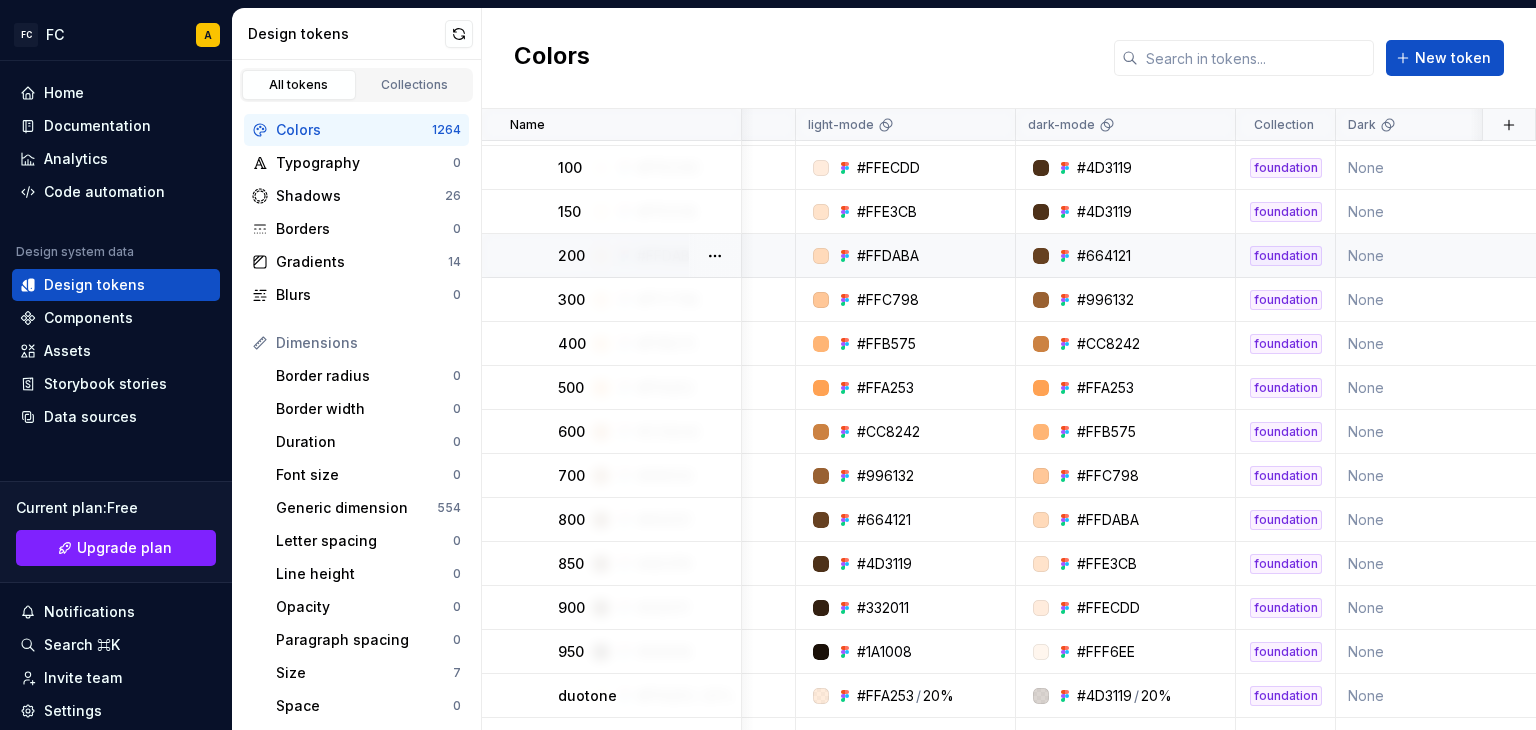 scroll, scrollTop: 931, scrollLeft: 0, axis: vertical 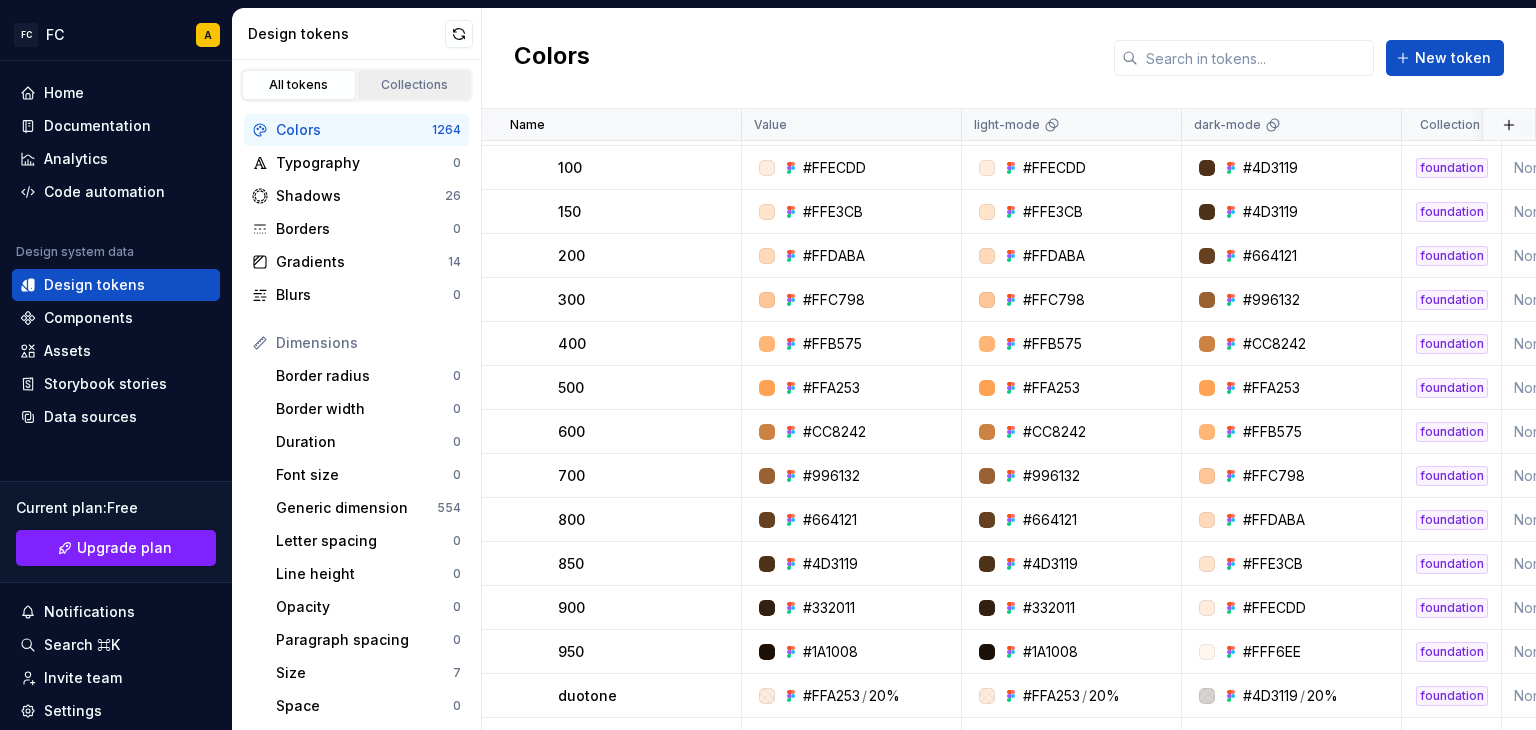 click on "Collections" at bounding box center [415, 85] 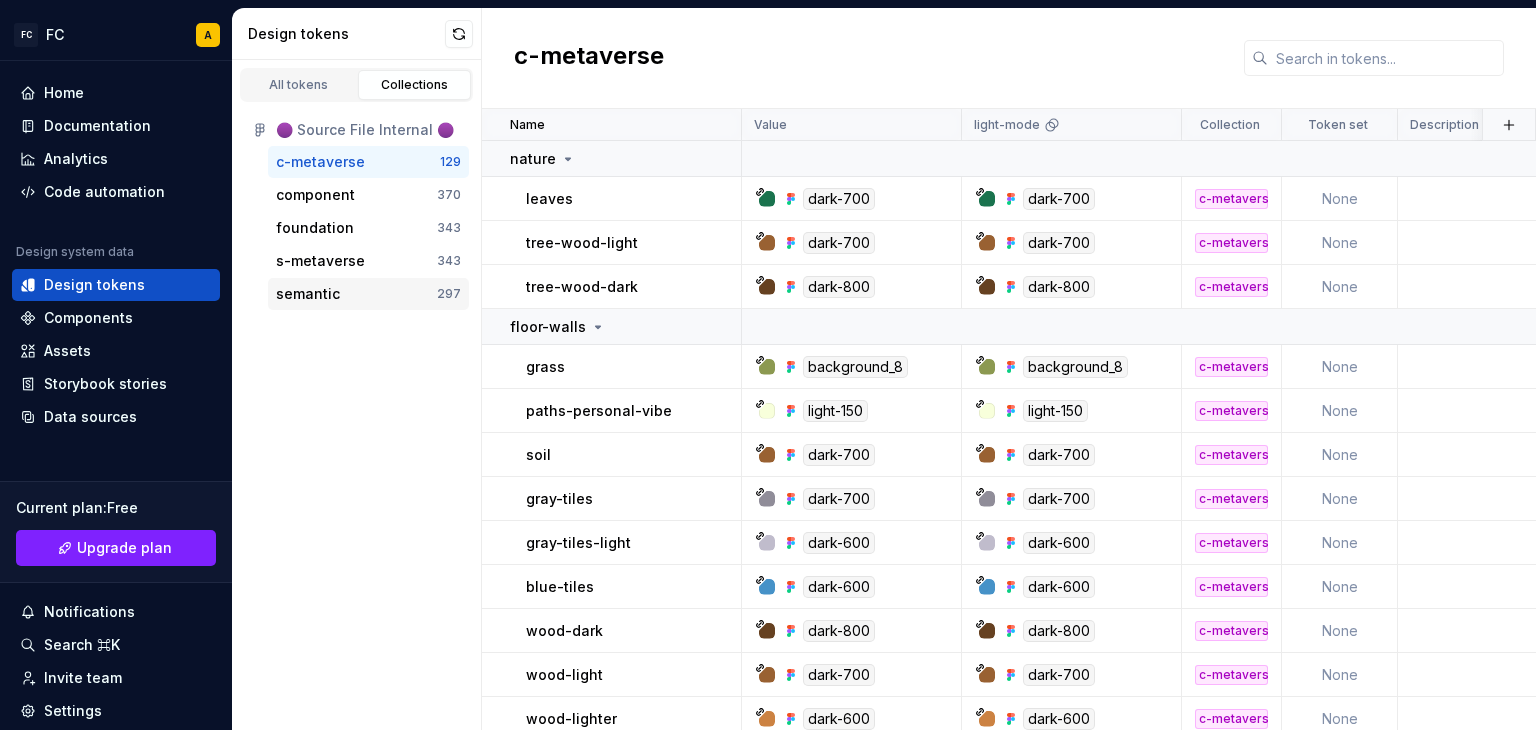 click on "semantic" at bounding box center (308, 294) 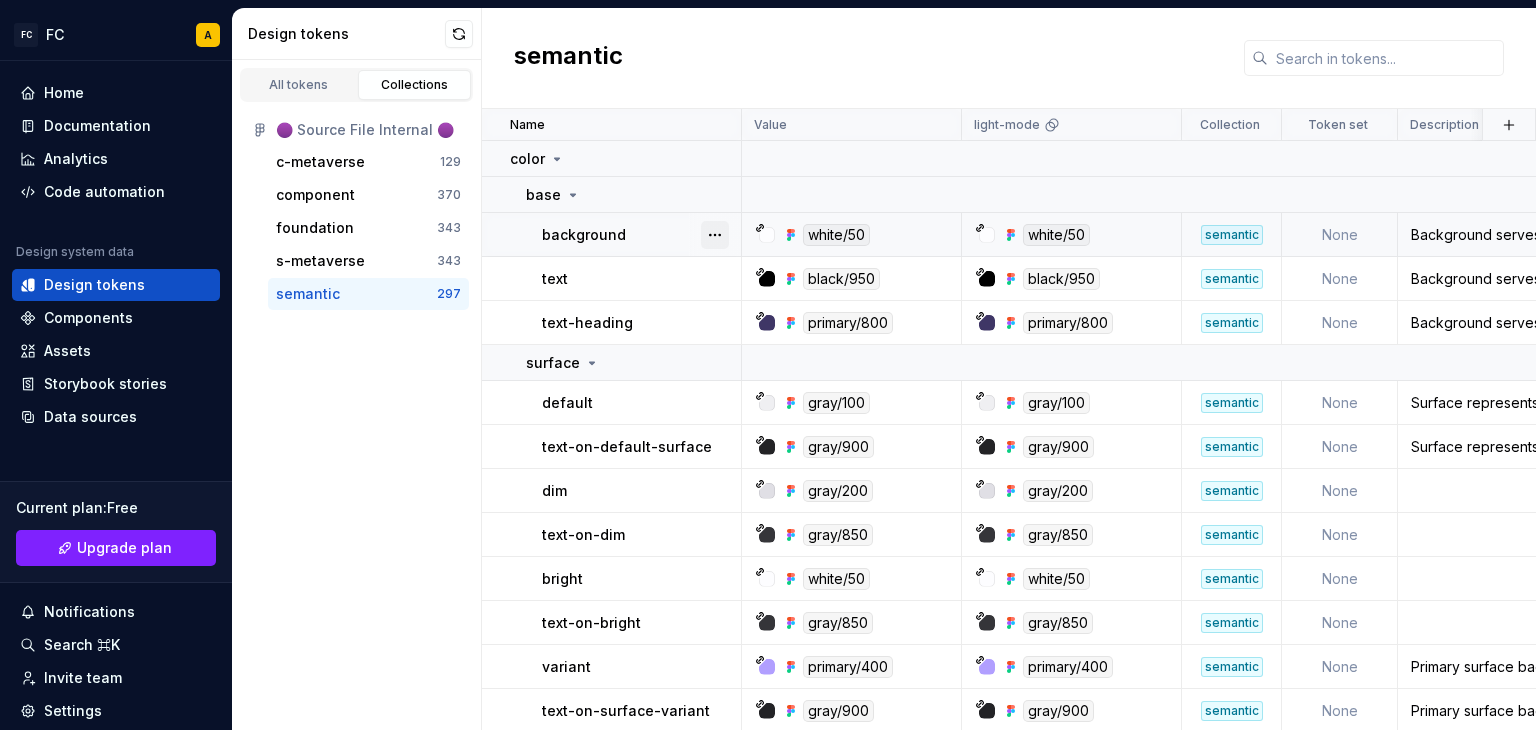 click at bounding box center (715, 235) 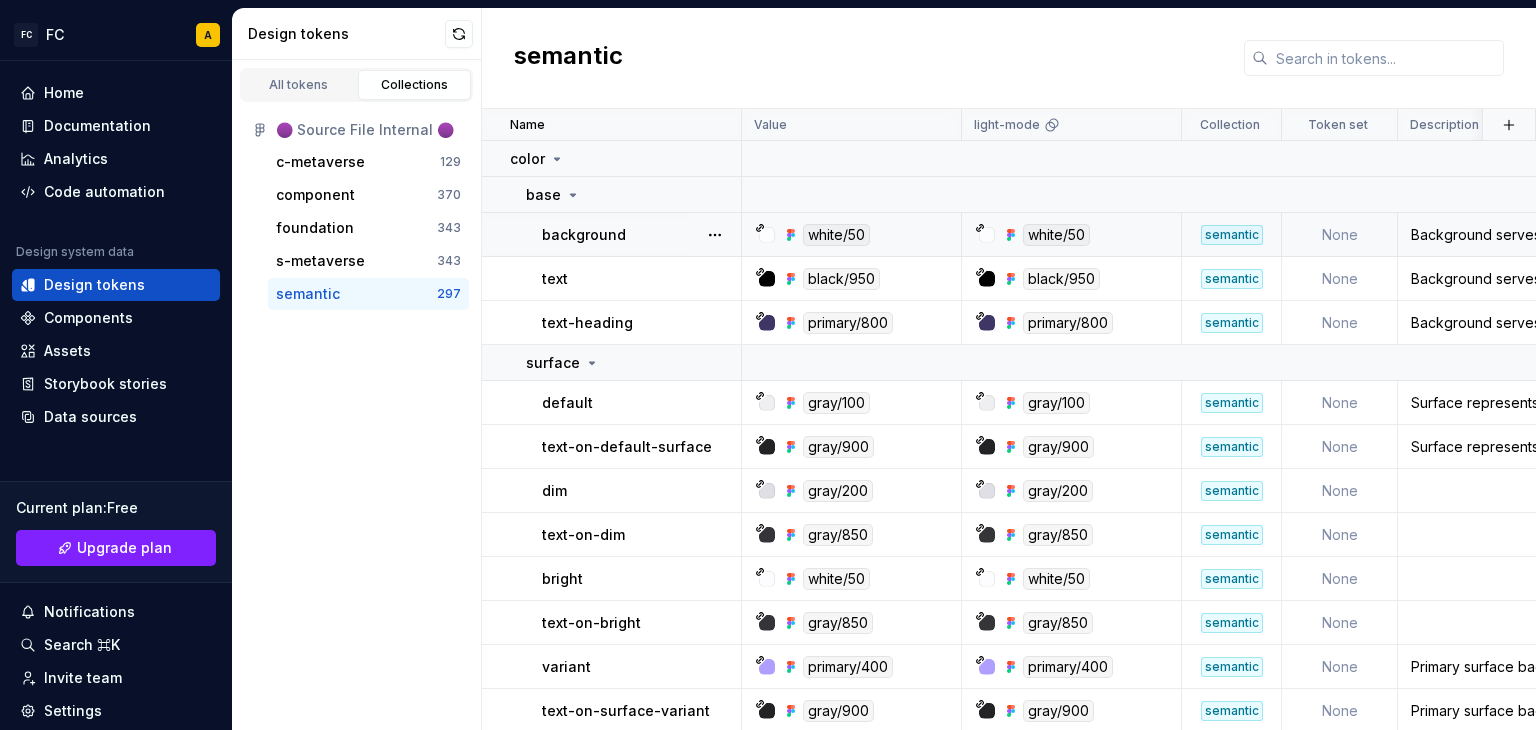 drag, startPoint x: 713, startPoint y: 231, endPoint x: 653, endPoint y: 239, distance: 60.530983 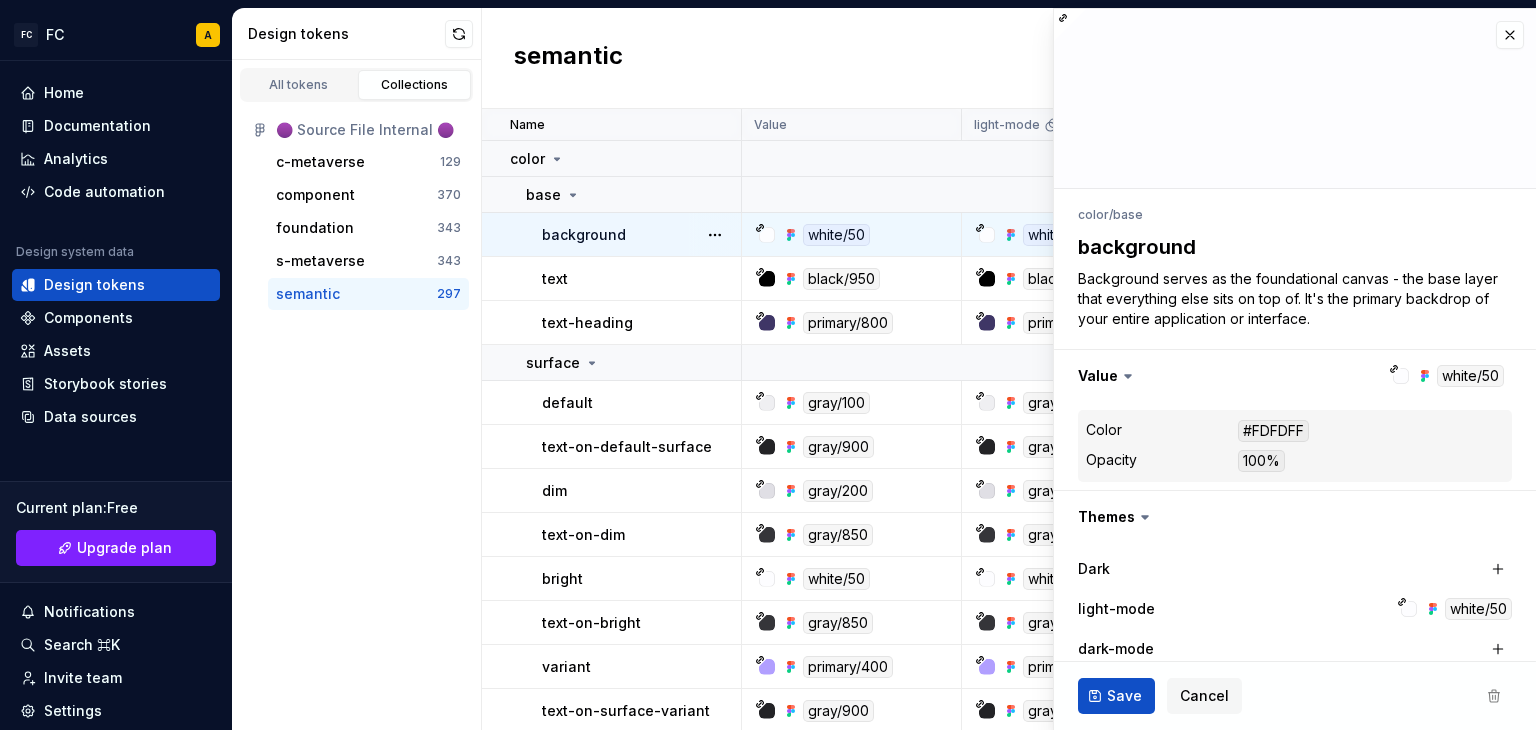 click on "All tokens Collections 🟣 Source File Internal 🟣 c-metaverse 129 component 370 foundation 343 s-metaverse 343 semantic 297" at bounding box center [357, 395] 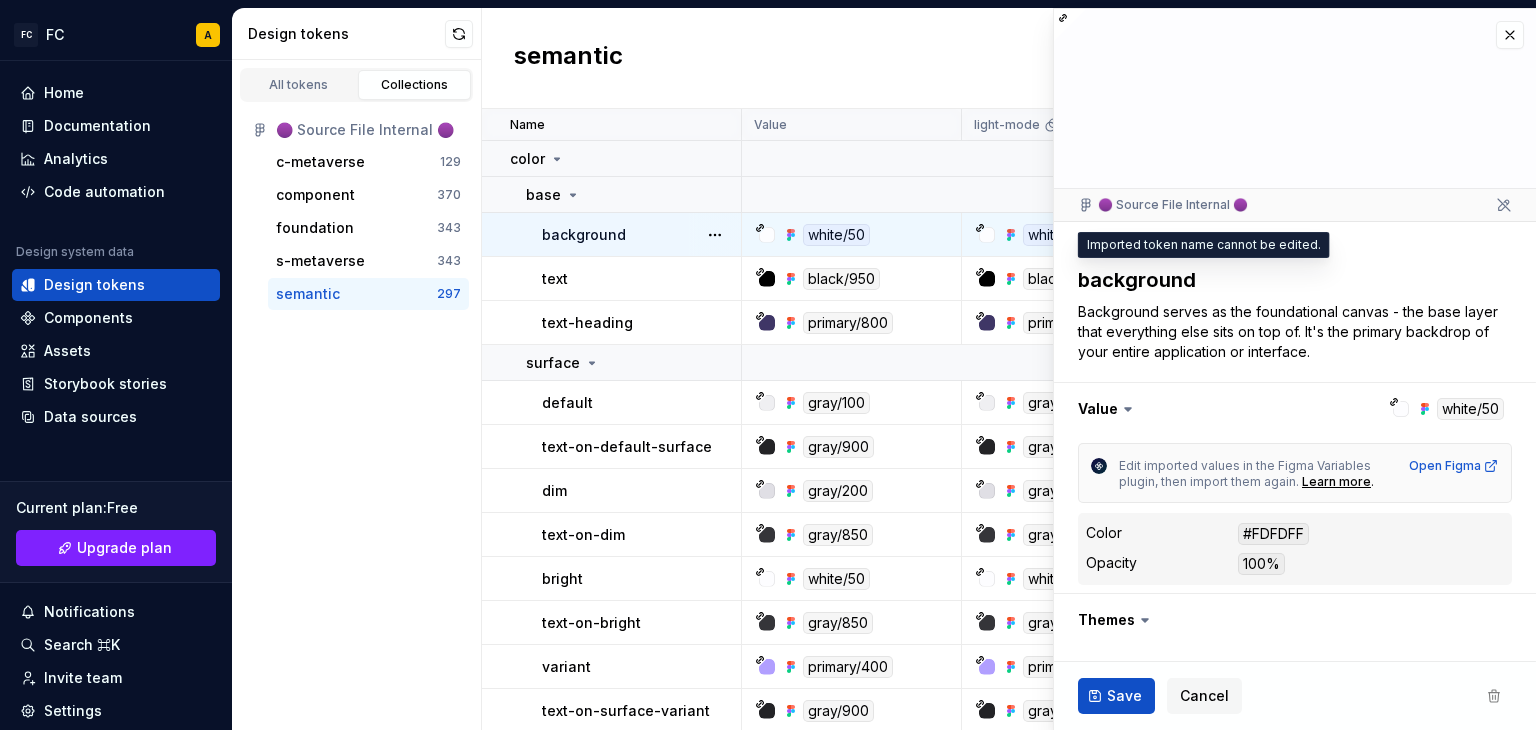 click on "background" at bounding box center [1291, 280] 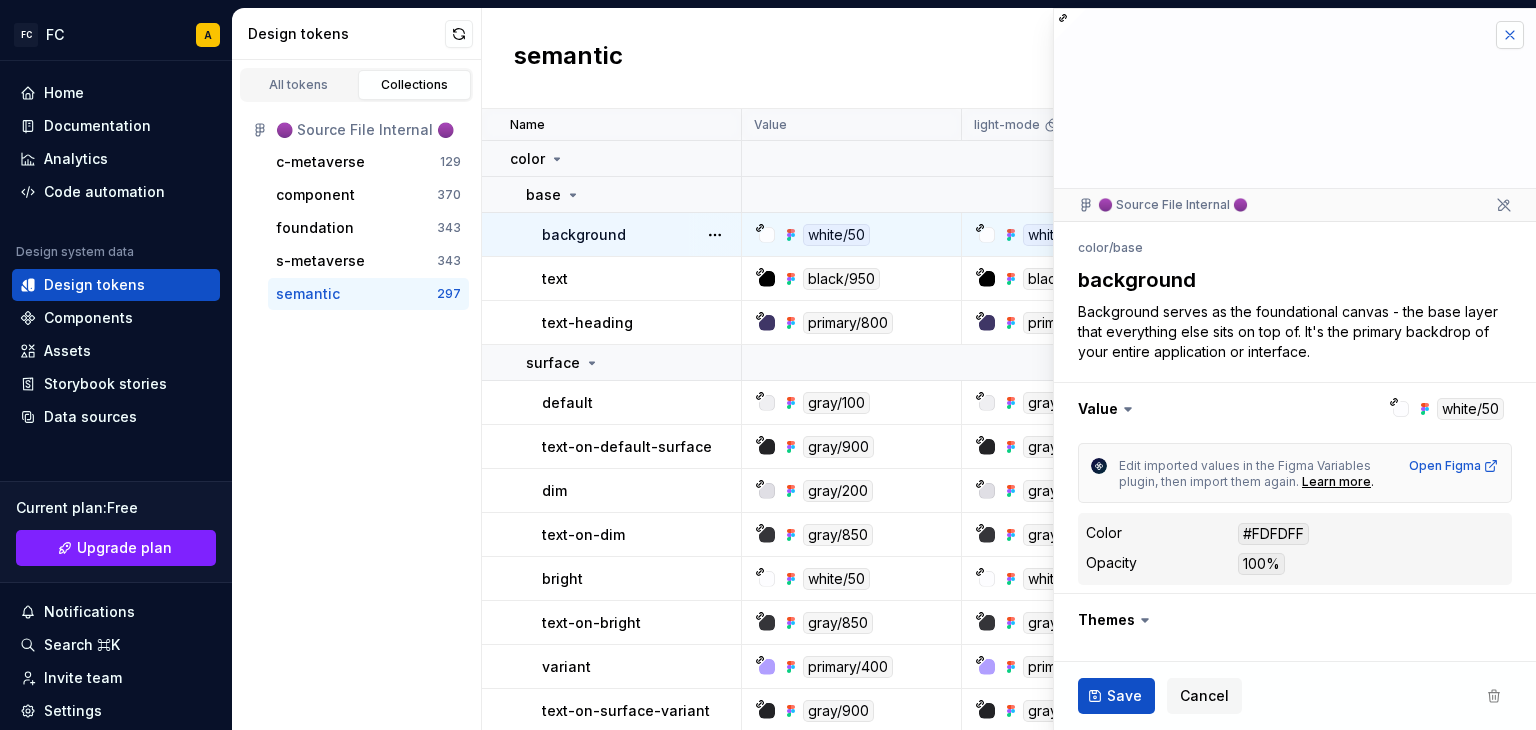 click at bounding box center (1510, 35) 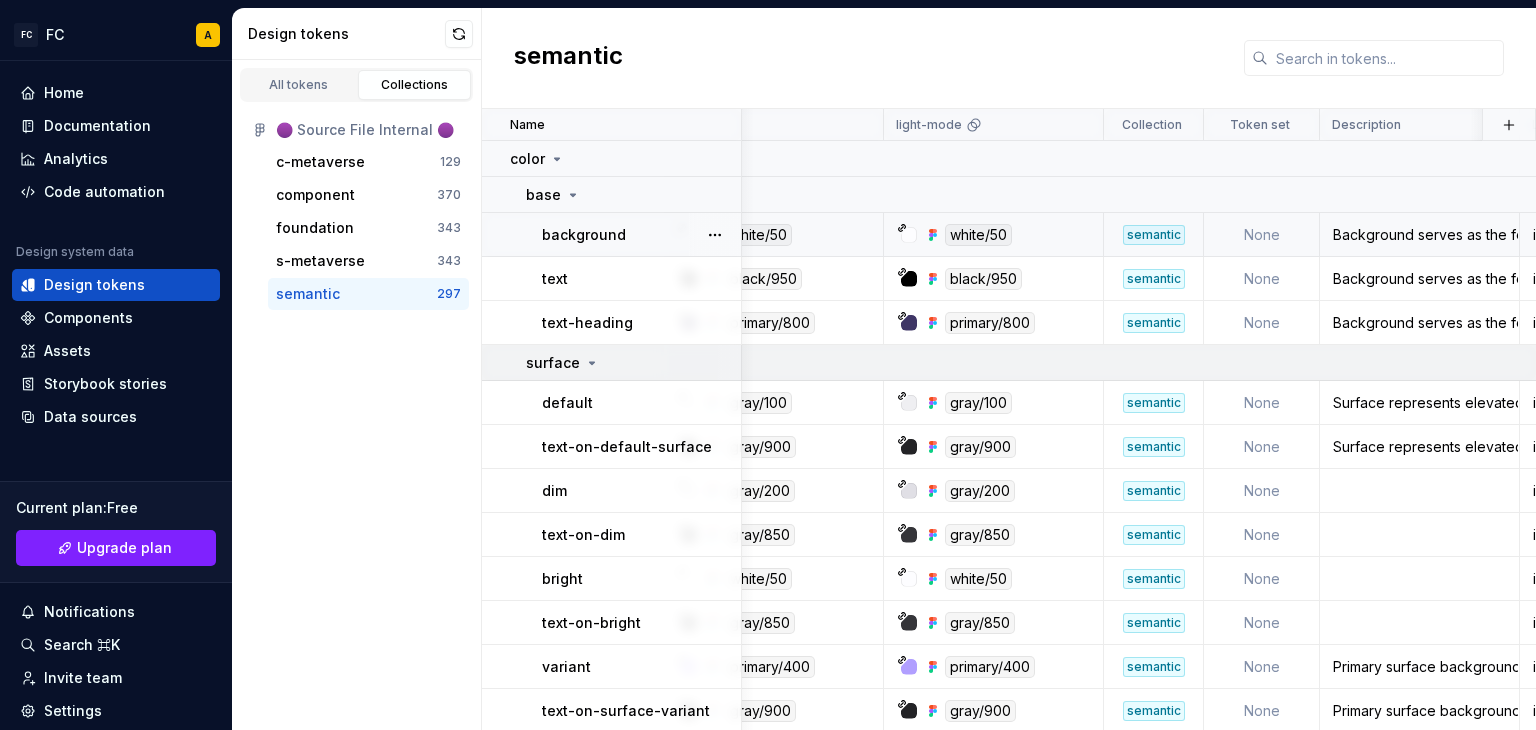 scroll, scrollTop: 0, scrollLeft: 0, axis: both 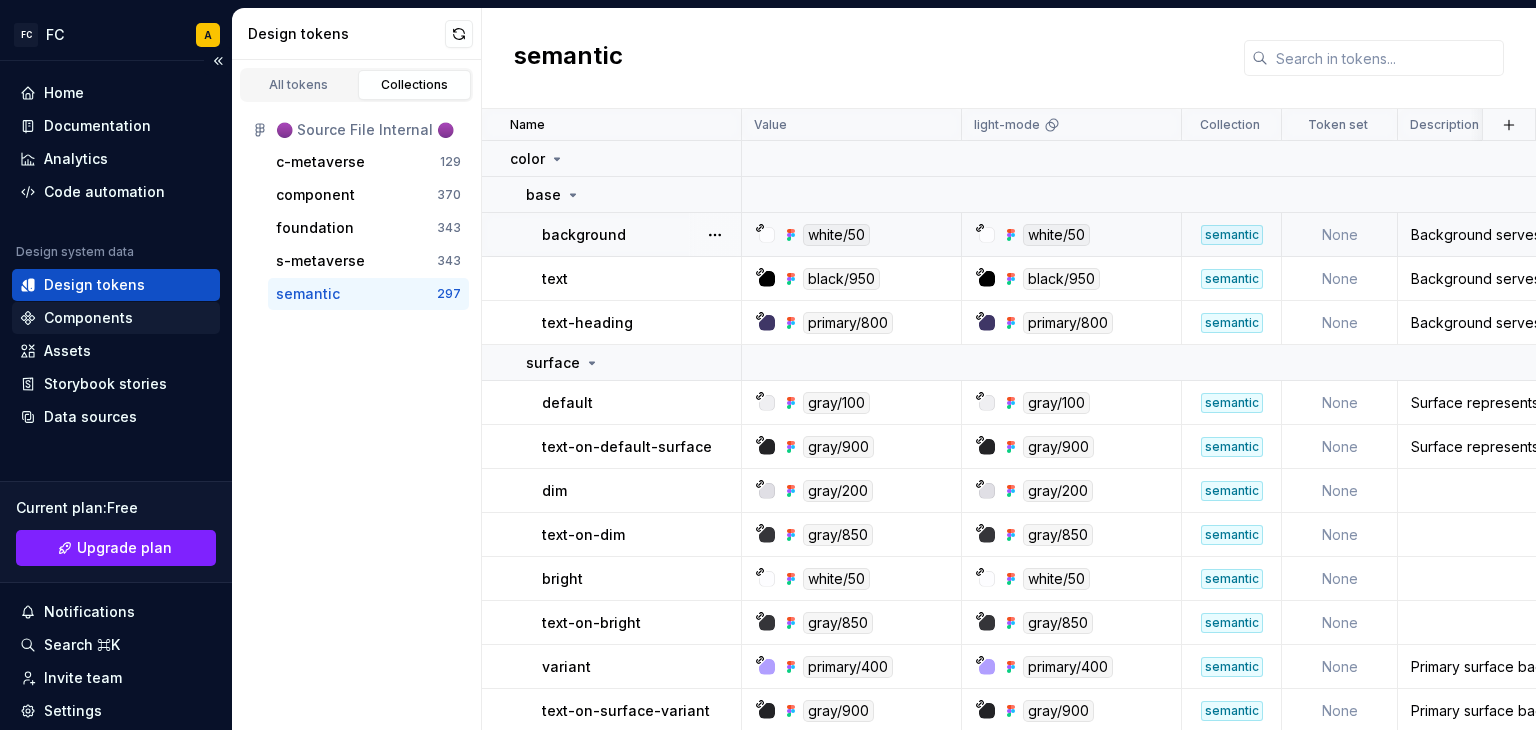 click on "Components" at bounding box center [88, 318] 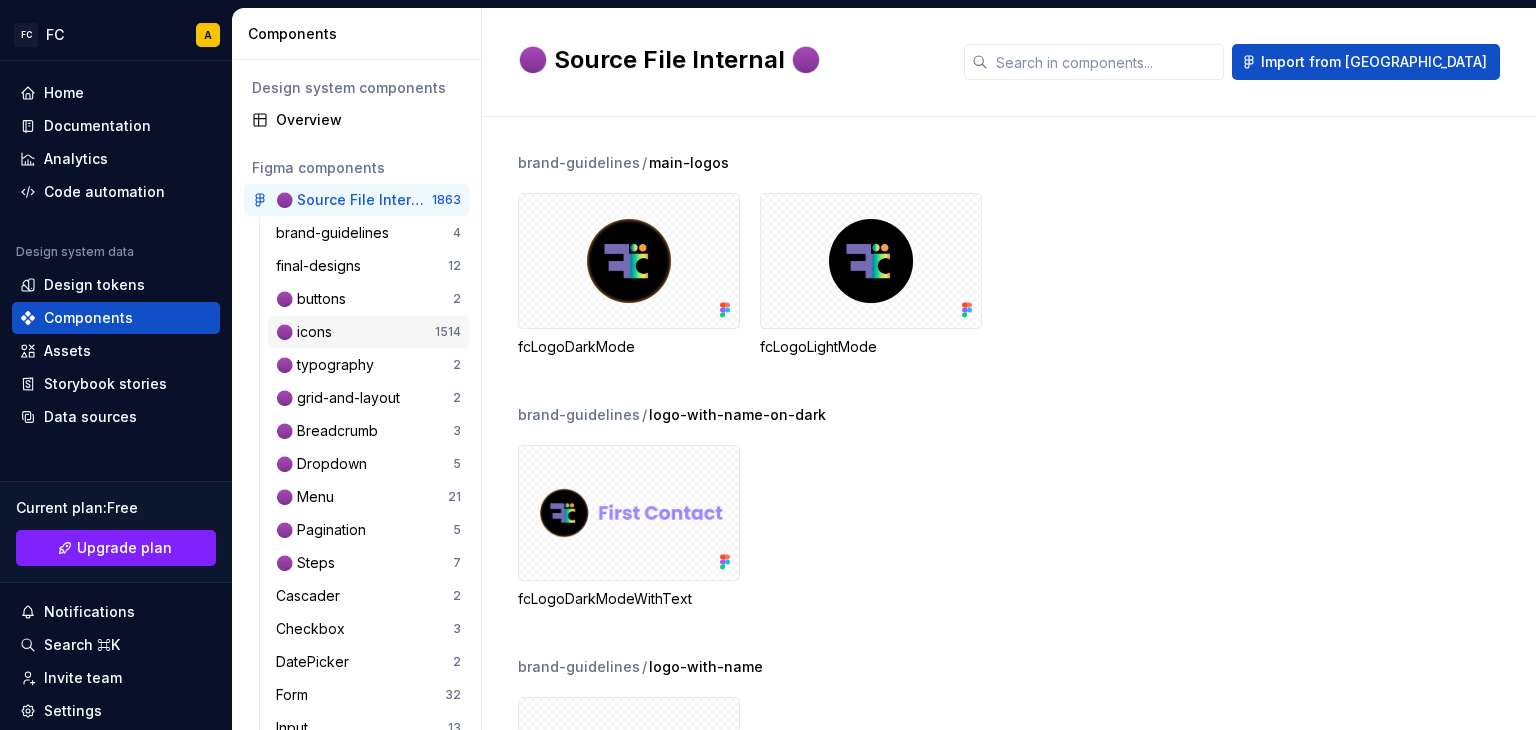 click on "🟣 icons" at bounding box center [355, 332] 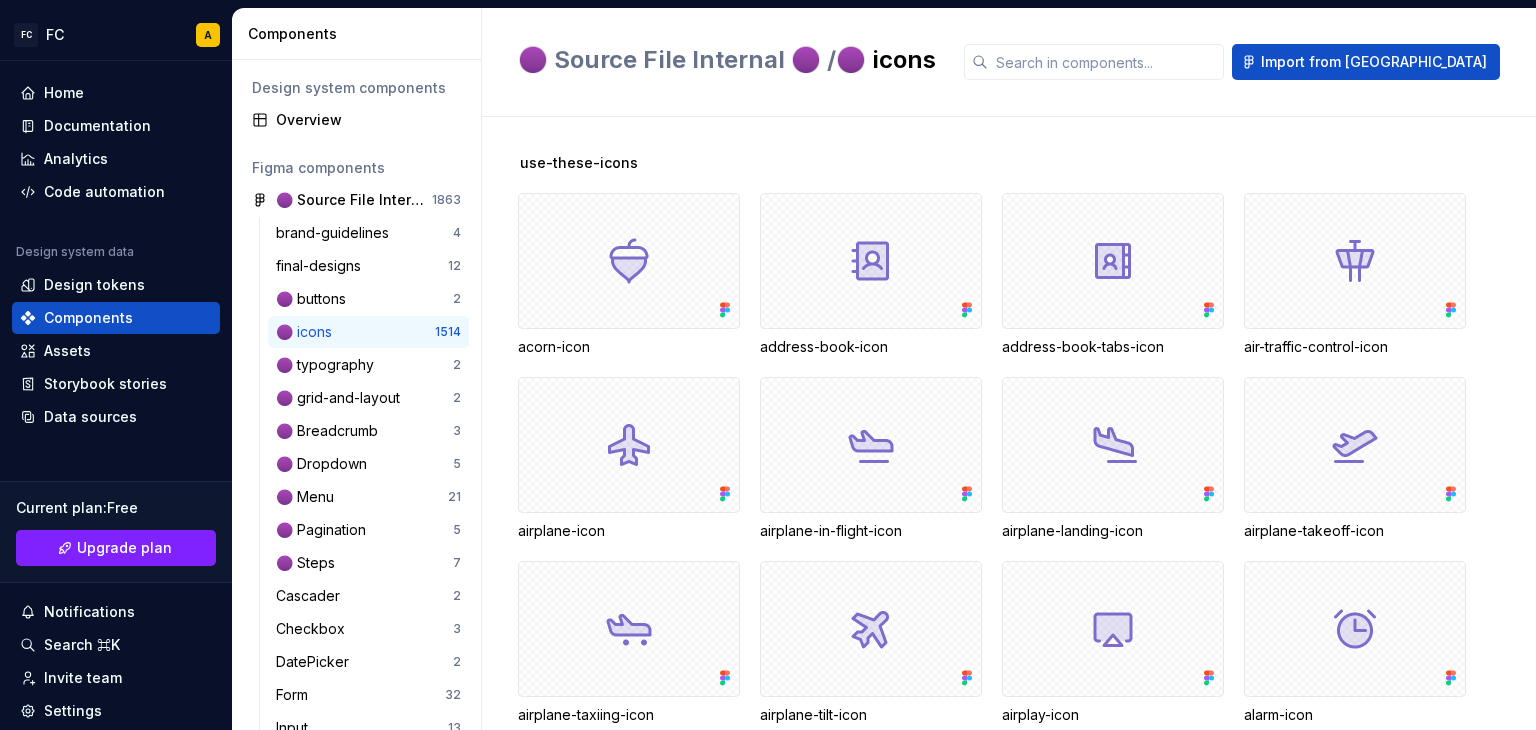click on "InputNumber" at bounding box center [322, 761] 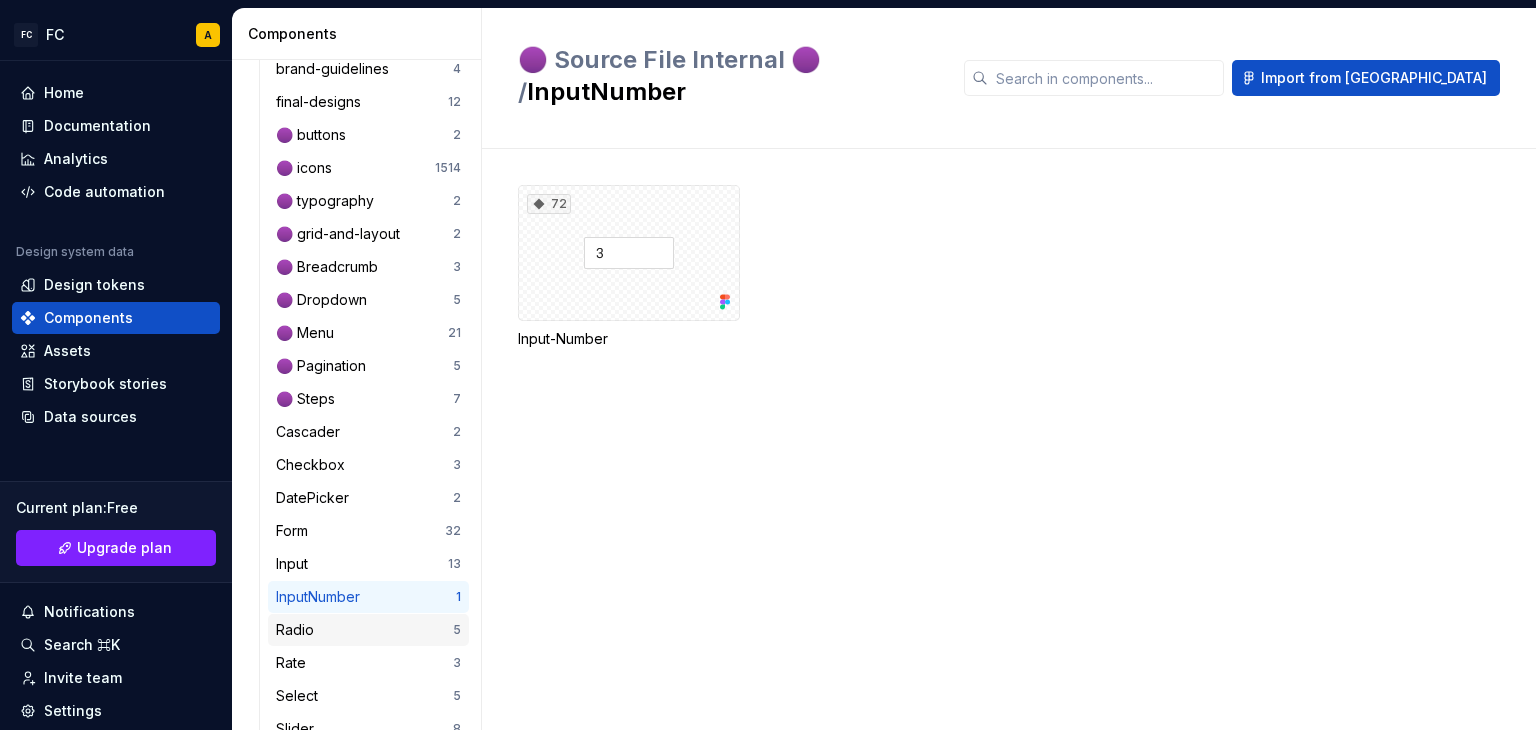 click on "Radio" at bounding box center (364, 630) 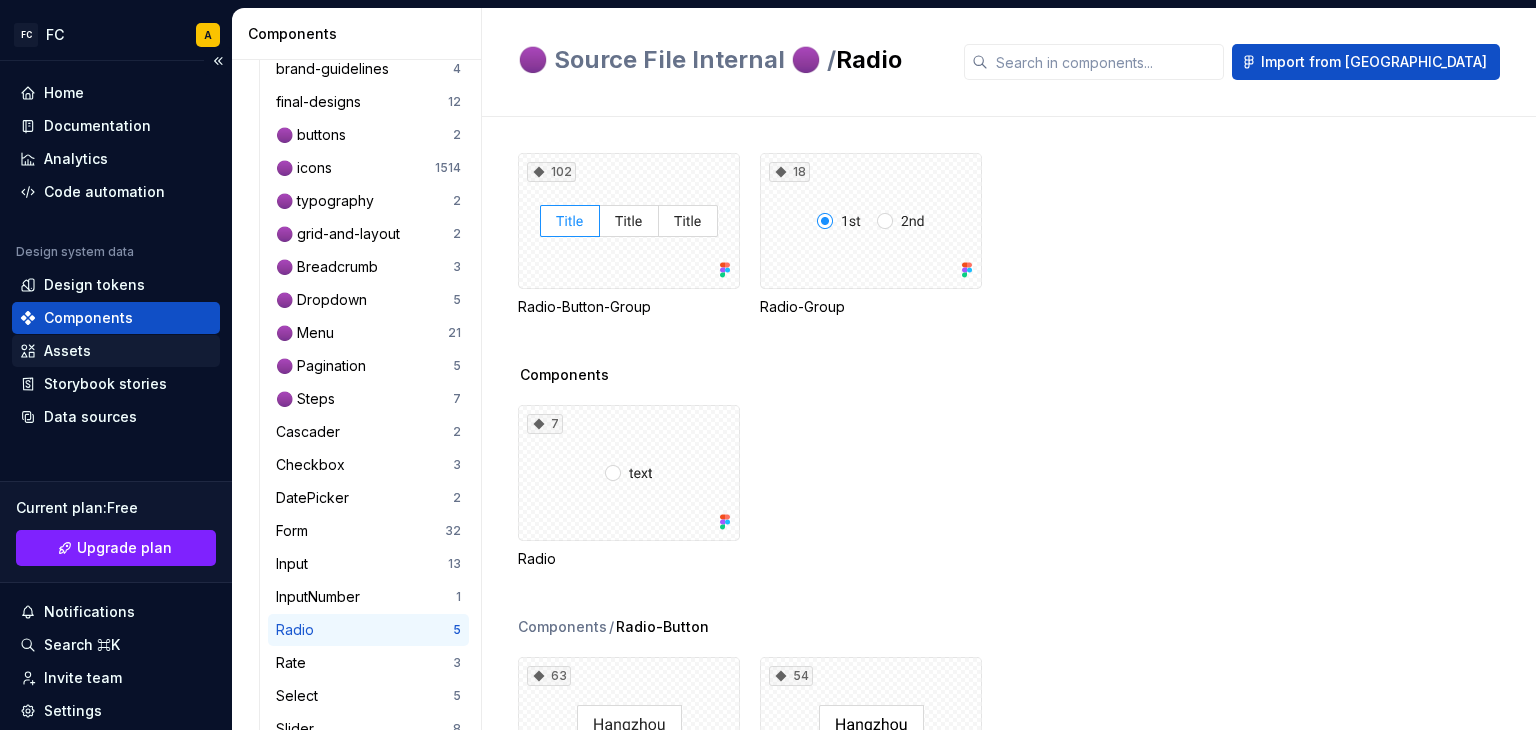 click on "Assets" at bounding box center (116, 351) 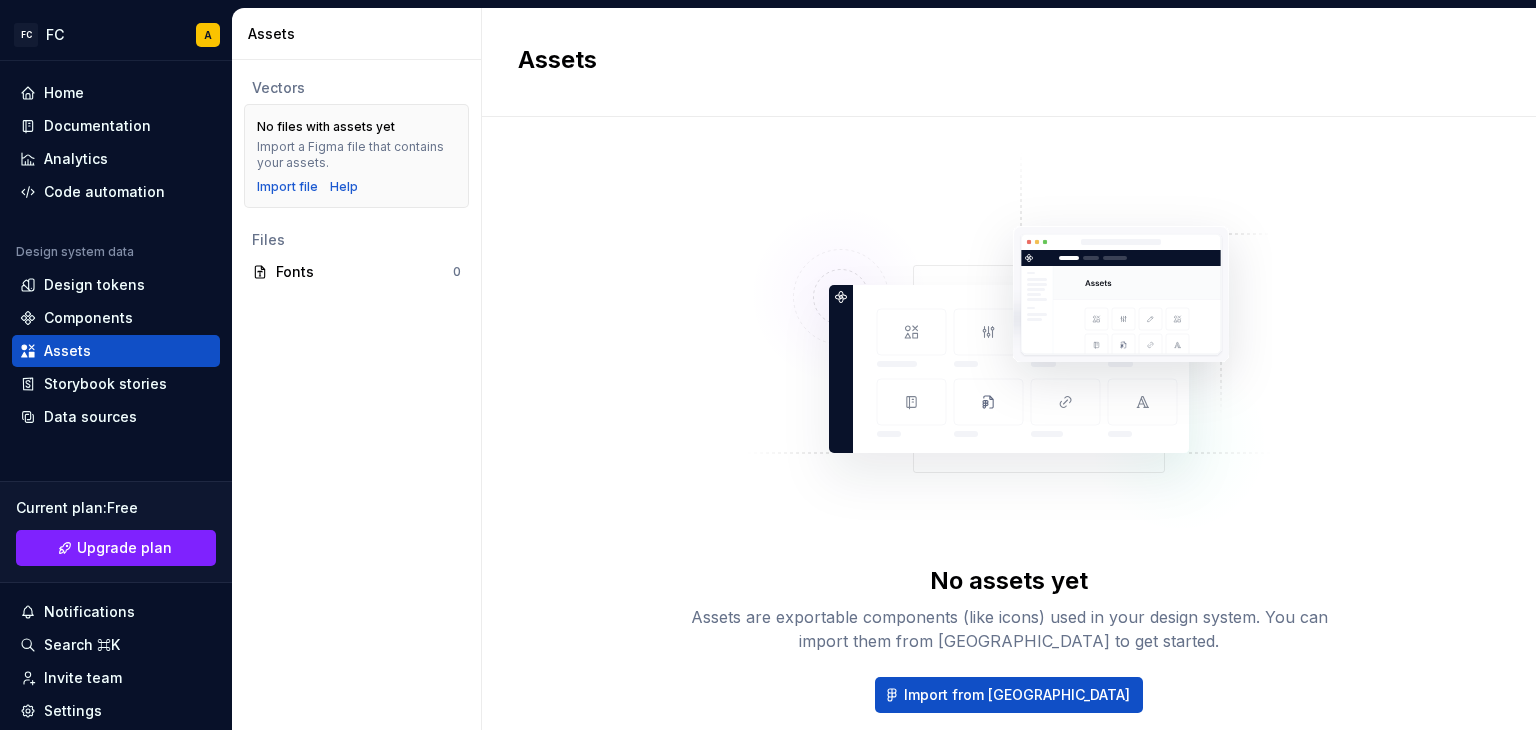 scroll, scrollTop: 72, scrollLeft: 0, axis: vertical 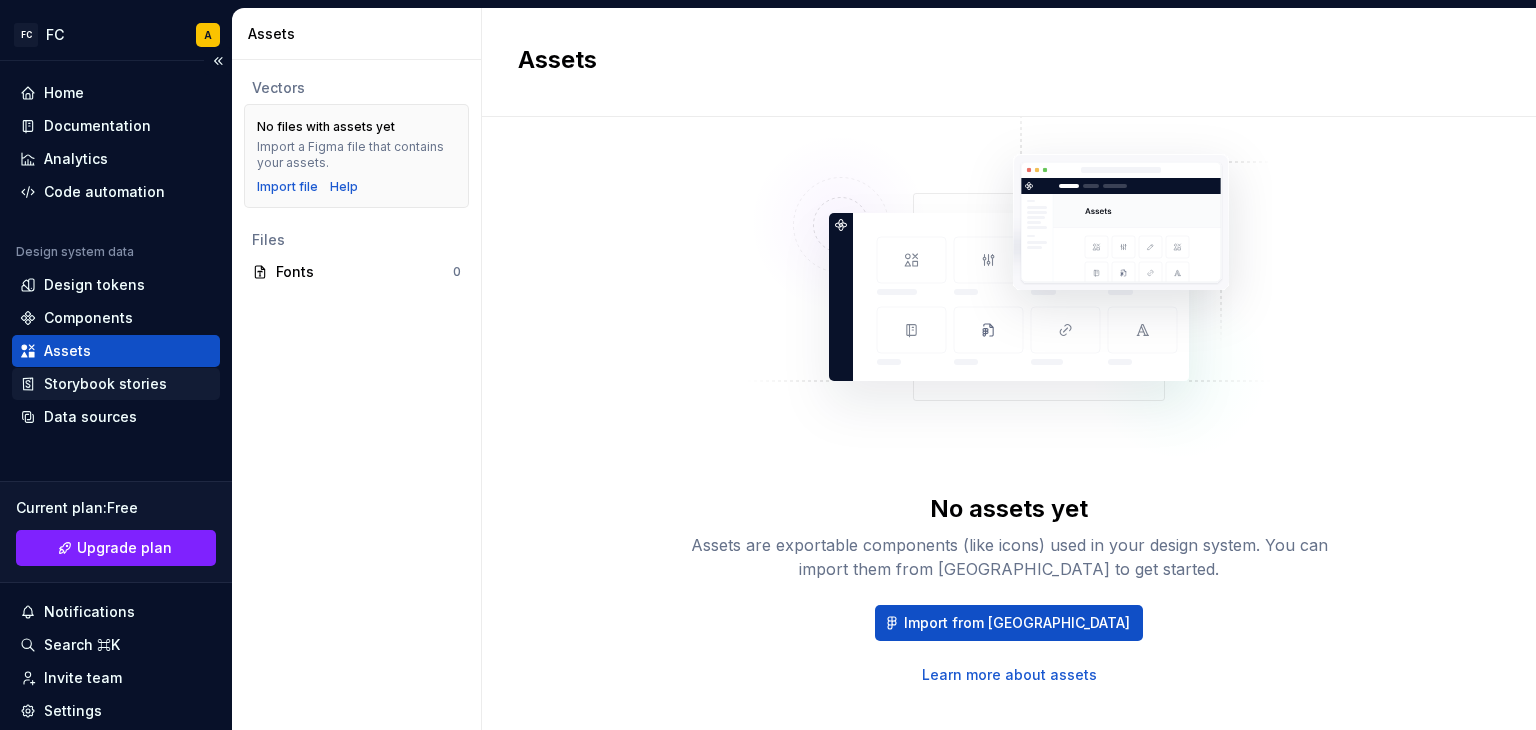 click on "Storybook stories" at bounding box center (105, 384) 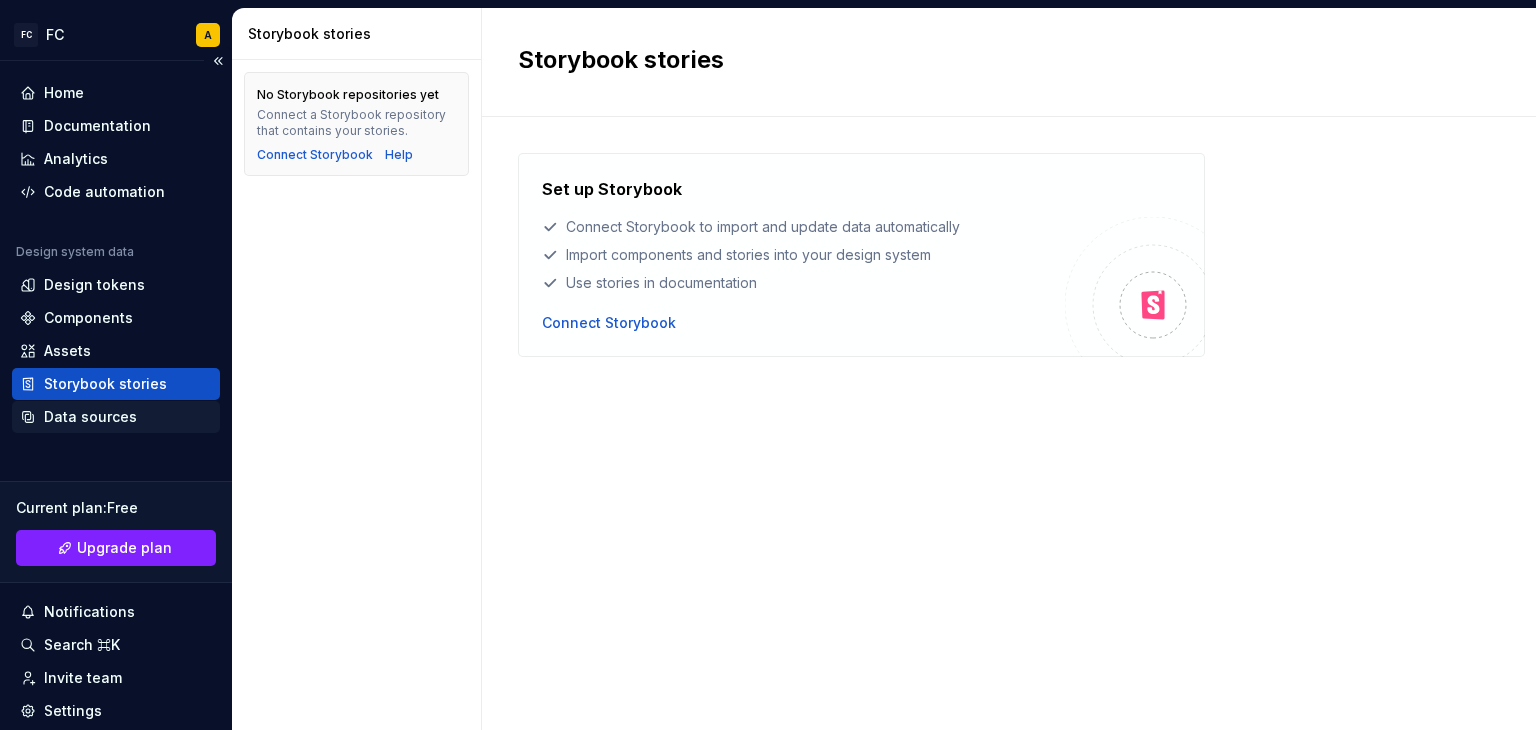click on "Data sources" at bounding box center [90, 417] 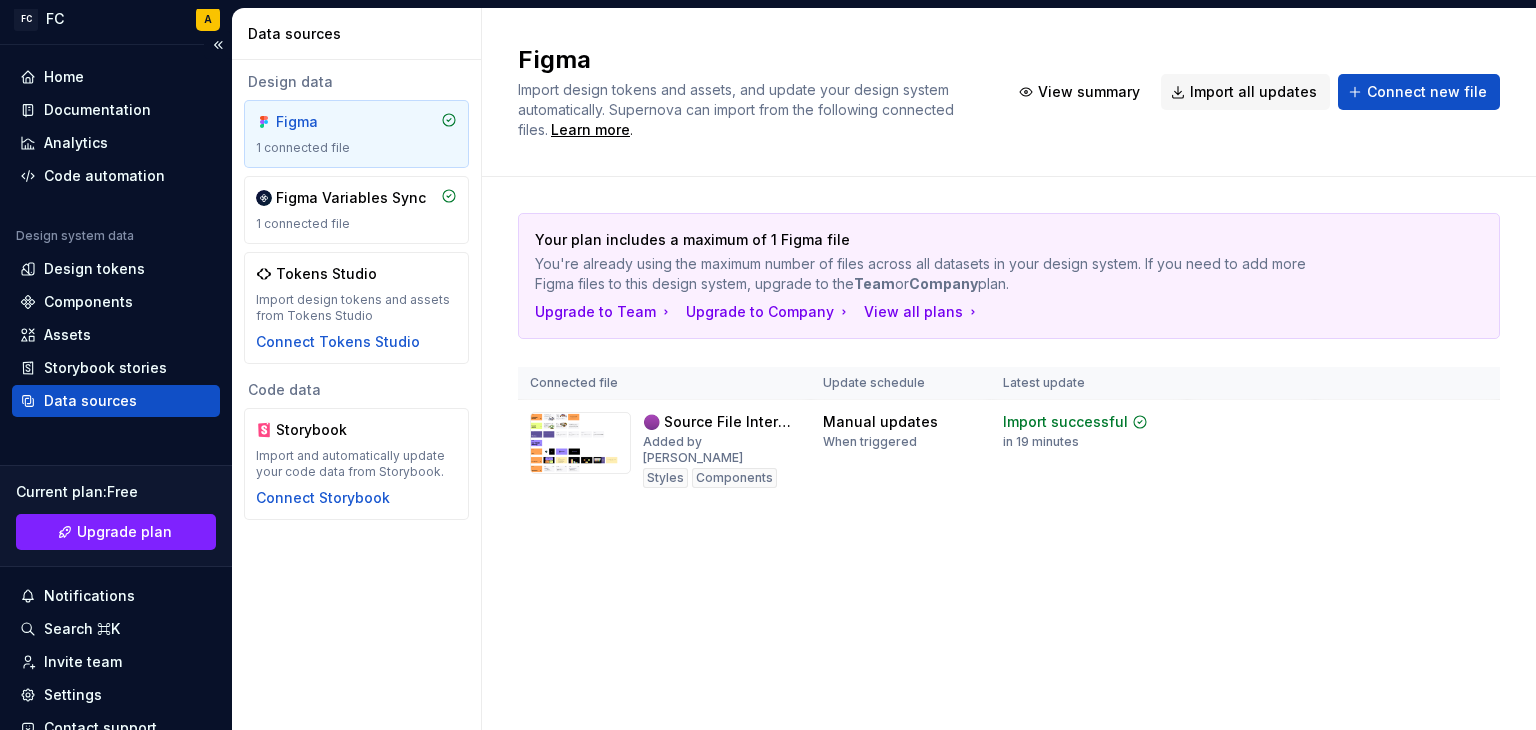 scroll, scrollTop: 0, scrollLeft: 0, axis: both 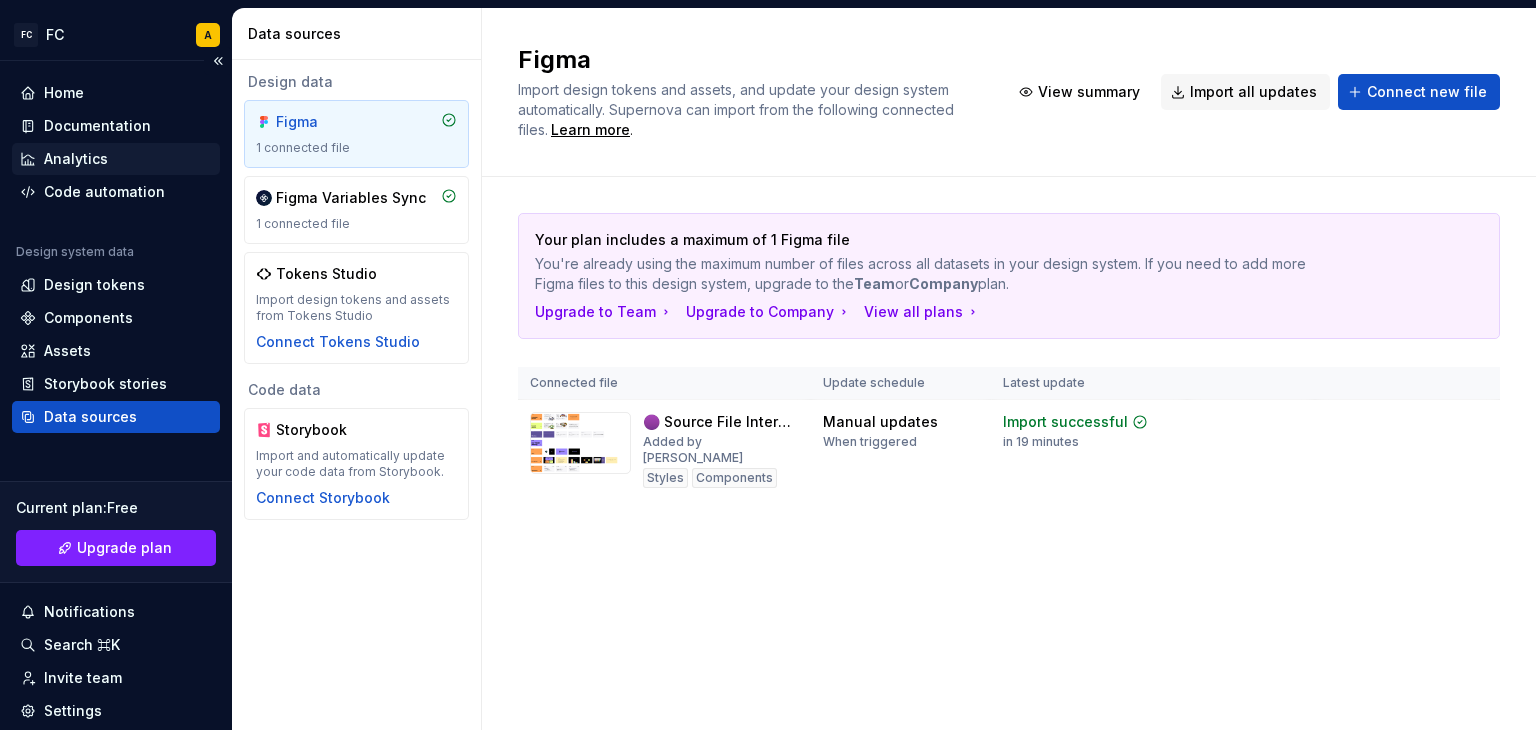 click on "Analytics" at bounding box center [116, 159] 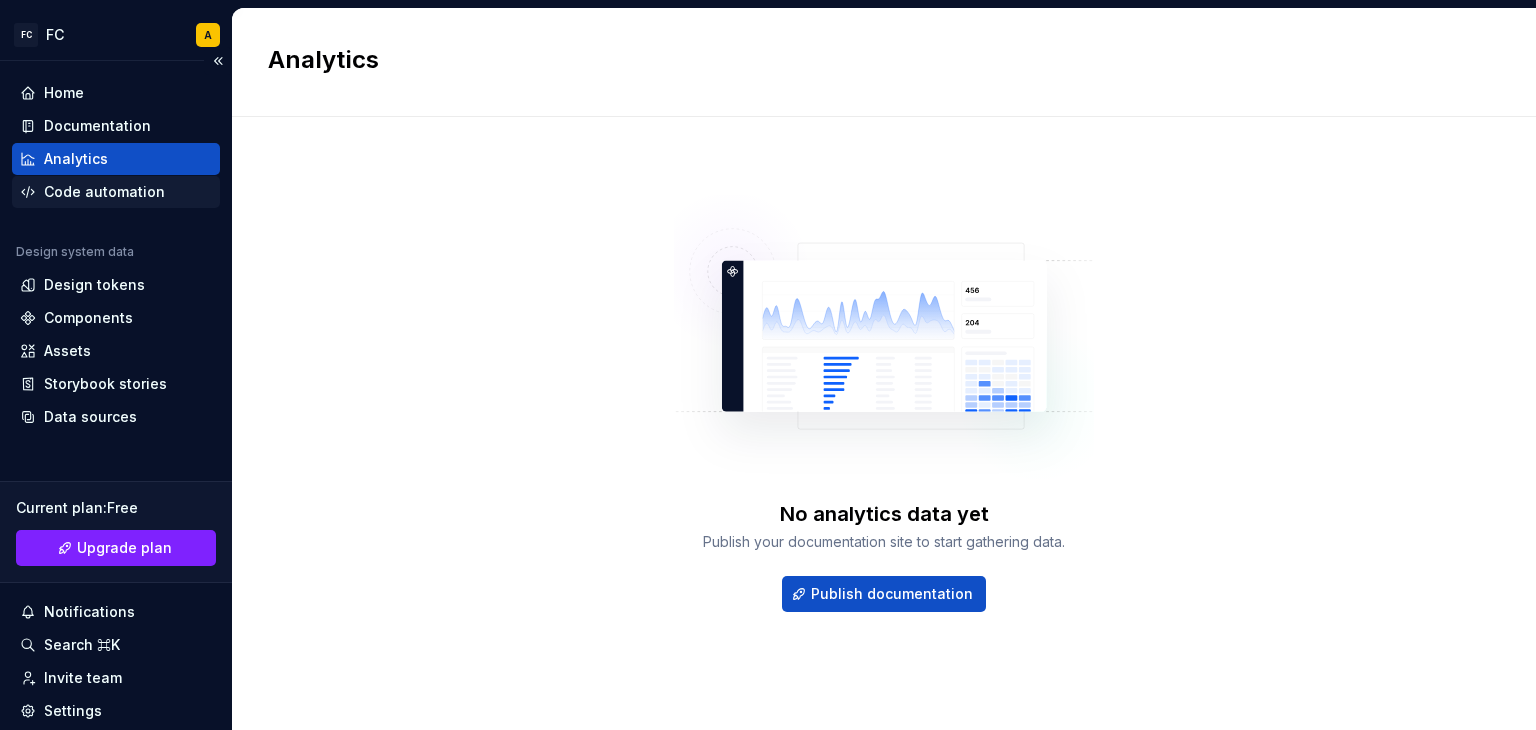 click on "Code automation" at bounding box center [104, 192] 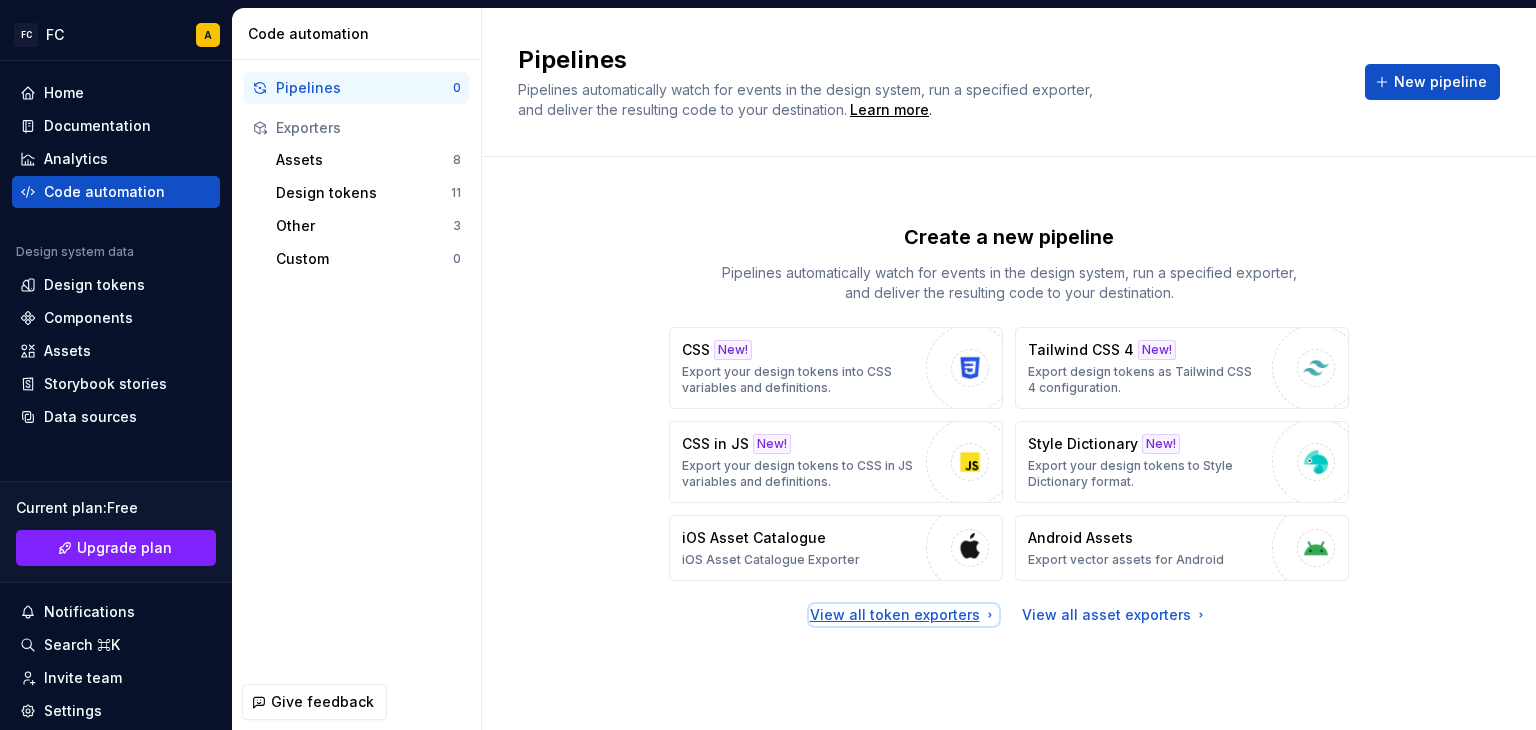 click on "View all token exporters" at bounding box center [904, 615] 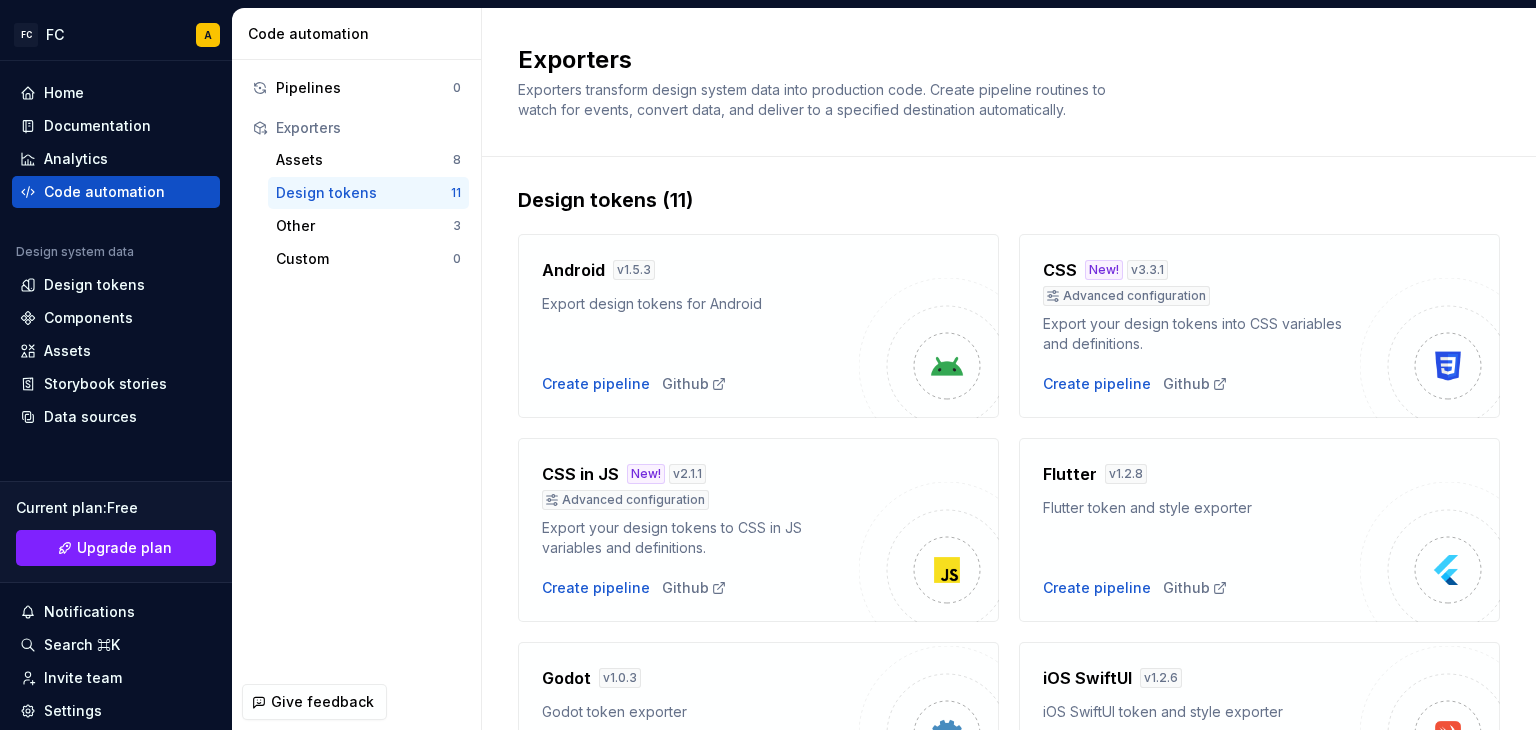 scroll, scrollTop: 0, scrollLeft: 0, axis: both 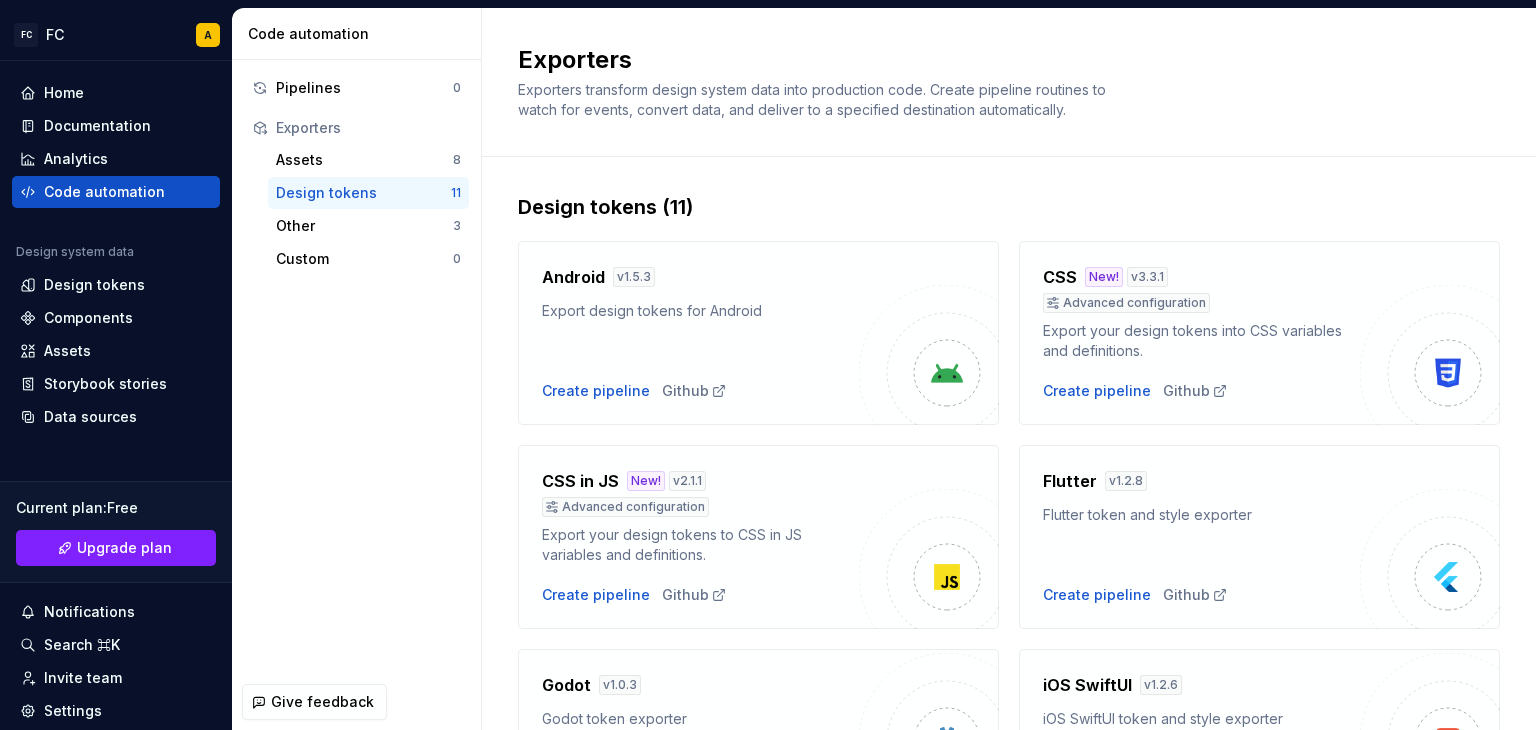click on "Design tokens" at bounding box center [363, 193] 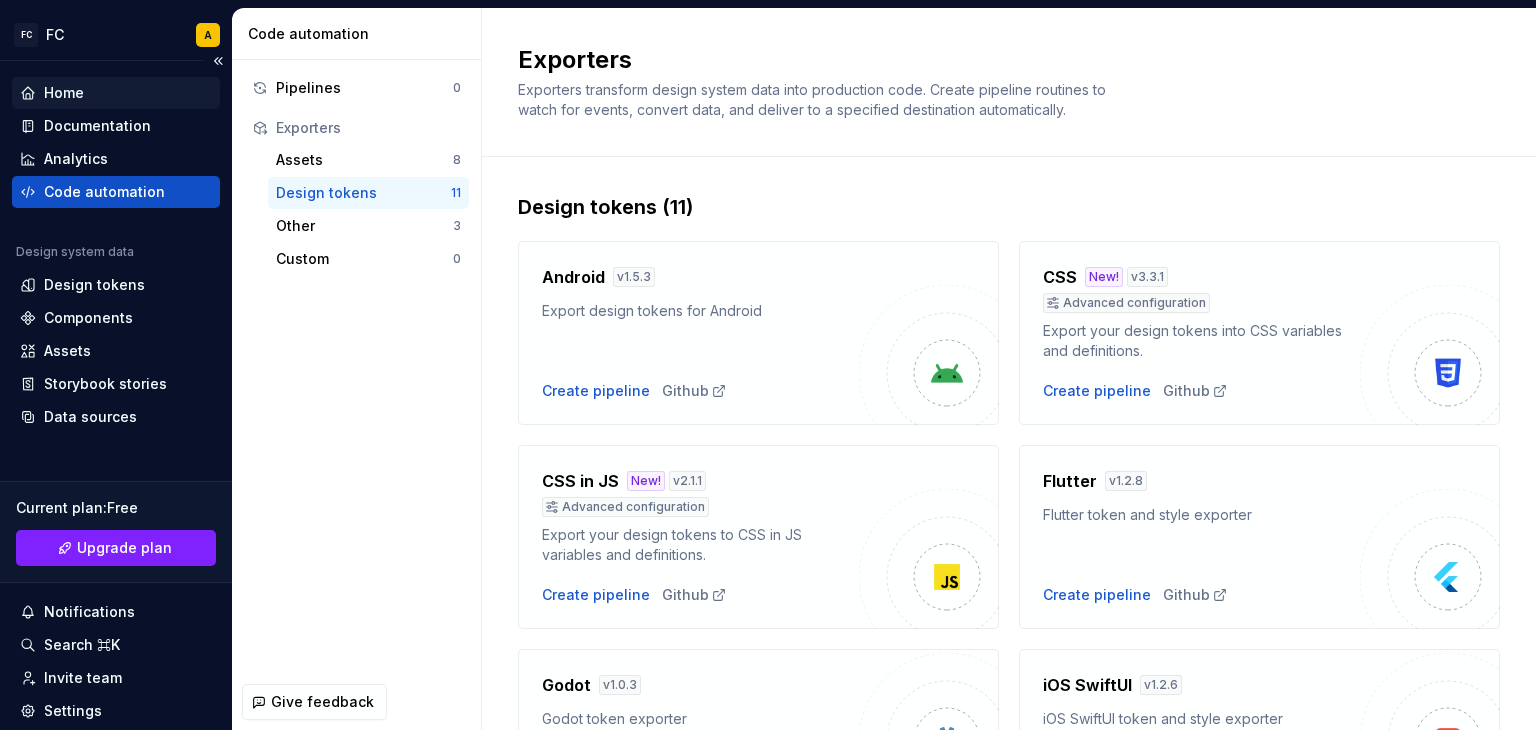 click on "Home" at bounding box center [116, 93] 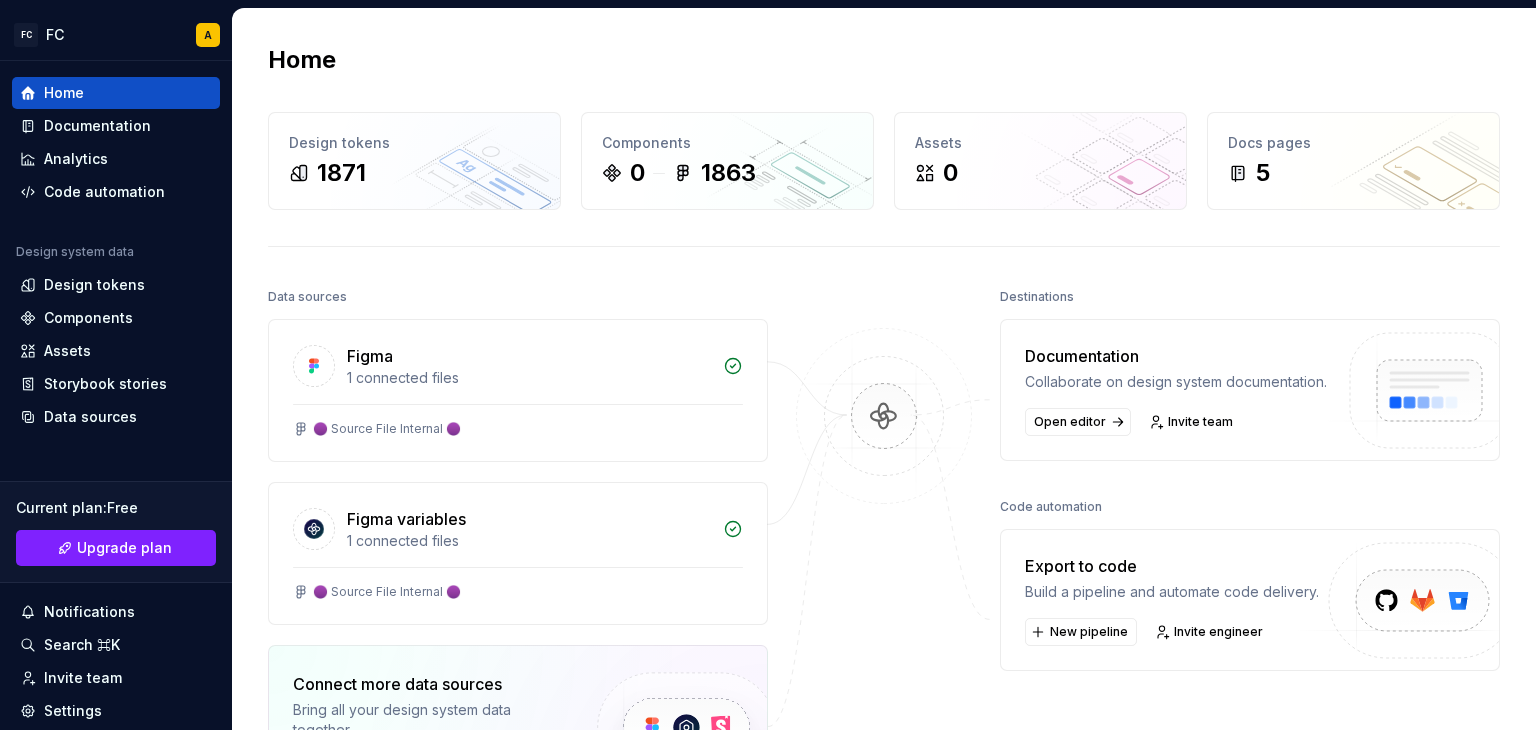 scroll, scrollTop: 116, scrollLeft: 0, axis: vertical 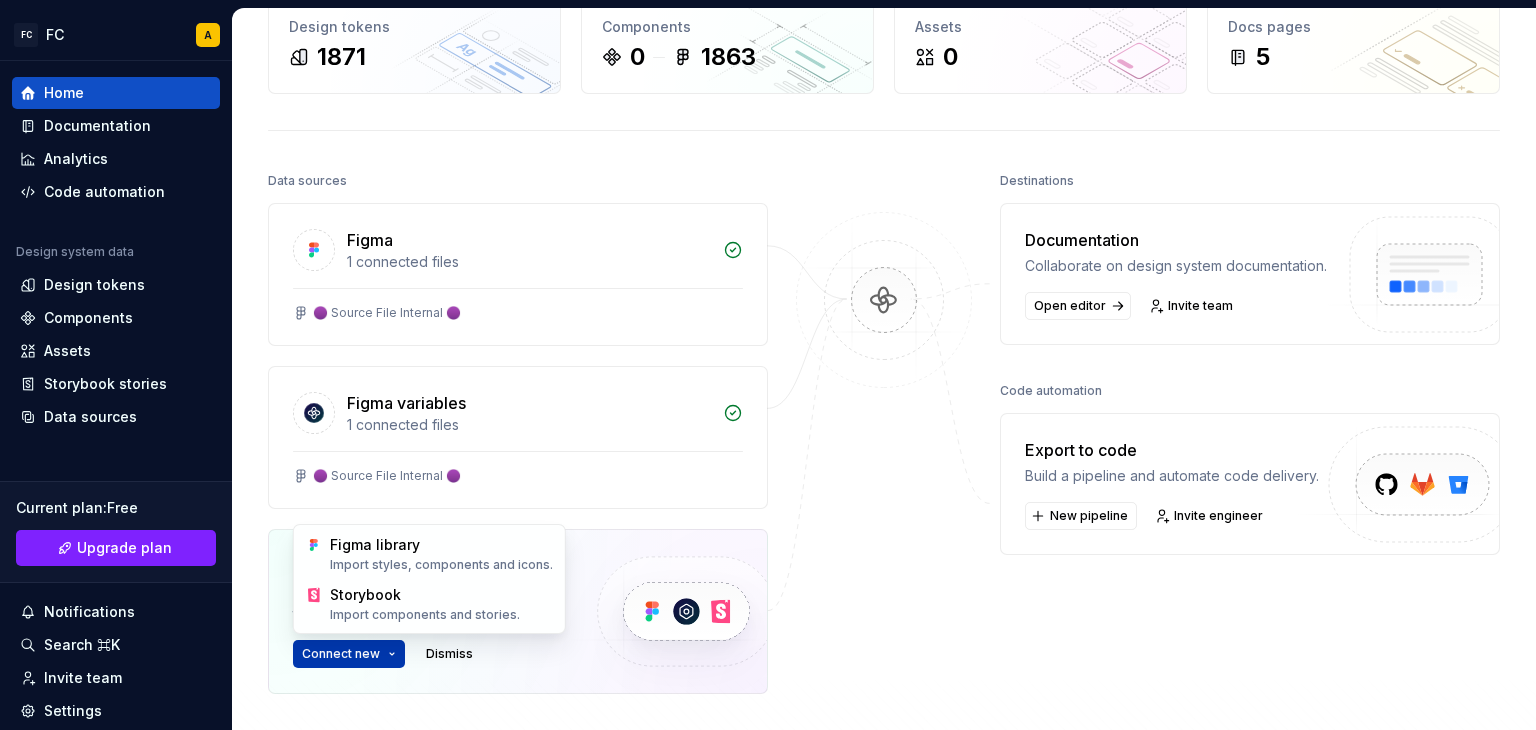 click on "FC FC A Home Documentation Analytics Code automation Design system data Design tokens Components Assets Storybook stories Data sources Current plan :  Free Upgrade plan Notifications Search ⌘K Invite team Settings Contact support Help Home Design tokens 1871 Components 0 1863 Assets 0 Docs pages 5 Data sources Figma 1 connected files 🟣 Source File Internal 🟣 Figma variables 1 connected files 🟣 Source File Internal 🟣 Connect more data sources Bring all your design system data together. Connect new Dismiss Destinations Documentation Collaborate on design system documentation. Open editor Invite team Code automation Export to code Build a pipeline and automate code delivery. New pipeline Invite engineer Product documentation Learn how to build, manage and maintain design systems in smarter ways. Developer documentation Start delivering your design choices to your codebases right away. Join our Slack community Connect and learn with other design system practitioners.   Capture Drag to outliner or  *" at bounding box center (768, 365) 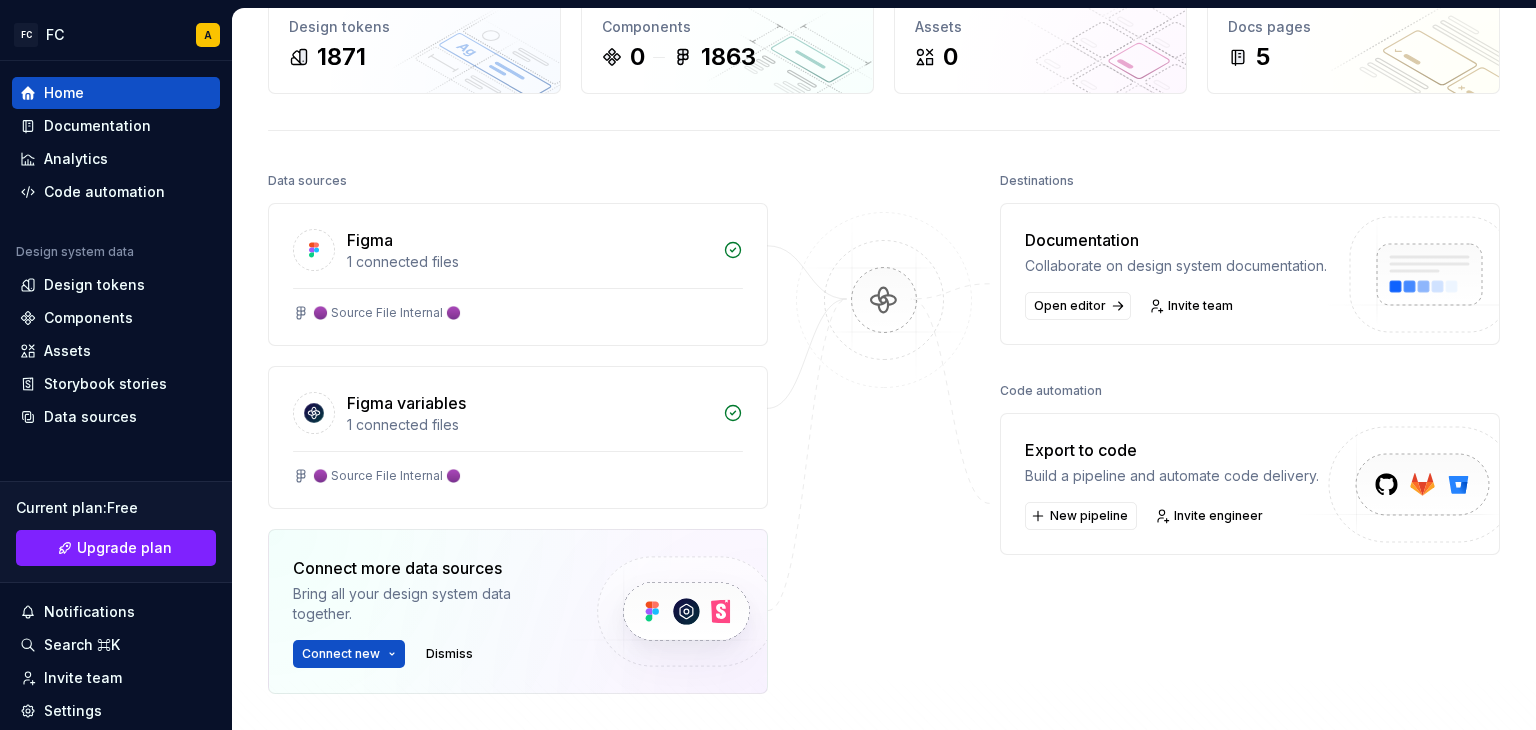 drag, startPoint x: 391, startPoint y: 650, endPoint x: 754, endPoint y: 681, distance: 364.3213 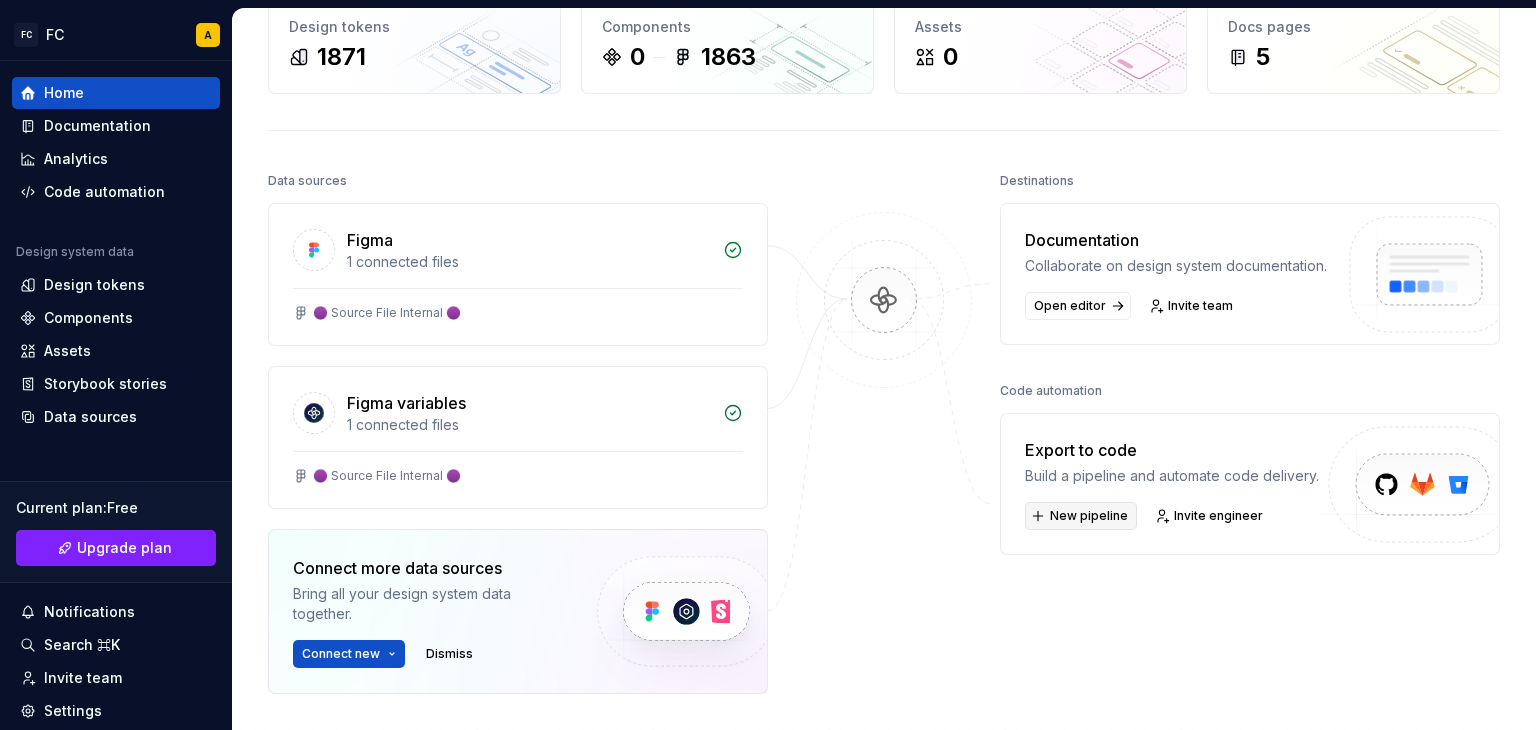 click on "New pipeline" at bounding box center (1089, 516) 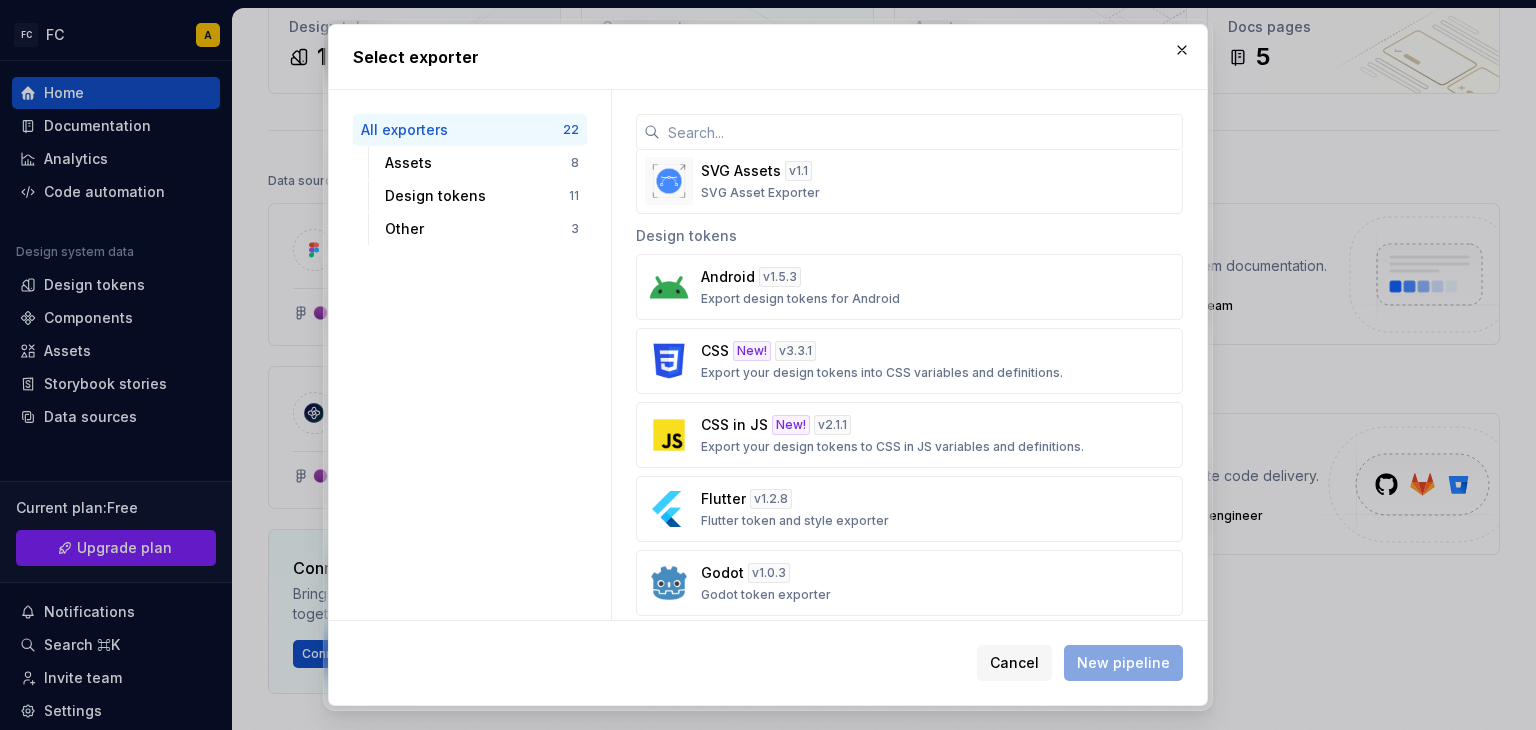 scroll, scrollTop: 560, scrollLeft: 0, axis: vertical 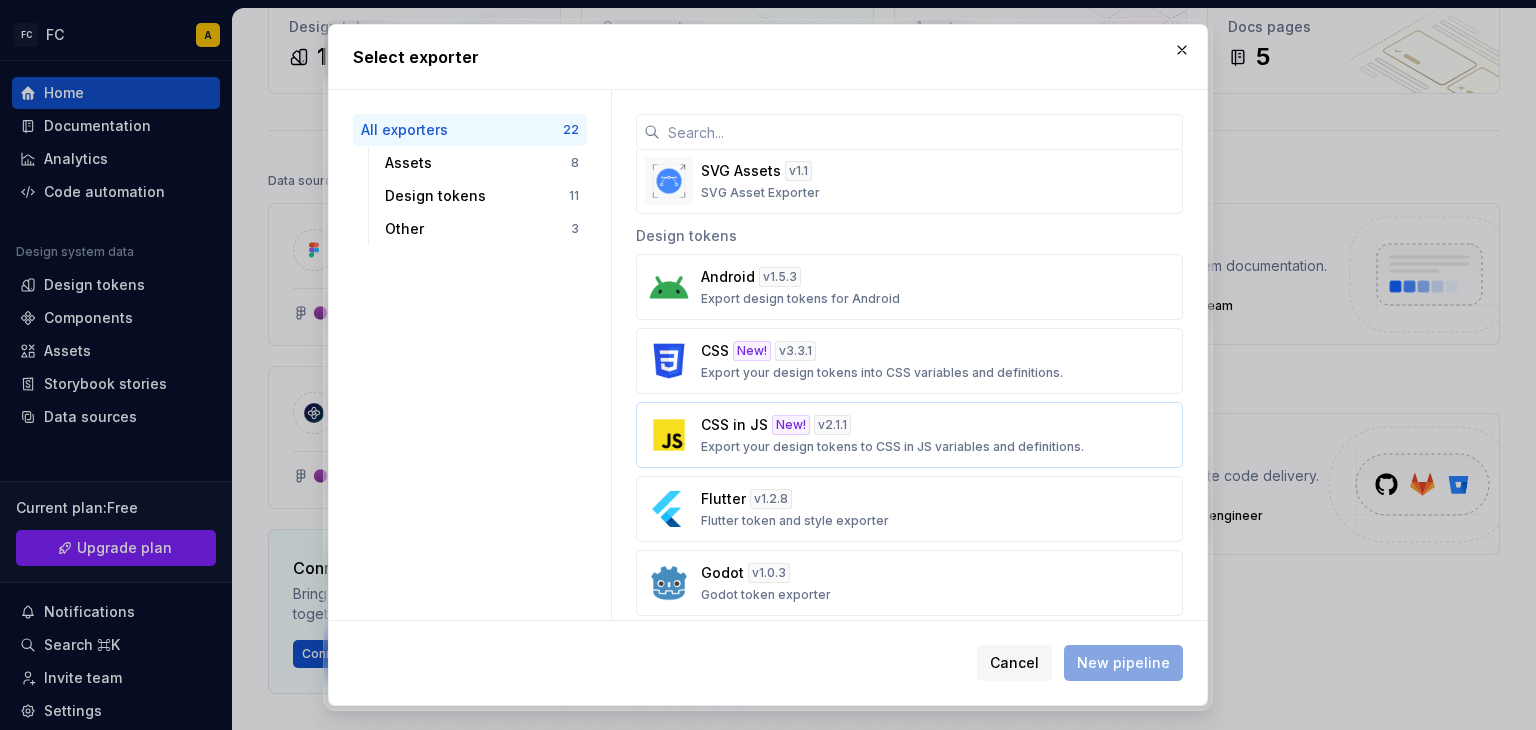click on "Export your design tokens to CSS in JS variables and definitions." at bounding box center (892, 447) 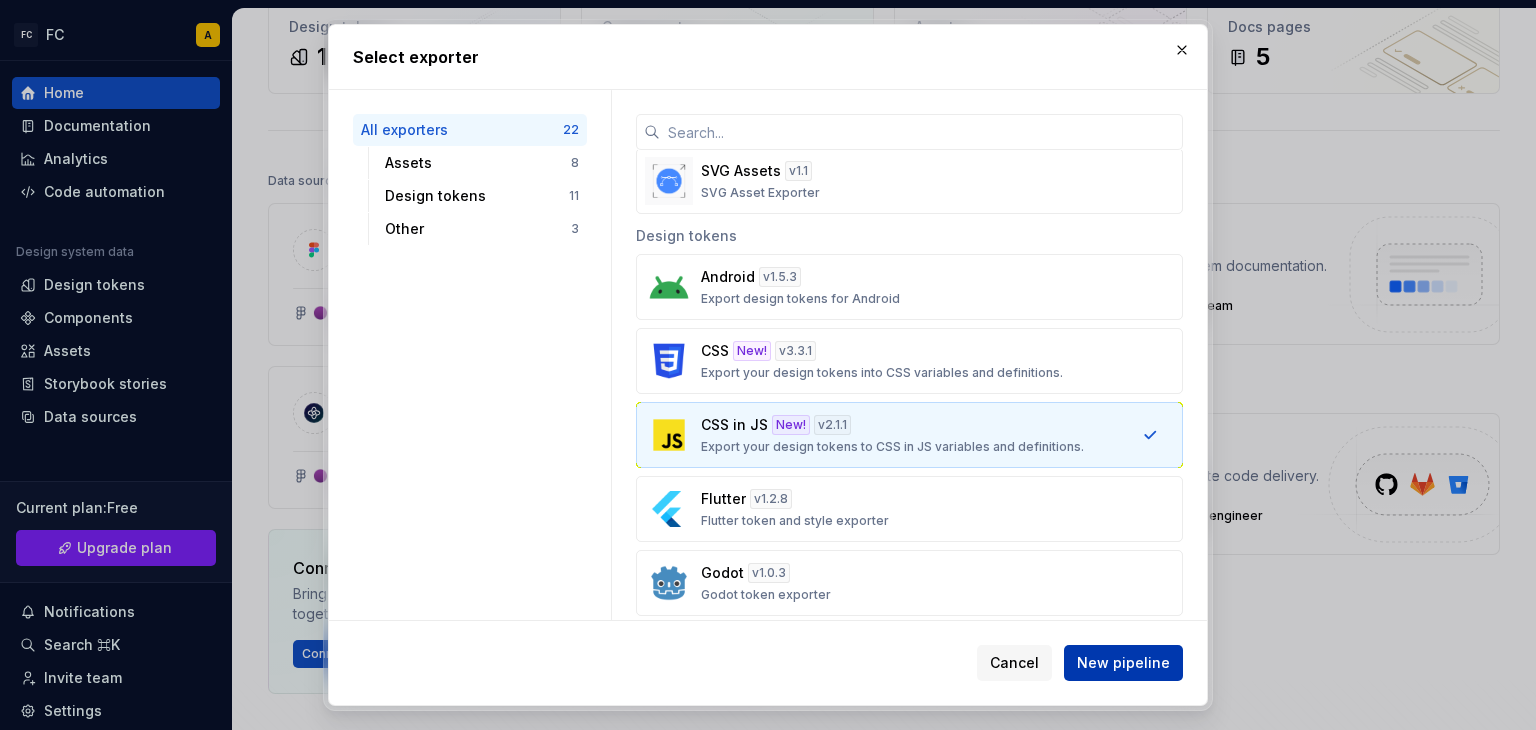 click on "New pipeline" at bounding box center [1123, 663] 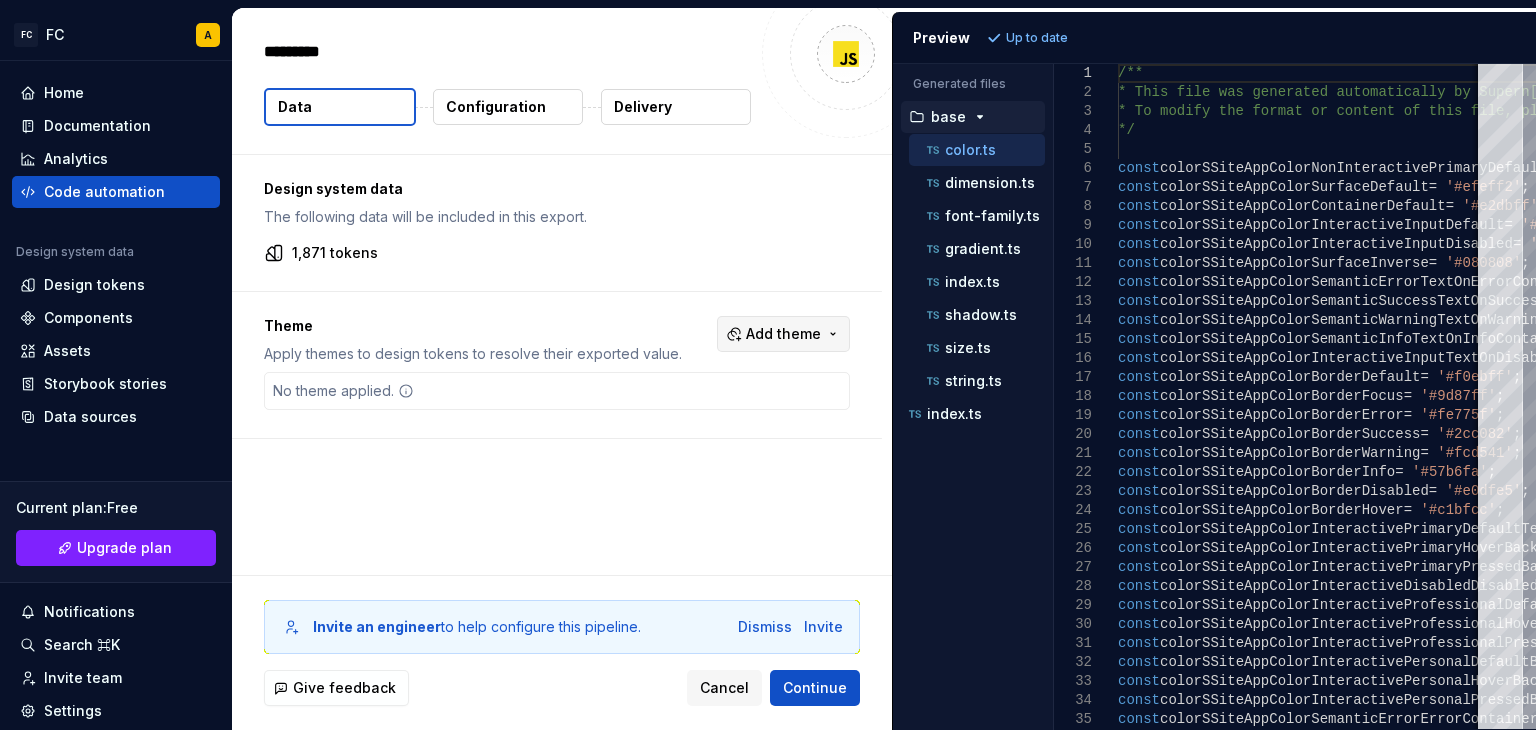 click on "Add theme" at bounding box center (783, 334) 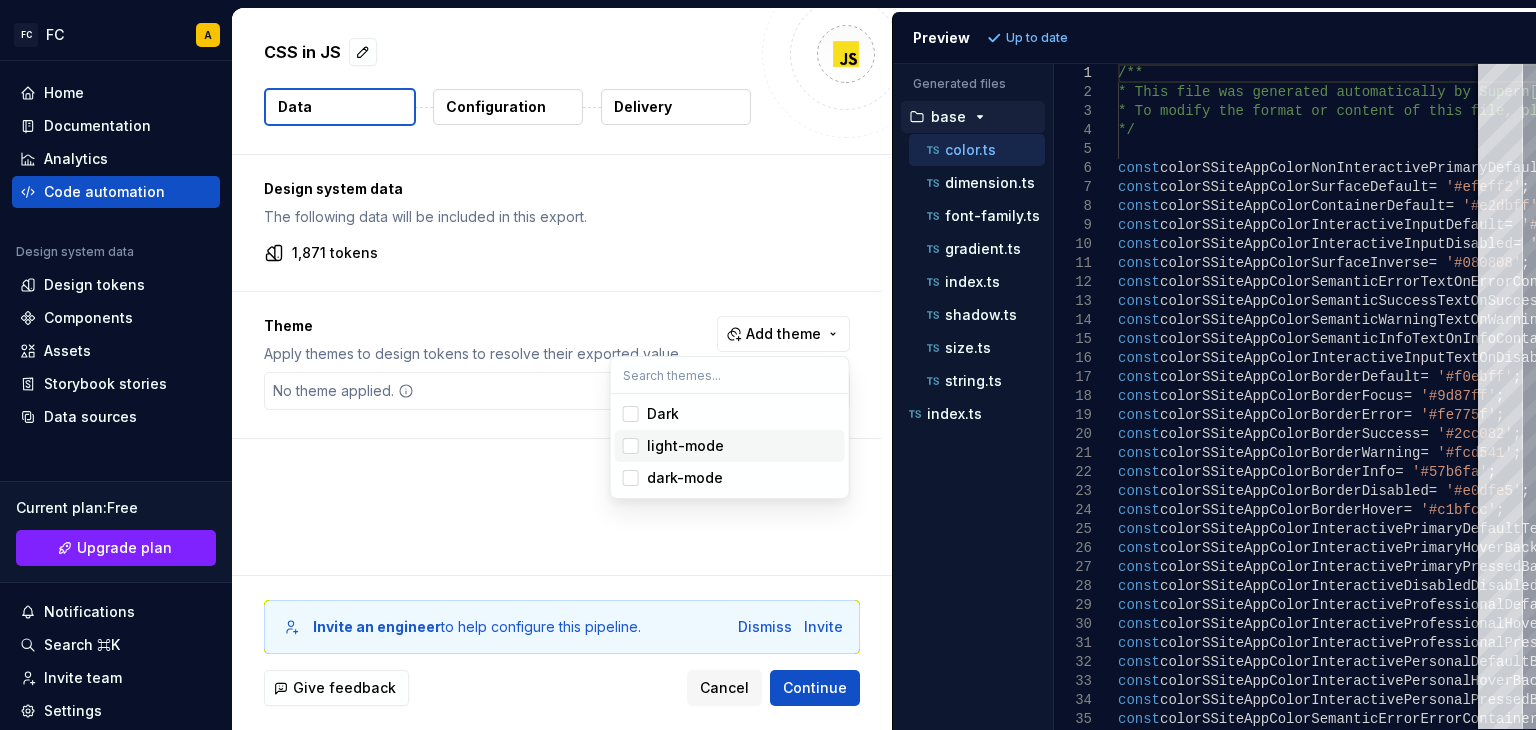 click at bounding box center [631, 446] 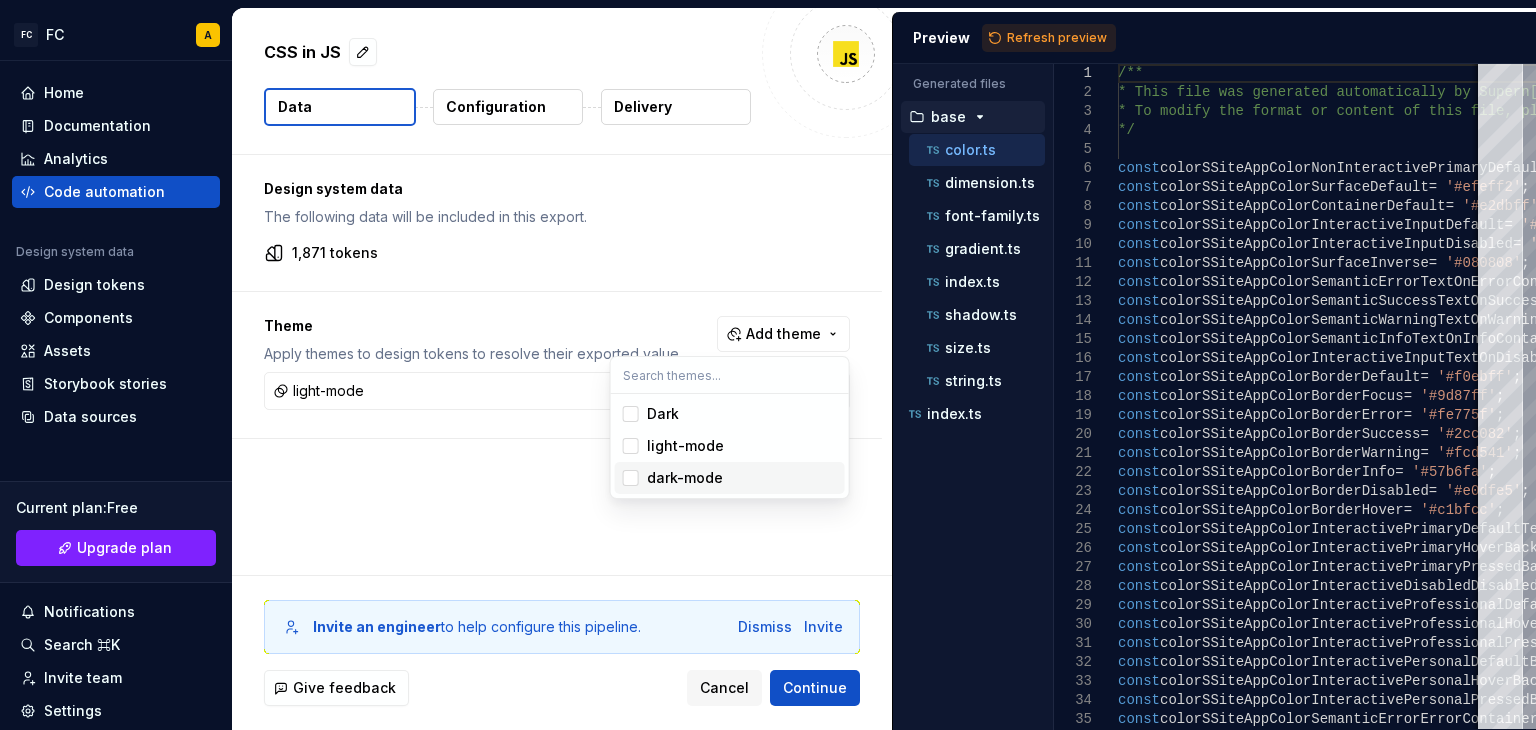 click at bounding box center [631, 478] 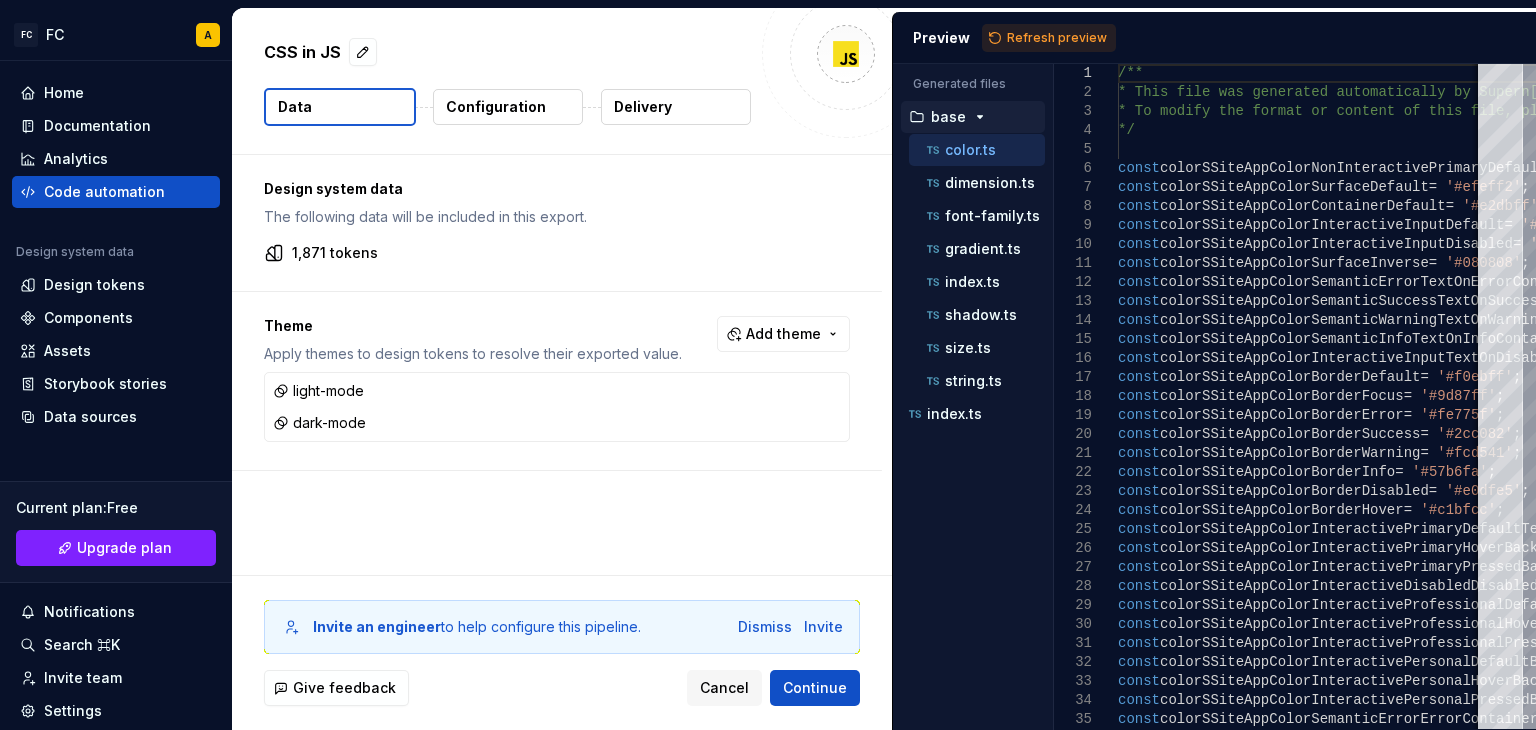 click on "FC FC A Home Documentation Analytics Code automation Design system data Design tokens Components Assets Storybook stories Data sources Current plan :  Free Upgrade plan Notifications Search ⌘K Invite team Settings Contact support Help CSS in JS Data Configuration Delivery Design system data The following data will be included in this export. 1,871 tokens Theme Apply themes to design tokens to resolve their exported value. Add theme light-mode dark-mode Invite an engineer  to help configure this pipeline. Dismiss Invite Give feedback Cancel Continue Preview Refresh preview Generated files
Accessibility guide for tree .
Navigate the tree with the arrow keys. Common tree hotkeys apply. Further keybindings are available:
enter to execute primary action on focused item
f2 to start renaming the focused item
escape to abort renaming an item
control+d to start dragging selected items
base color.ts dimension.ts font-family.ts gradient.ts size.ts" at bounding box center (768, 365) 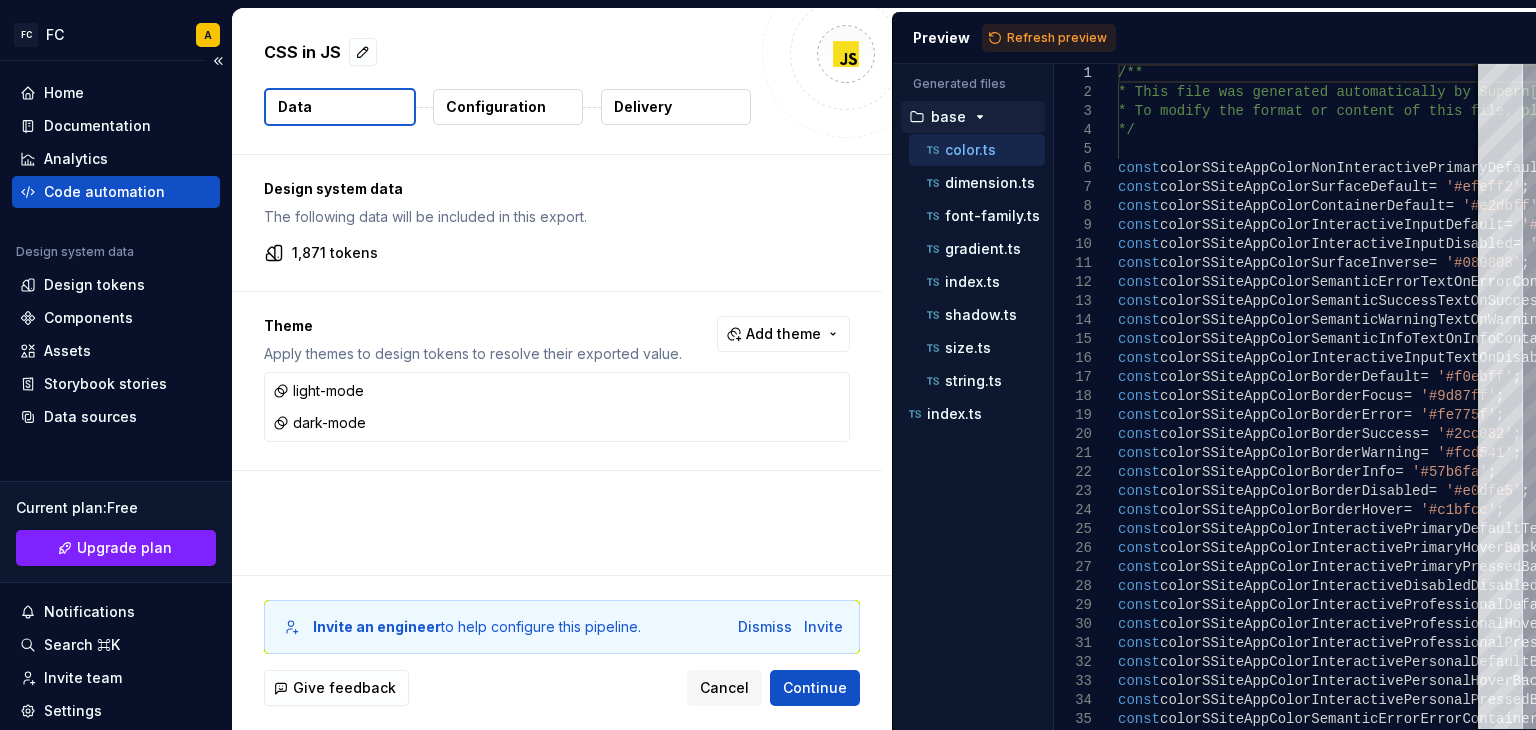 click on "Code automation" at bounding box center (104, 192) 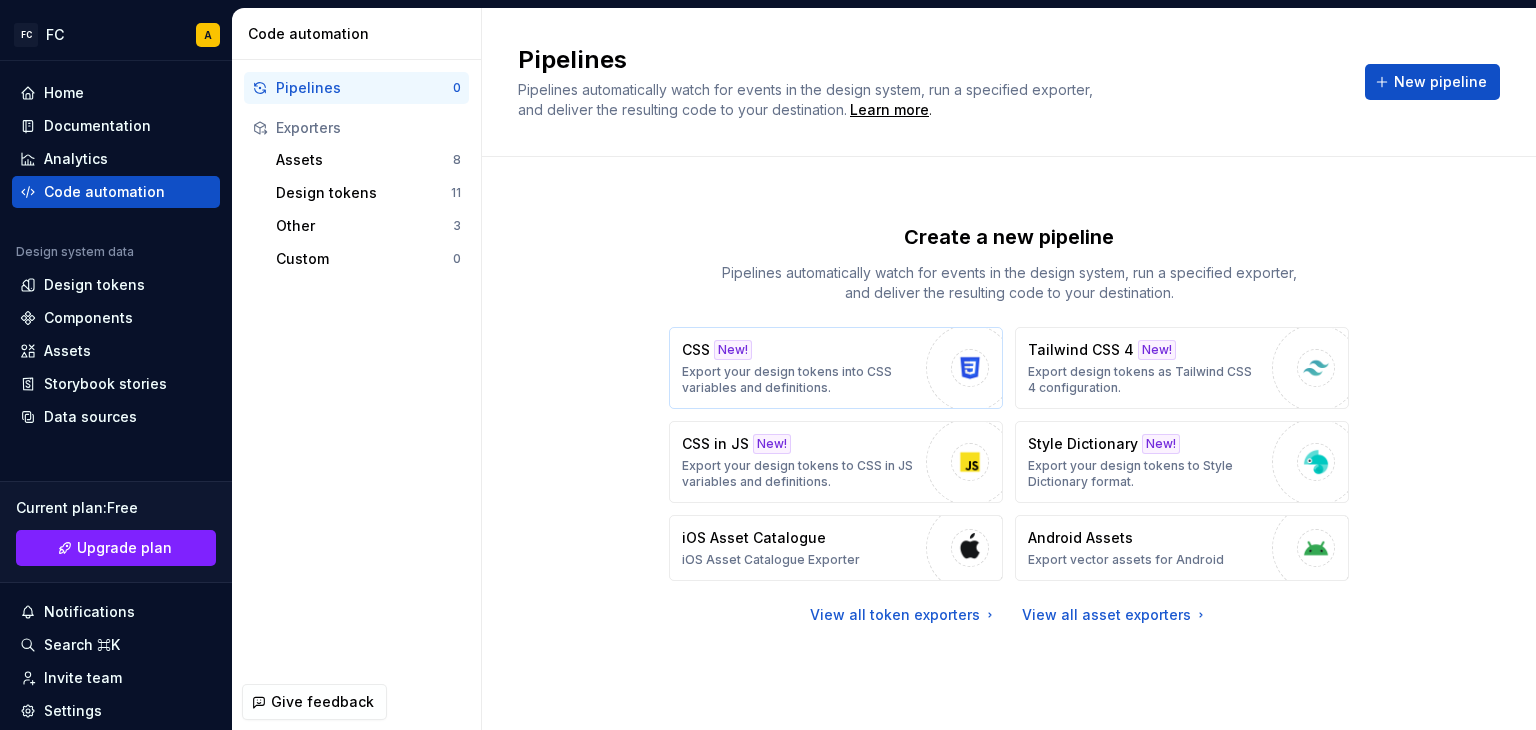 click on "CSS New! Export your design tokens into CSS variables and definitions." at bounding box center (799, 368) 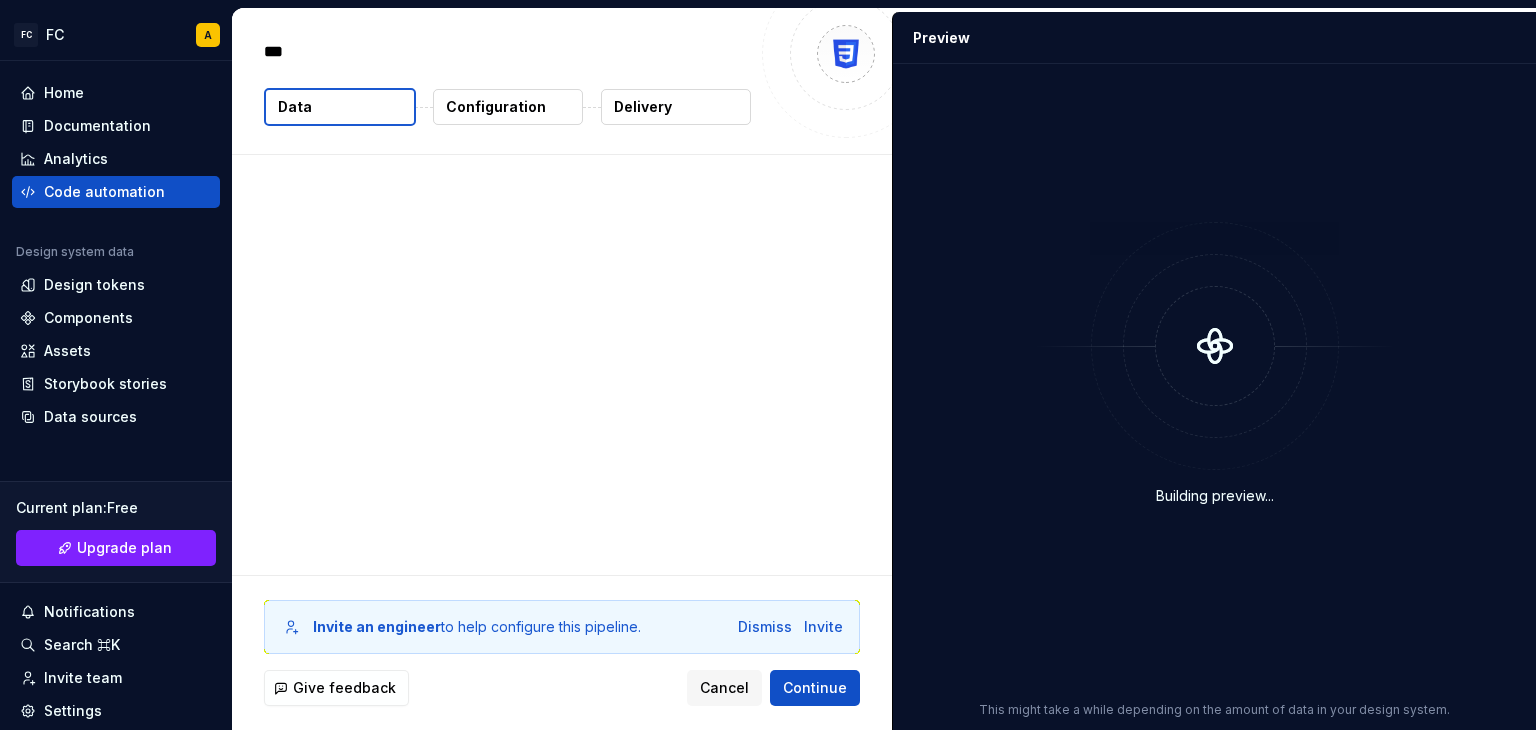 type on "*" 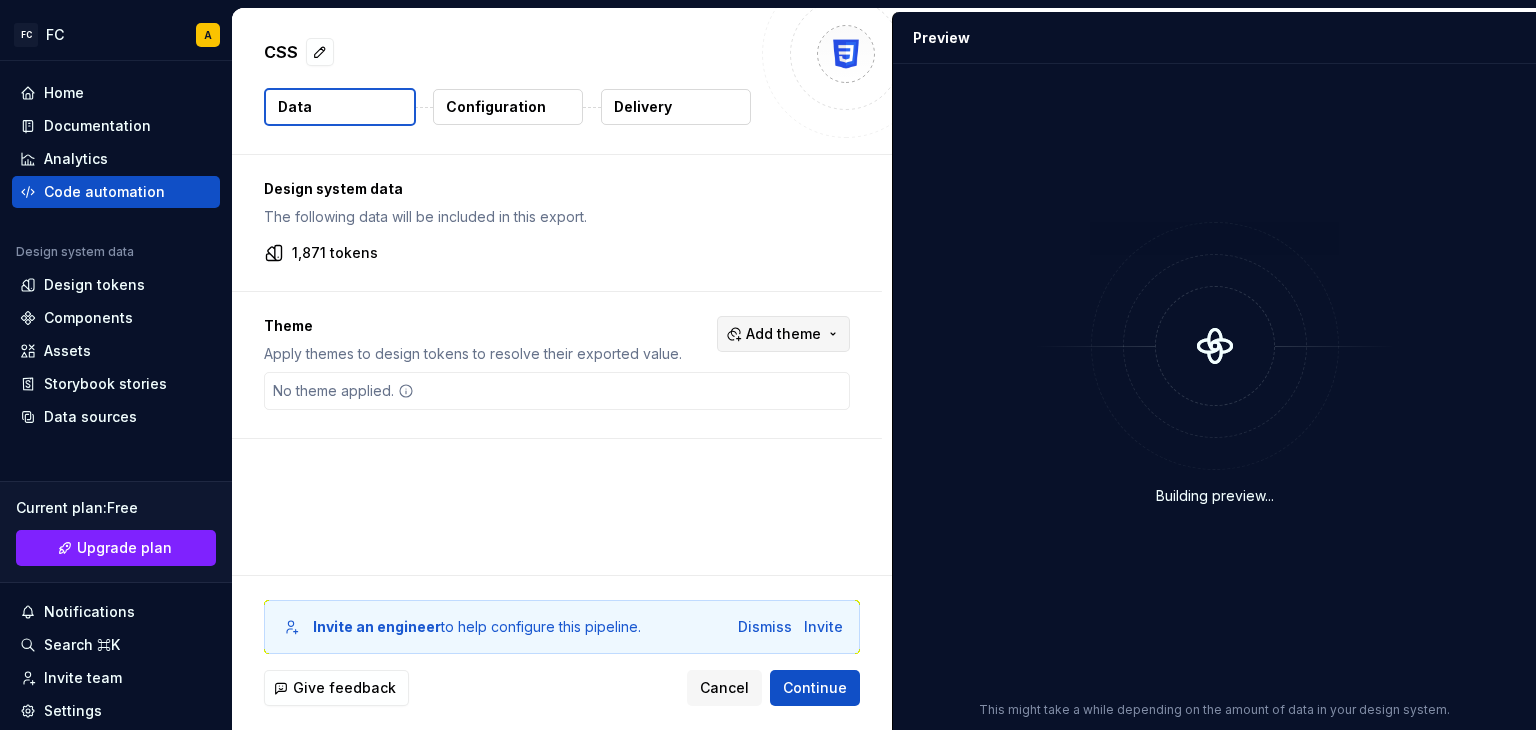 click on "Add theme" at bounding box center [783, 334] 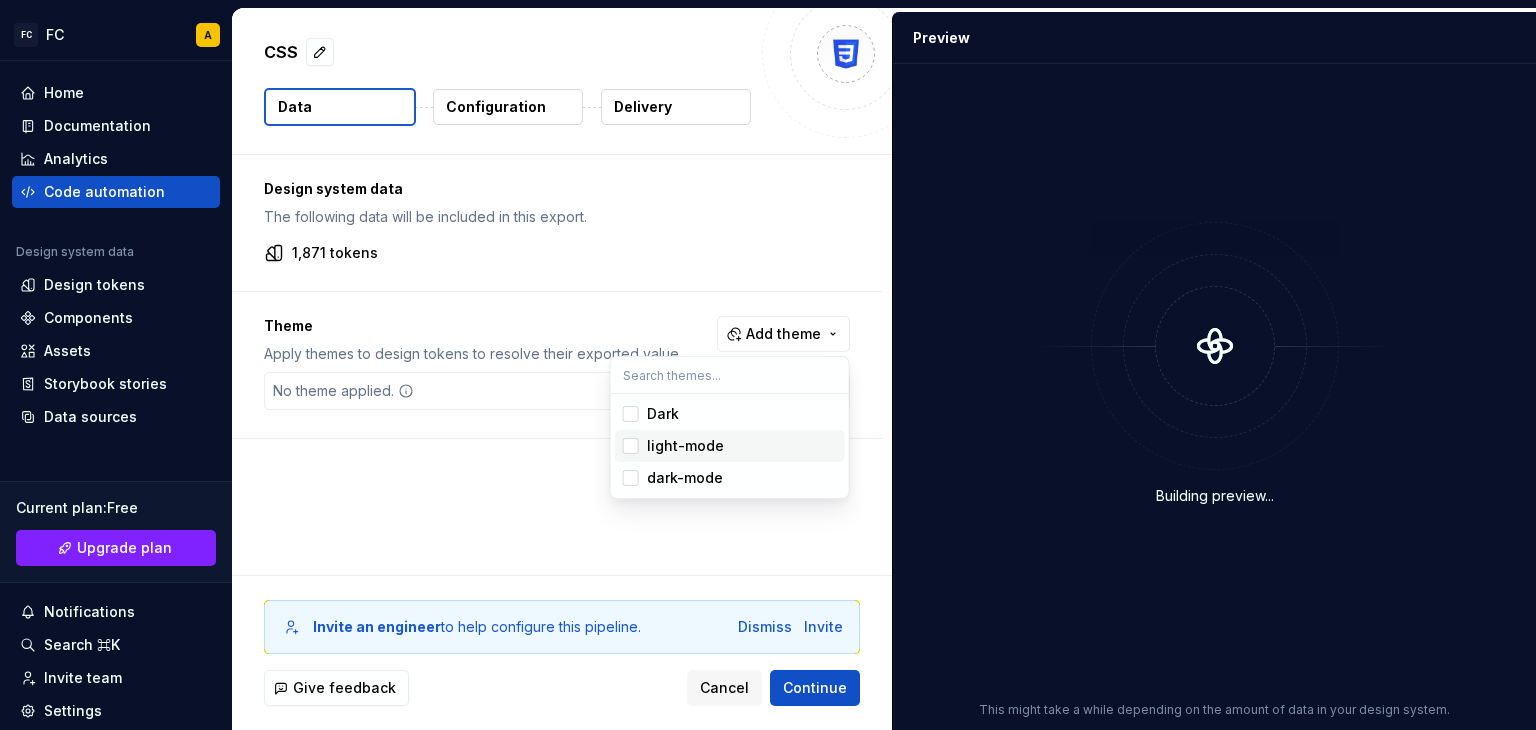 click on "light-mode" at bounding box center (742, 446) 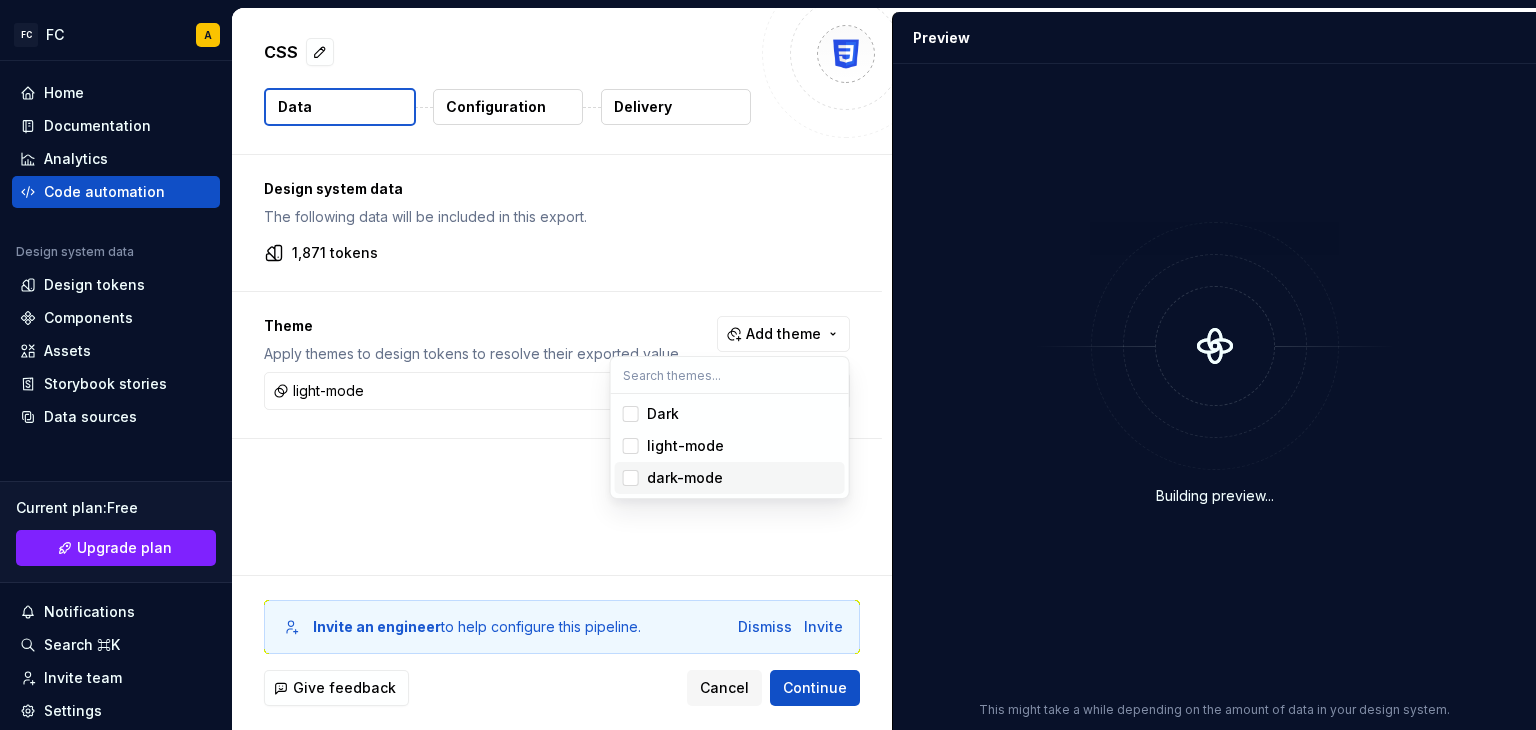 click on "dark-mode" at bounding box center [685, 478] 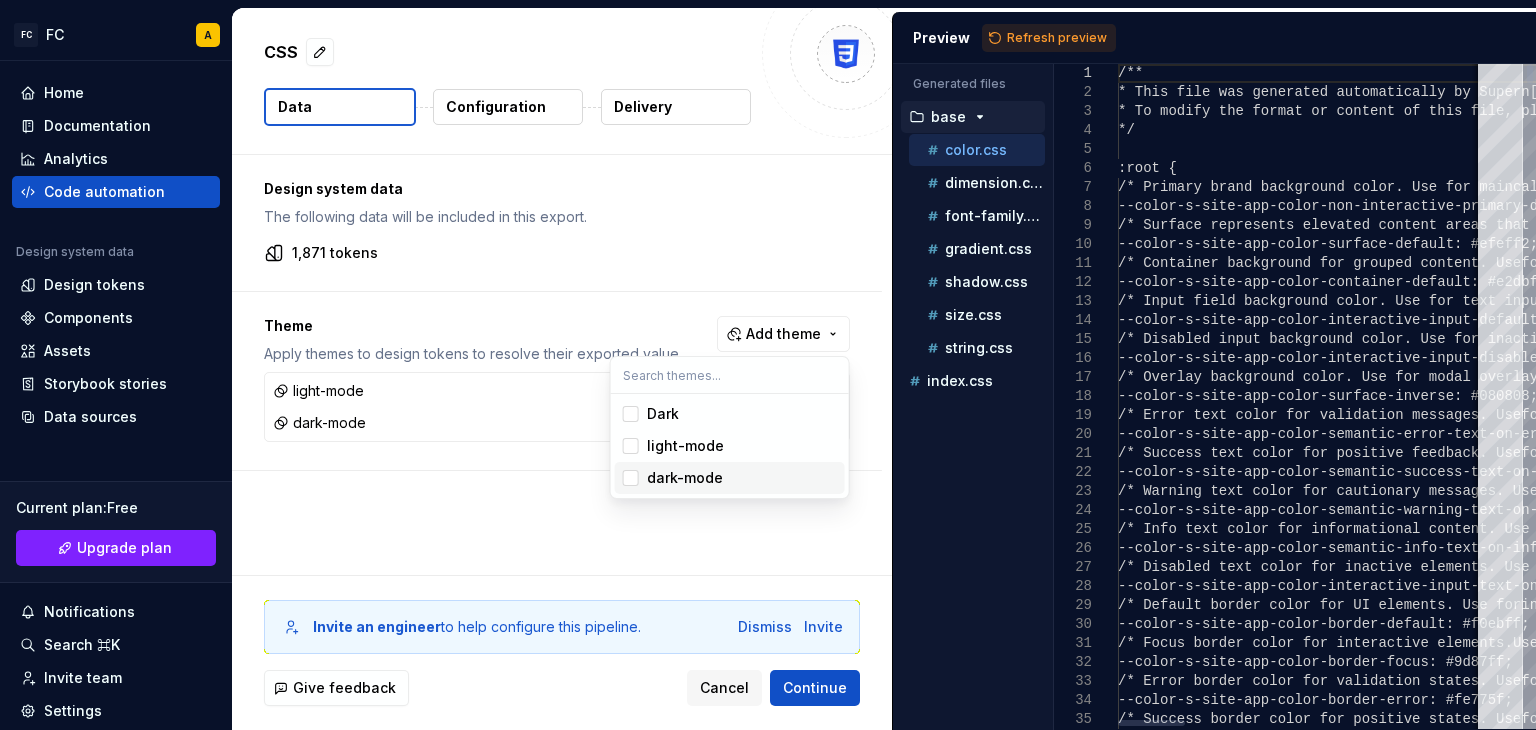 click on "FC FC A Home Documentation Analytics Code automation Design system data Design tokens Components Assets Storybook stories Data sources Current plan :  Free Upgrade plan Notifications Search ⌘K Invite team Settings Contact support Help CSS Data Configuration Delivery Design system data The following data will be included in this export. 1,871 tokens Theme Apply themes to design tokens to resolve their exported value. Add theme light-mode dark-mode Invite an engineer  to help configure this pipeline. Dismiss Invite Give feedback Cancel Continue Preview Refresh preview Generated files
Accessibility guide for tree .
Navigate the tree with the arrow keys. Common tree hotkeys apply. Further keybindings are available:
enter to execute primary action on focused item
f2 to start renaming the focused item
escape to abort renaming an item
control+d to start dragging selected items
base color.css dimension.css font-family.css gradient.css size.css" at bounding box center (768, 365) 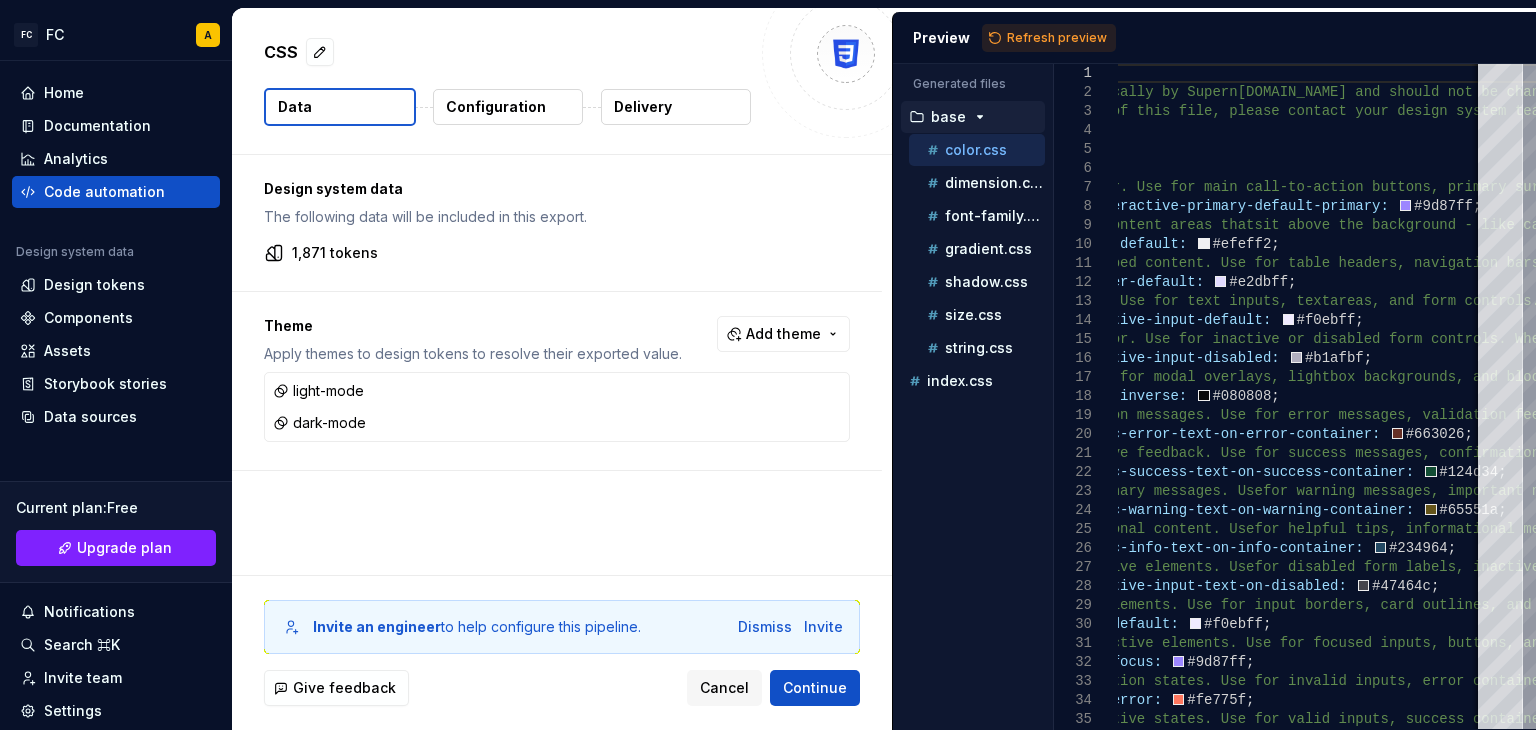 click on "Configuration" at bounding box center (496, 107) 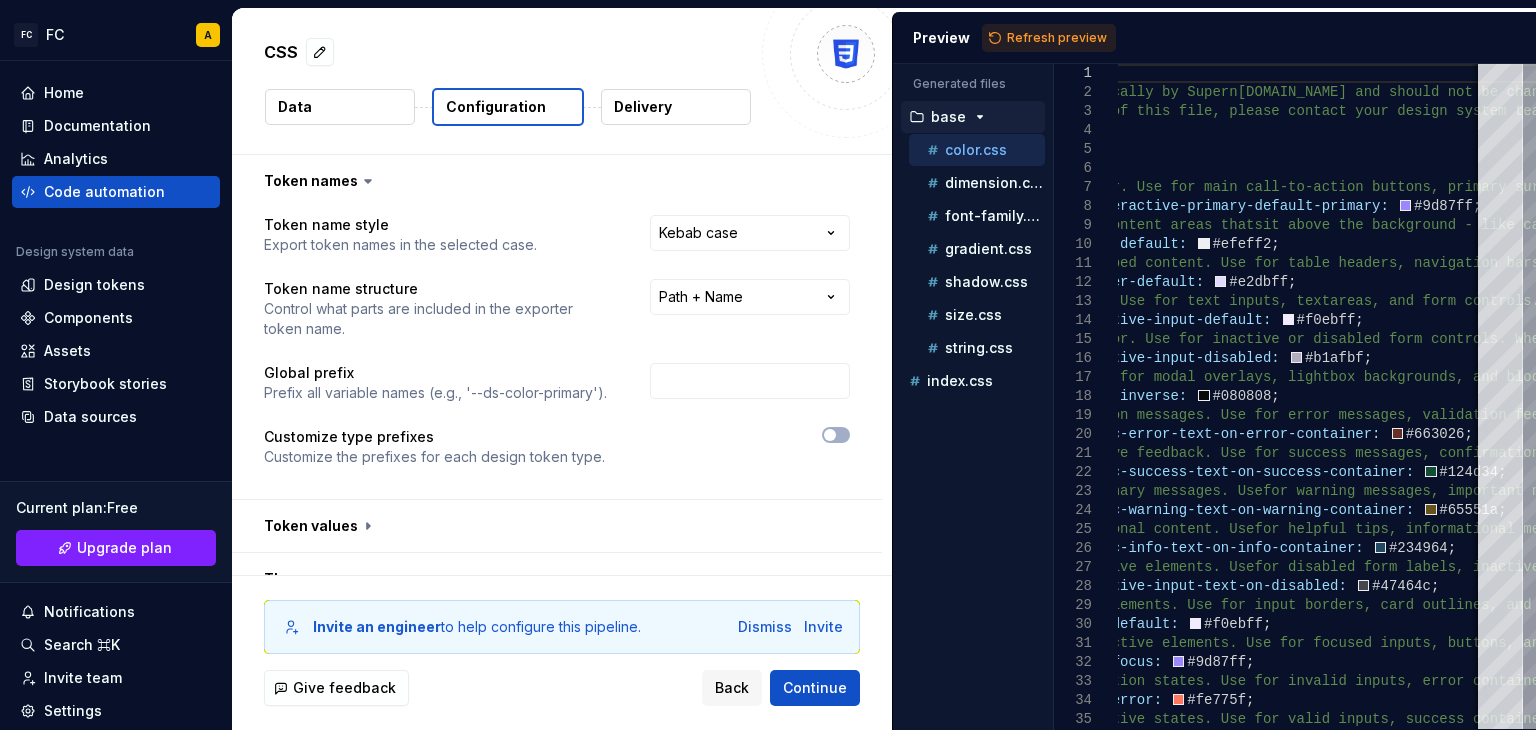 click on "Configuration" at bounding box center (508, 107) 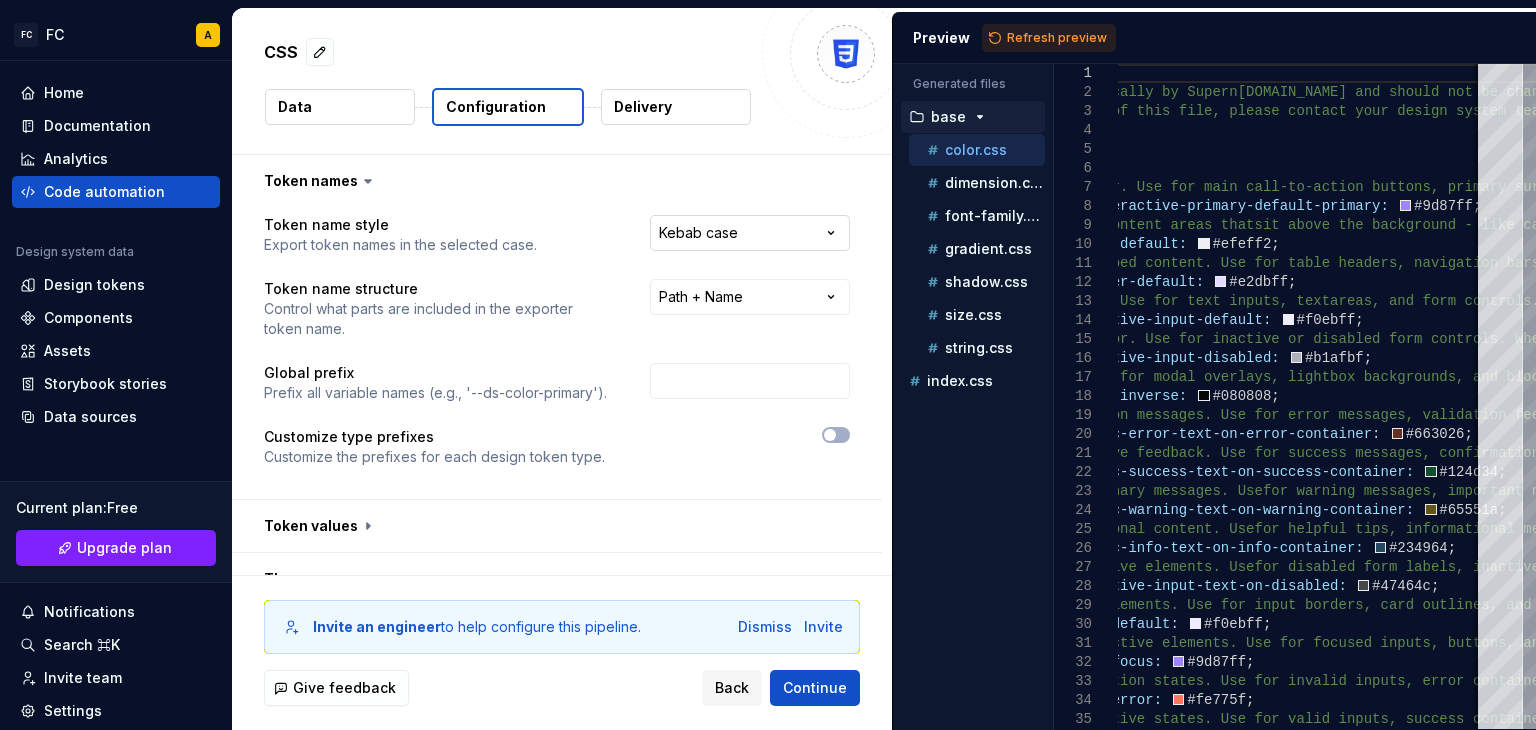 click on "**********" at bounding box center (768, 365) 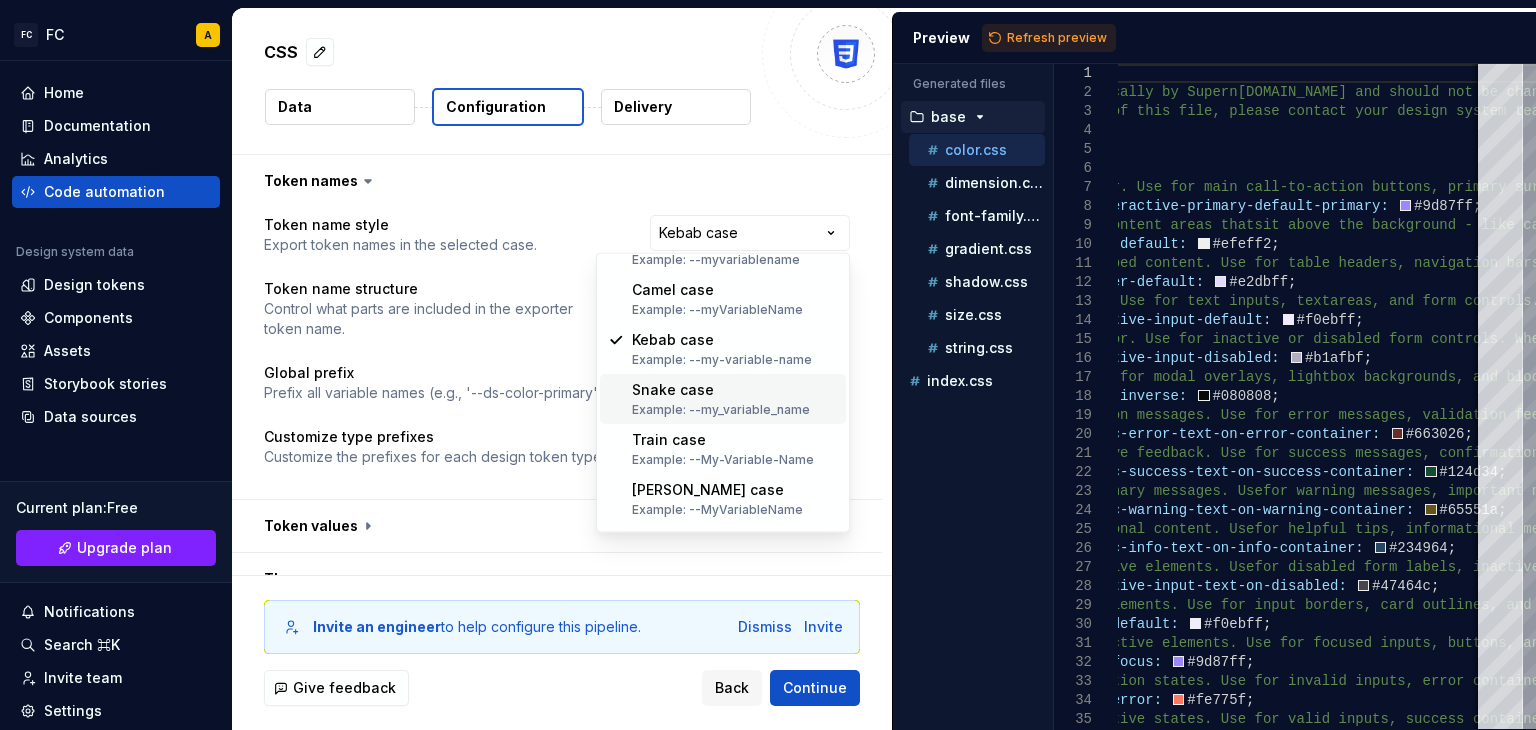 scroll, scrollTop: 60, scrollLeft: 0, axis: vertical 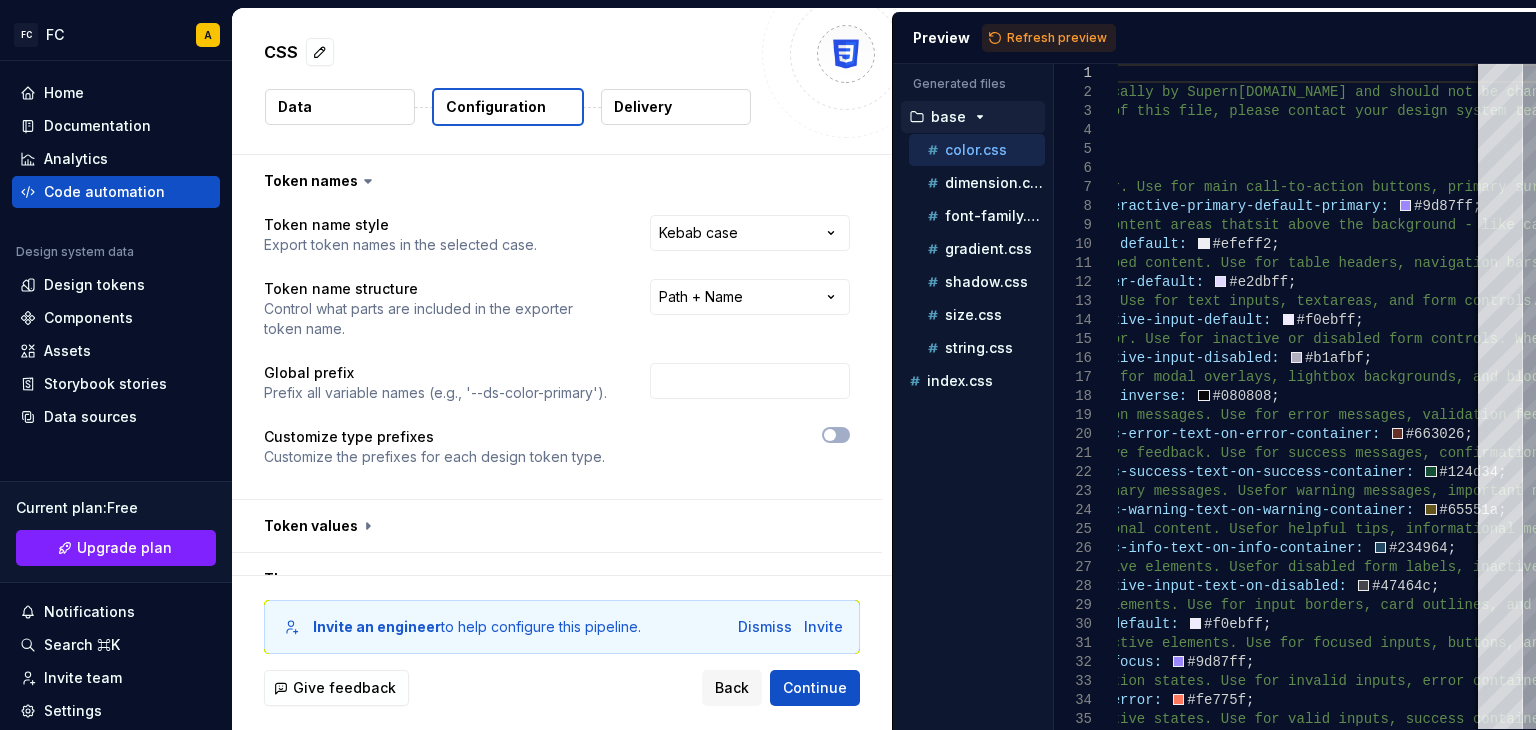 click on "**********" at bounding box center (768, 365) 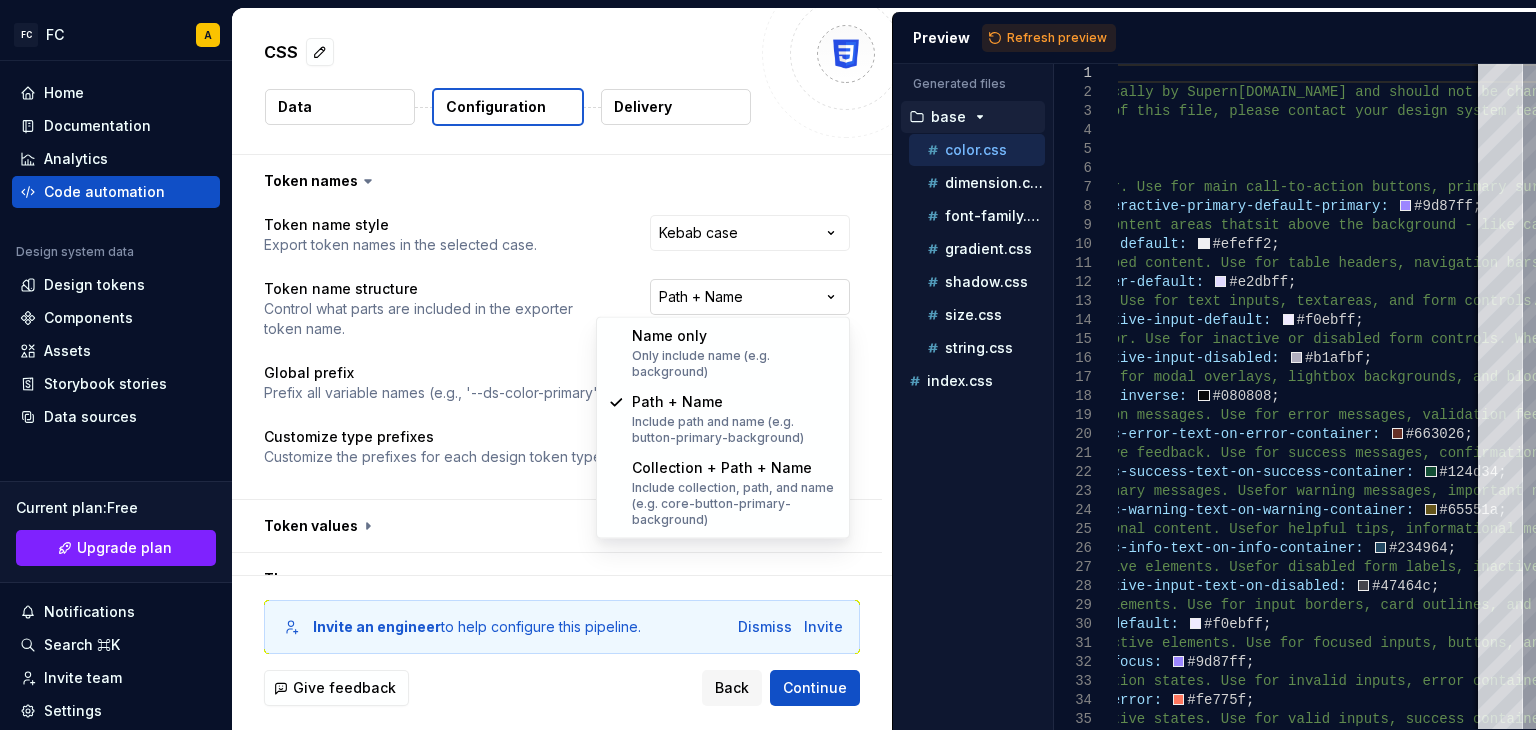 click on "**********" at bounding box center [768, 365] 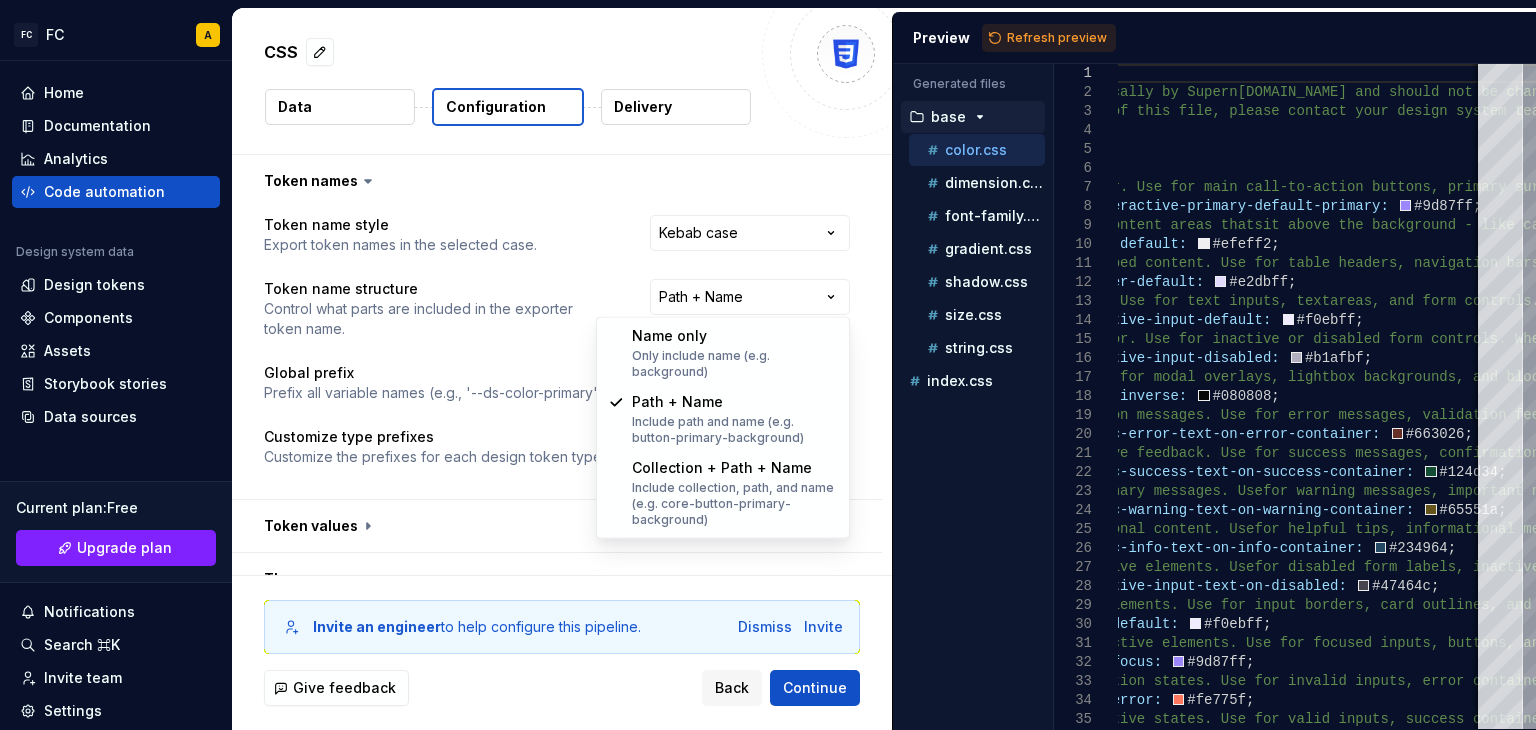 select on "**********" 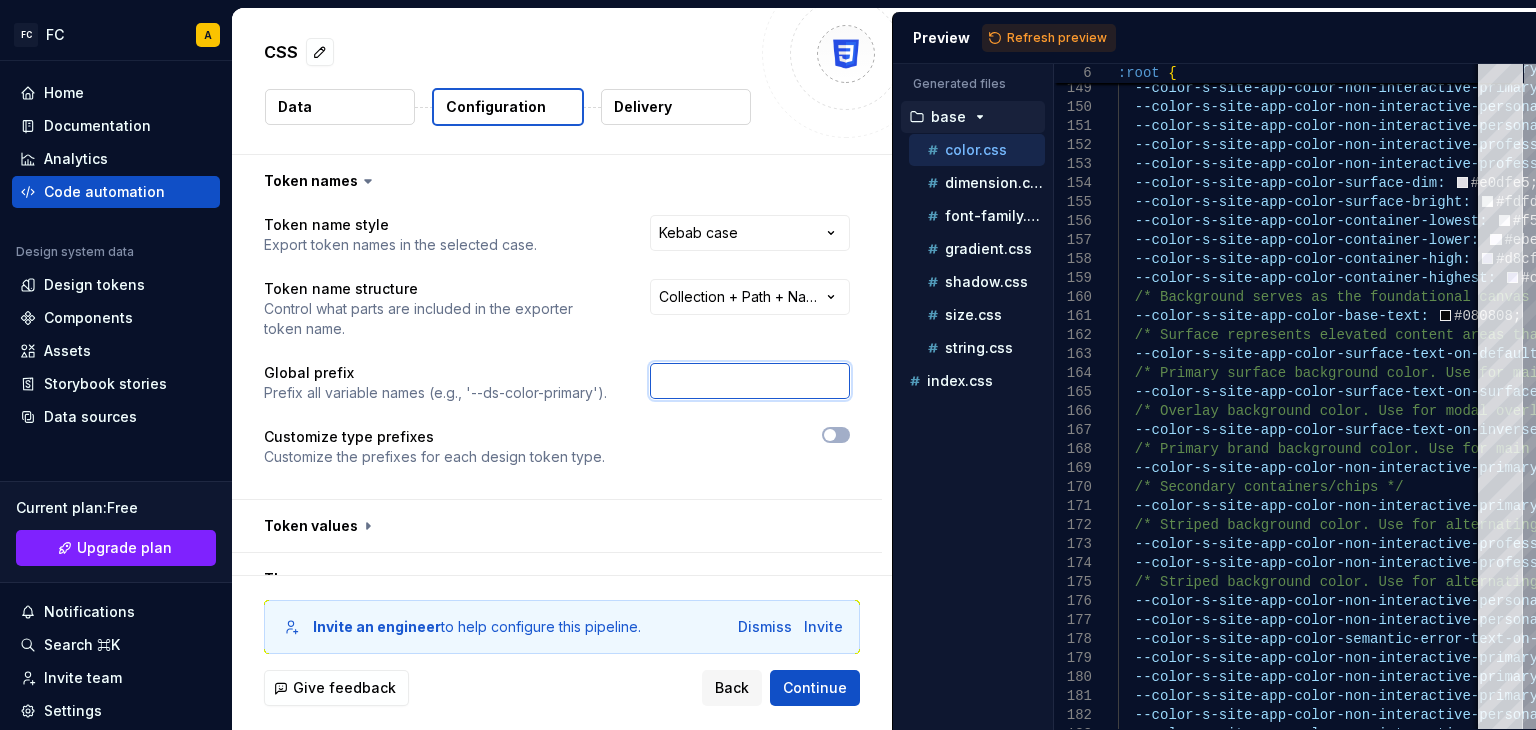 click at bounding box center (750, 381) 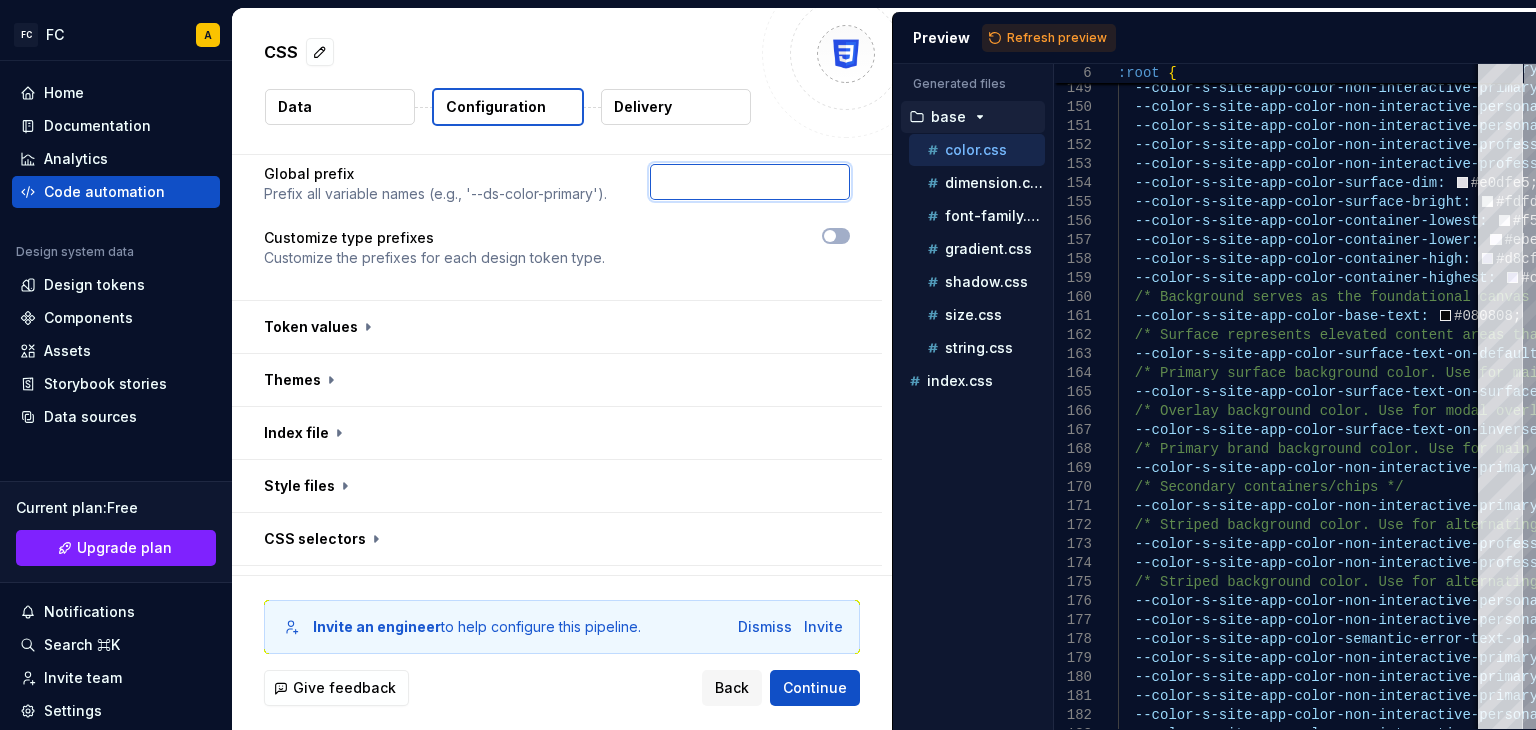scroll, scrollTop: 202, scrollLeft: 0, axis: vertical 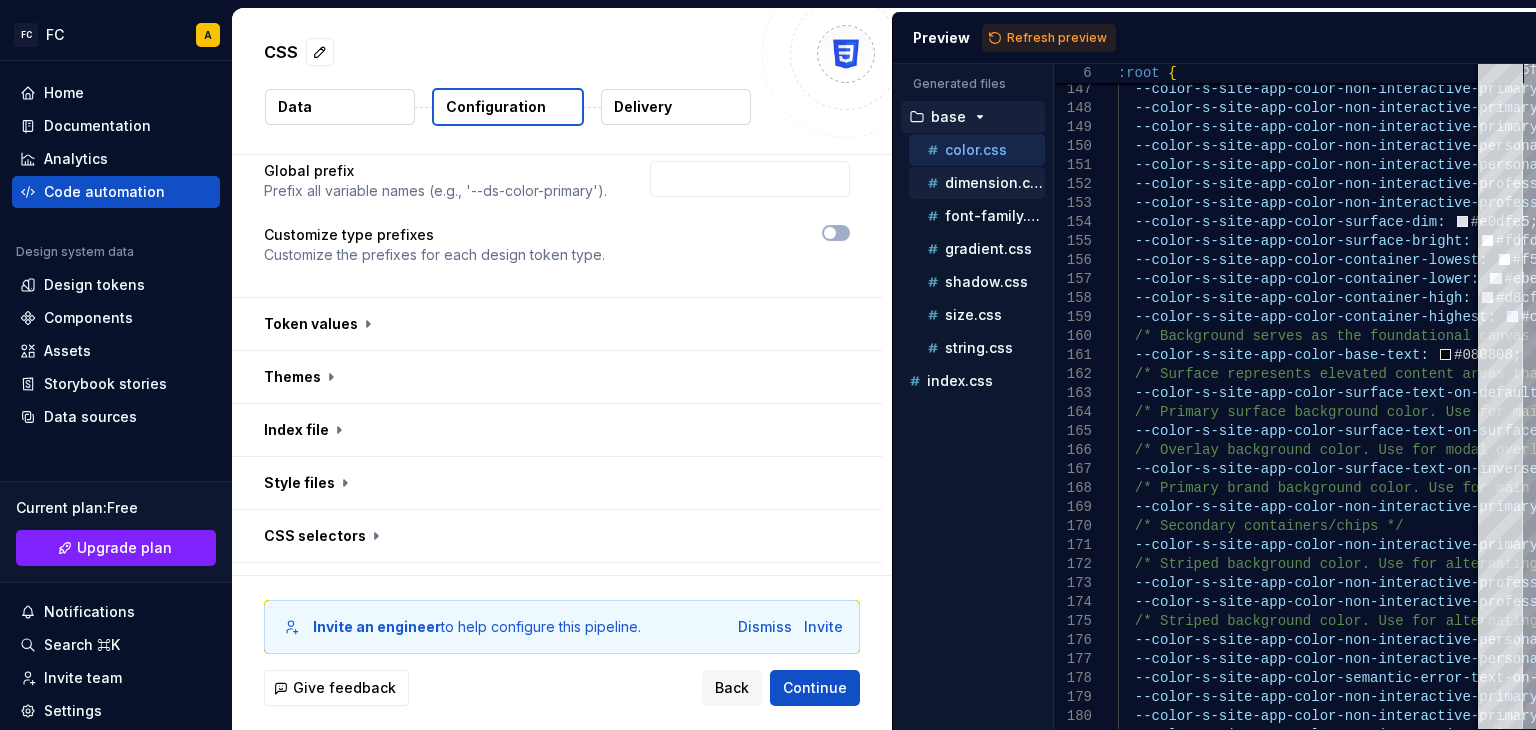 click on "dimension.css" at bounding box center [995, 183] 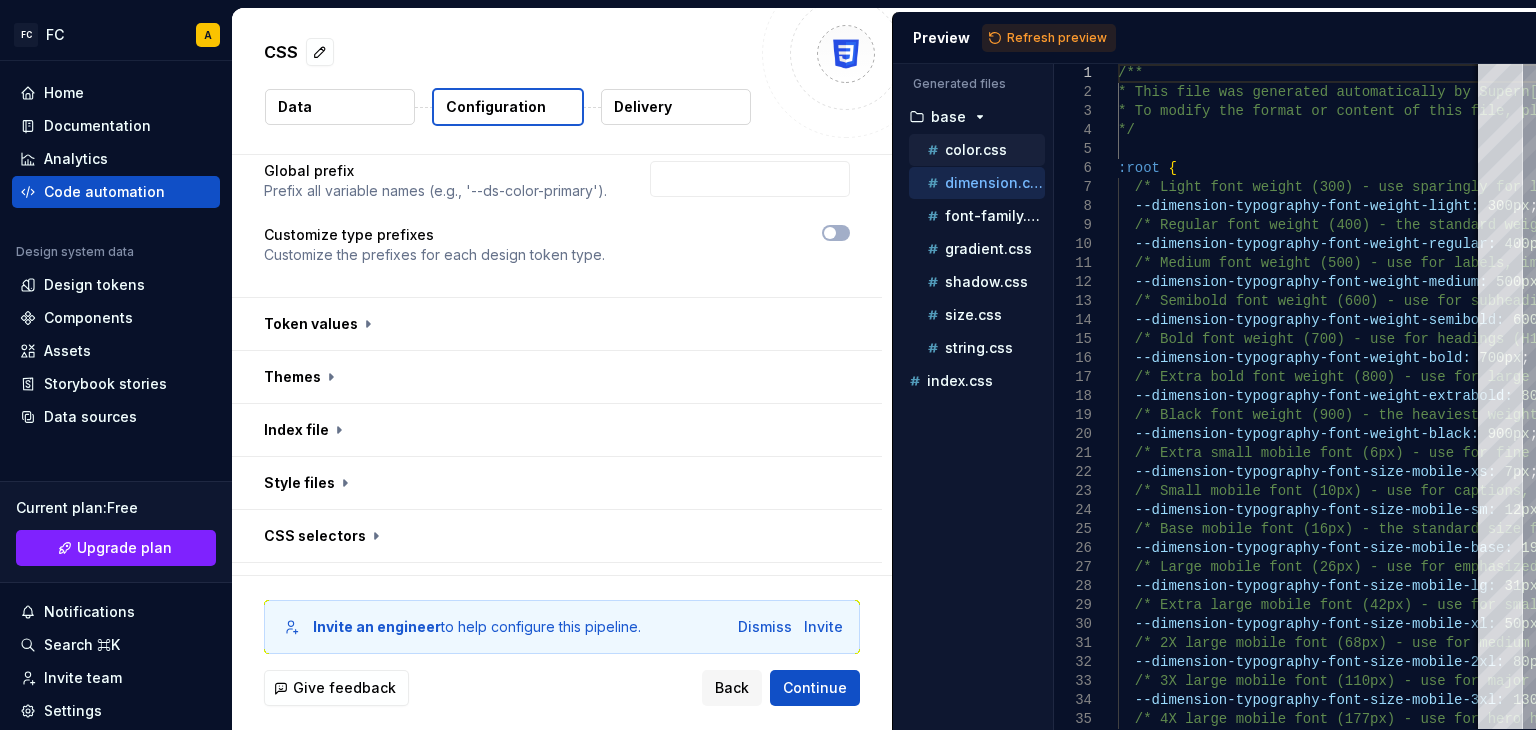 click on "color.css" at bounding box center (976, 150) 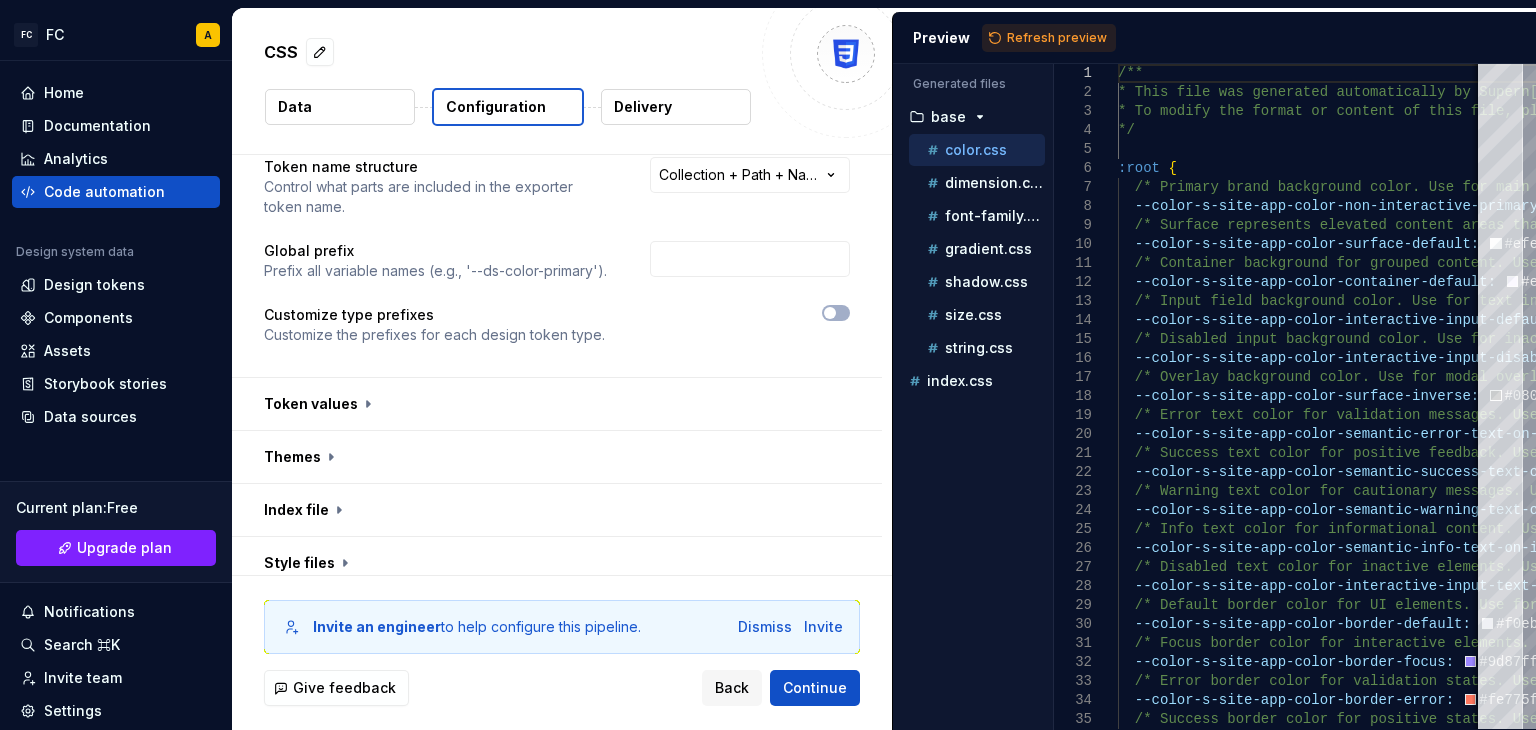 scroll, scrollTop: 123, scrollLeft: 0, axis: vertical 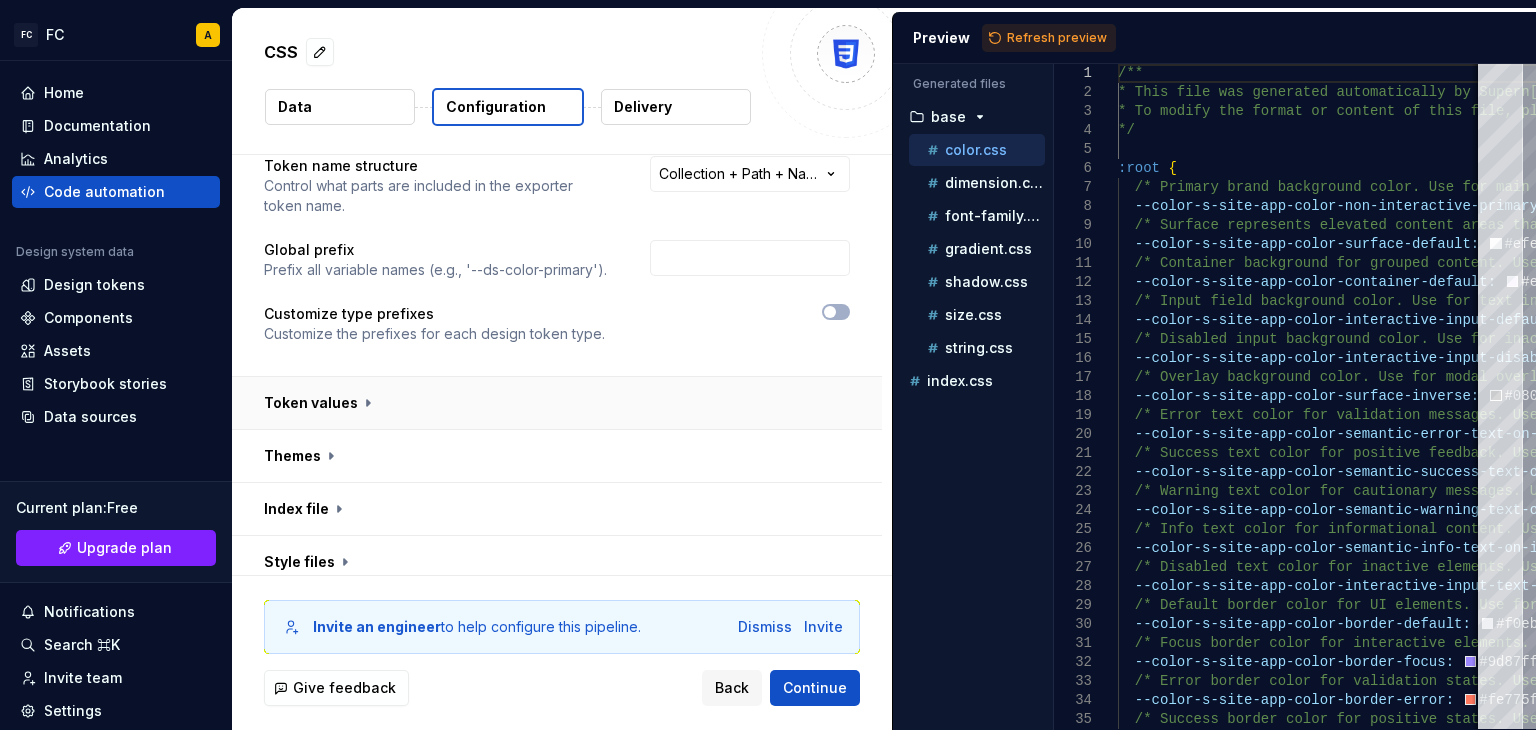 click at bounding box center (557, 403) 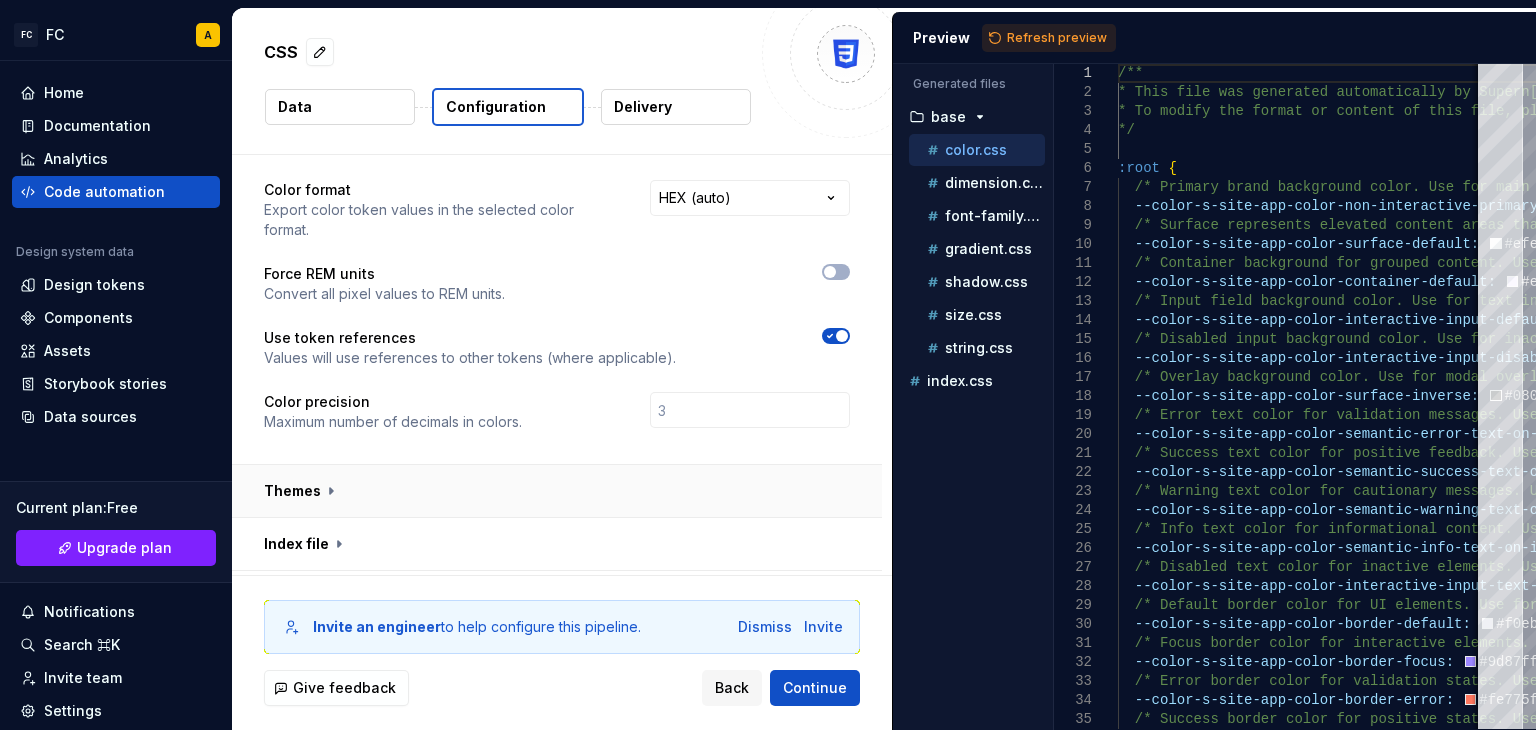 scroll, scrollTop: 400, scrollLeft: 0, axis: vertical 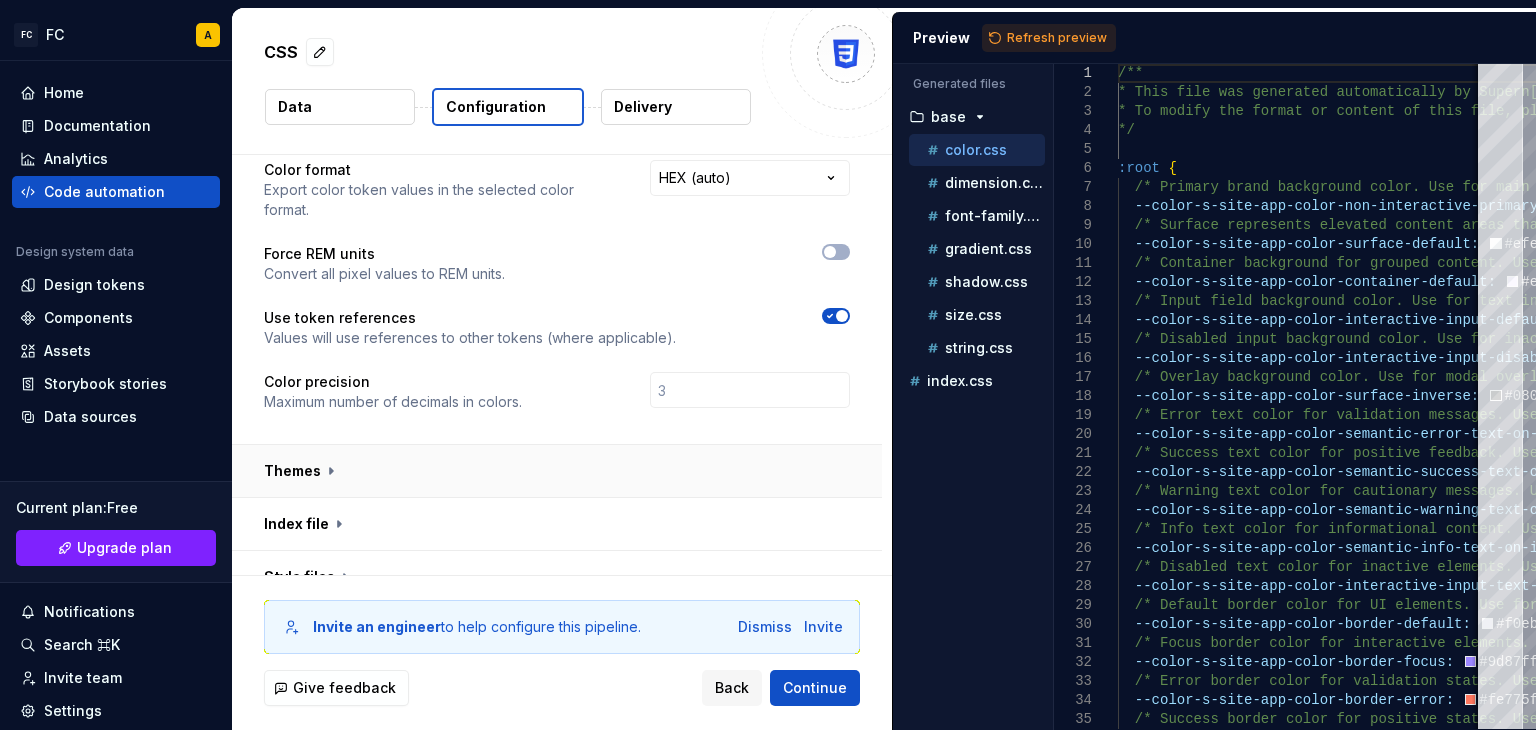 click at bounding box center (557, 471) 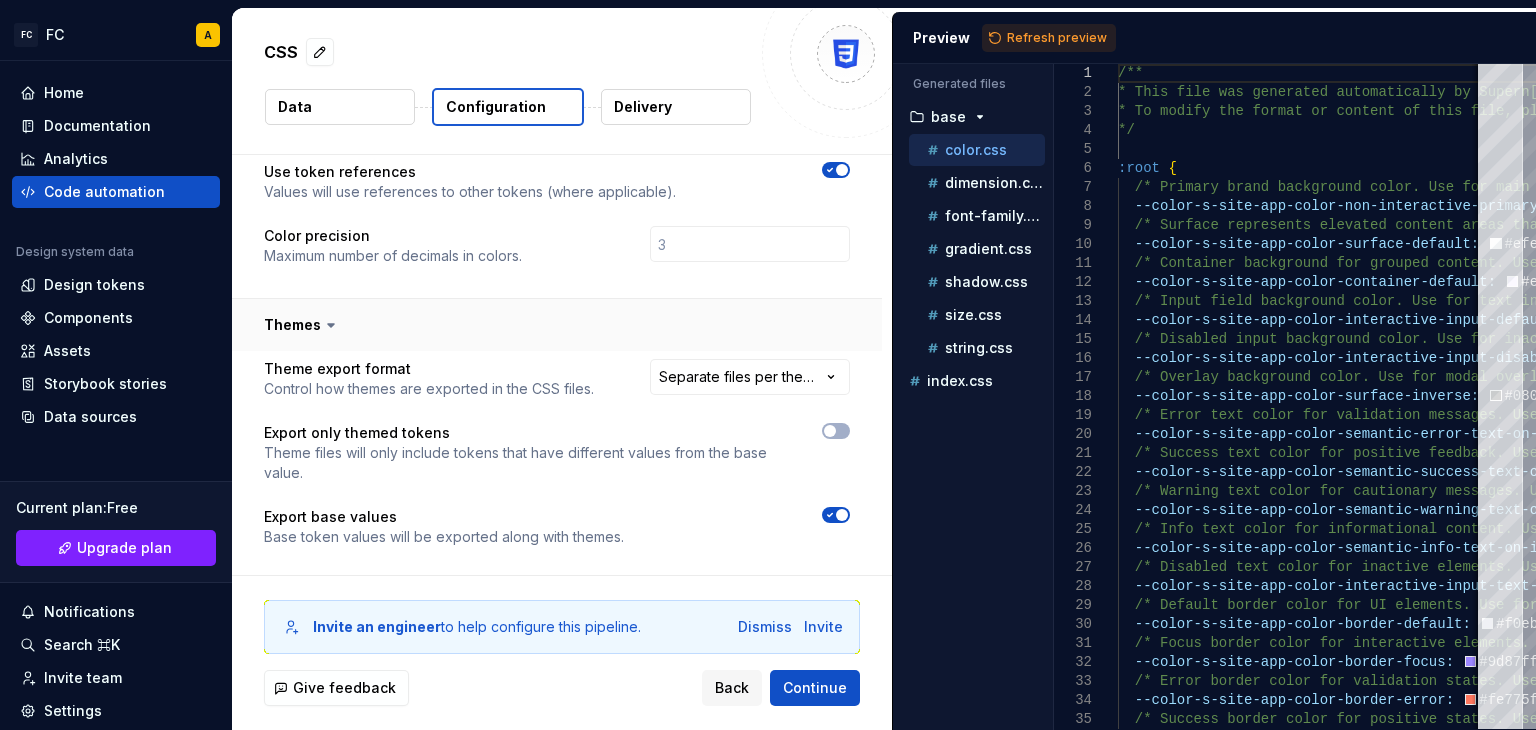 scroll, scrollTop: 559, scrollLeft: 0, axis: vertical 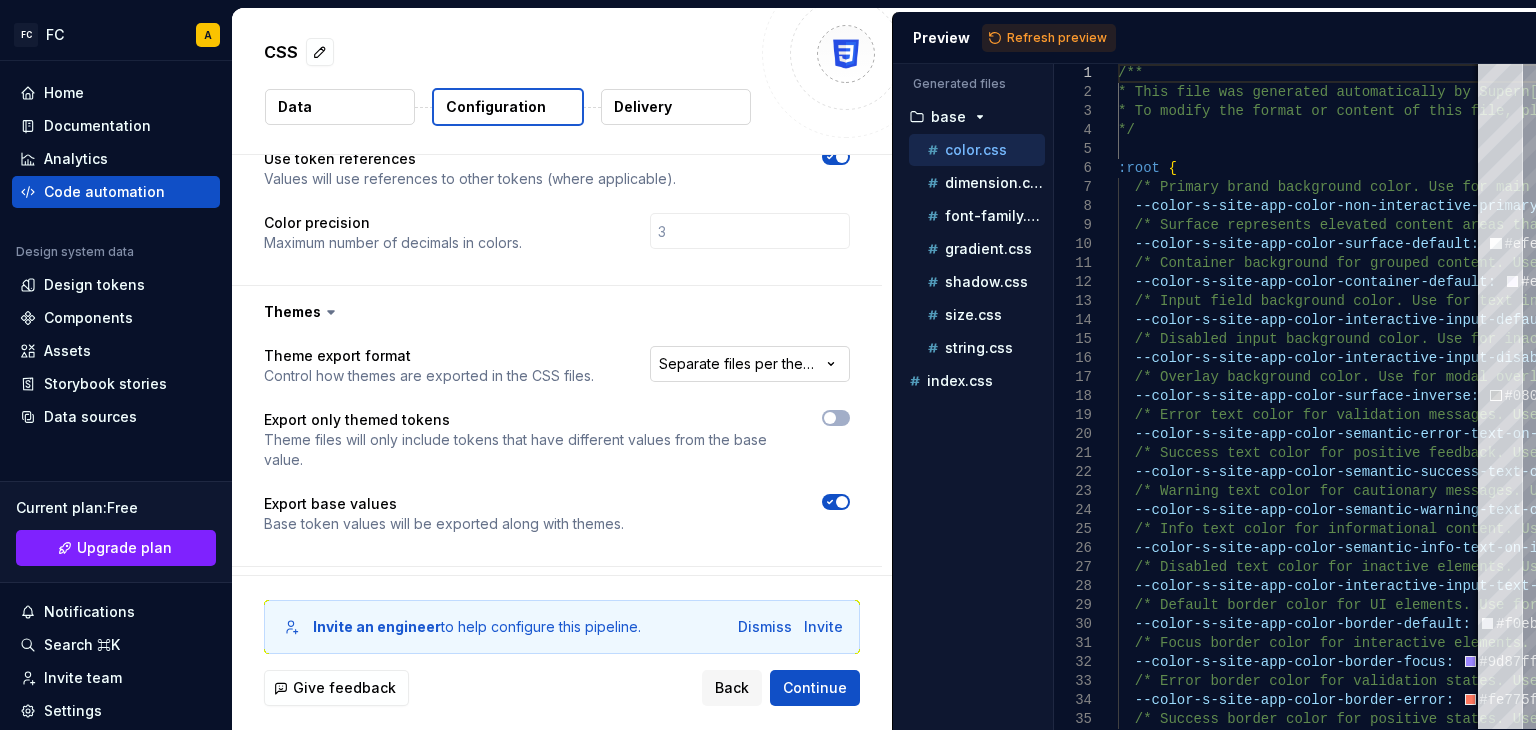 click on "**********" at bounding box center [768, 365] 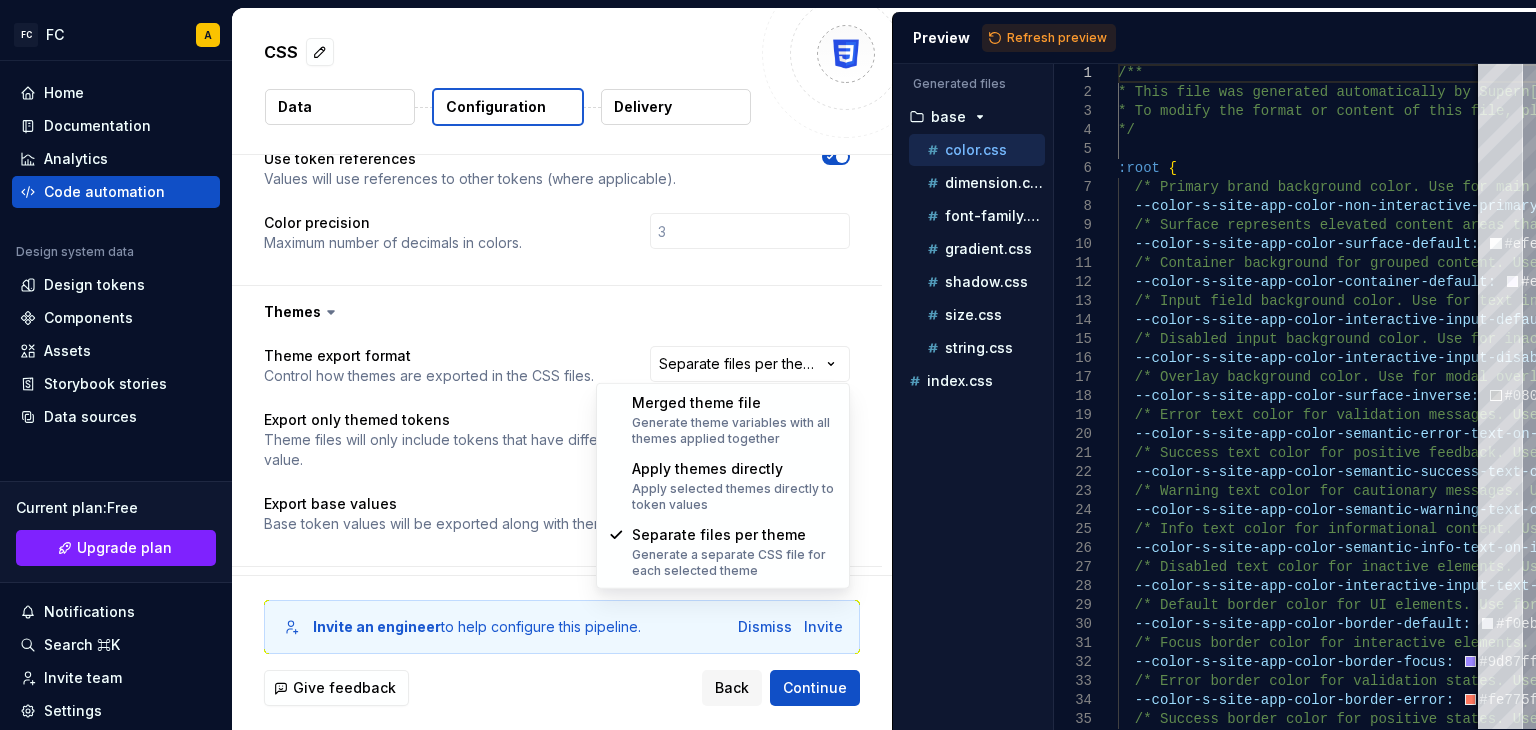 select on "**********" 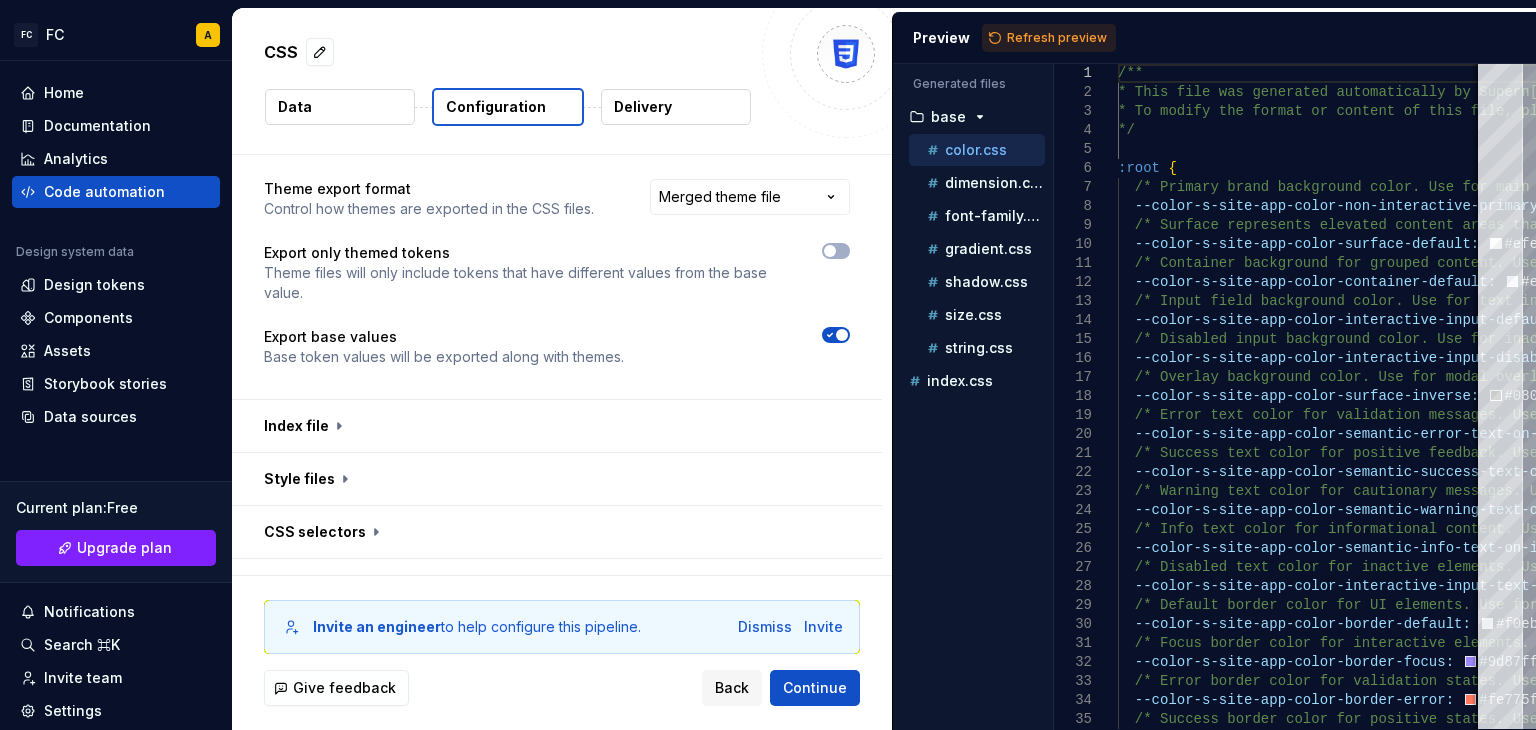 scroll, scrollTop: 728, scrollLeft: 0, axis: vertical 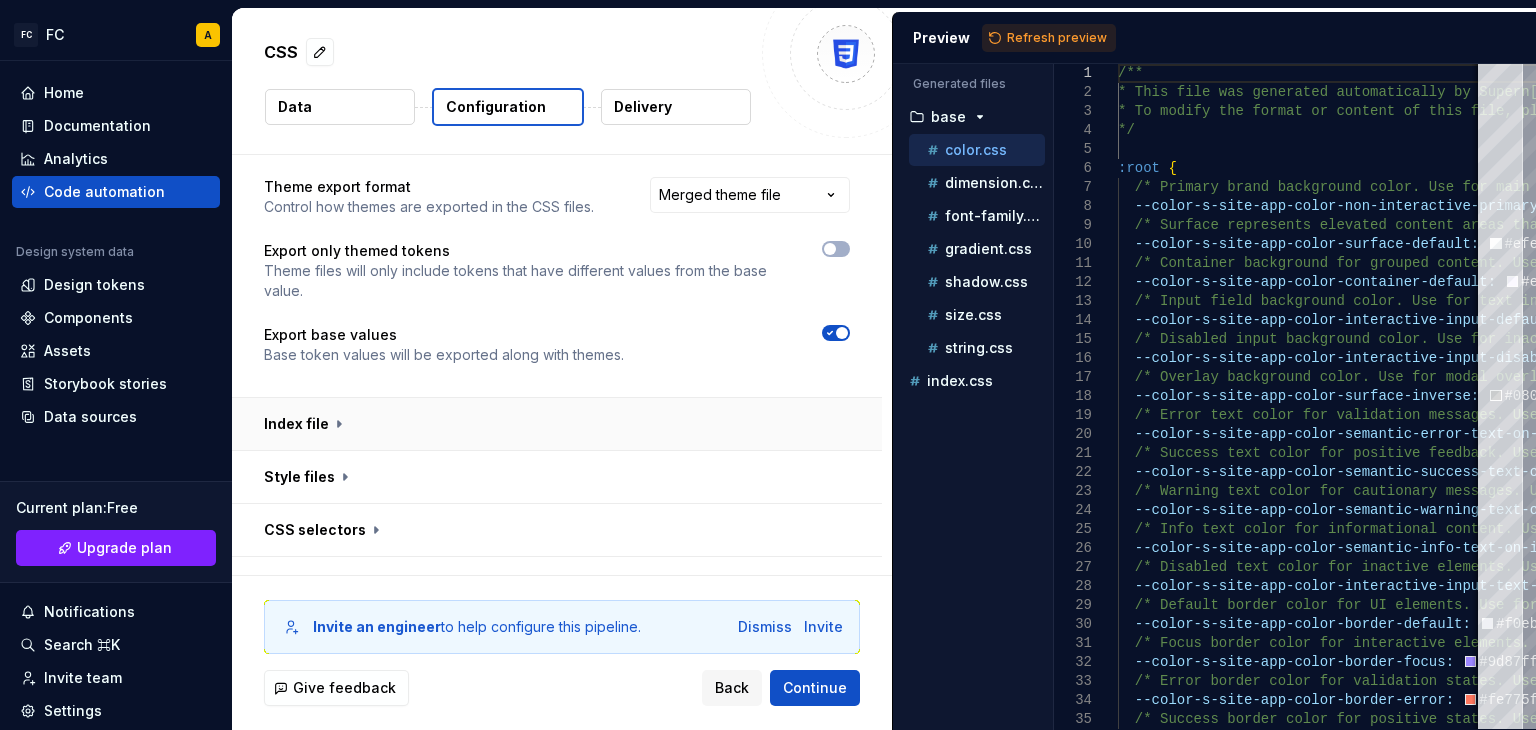 click at bounding box center (557, 424) 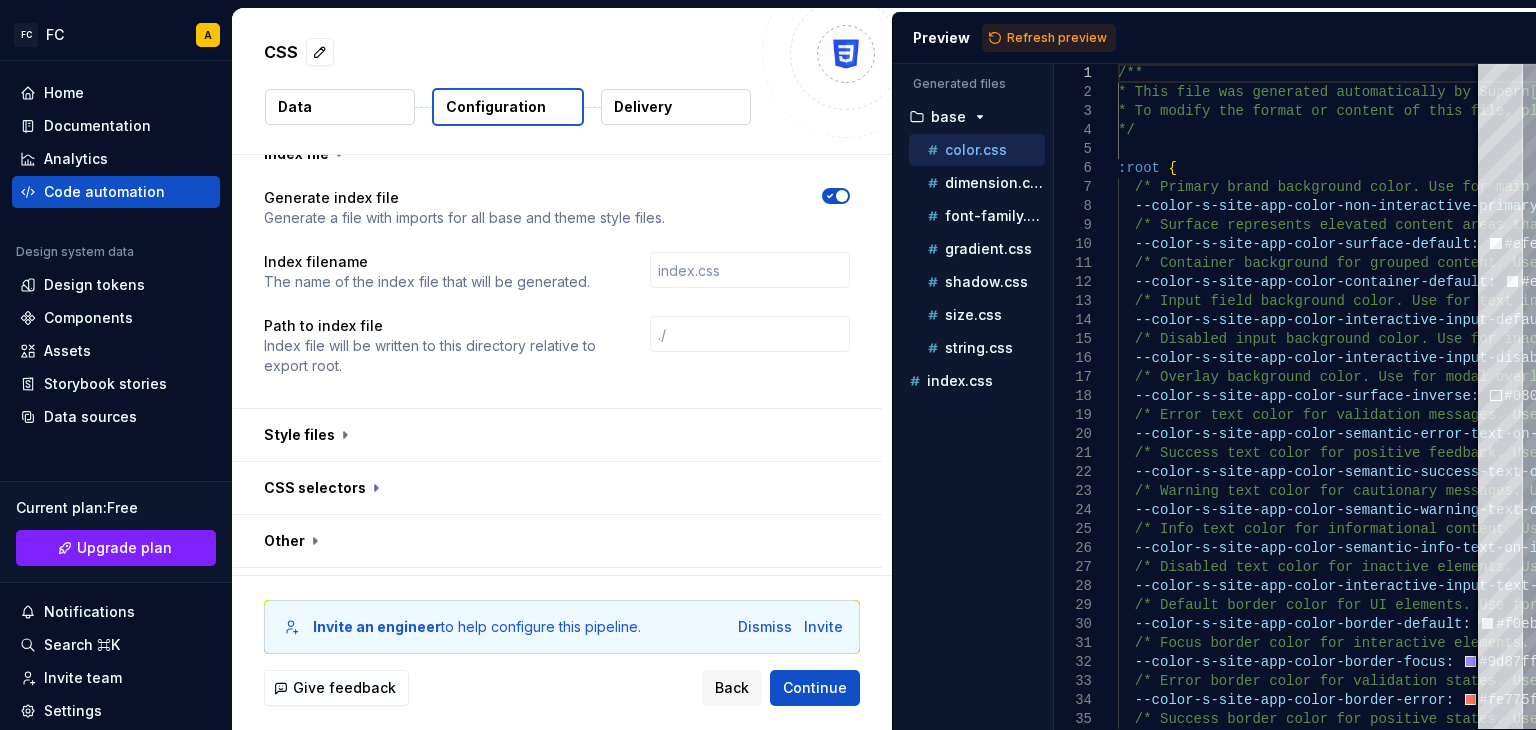 scroll, scrollTop: 1036, scrollLeft: 0, axis: vertical 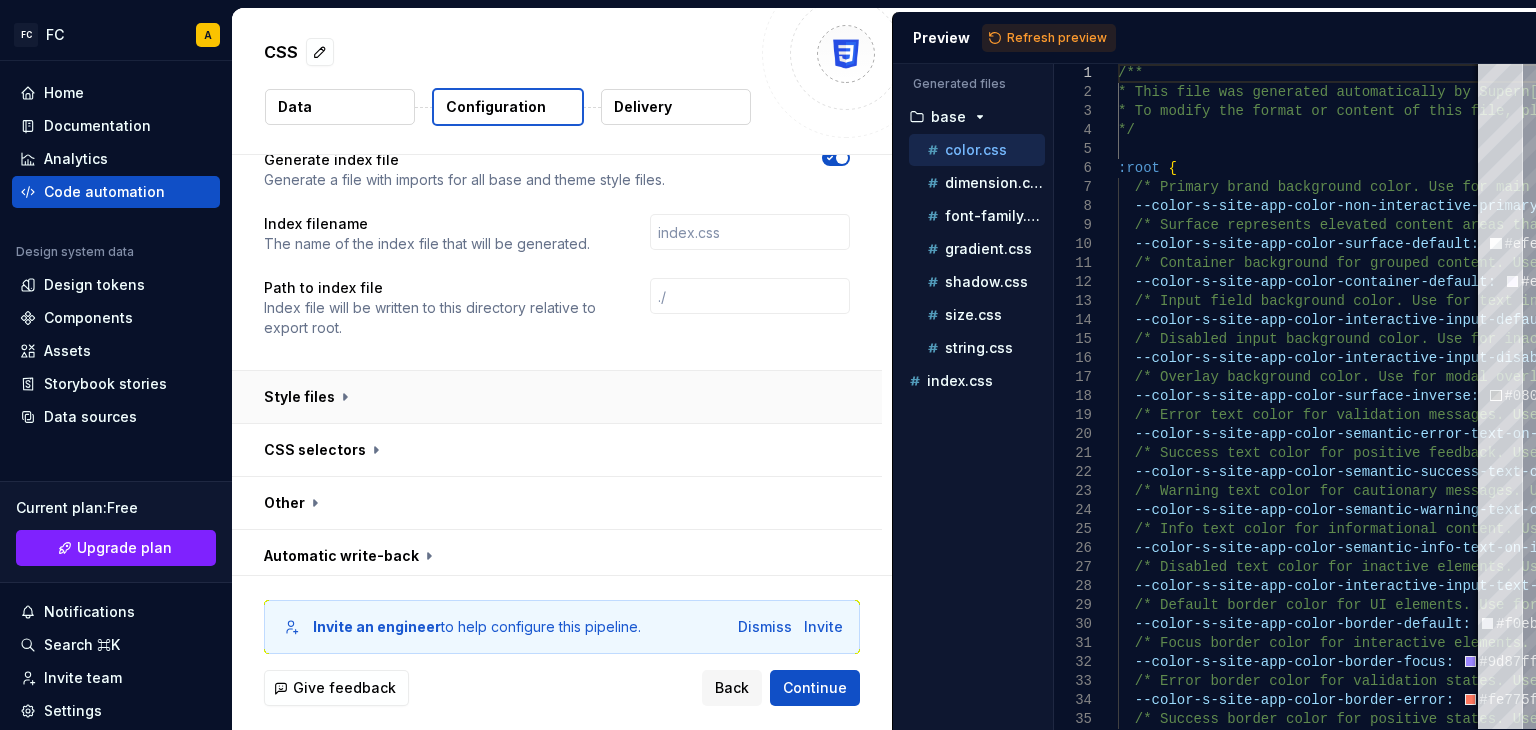 click at bounding box center [557, 397] 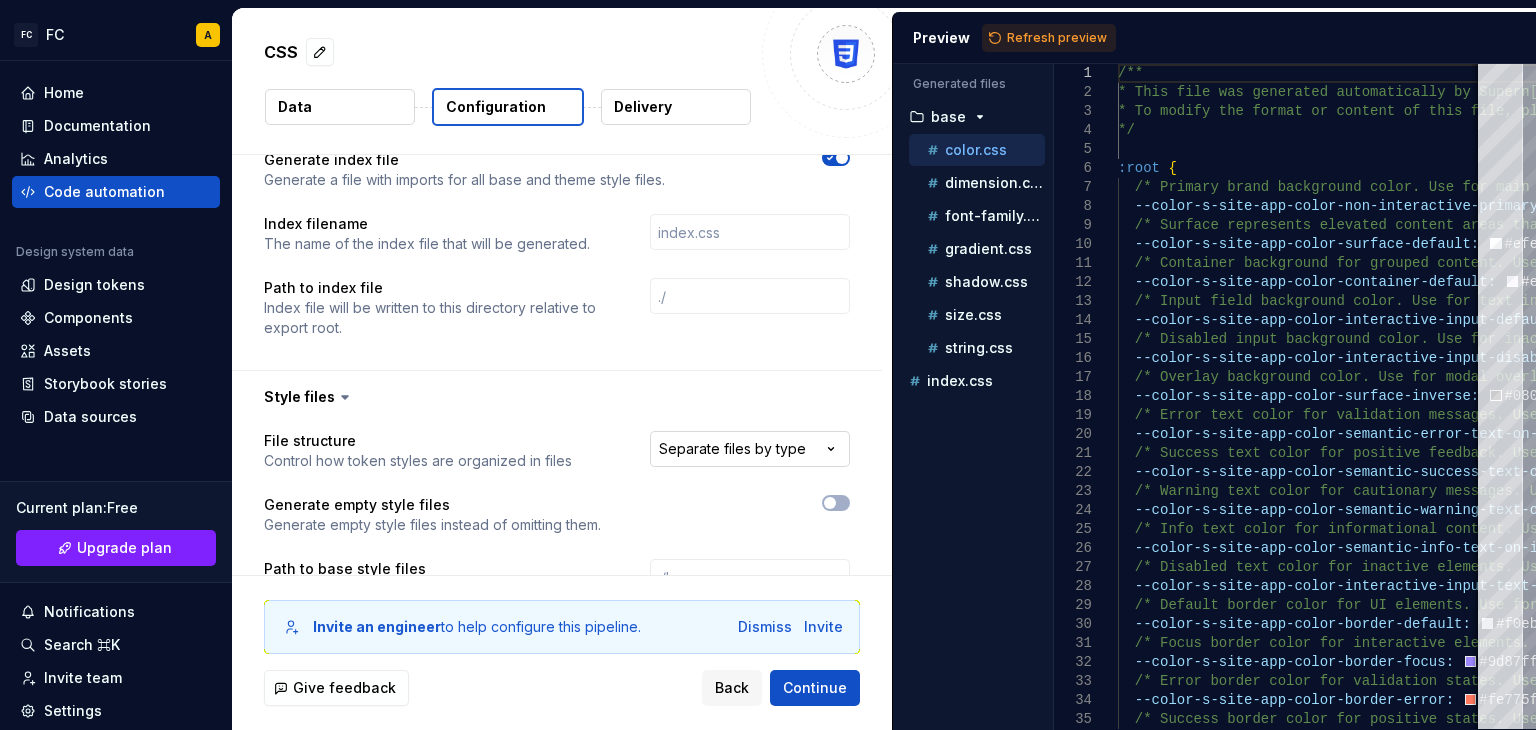 click on "**********" at bounding box center [768, 365] 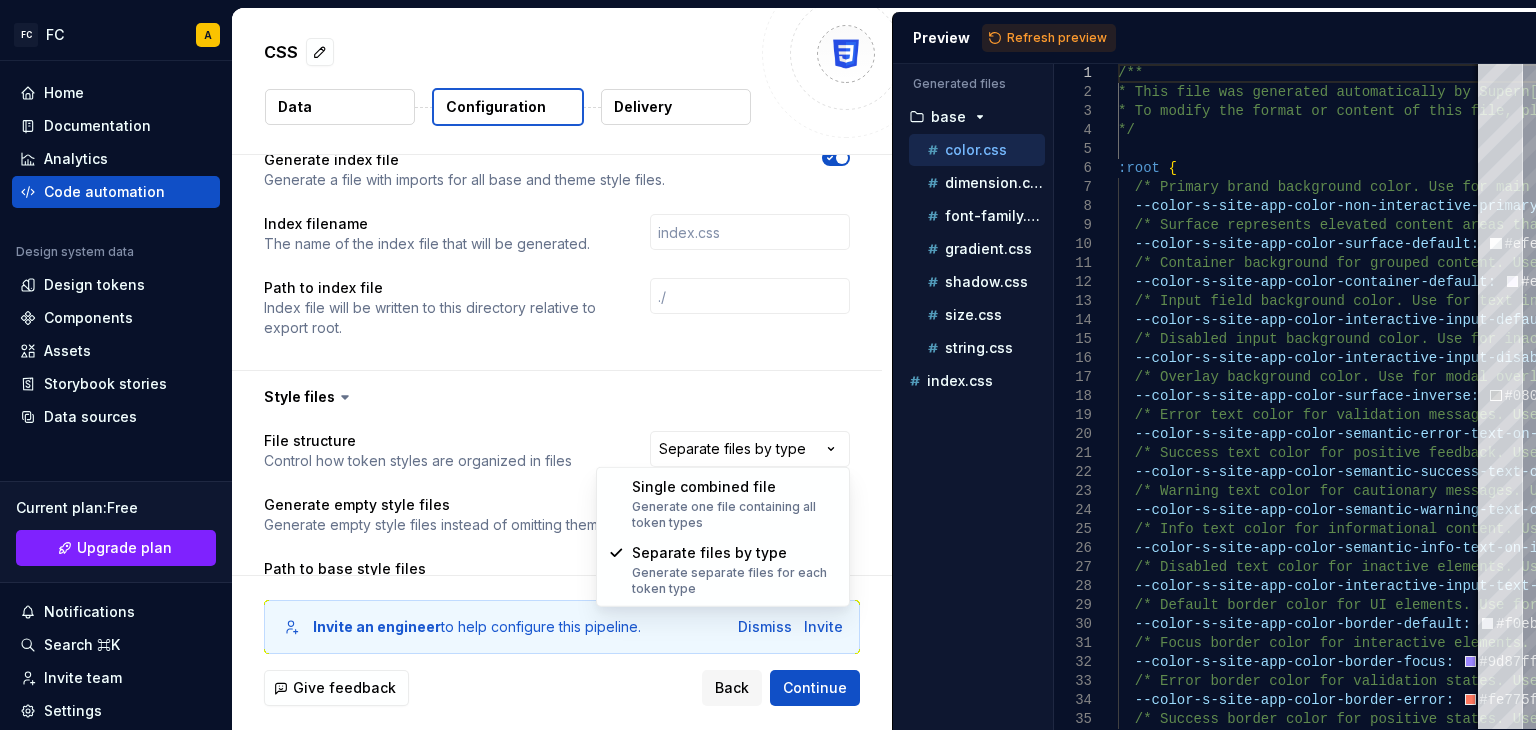 select on "**********" 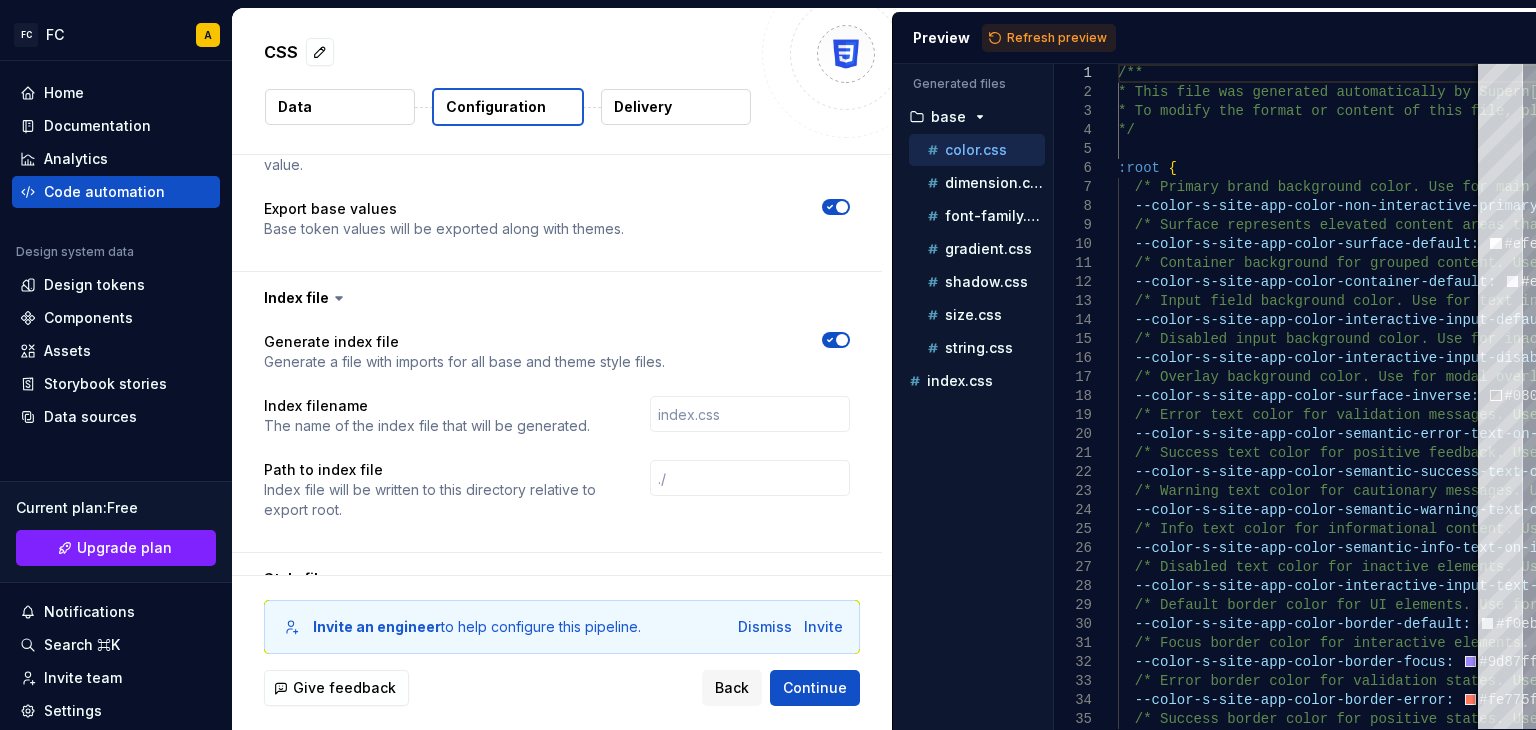 scroll, scrollTop: 832, scrollLeft: 0, axis: vertical 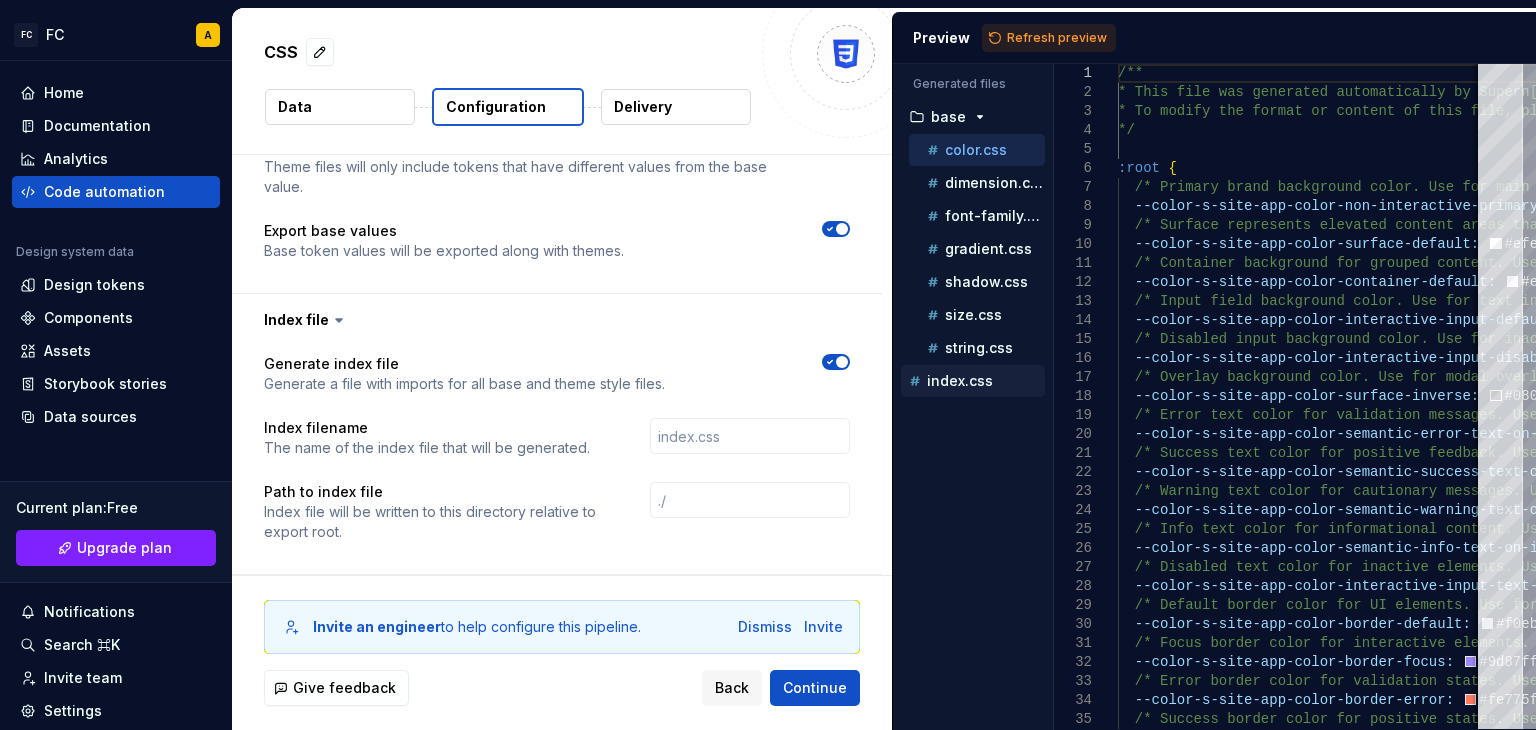 click on "index.css" at bounding box center (975, 381) 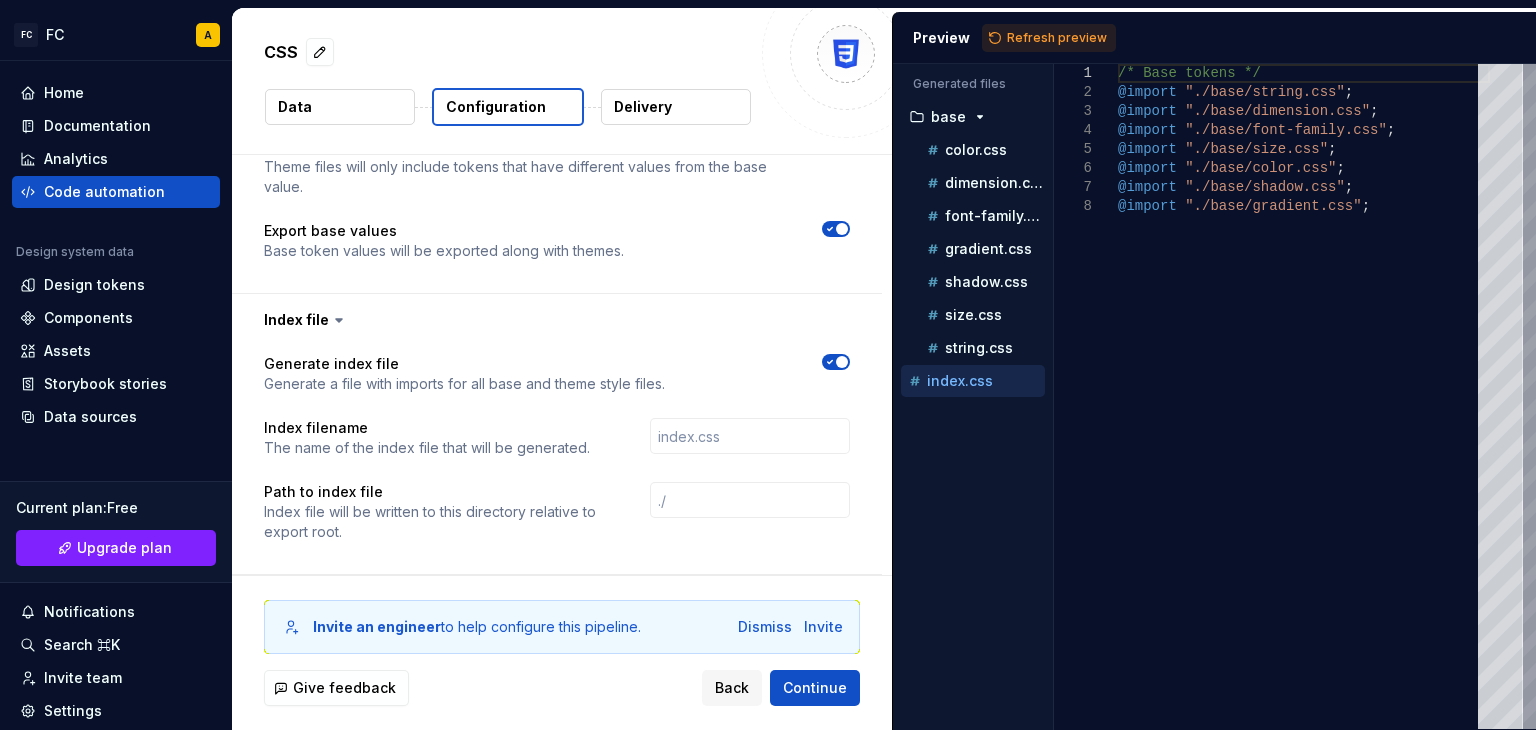 click at bounding box center [842, 362] 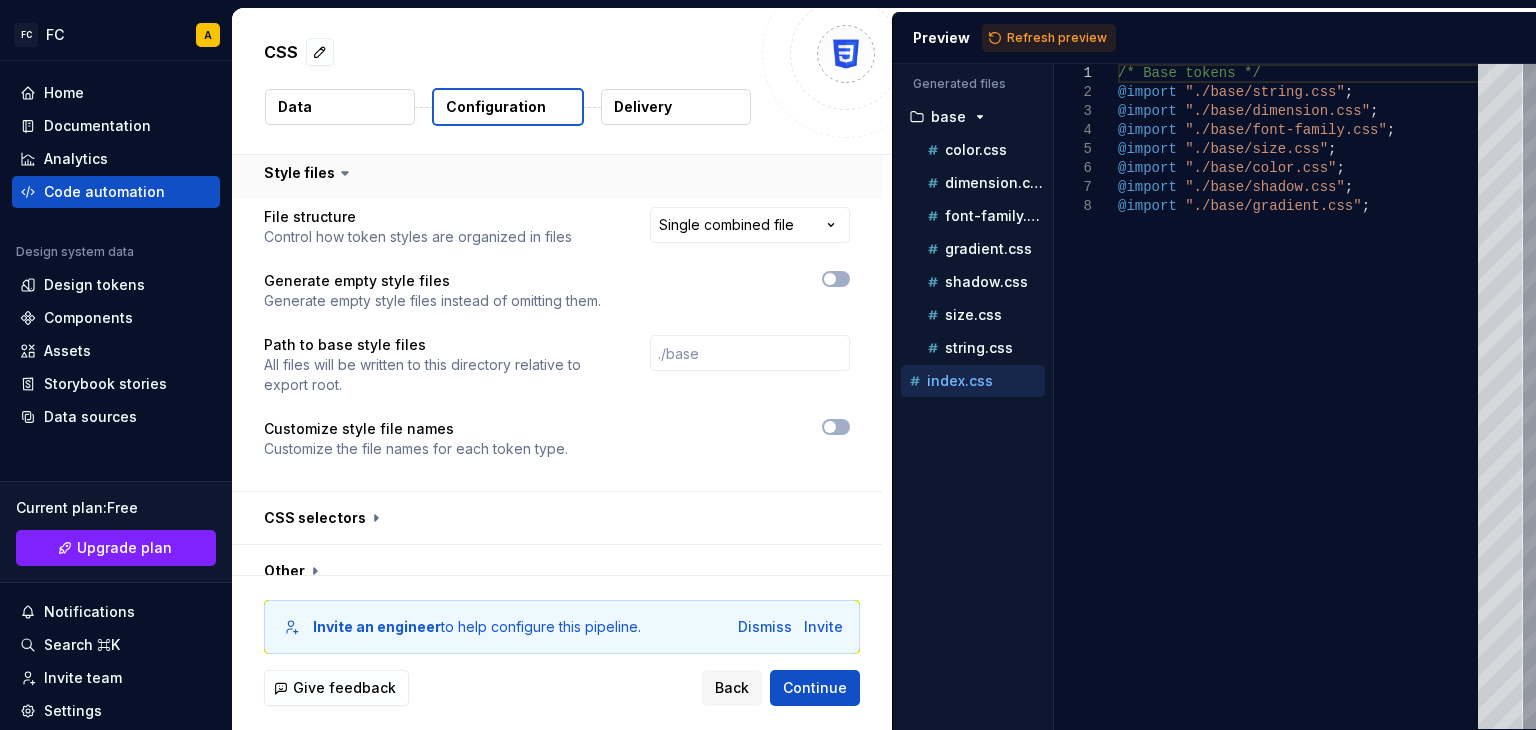 scroll, scrollTop: 1114, scrollLeft: 0, axis: vertical 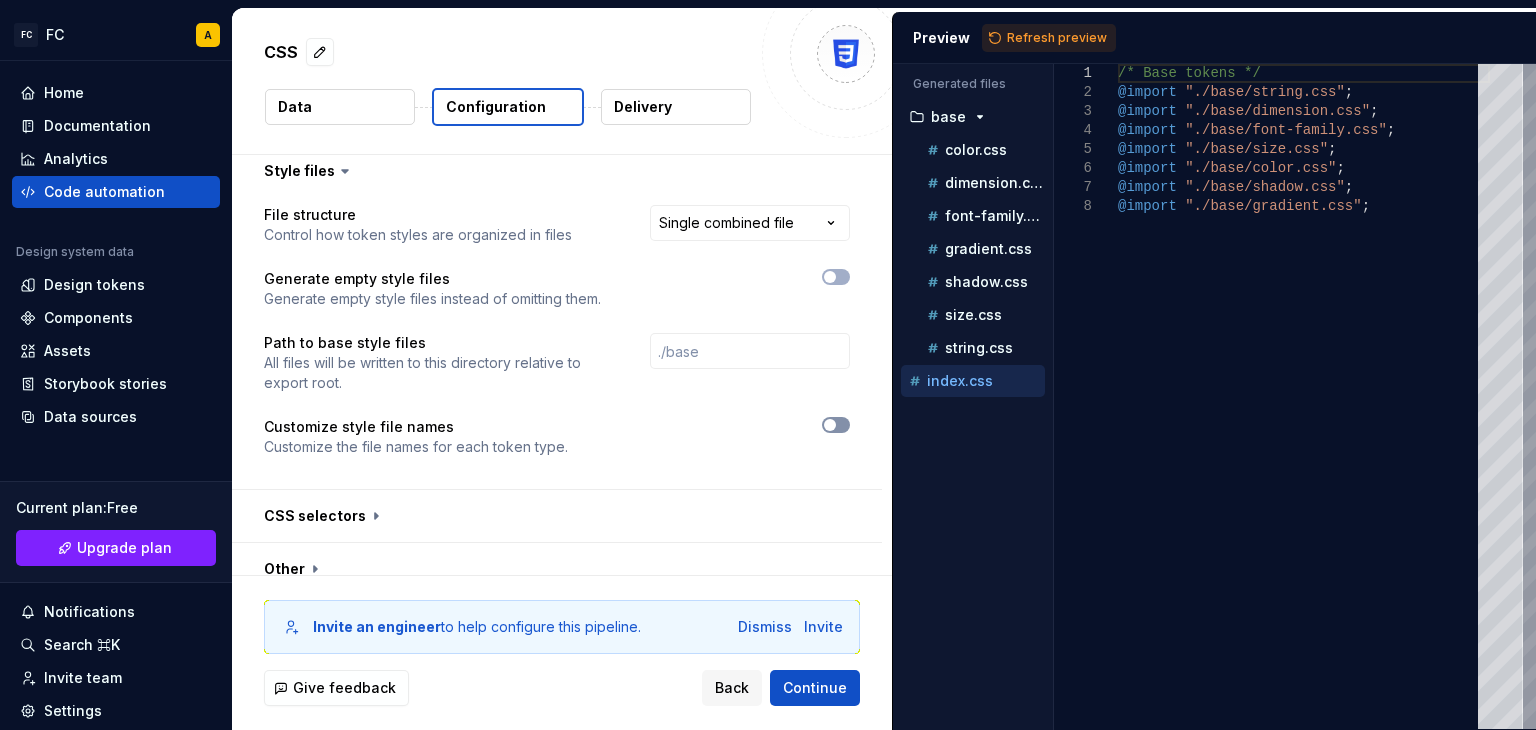 click at bounding box center [830, 425] 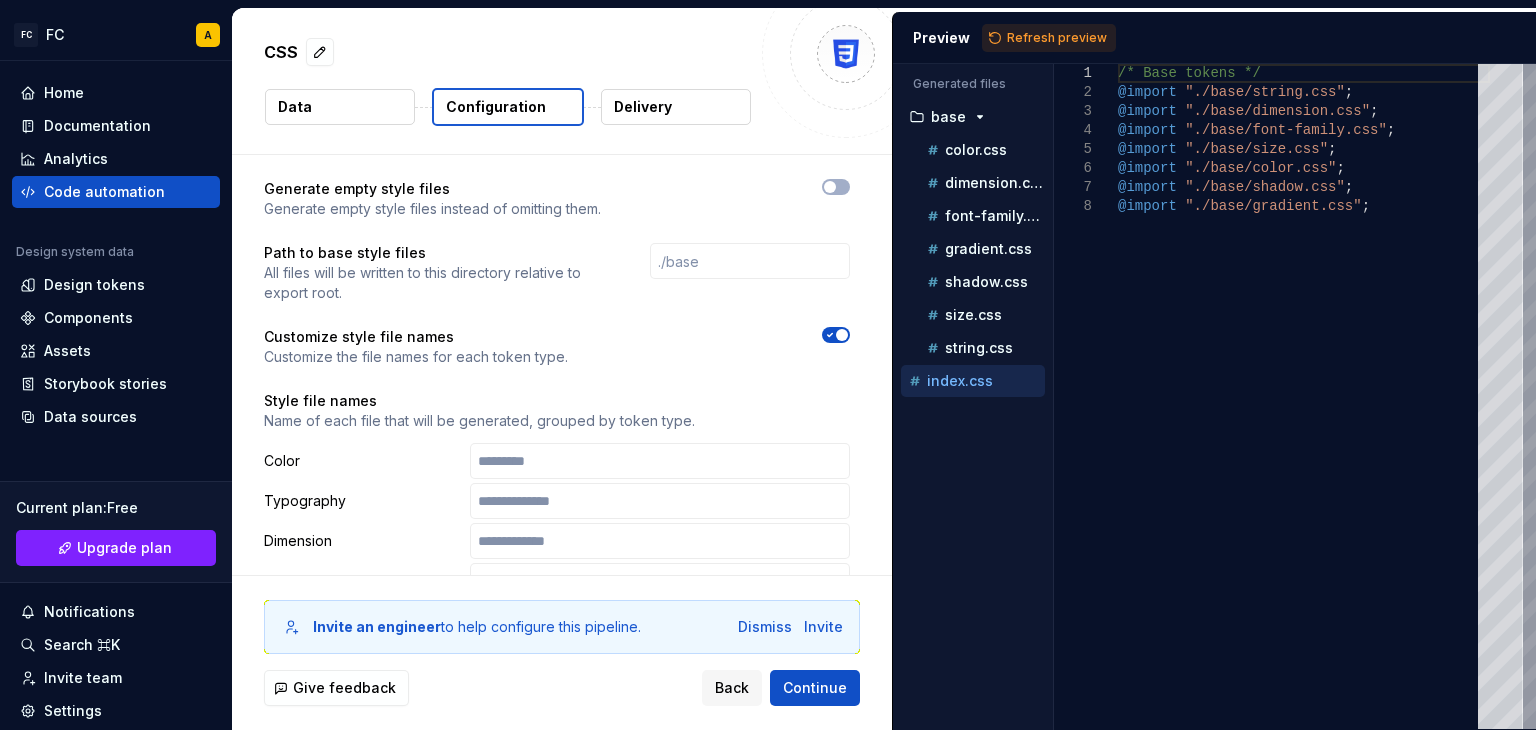 scroll, scrollTop: 1200, scrollLeft: 0, axis: vertical 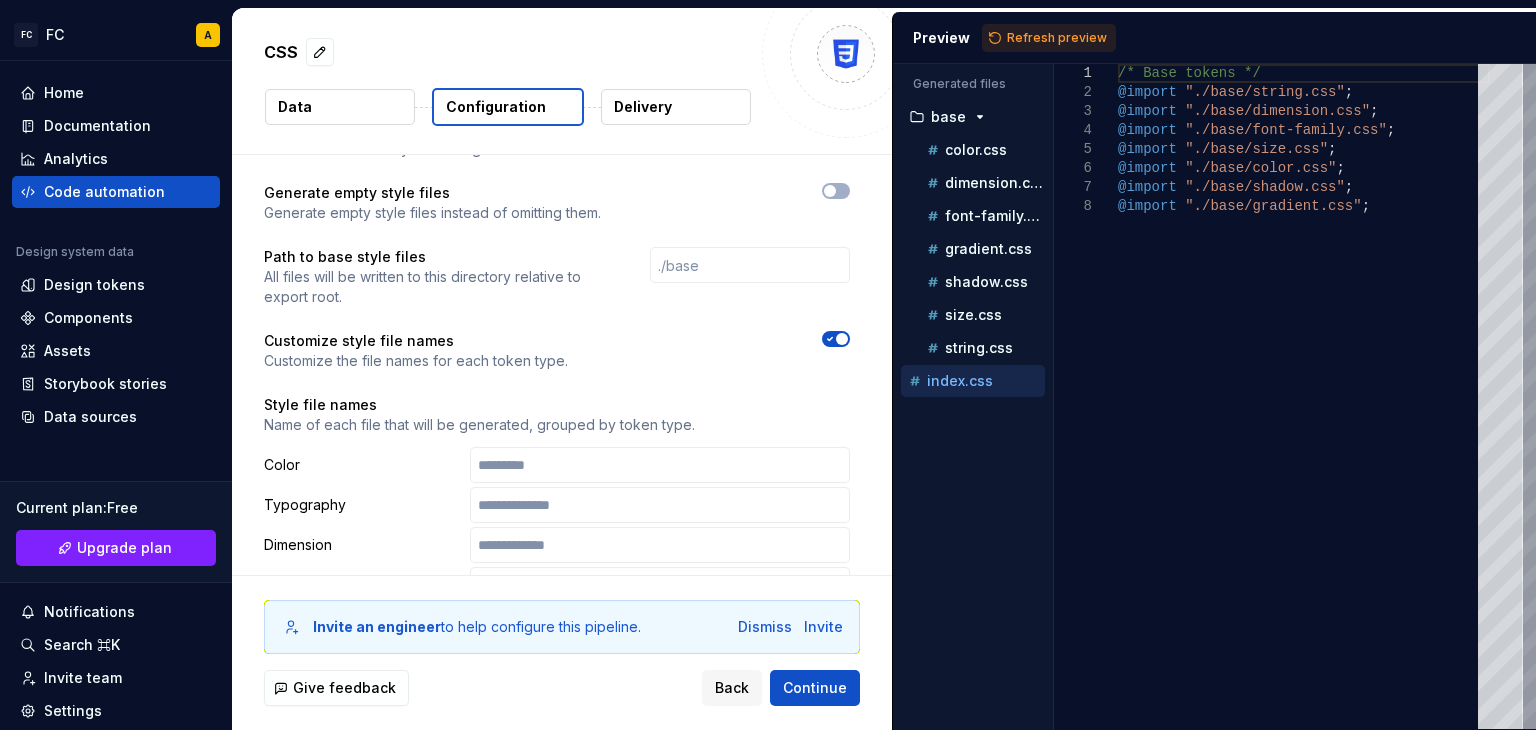 click at bounding box center [842, 339] 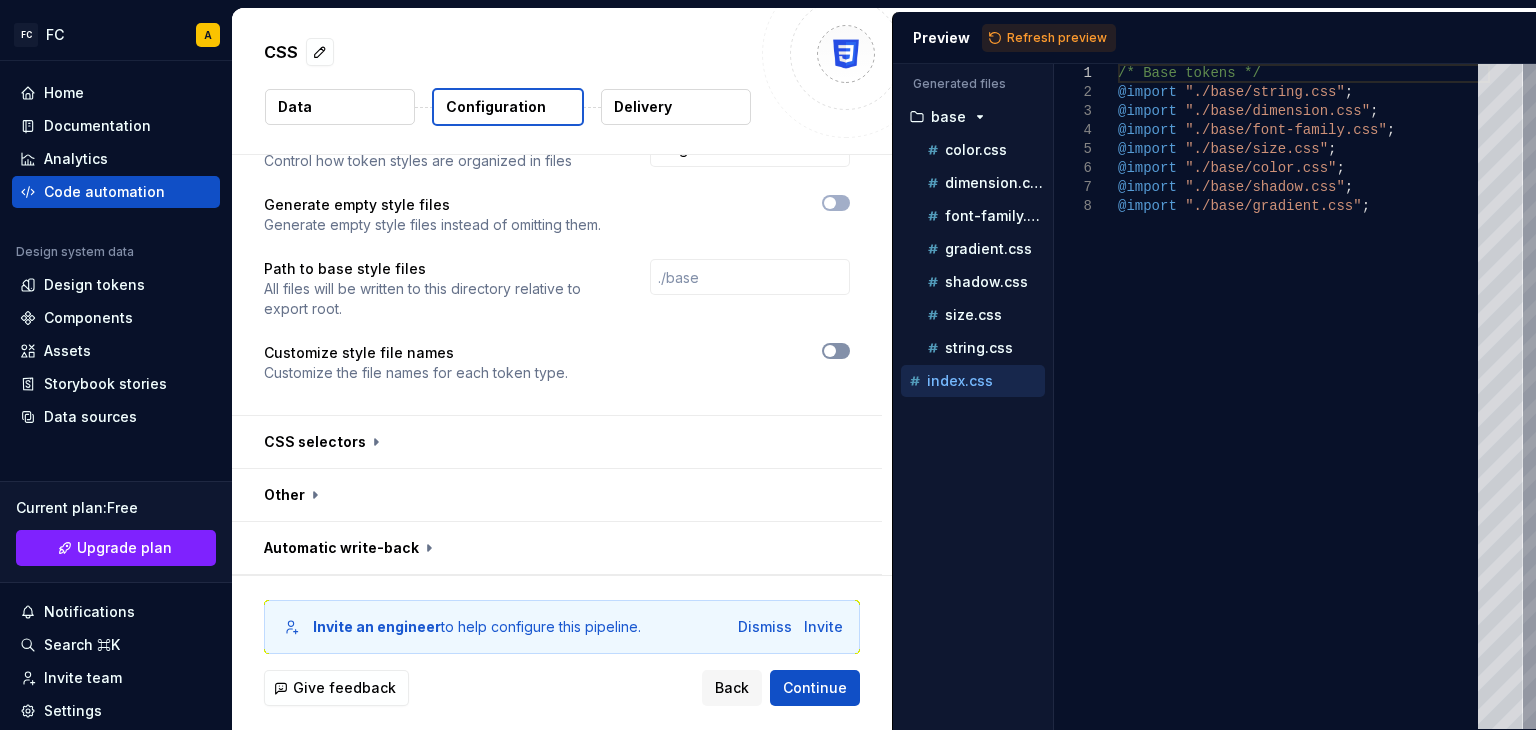 scroll, scrollTop: 1185, scrollLeft: 0, axis: vertical 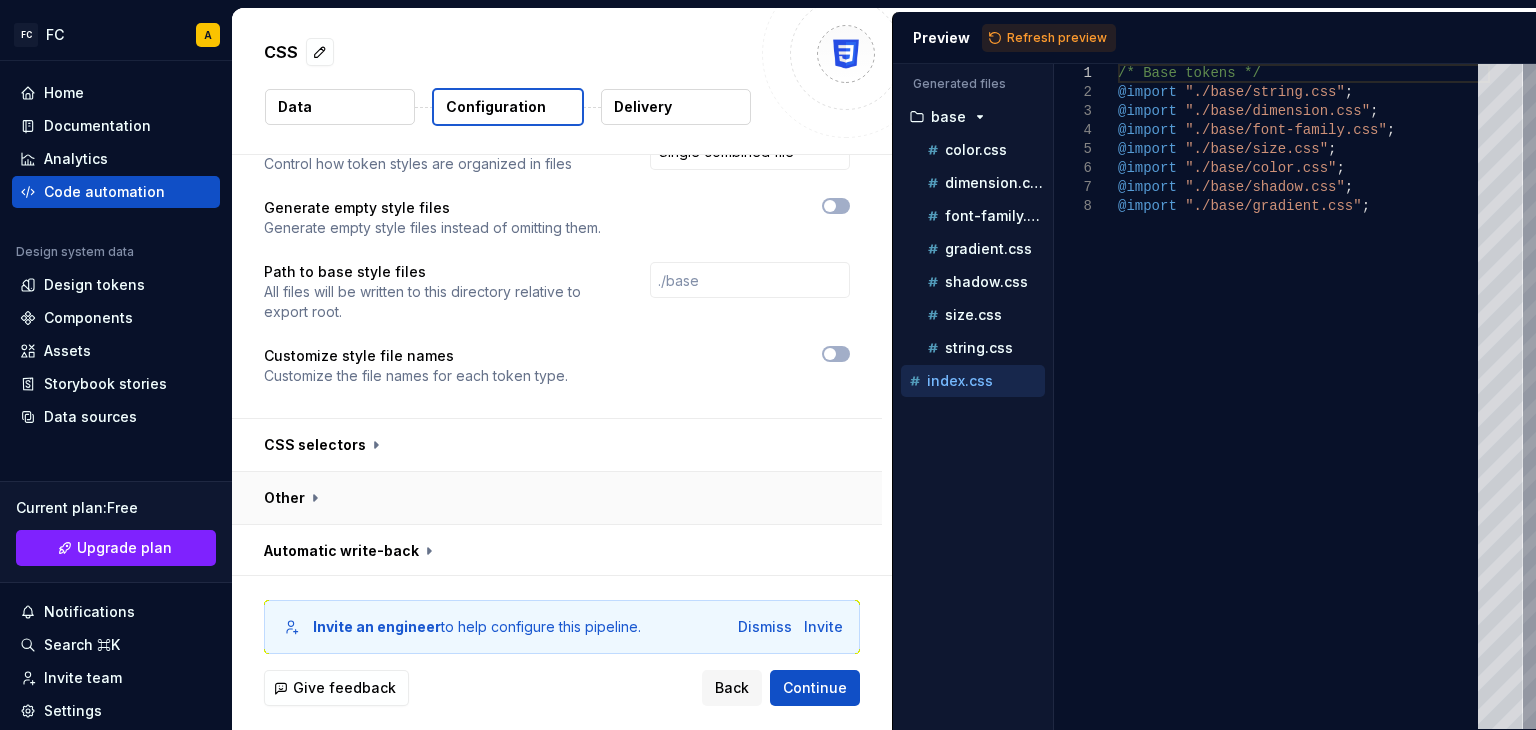 click at bounding box center (557, 498) 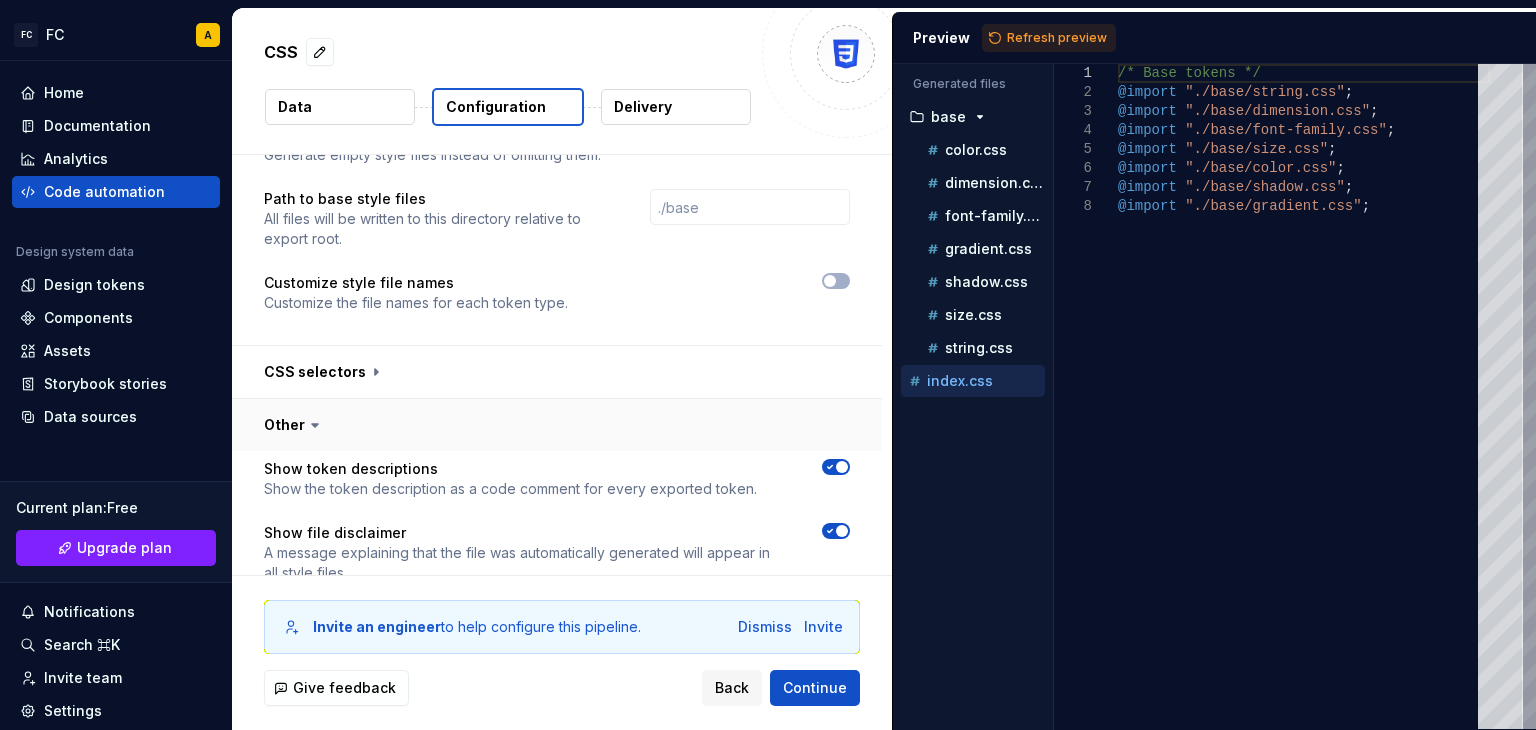 scroll, scrollTop: 1260, scrollLeft: 0, axis: vertical 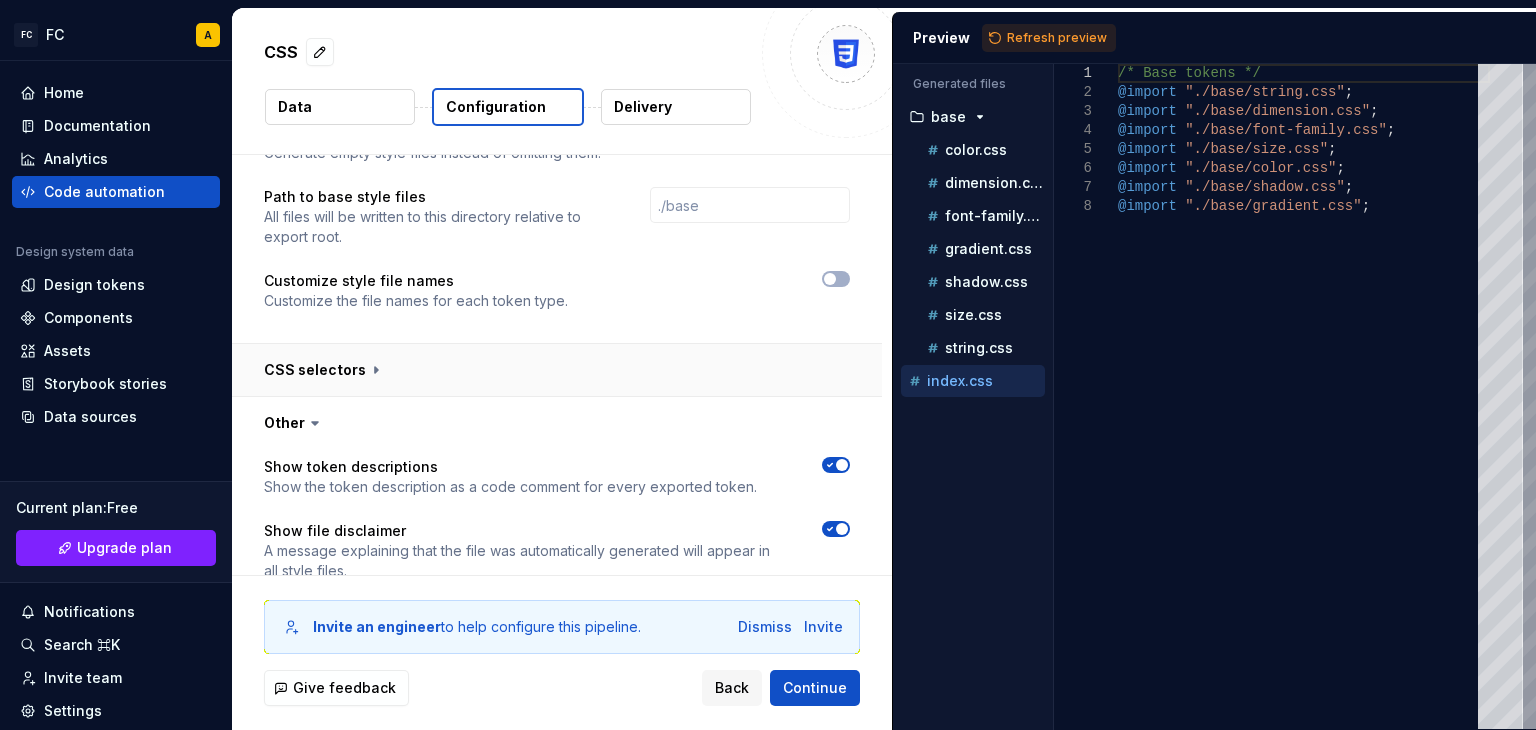 click at bounding box center [557, 370] 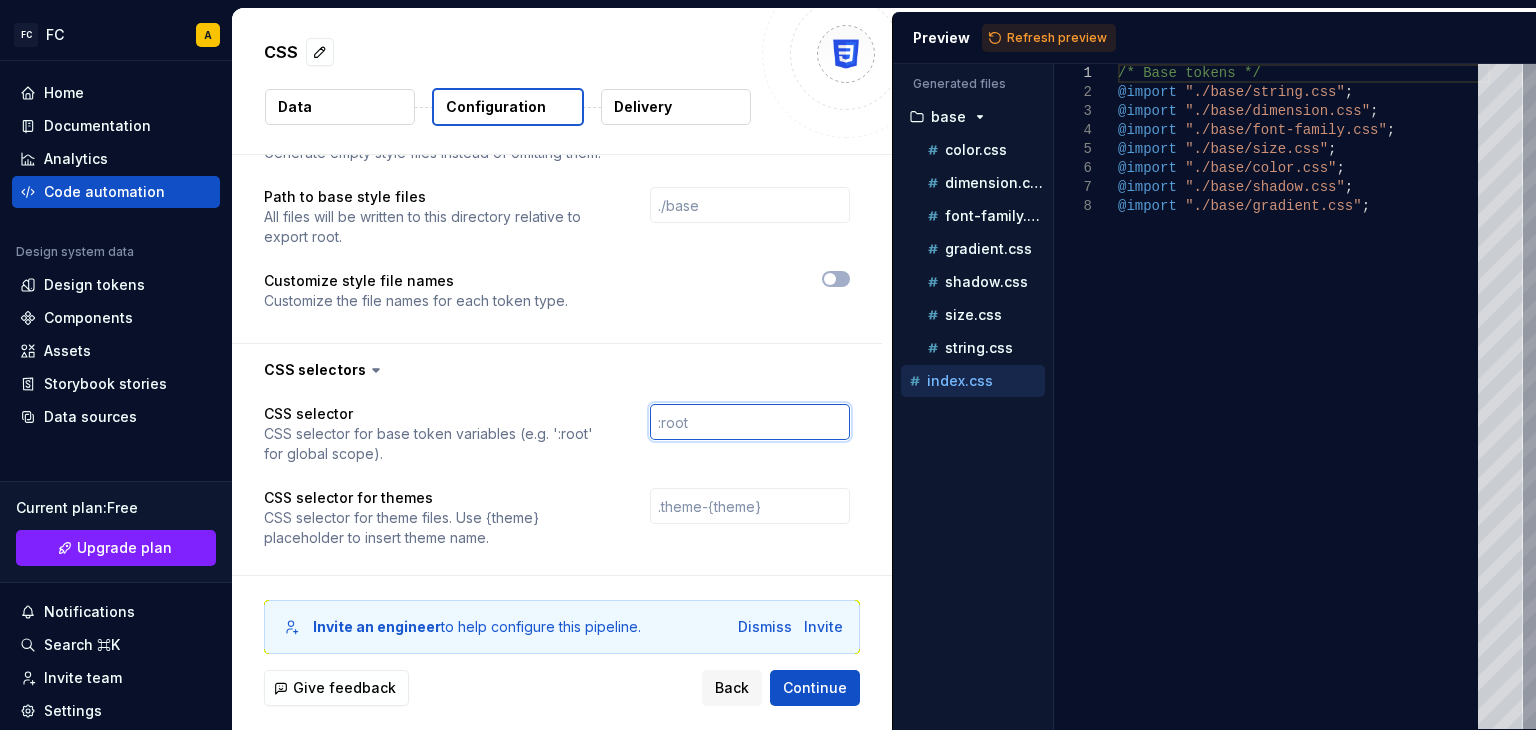 click at bounding box center [750, 422] 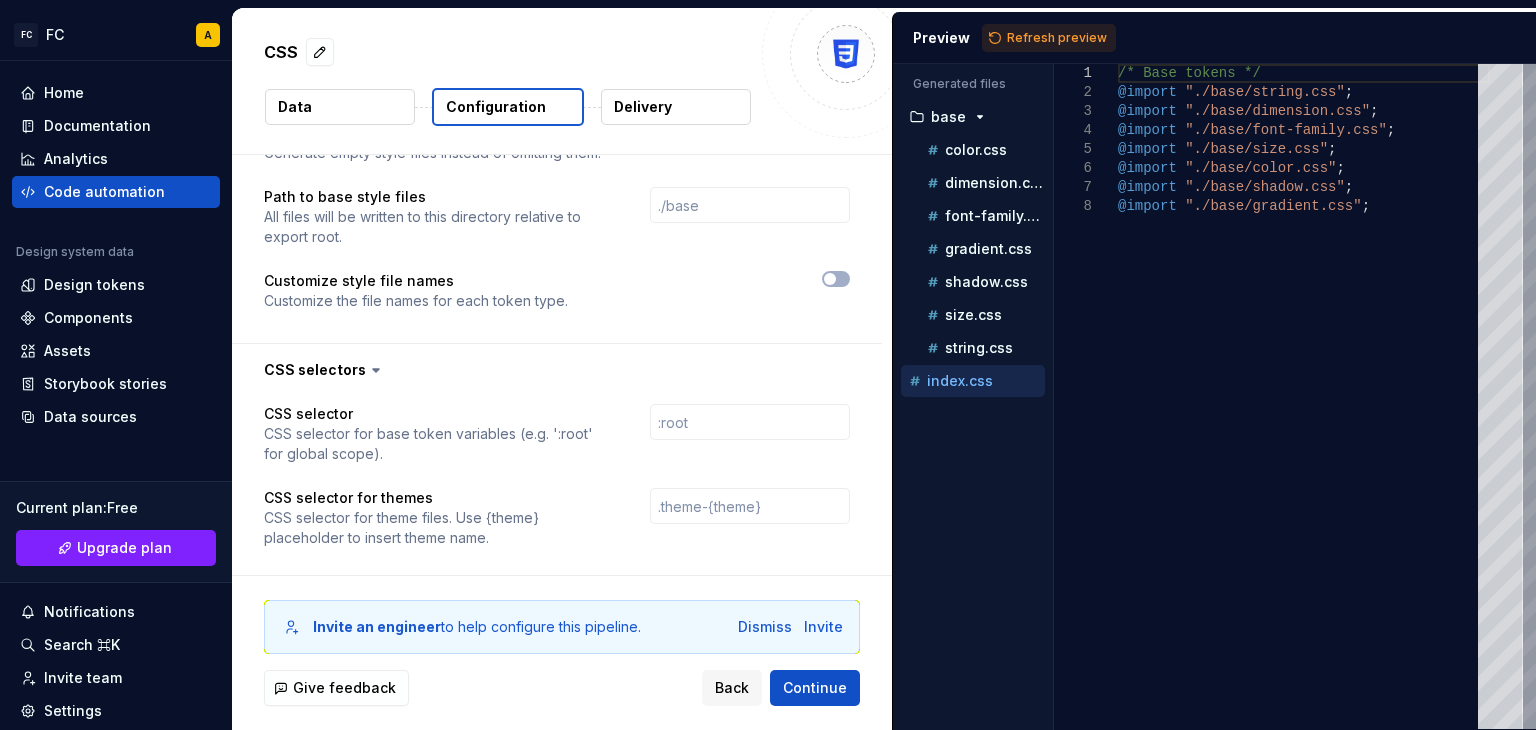 click at bounding box center [750, 434] 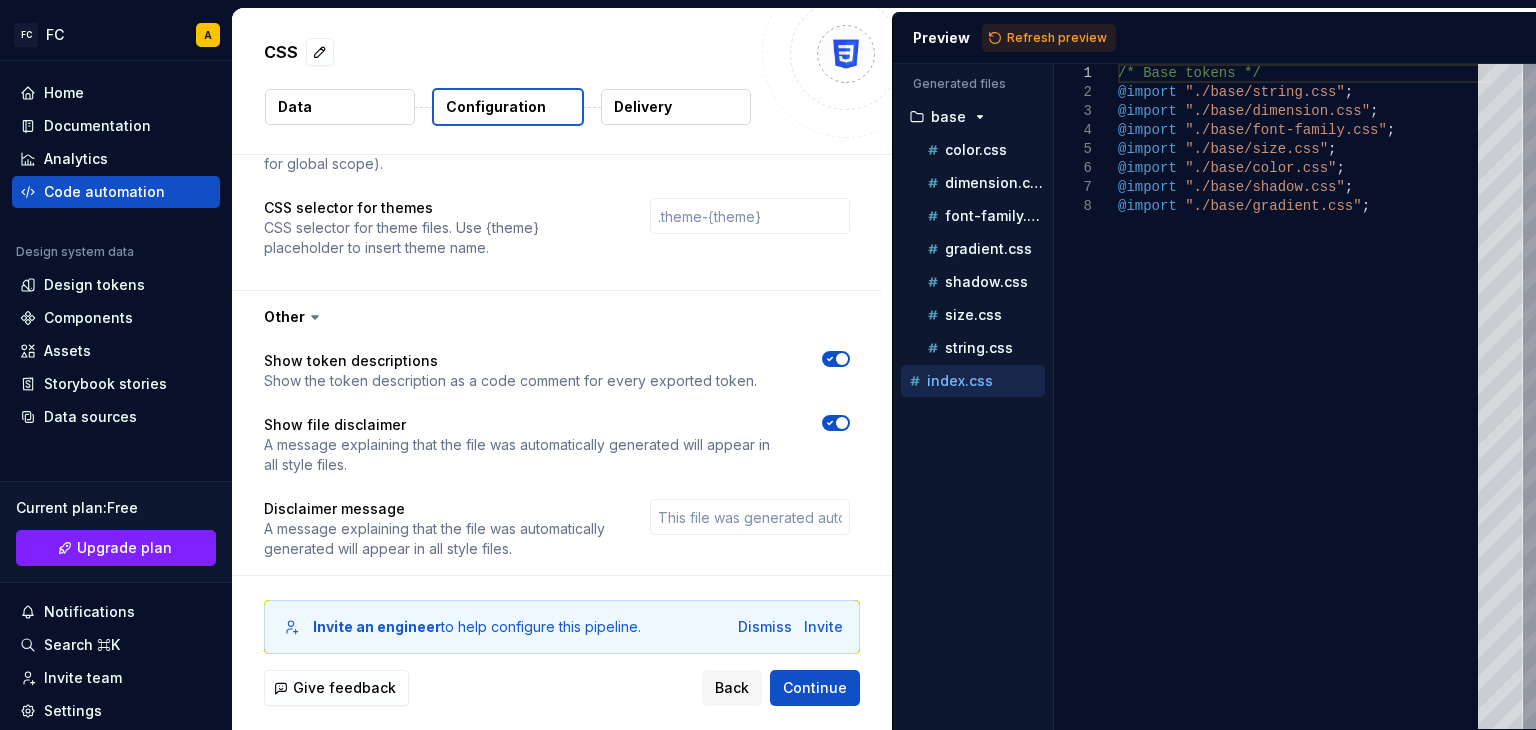 scroll, scrollTop: 1552, scrollLeft: 0, axis: vertical 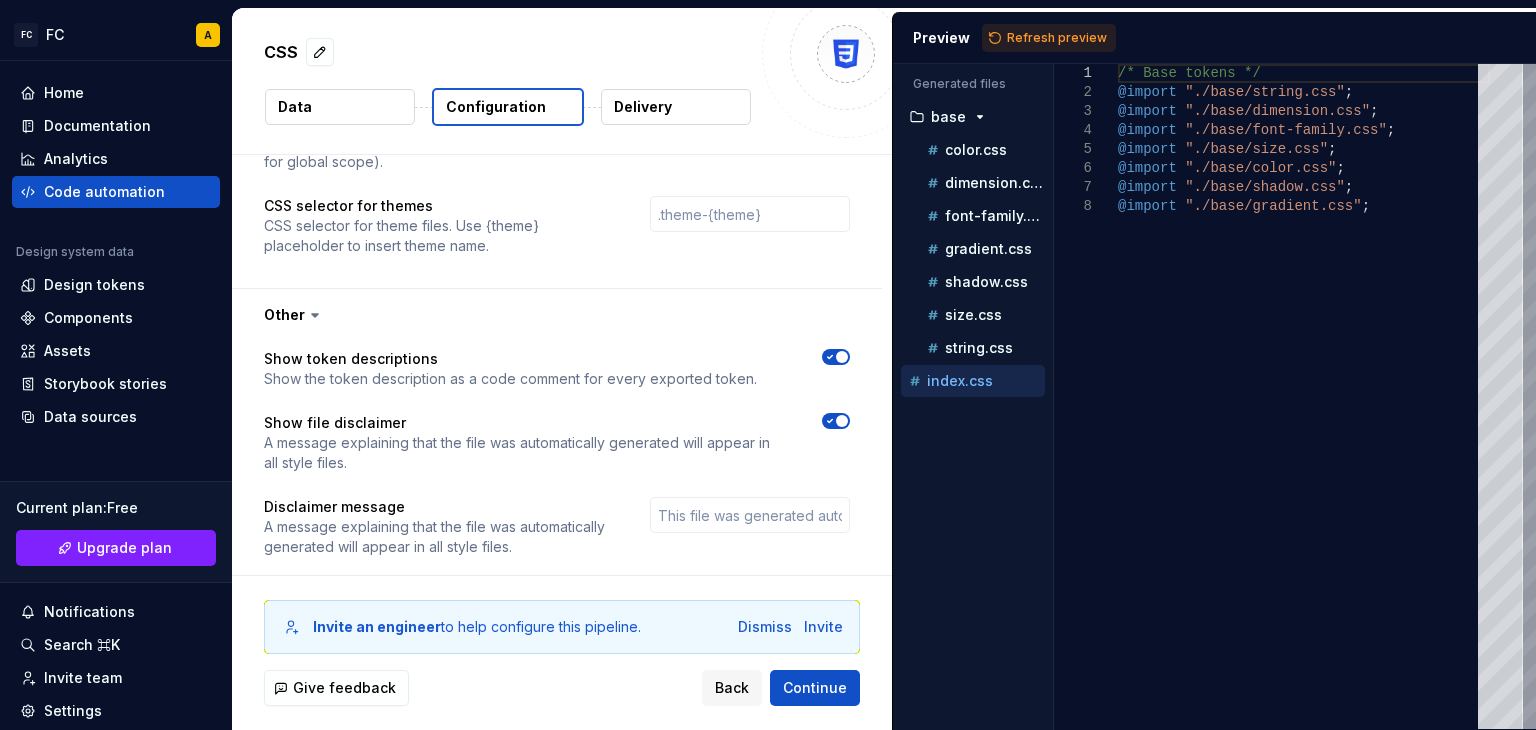 click 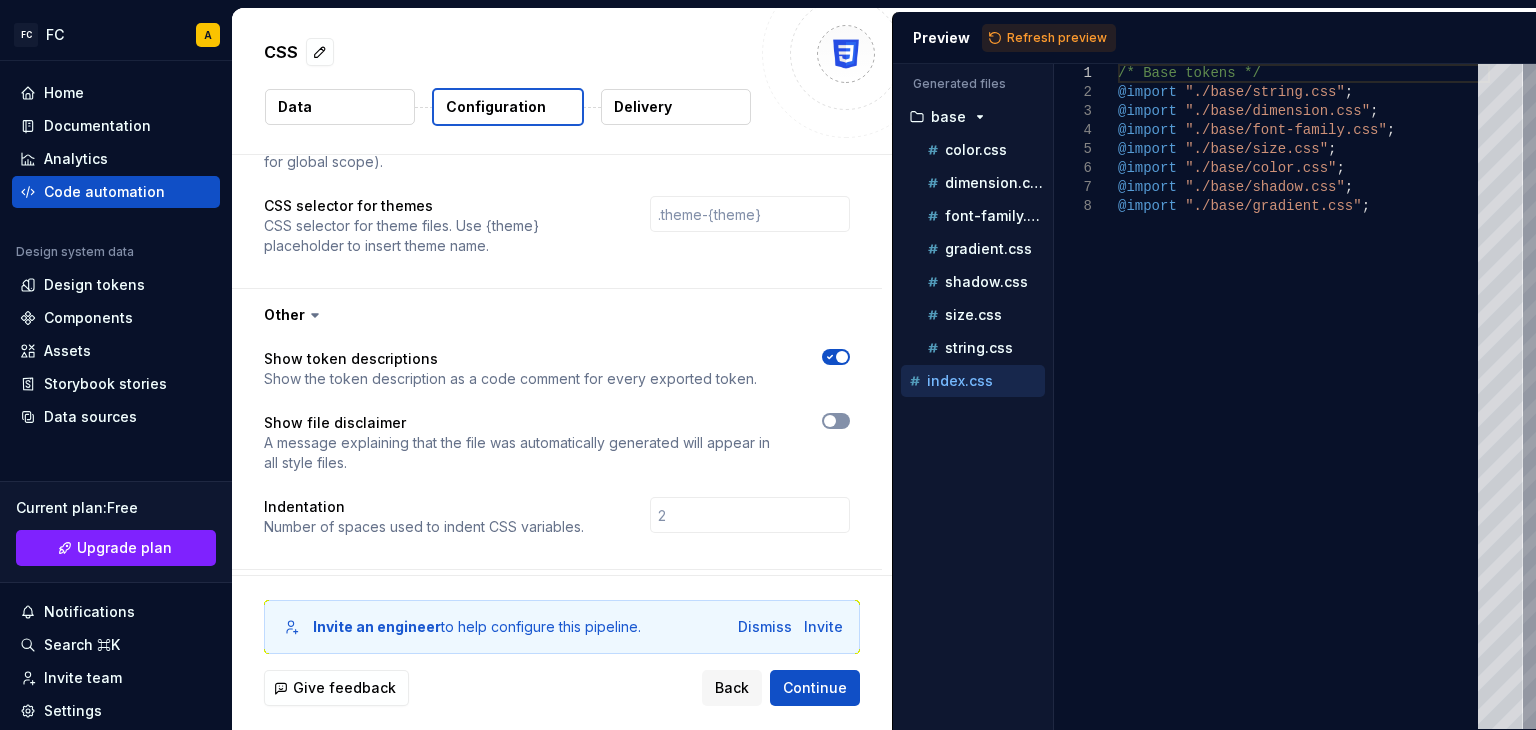 click at bounding box center [830, 421] 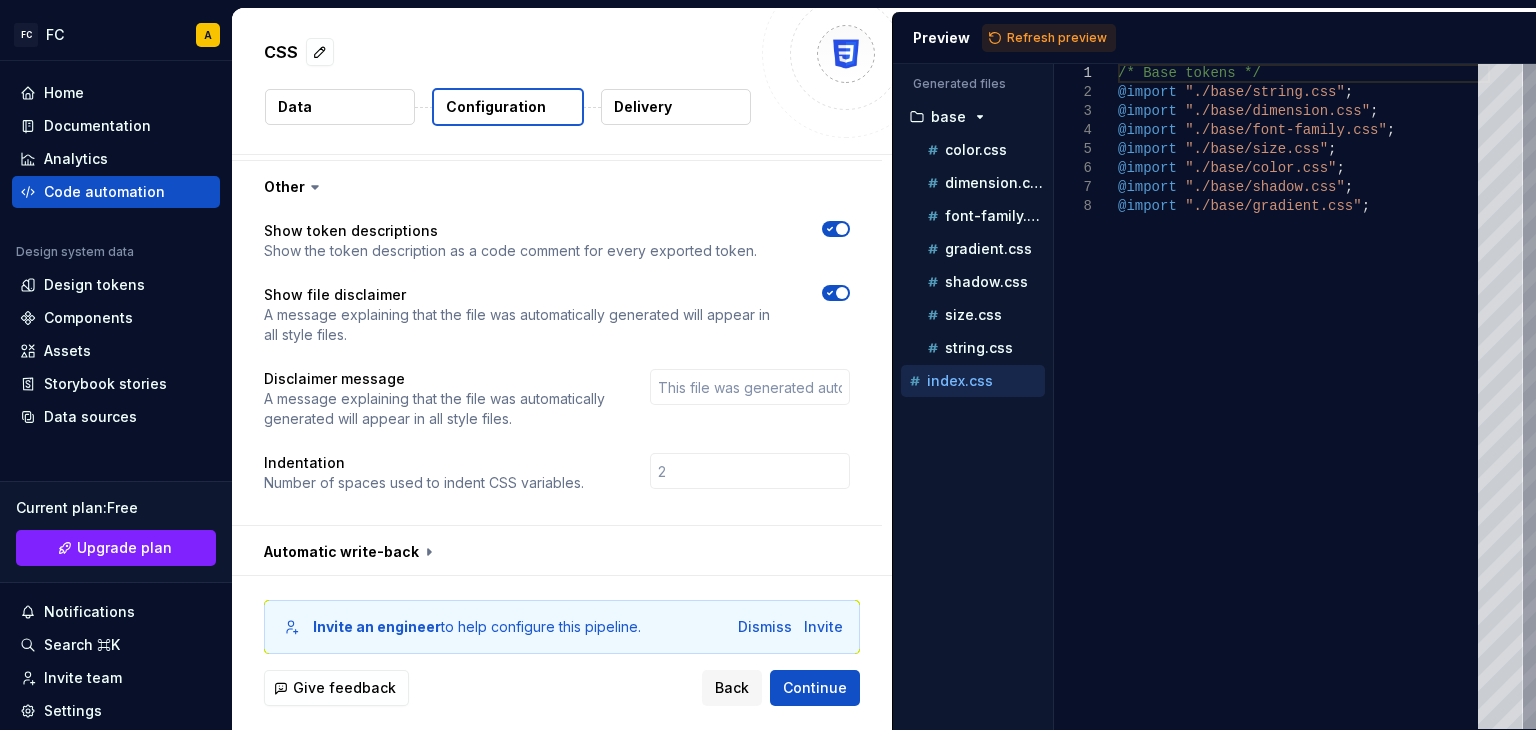 scroll, scrollTop: 1681, scrollLeft: 0, axis: vertical 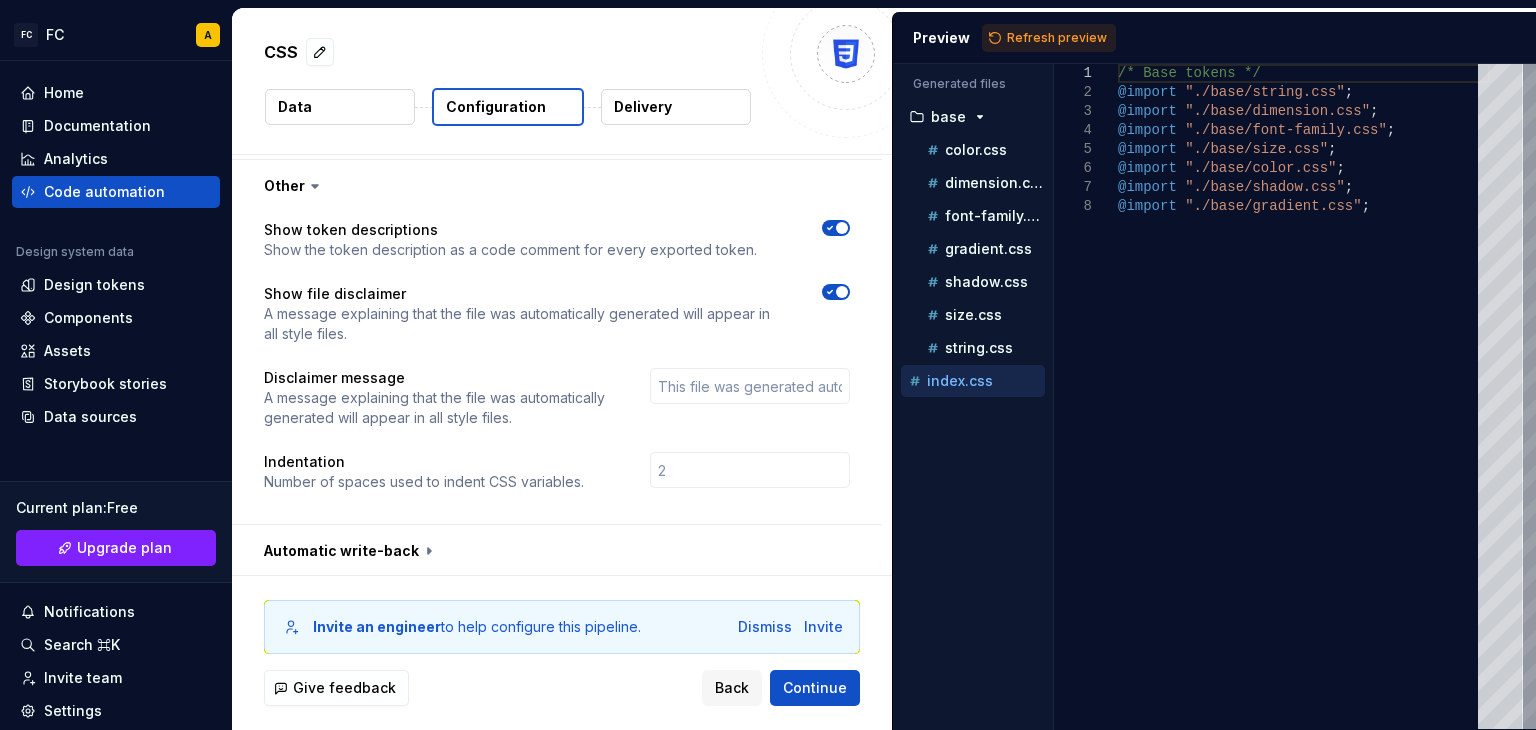 click 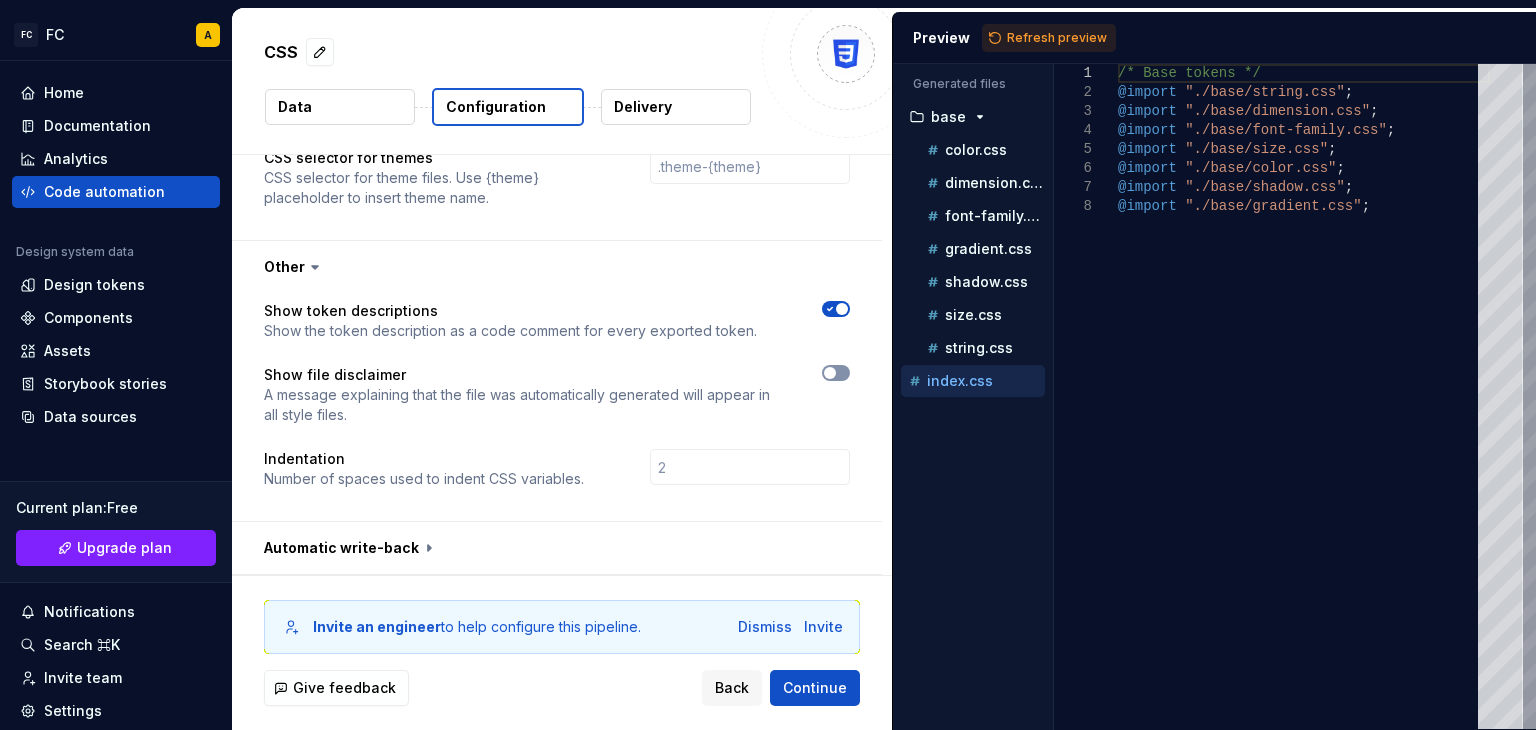 scroll, scrollTop: 1597, scrollLeft: 0, axis: vertical 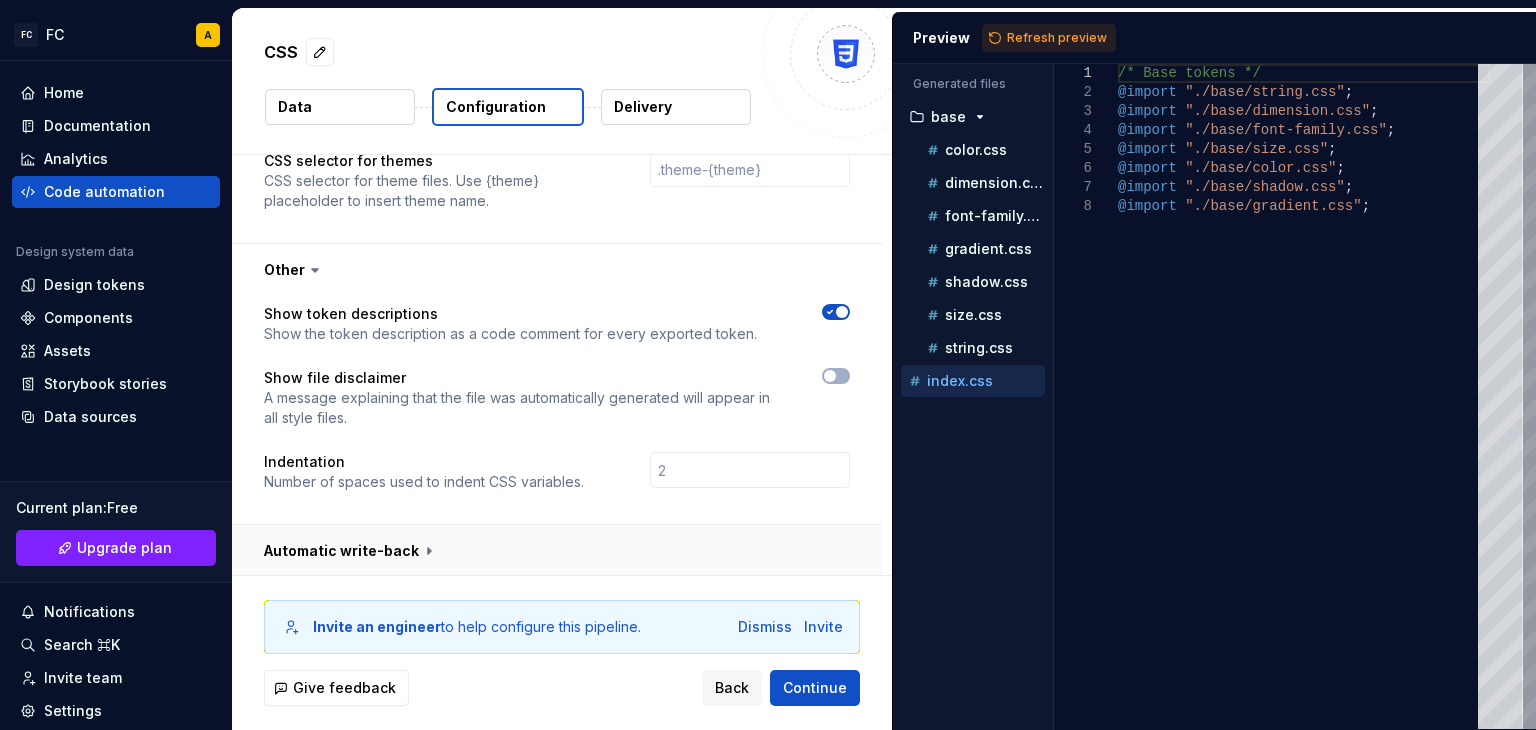 click at bounding box center (557, 551) 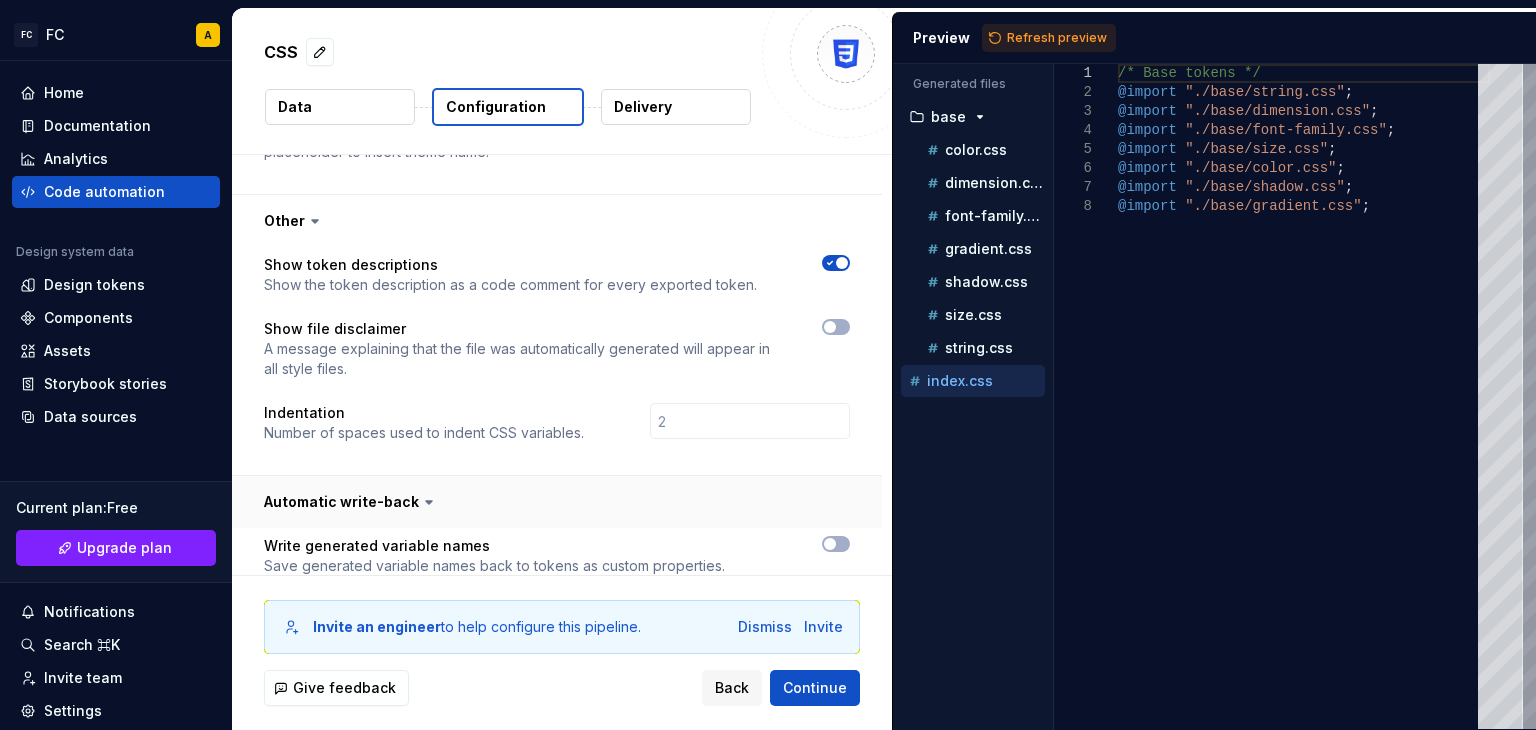 scroll, scrollTop: 1677, scrollLeft: 0, axis: vertical 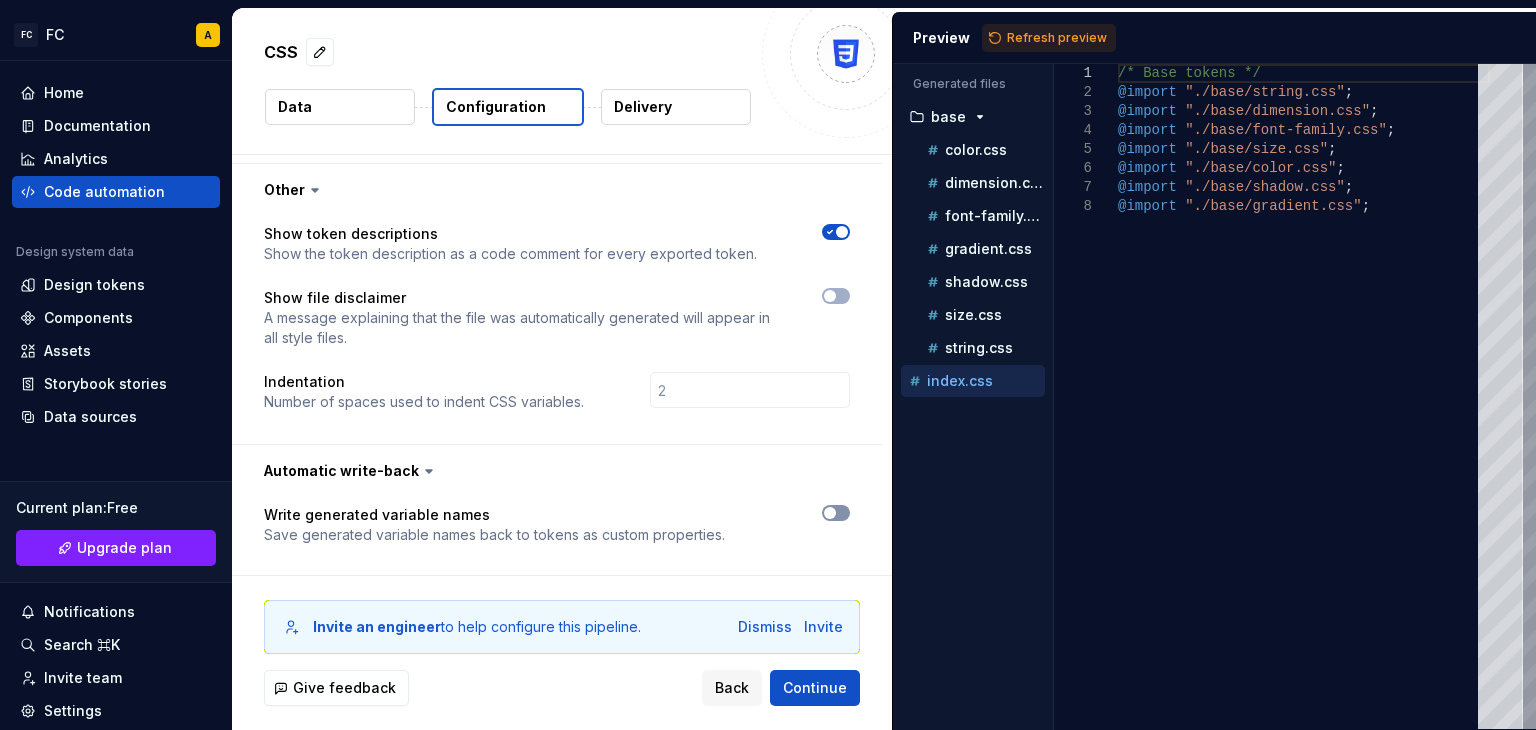 click at bounding box center (836, 513) 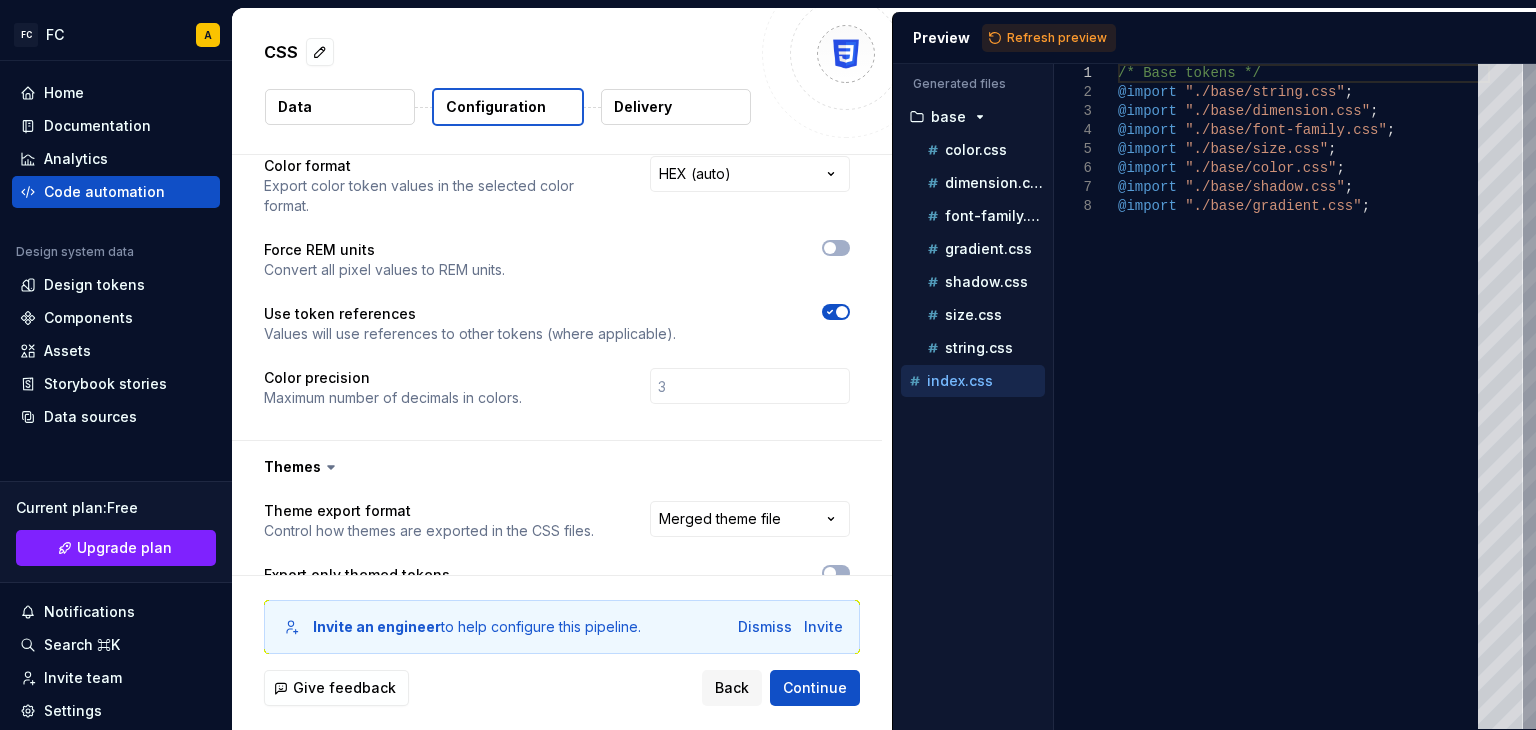 scroll, scrollTop: 0, scrollLeft: 0, axis: both 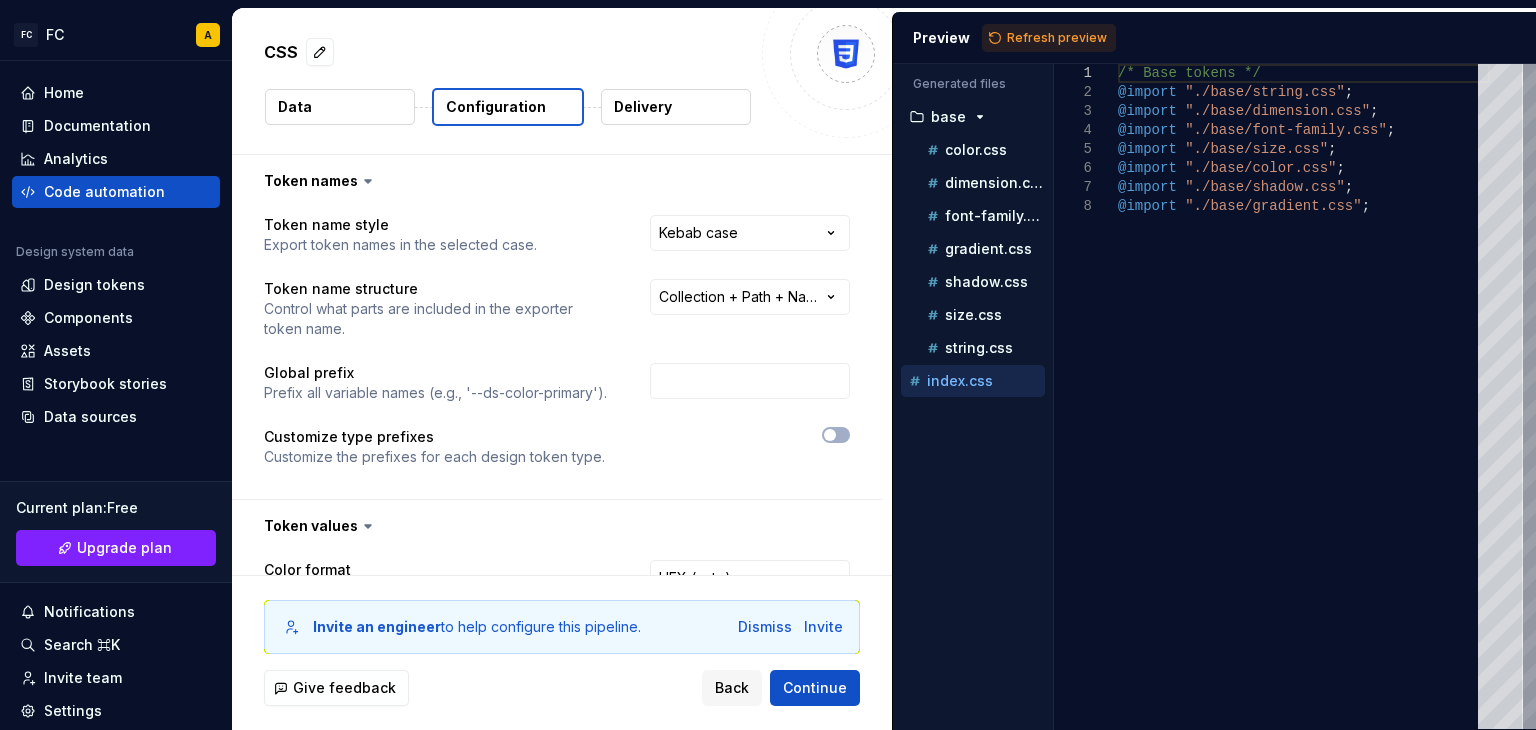 click 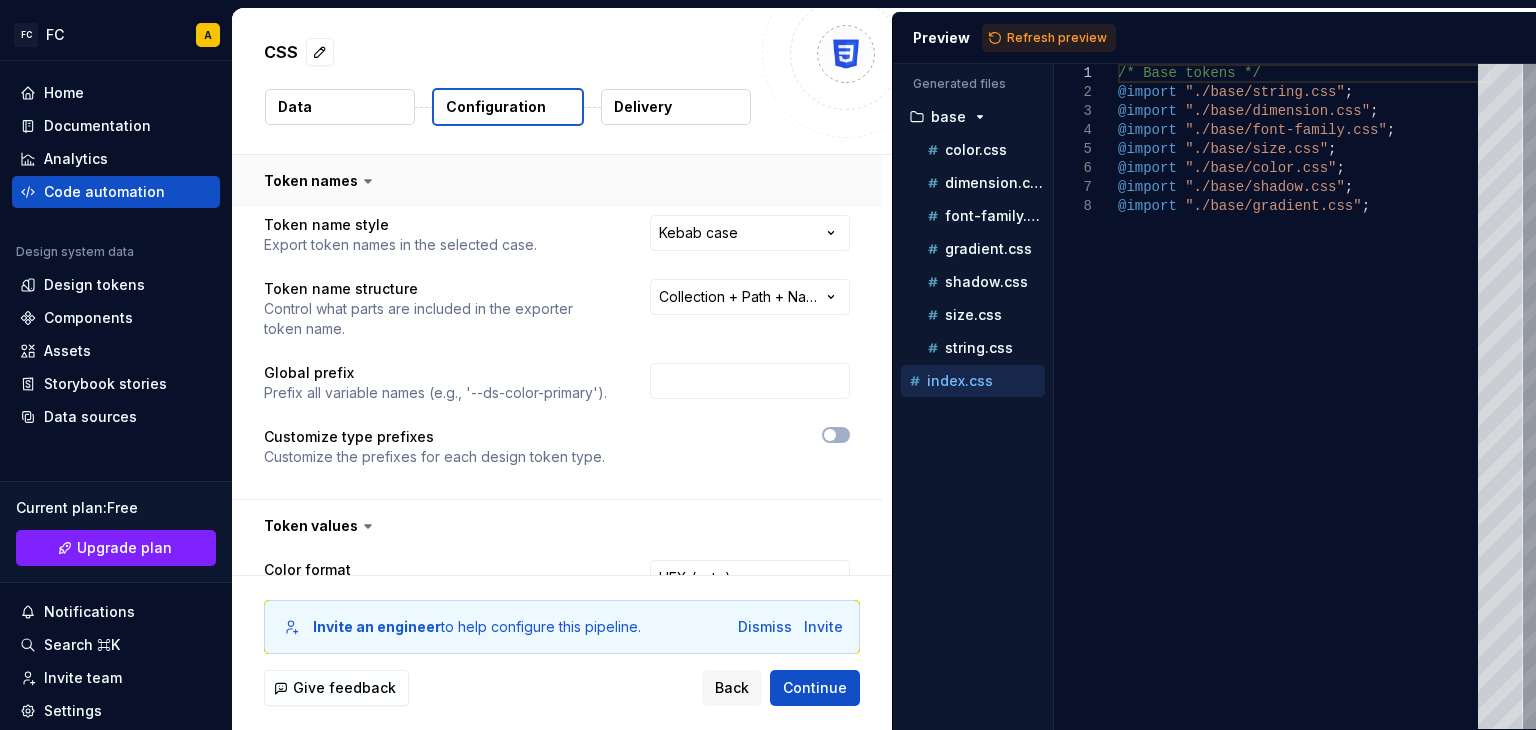 click at bounding box center [557, 181] 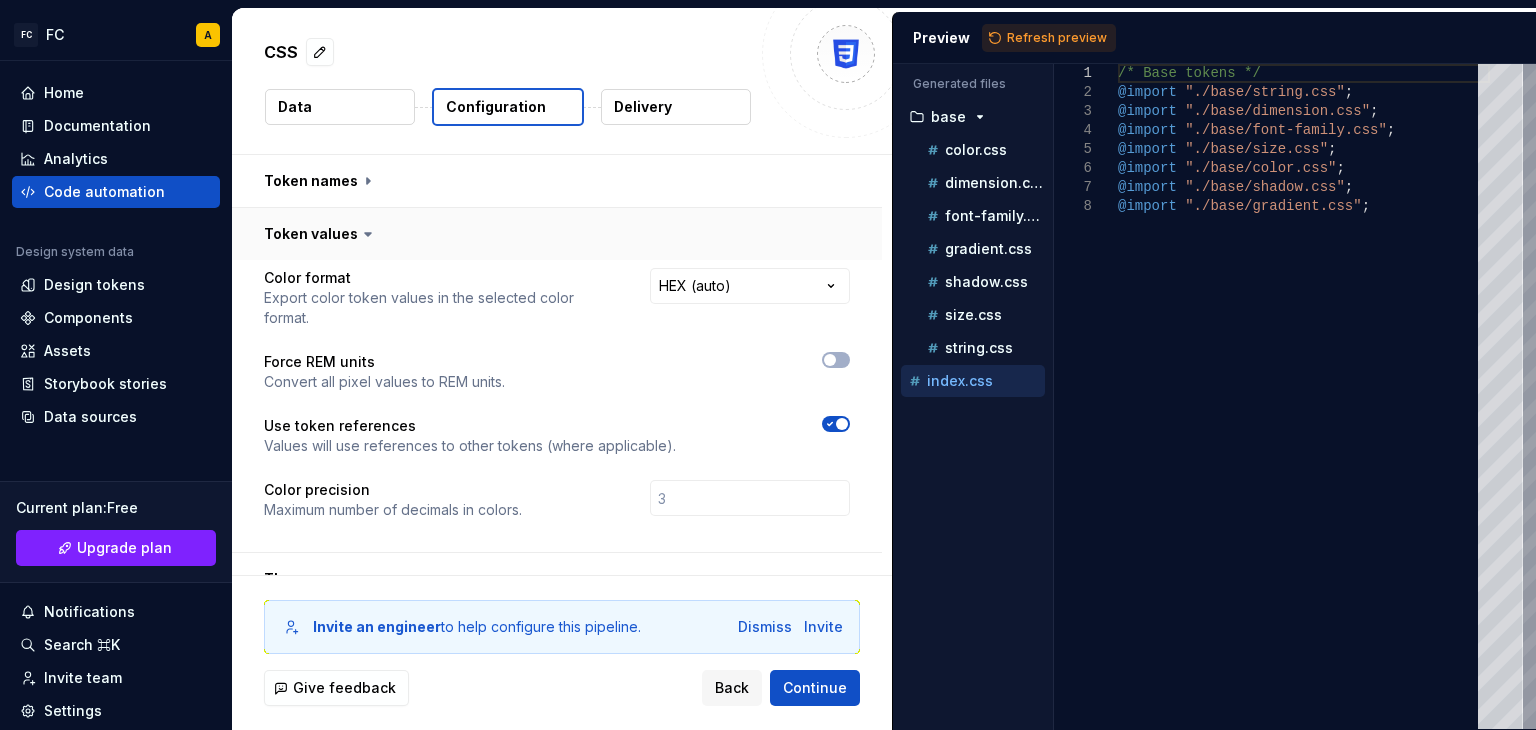 click at bounding box center [557, 234] 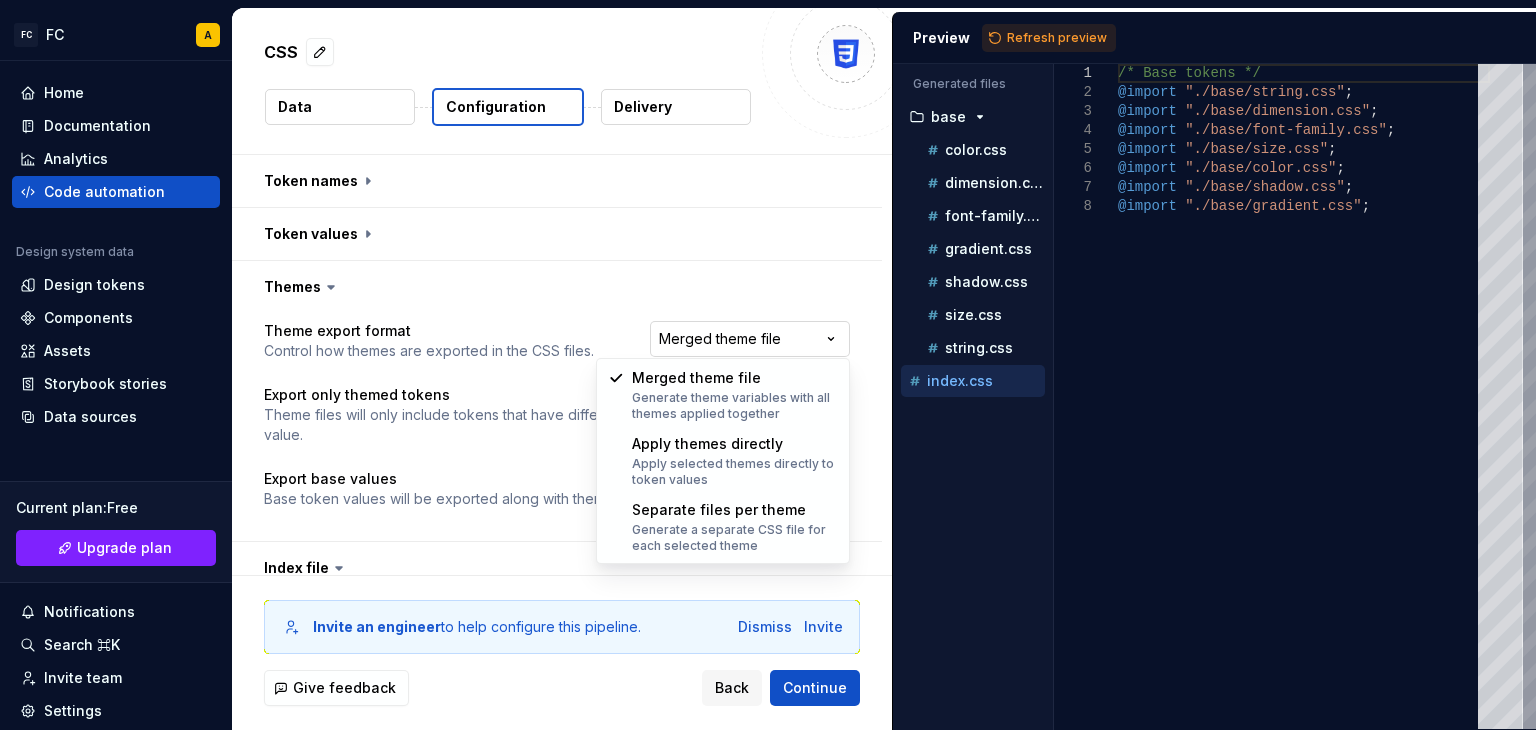 click on "**********" at bounding box center (768, 365) 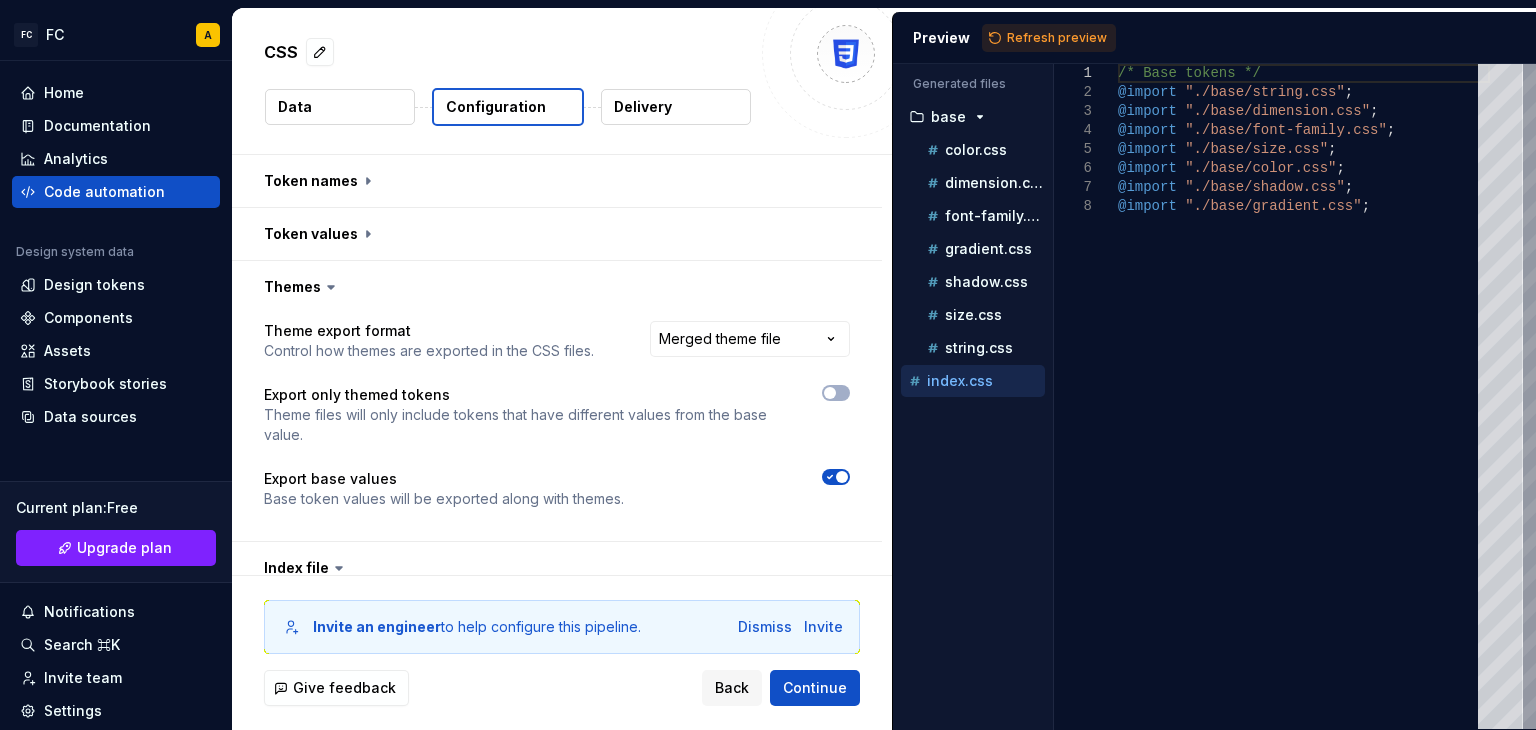 click on "**********" at bounding box center (768, 365) 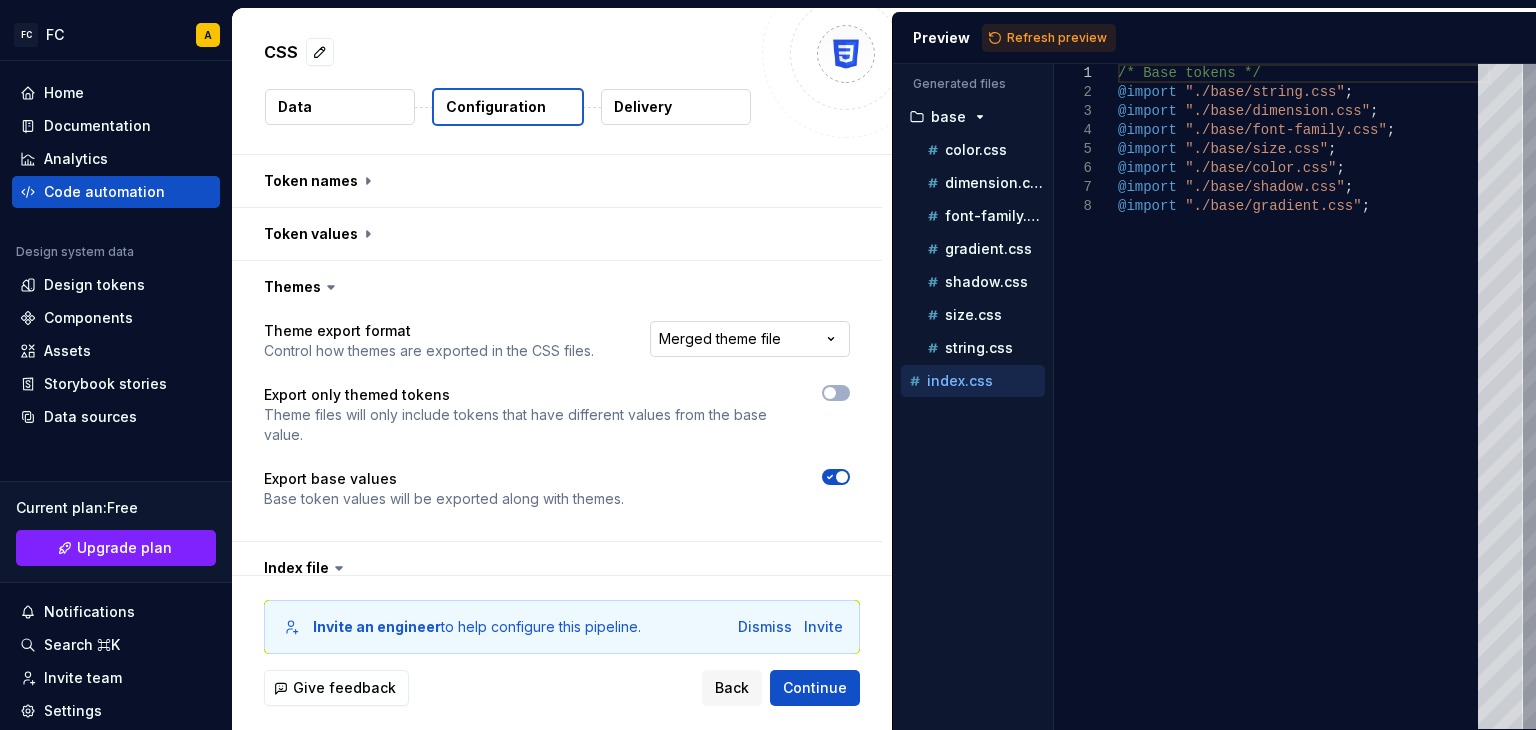 click on "**********" at bounding box center (768, 365) 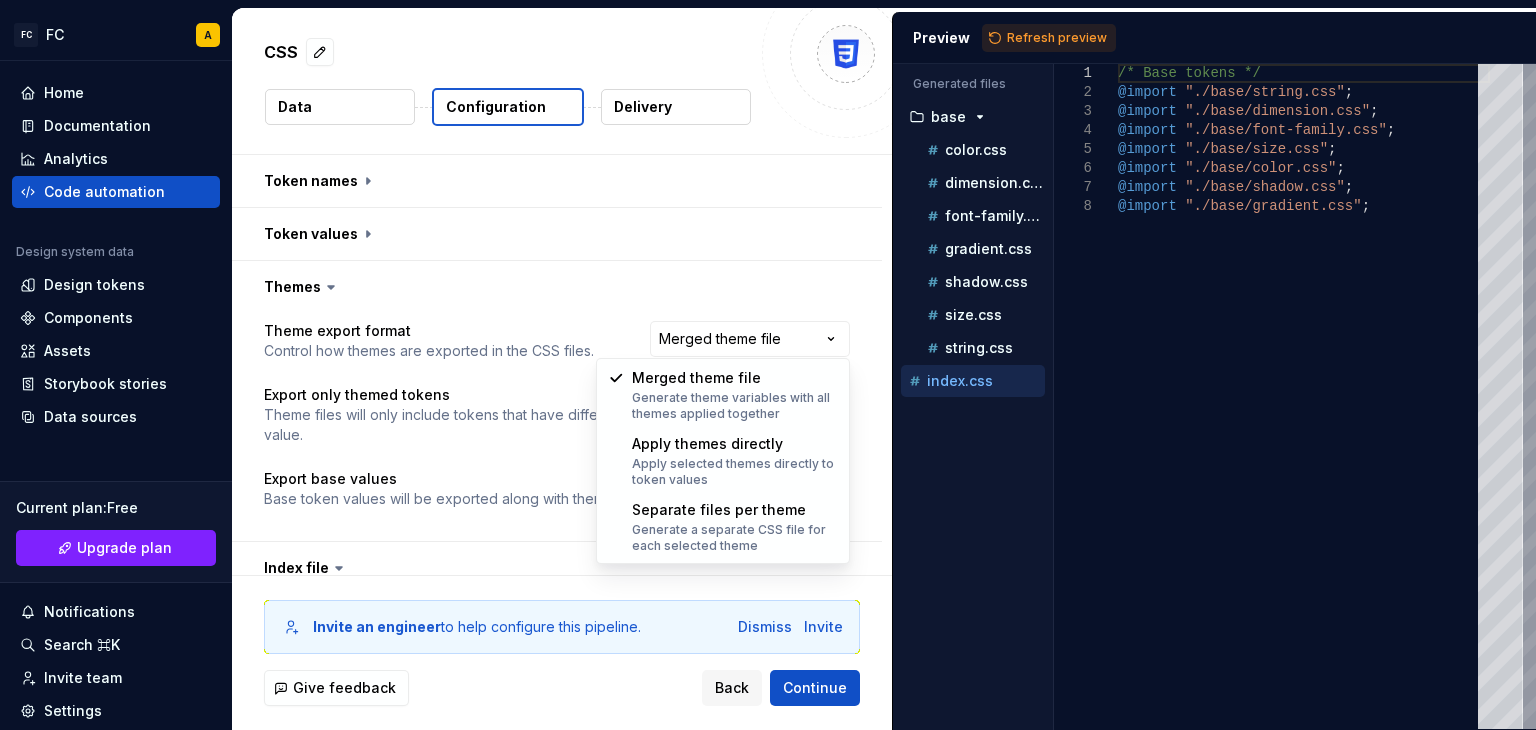 click on "**********" at bounding box center [768, 365] 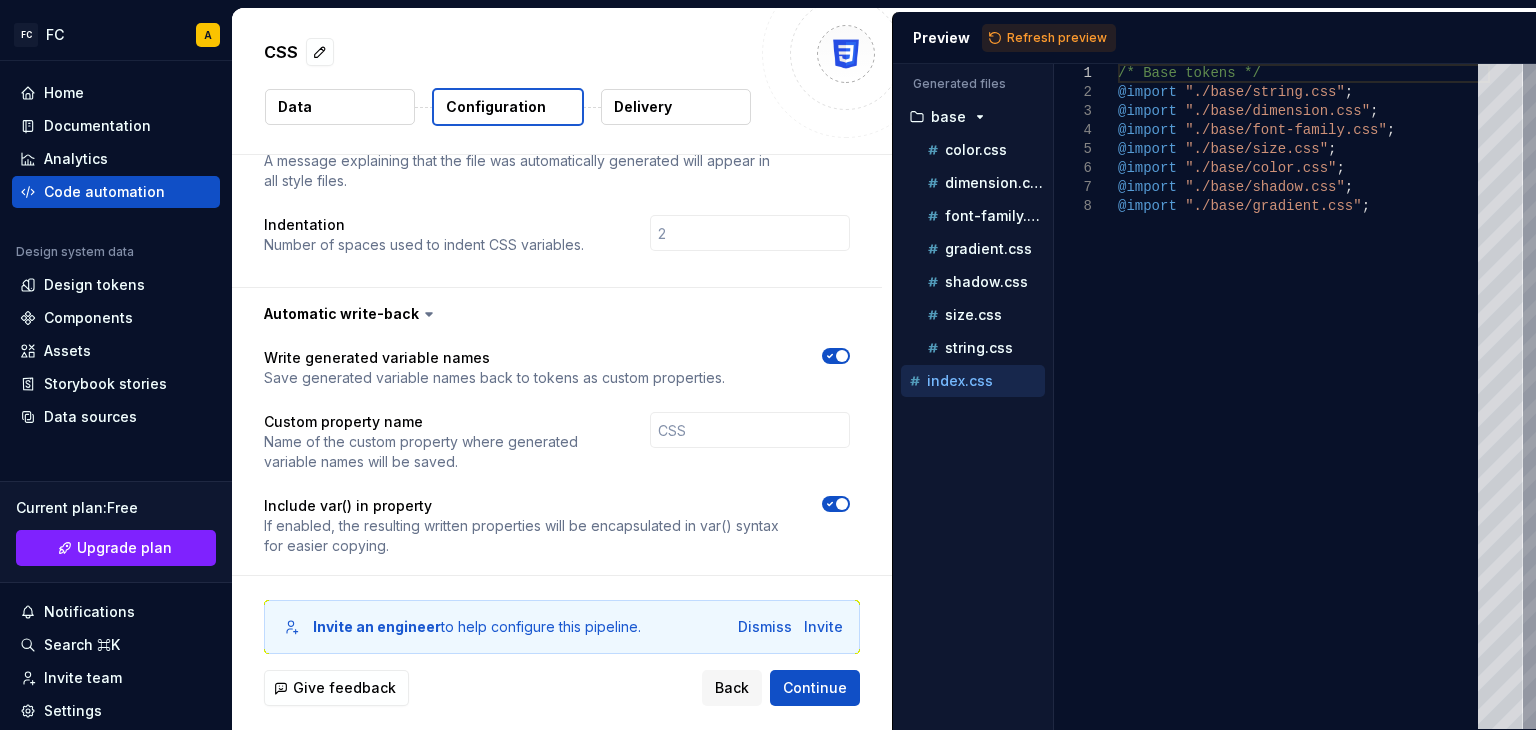 scroll, scrollTop: 1261, scrollLeft: 0, axis: vertical 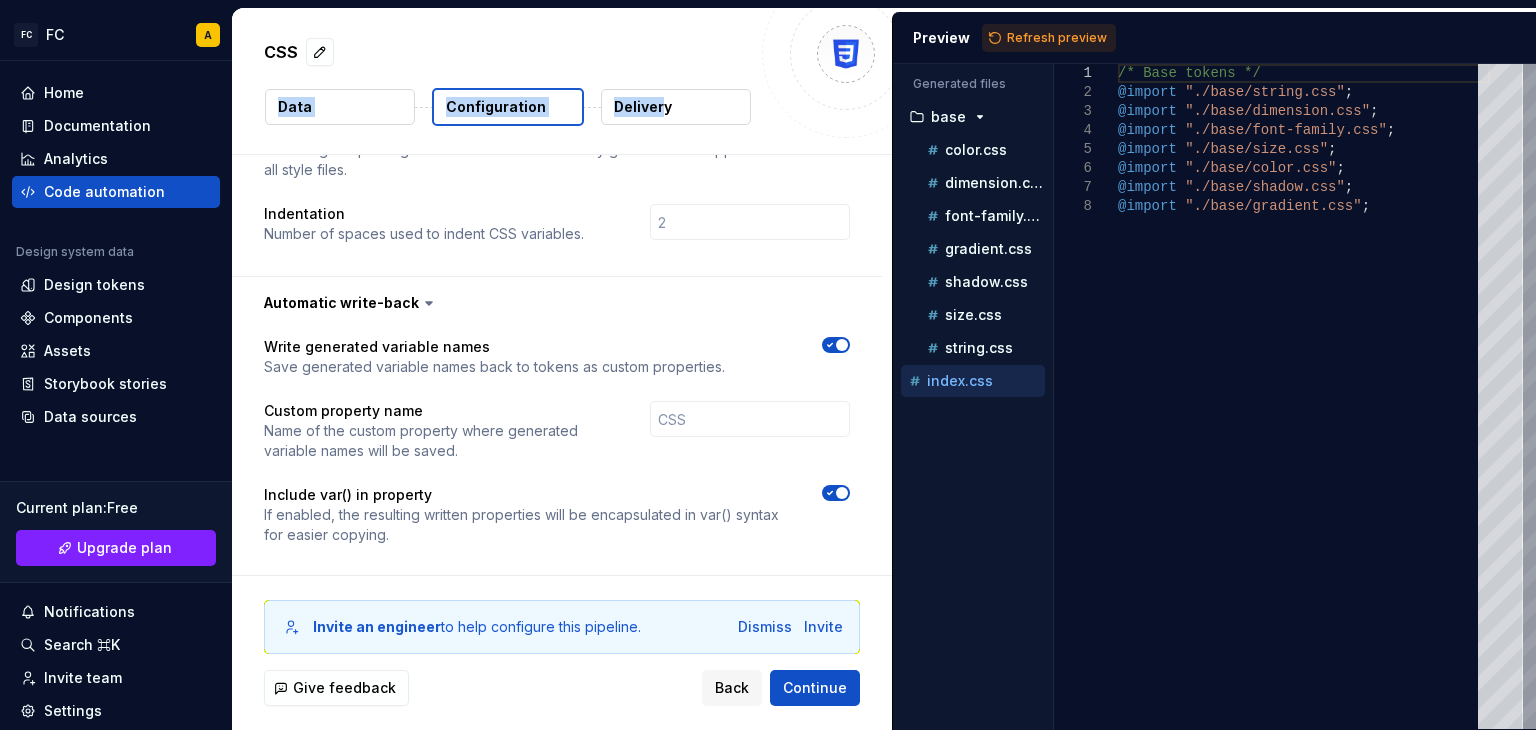 drag, startPoint x: 664, startPoint y: 76, endPoint x: 664, endPoint y: 102, distance: 26 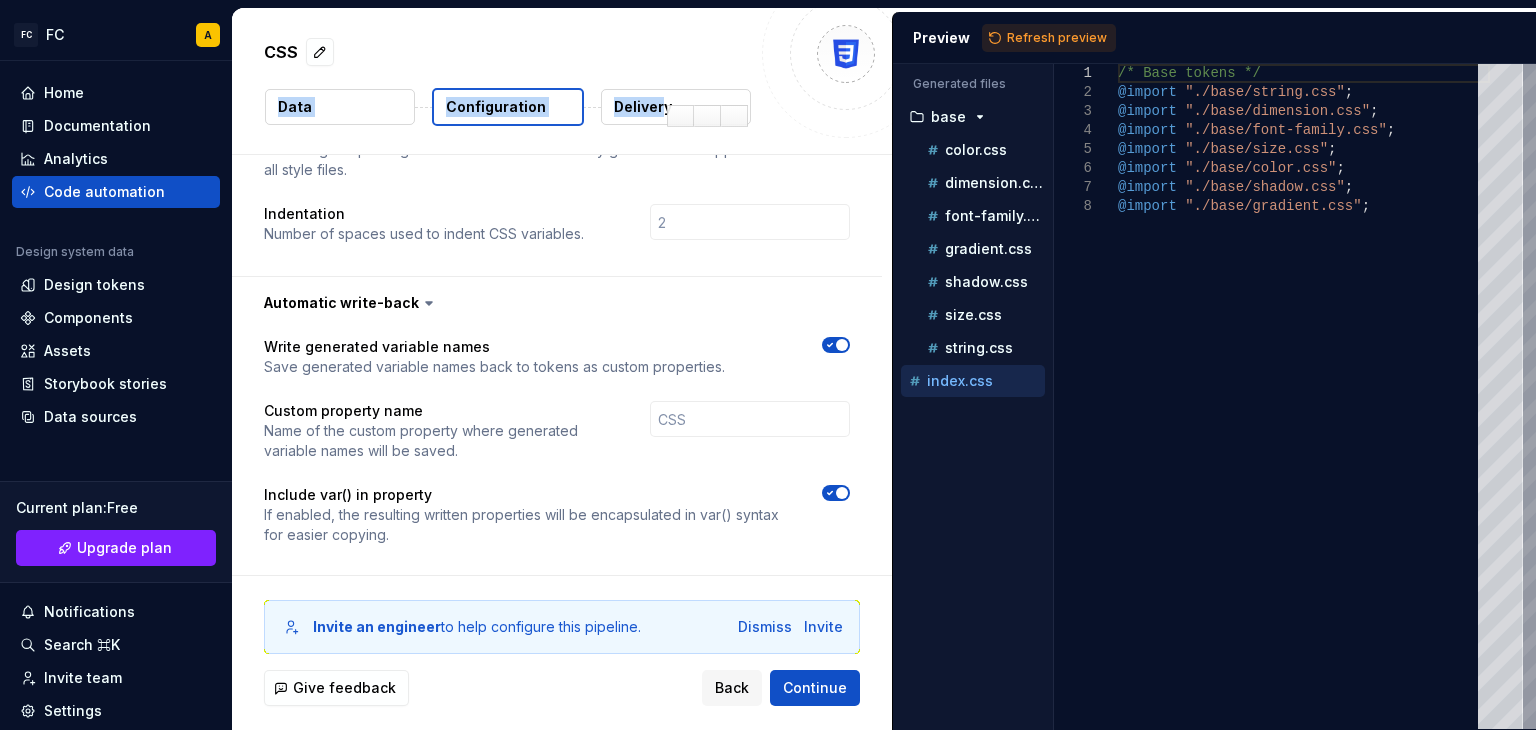 click on "Delivery" at bounding box center (643, 107) 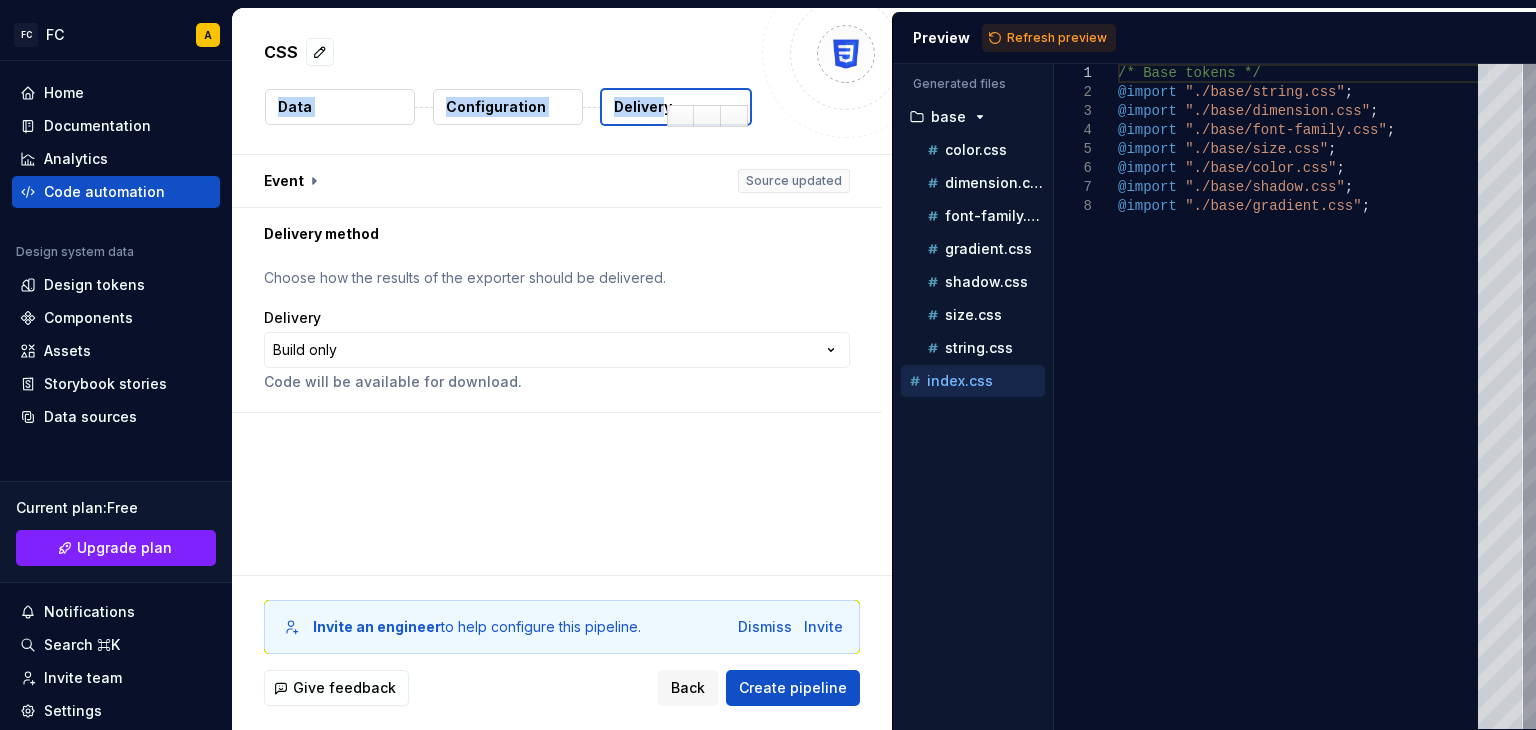 scroll, scrollTop: 0, scrollLeft: 0, axis: both 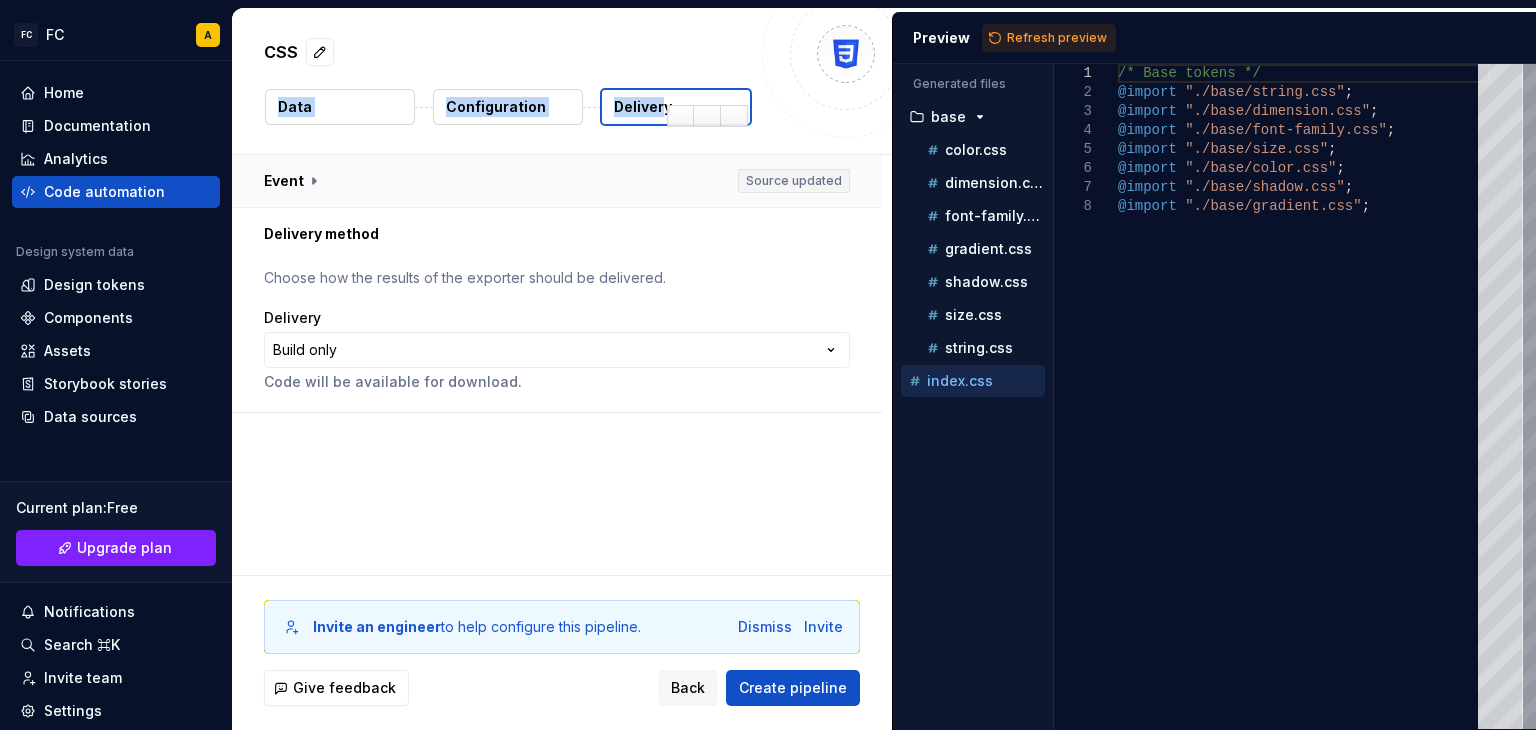 click at bounding box center [557, 181] 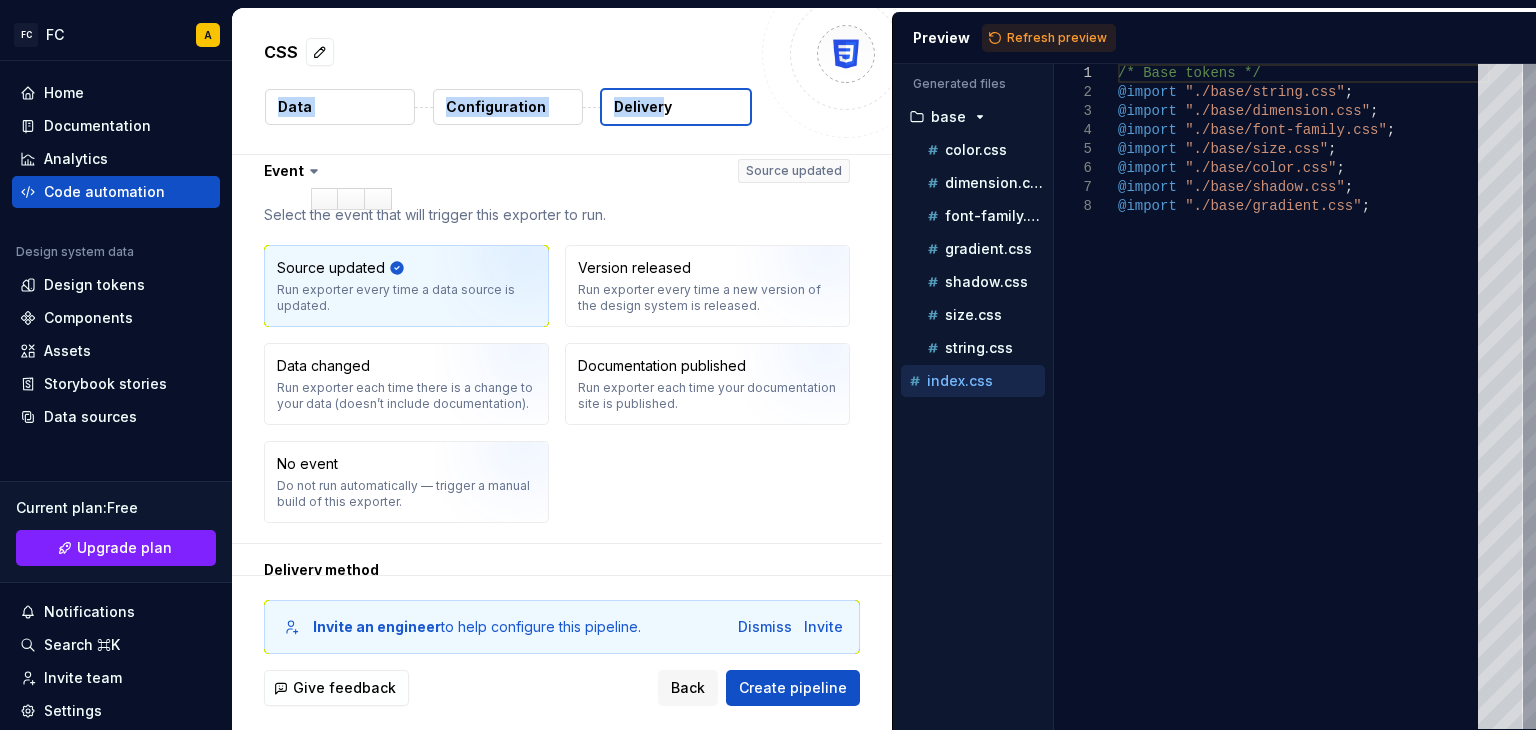 scroll, scrollTop: 5, scrollLeft: 0, axis: vertical 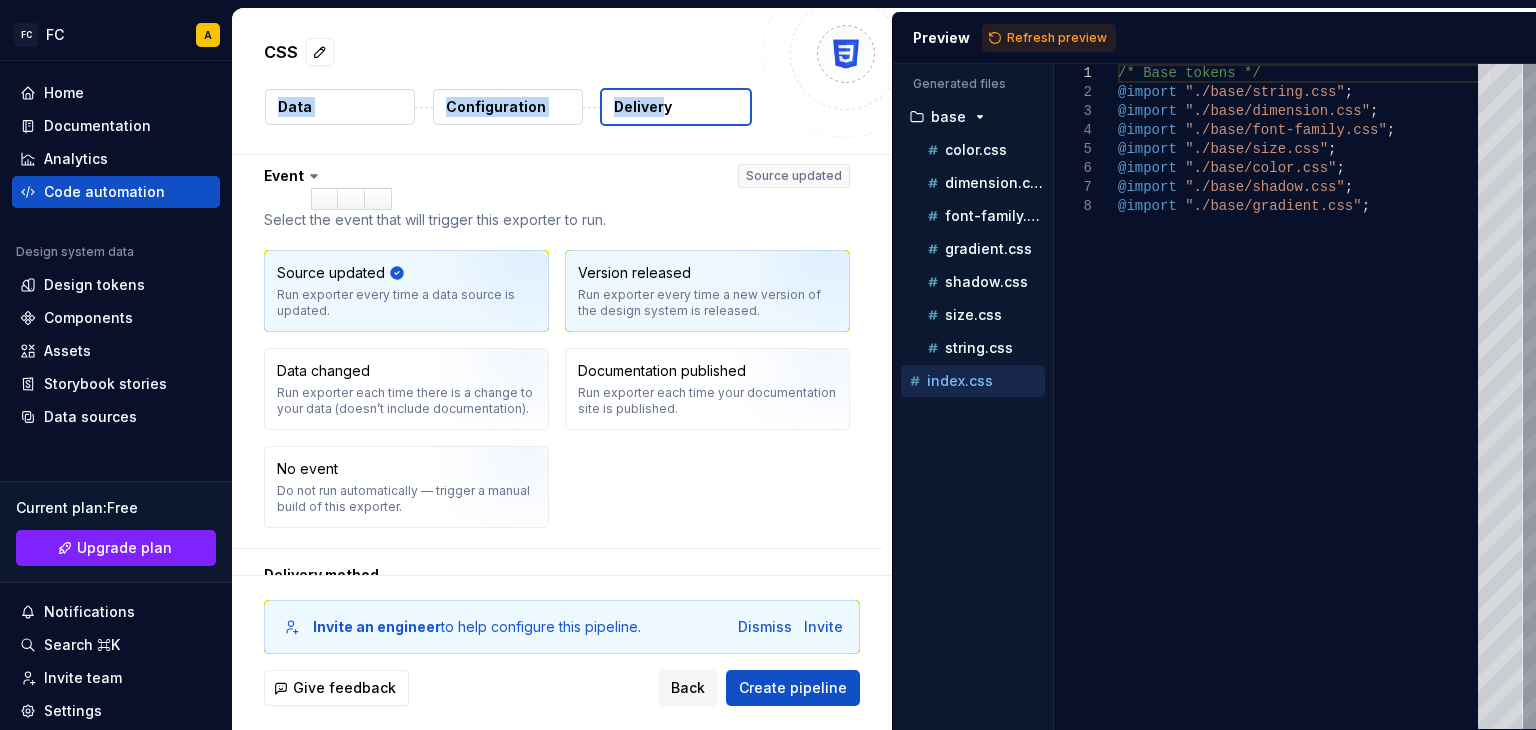 click on "Run exporter every time a new version of the design system is released." at bounding box center [707, 303] 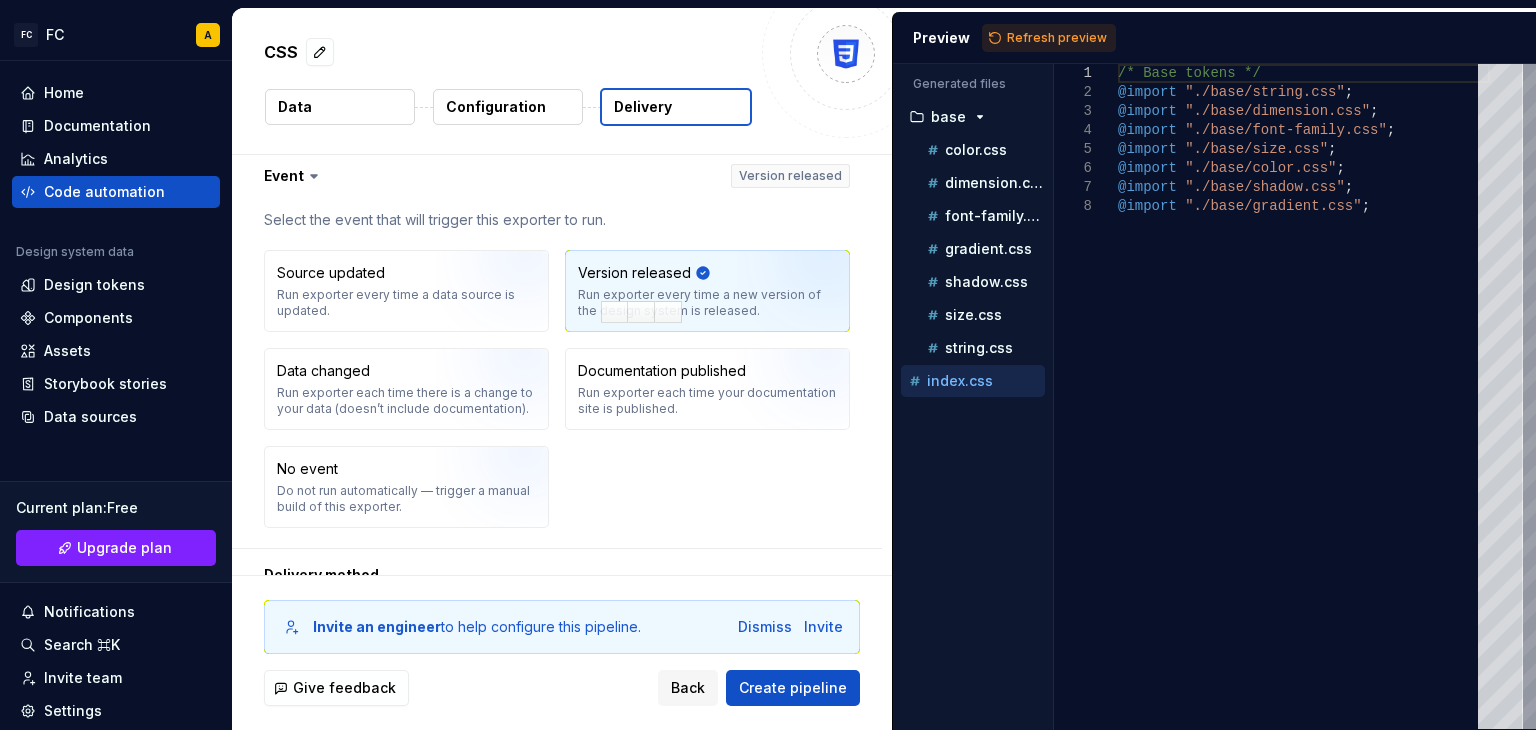click on "Source updated Run exporter every time a data source is updated. Version released Run exporter every time a new version of the design system is released. Data changed Run exporter each time there is a change to your data (doesn’t include documentation). Documentation published Run exporter each time your documentation site is published. No event Do not run automatically — trigger a manual build of this exporter." at bounding box center (557, 389) 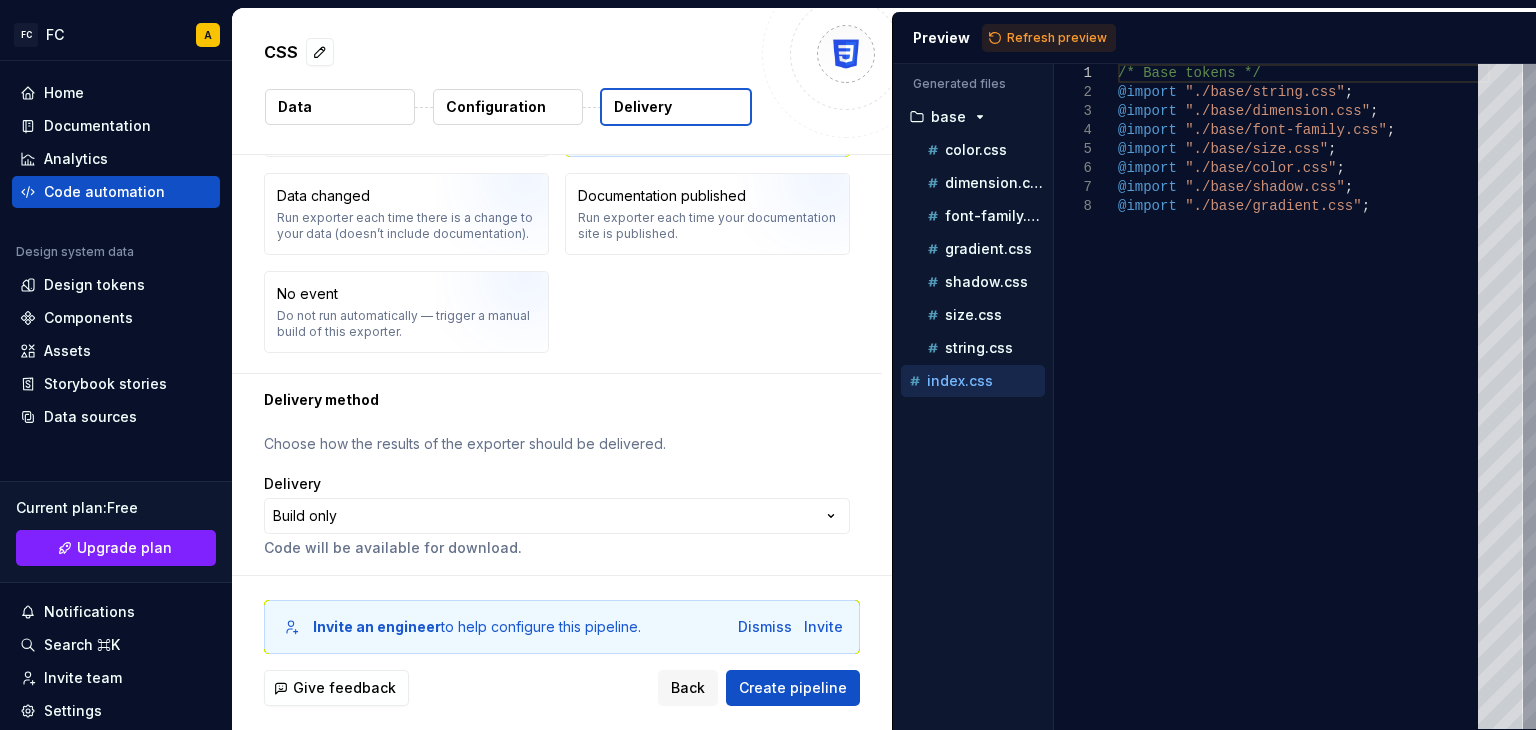 scroll, scrollTop: 181, scrollLeft: 0, axis: vertical 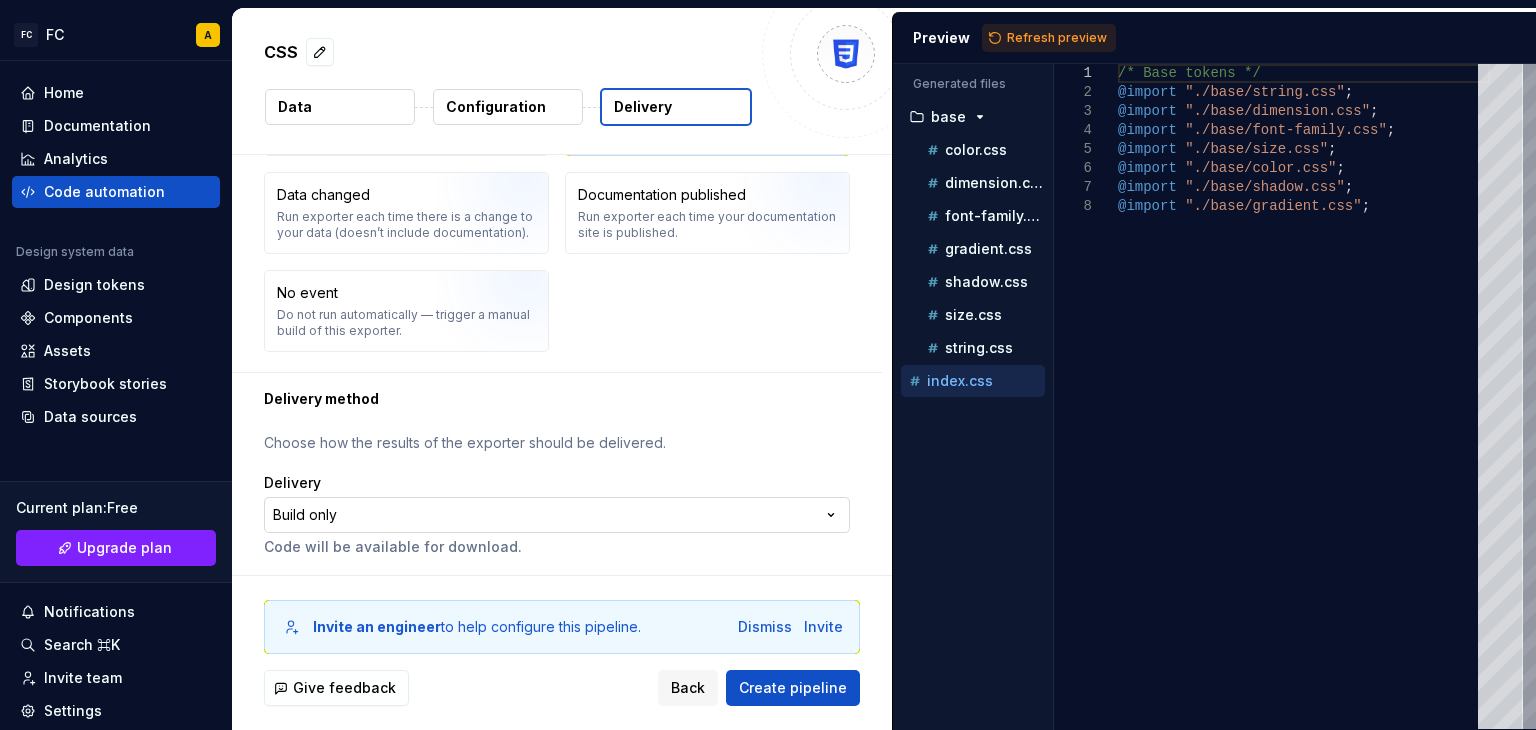 click on "**********" at bounding box center (768, 365) 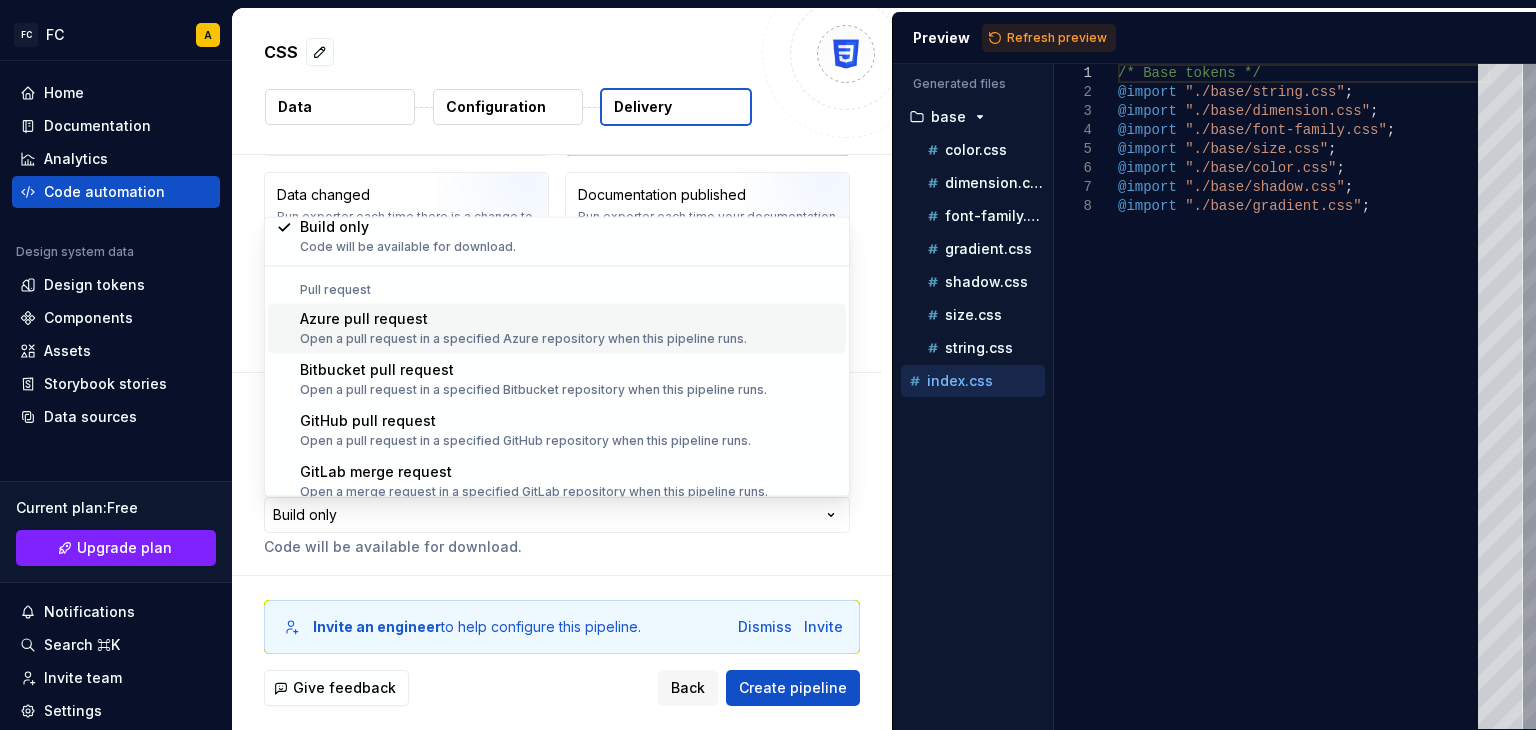 scroll, scrollTop: 56, scrollLeft: 0, axis: vertical 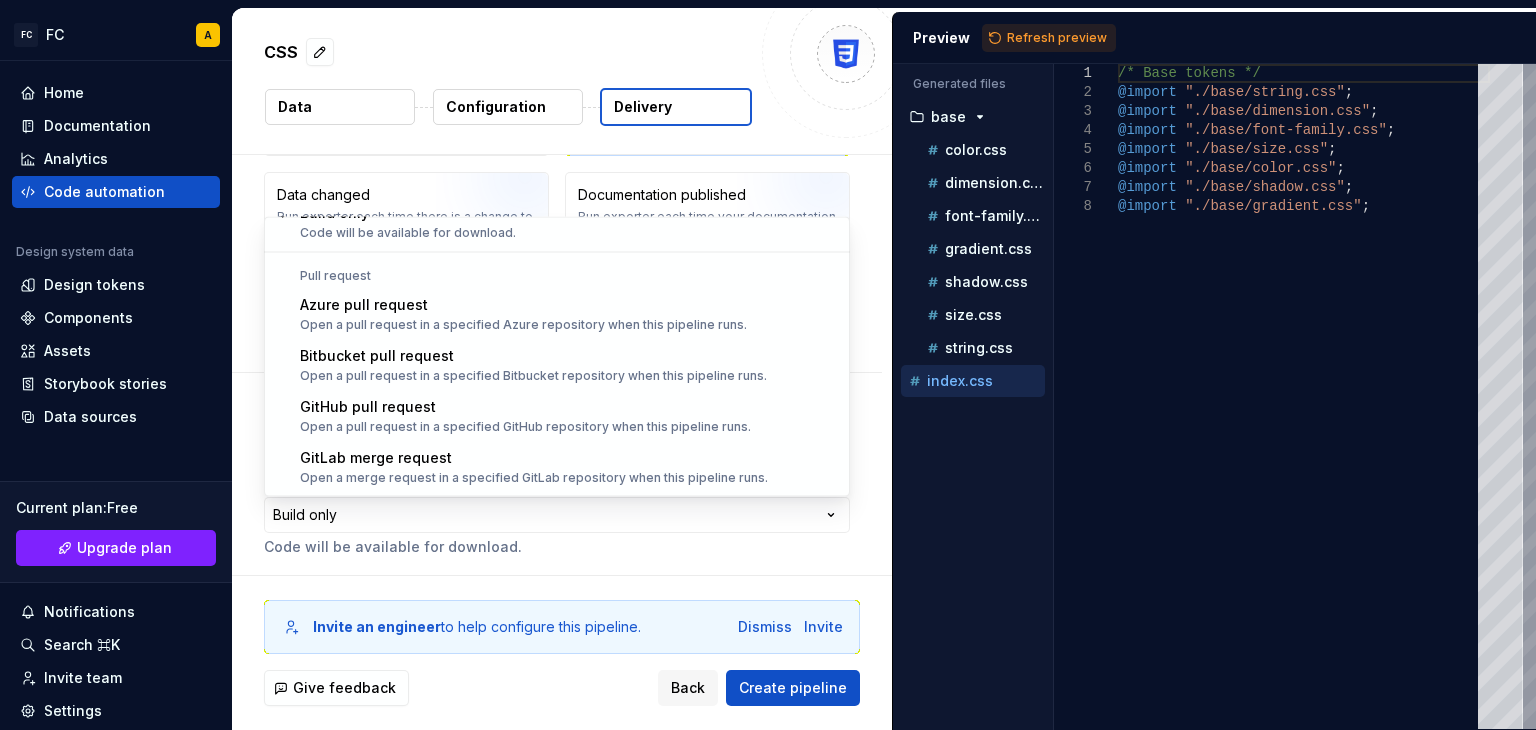 select on "******" 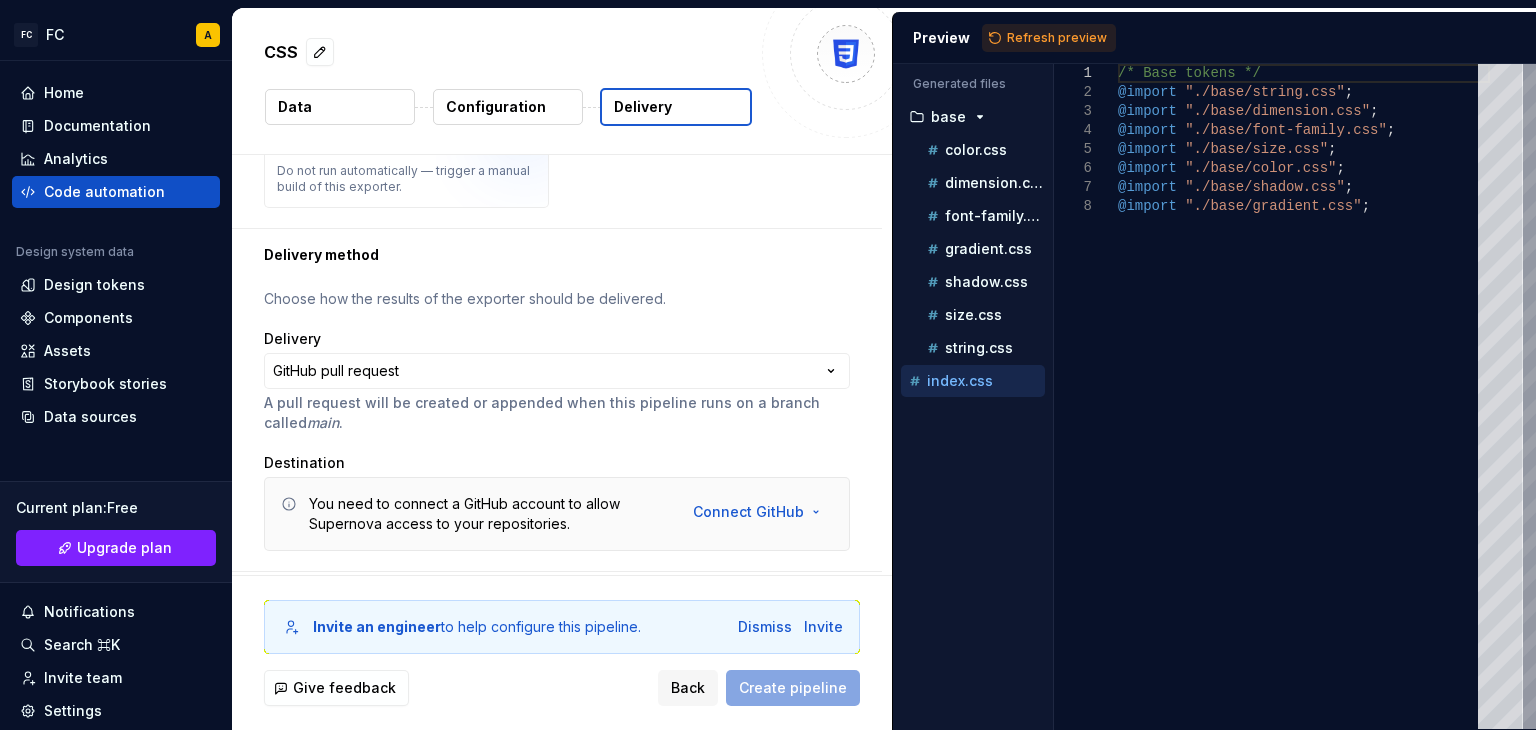 scroll, scrollTop: 372, scrollLeft: 0, axis: vertical 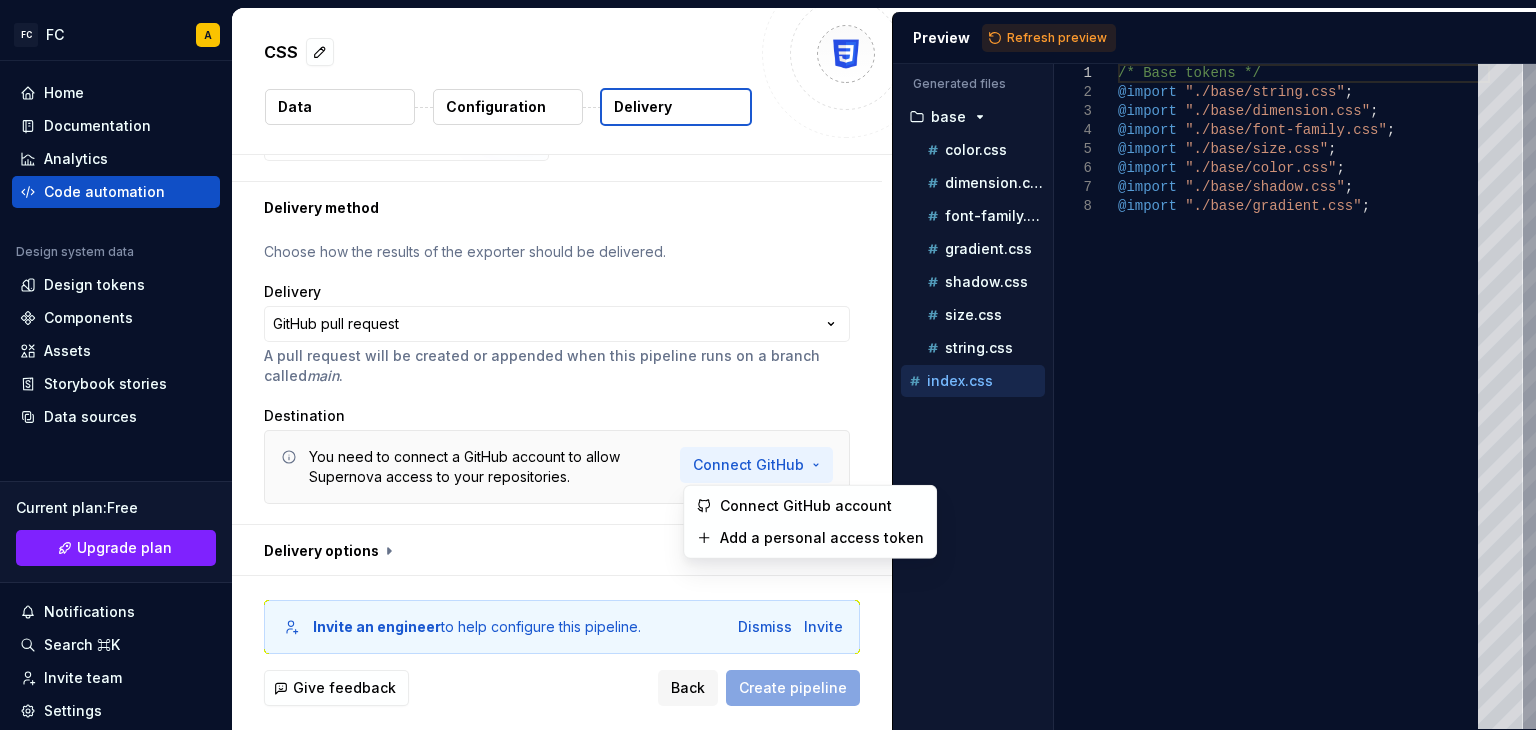click on "**********" at bounding box center [768, 365] 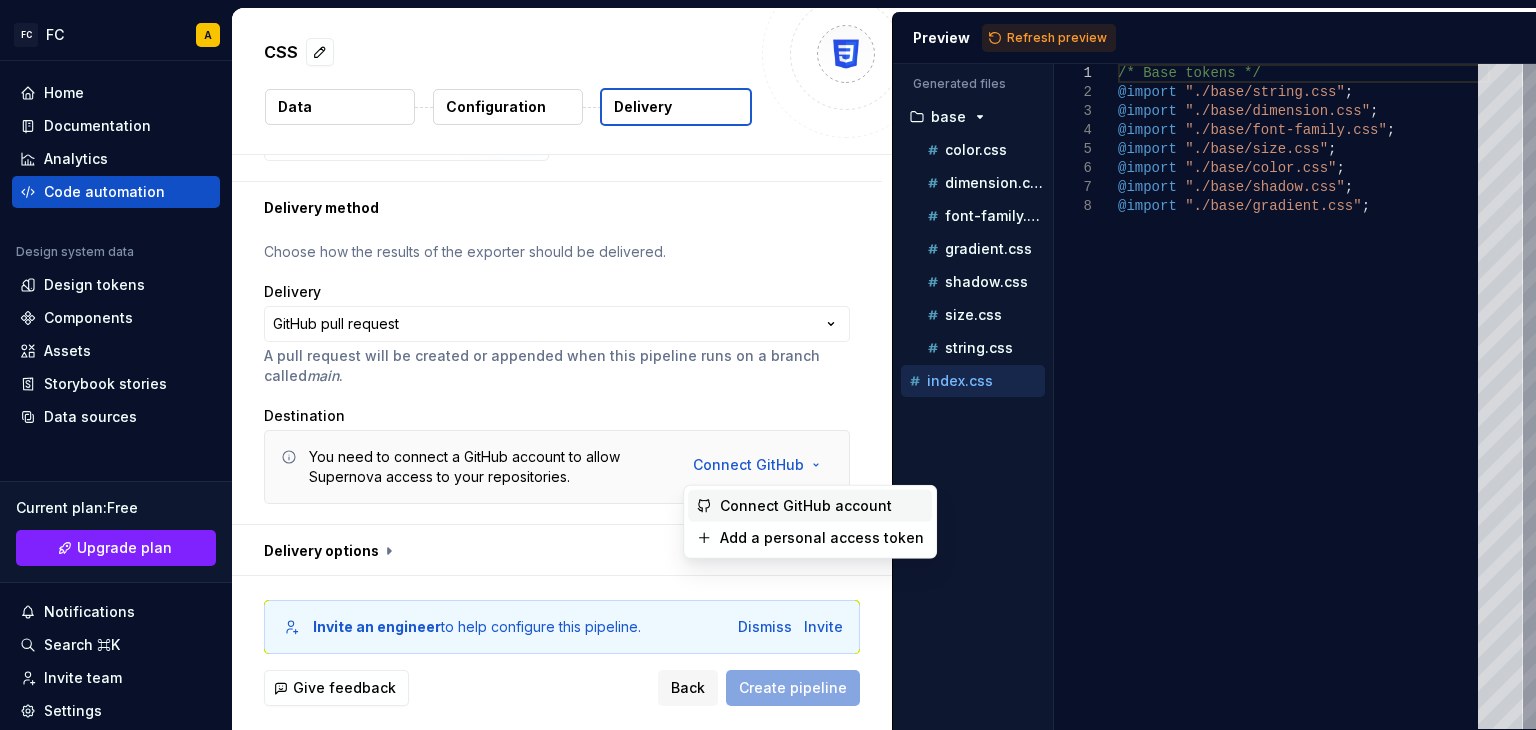 click on "Connect GitHub account" at bounding box center (822, 506) 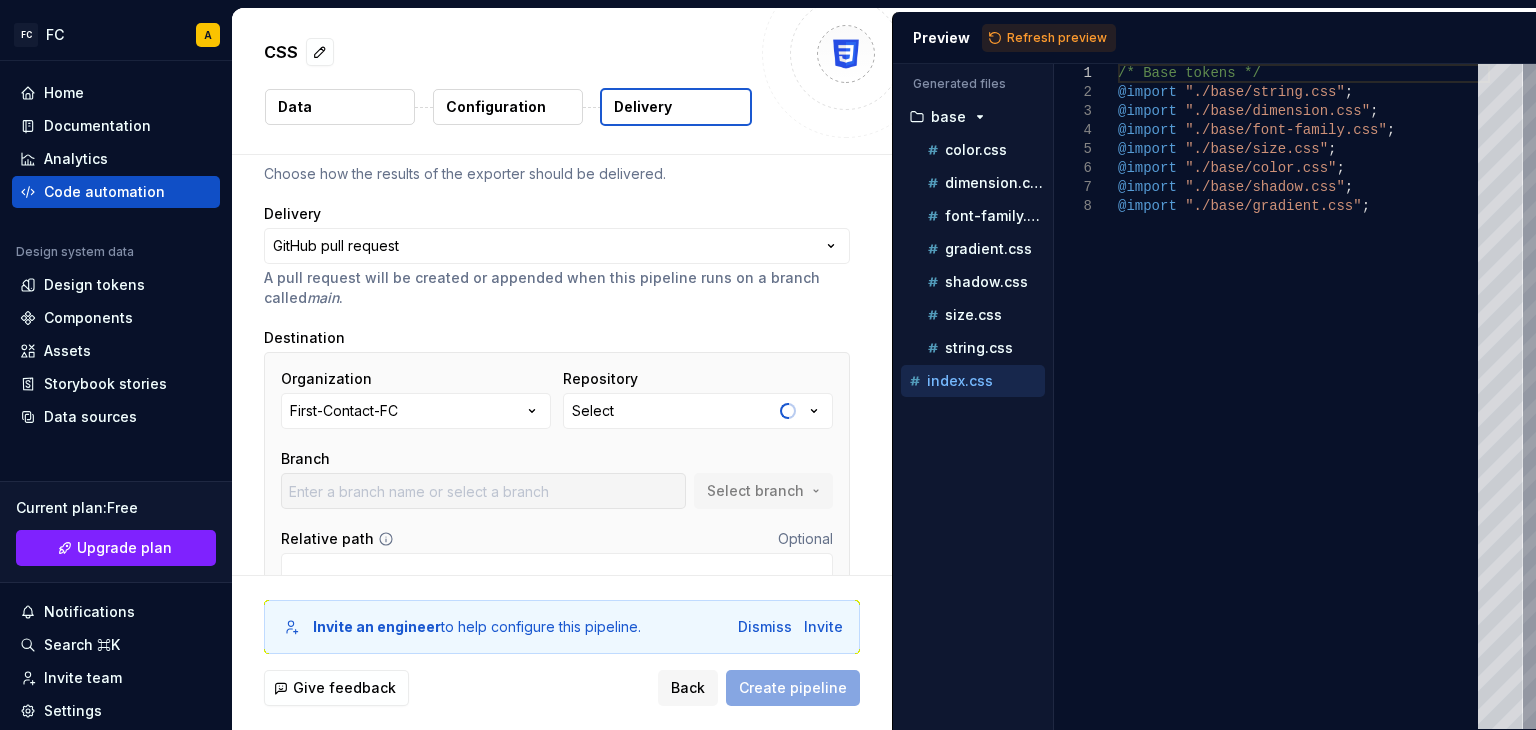 scroll, scrollTop: 119, scrollLeft: 0, axis: vertical 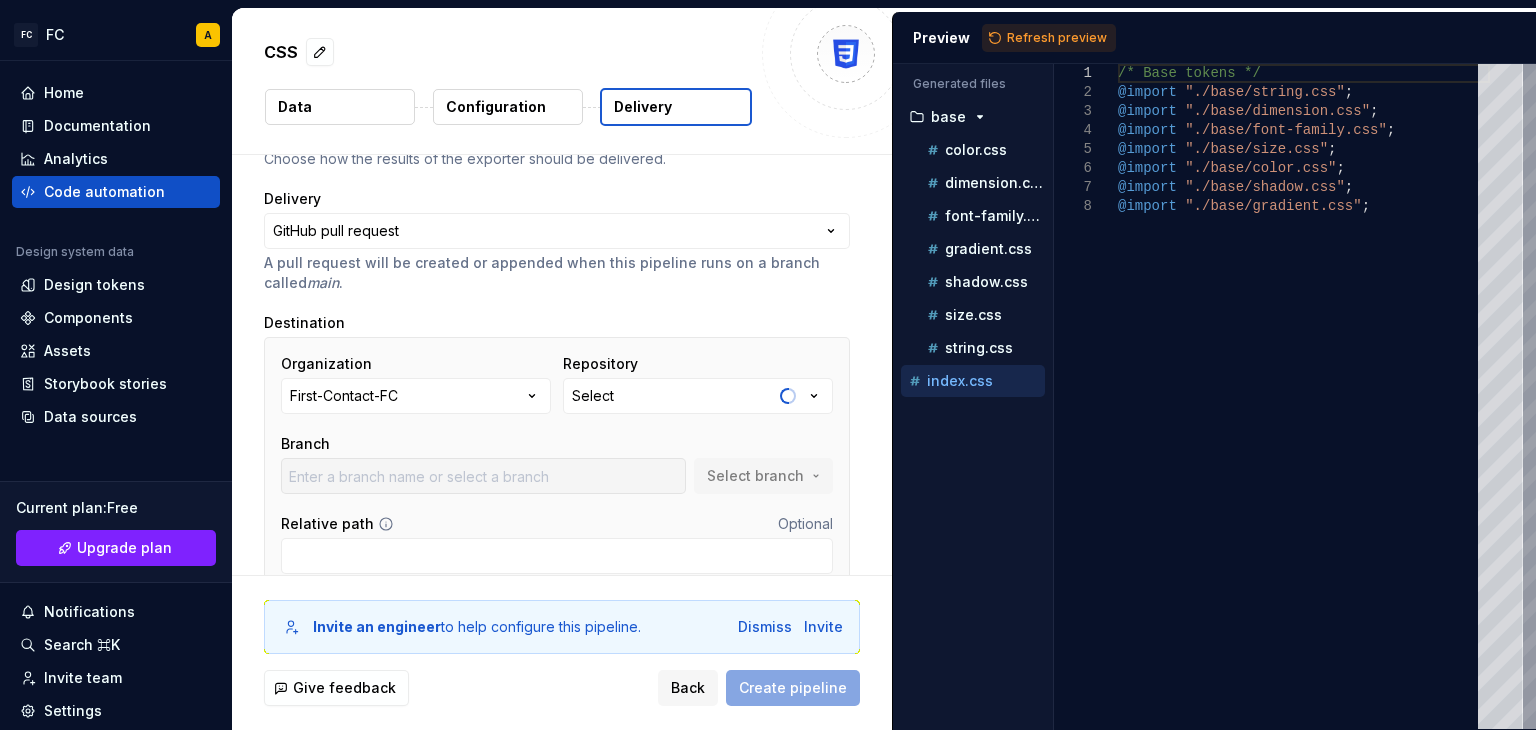 click on "Select" at bounding box center [698, 396] 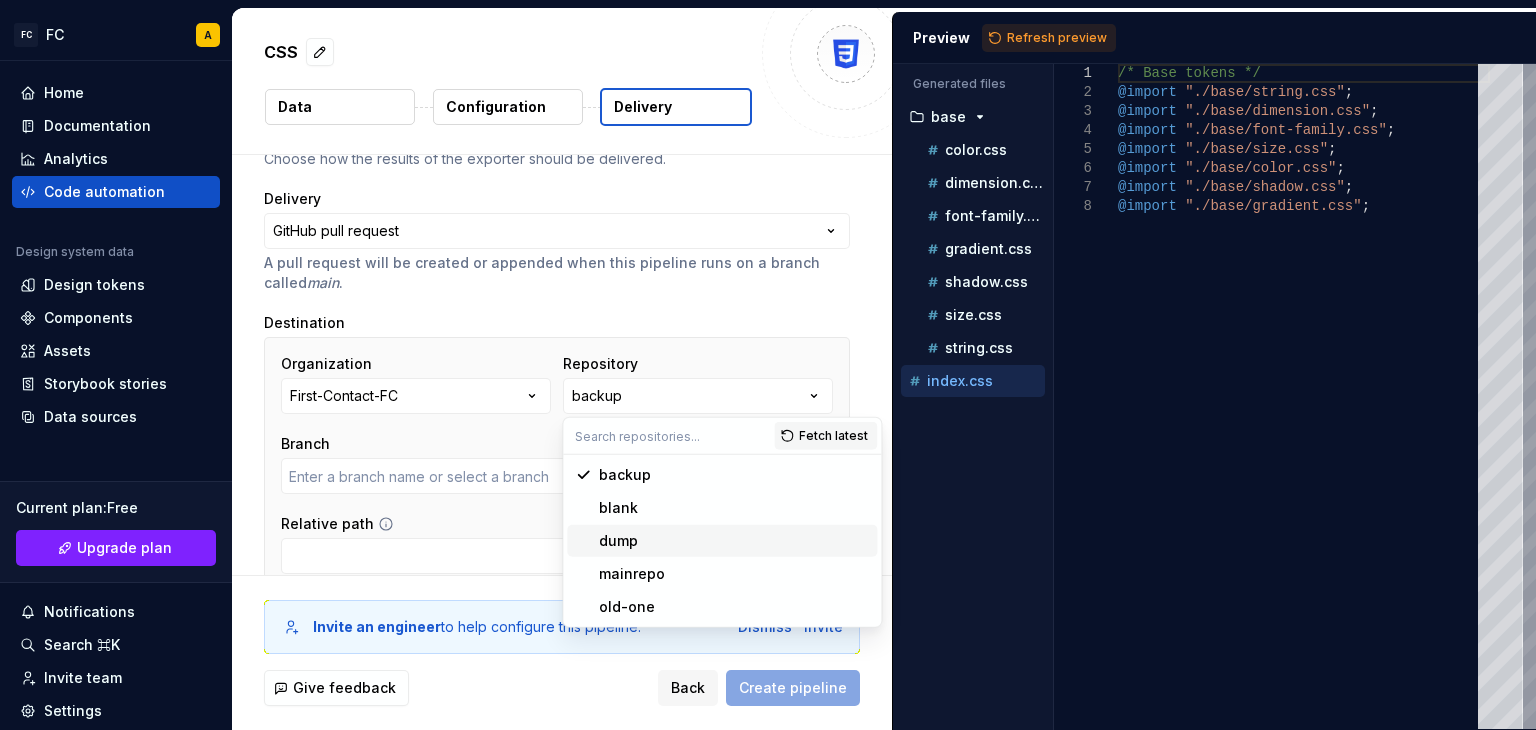 drag, startPoint x: 640, startPoint y: 545, endPoint x: 624, endPoint y: 546, distance: 16.03122 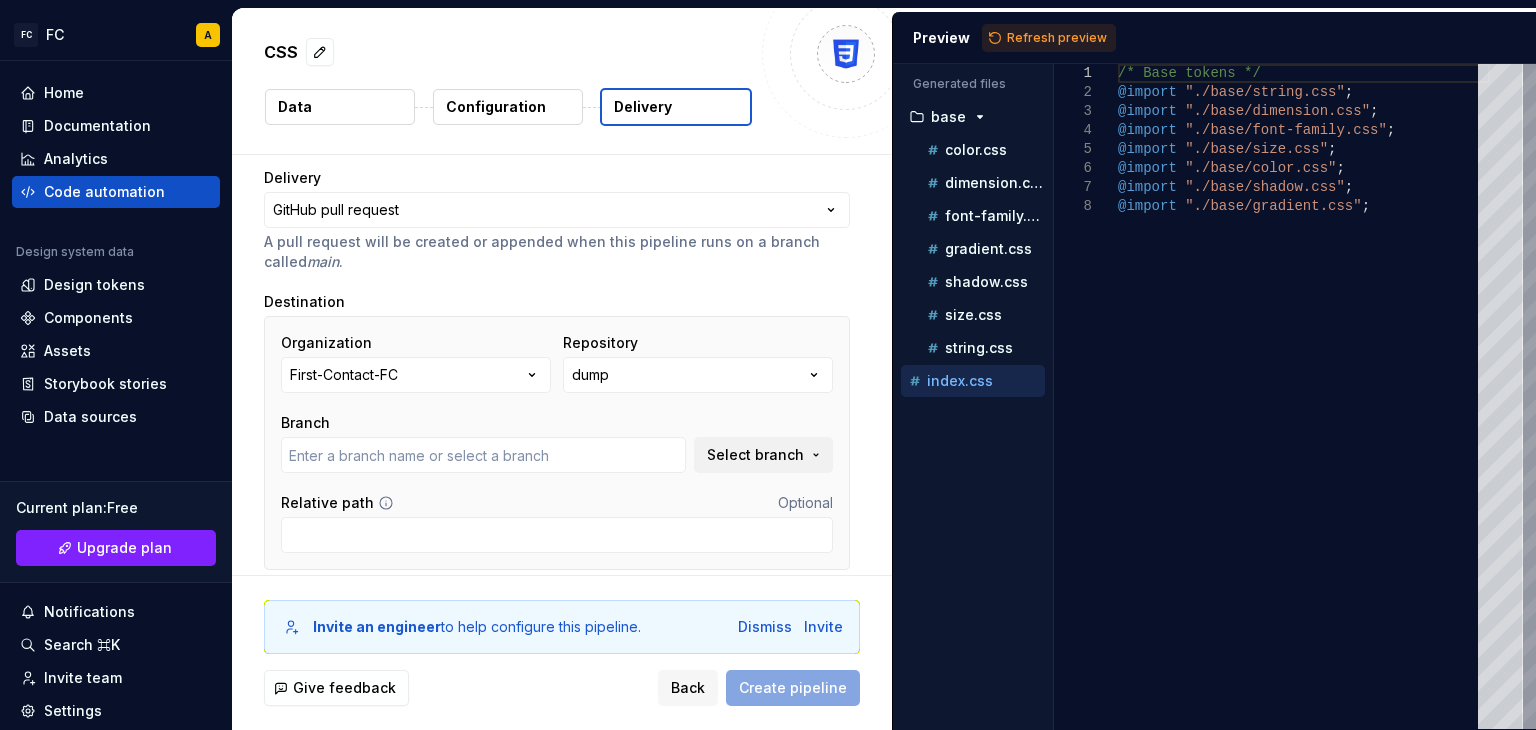 scroll, scrollTop: 156, scrollLeft: 0, axis: vertical 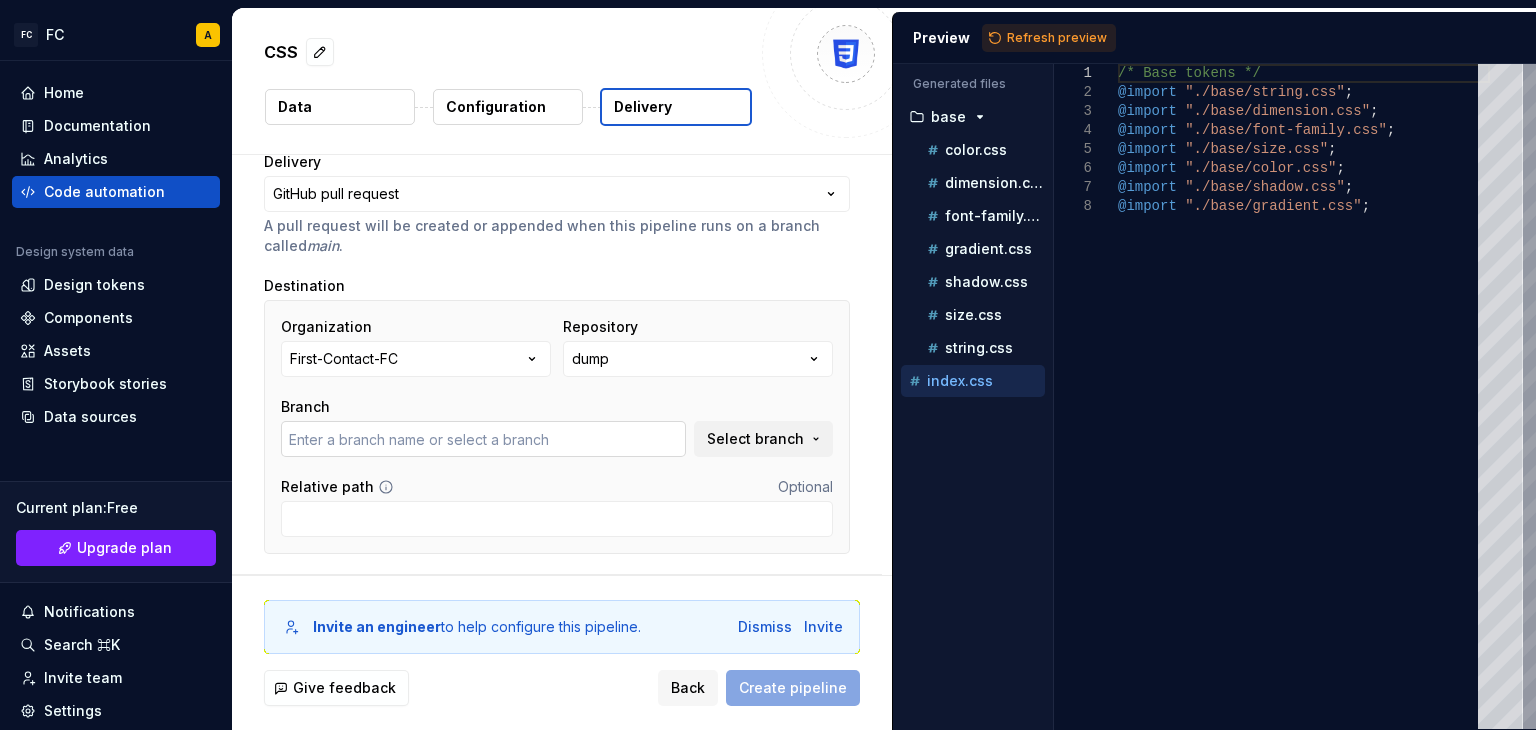 click at bounding box center [483, 439] 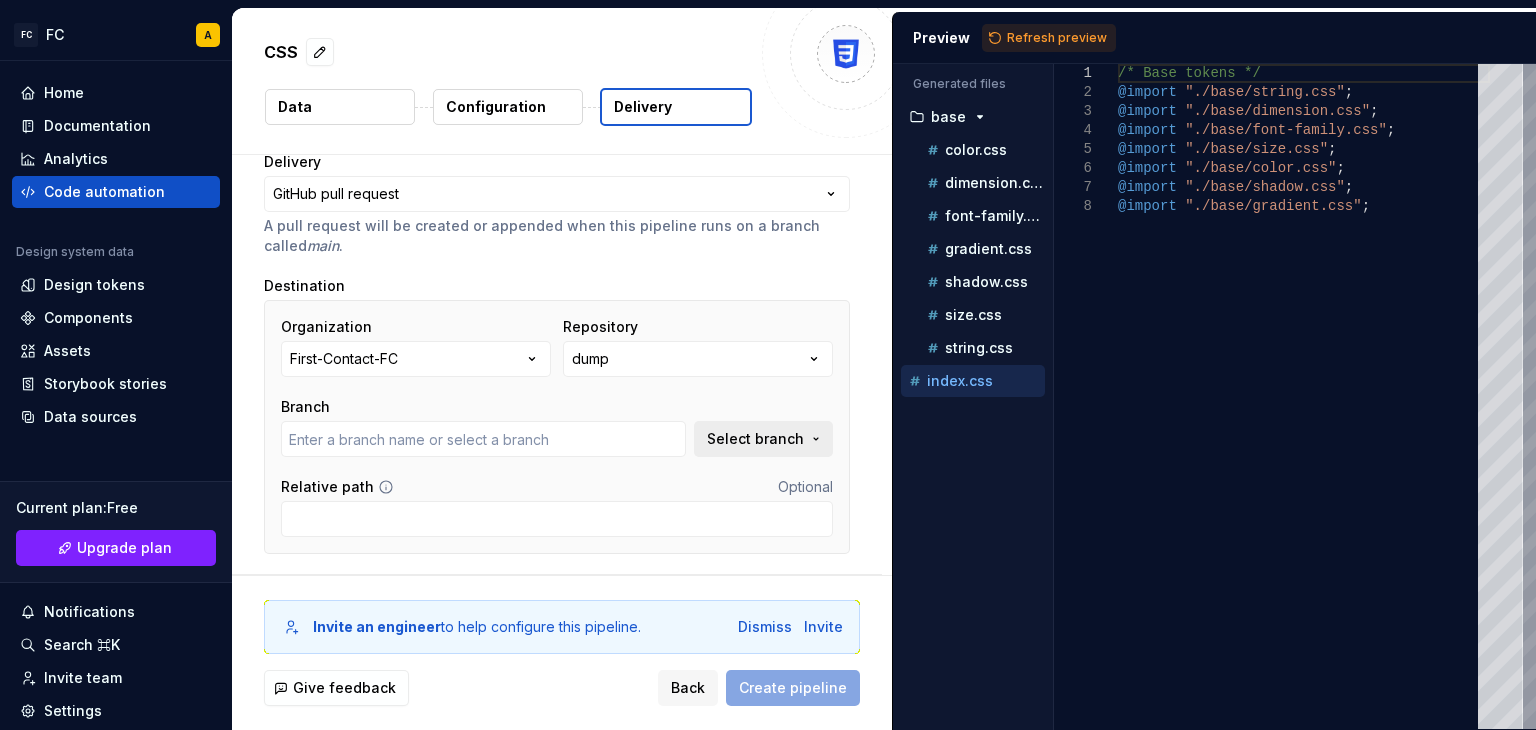 type on "main" 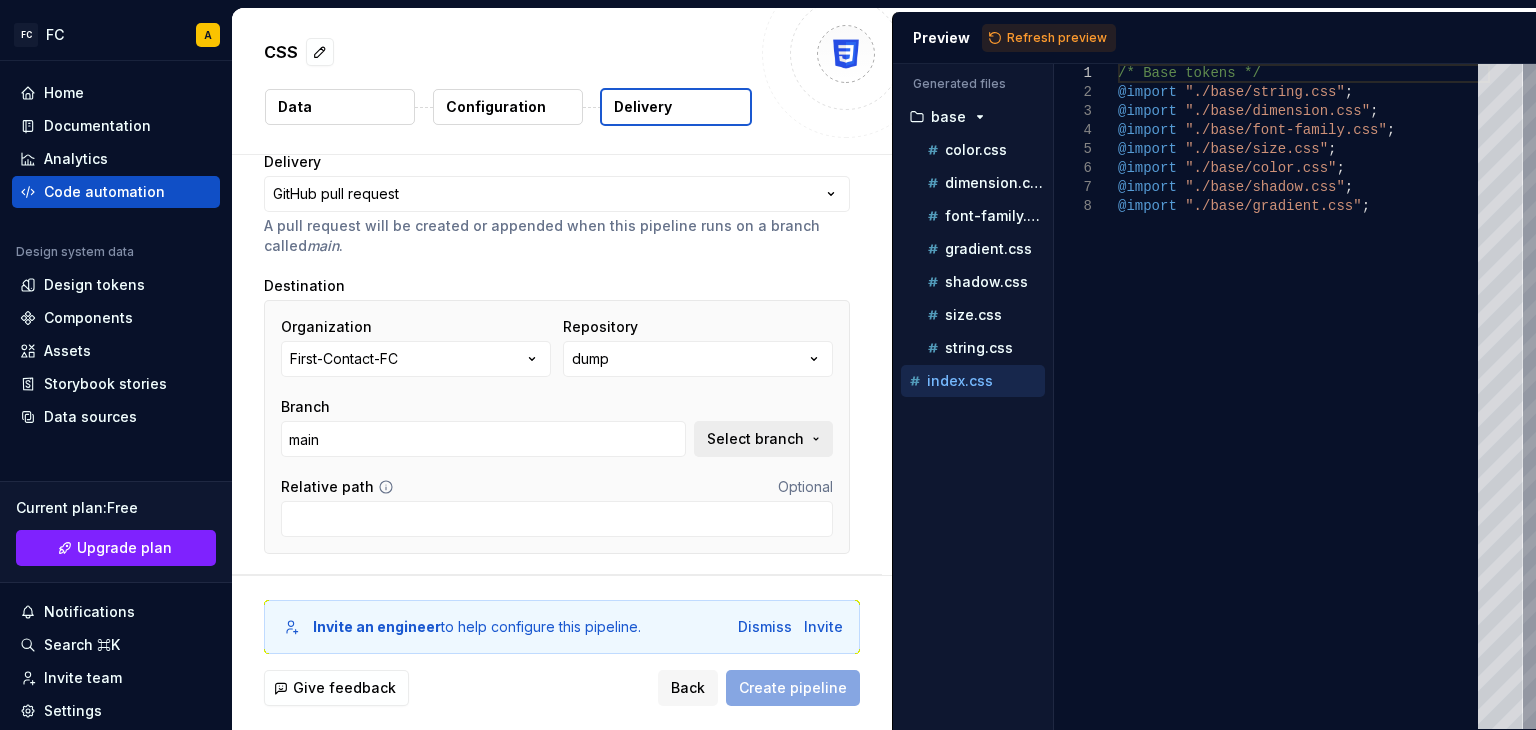 click on "Select branch" at bounding box center (763, 439) 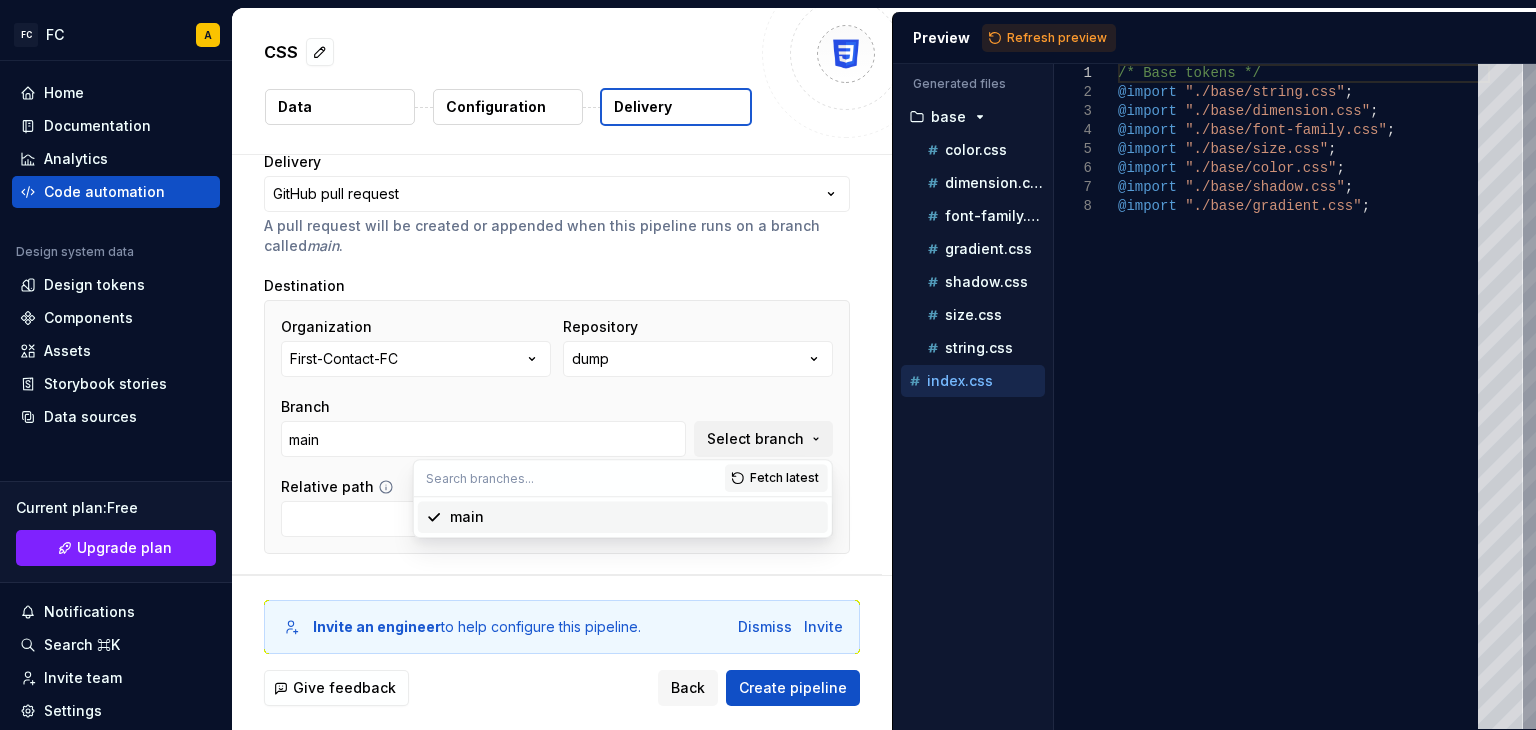 click on "main" at bounding box center [635, 517] 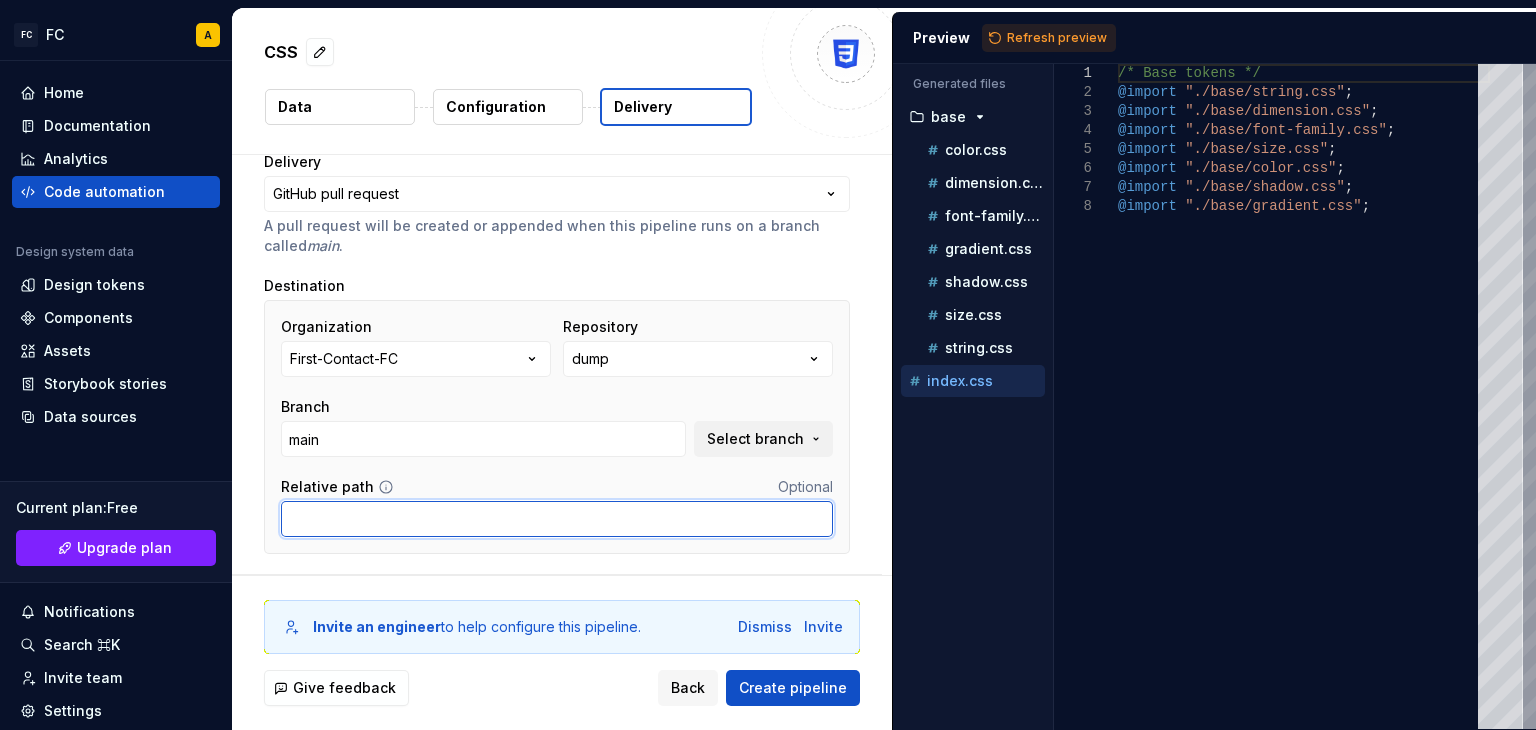 click on "Relative path" at bounding box center (557, 519) 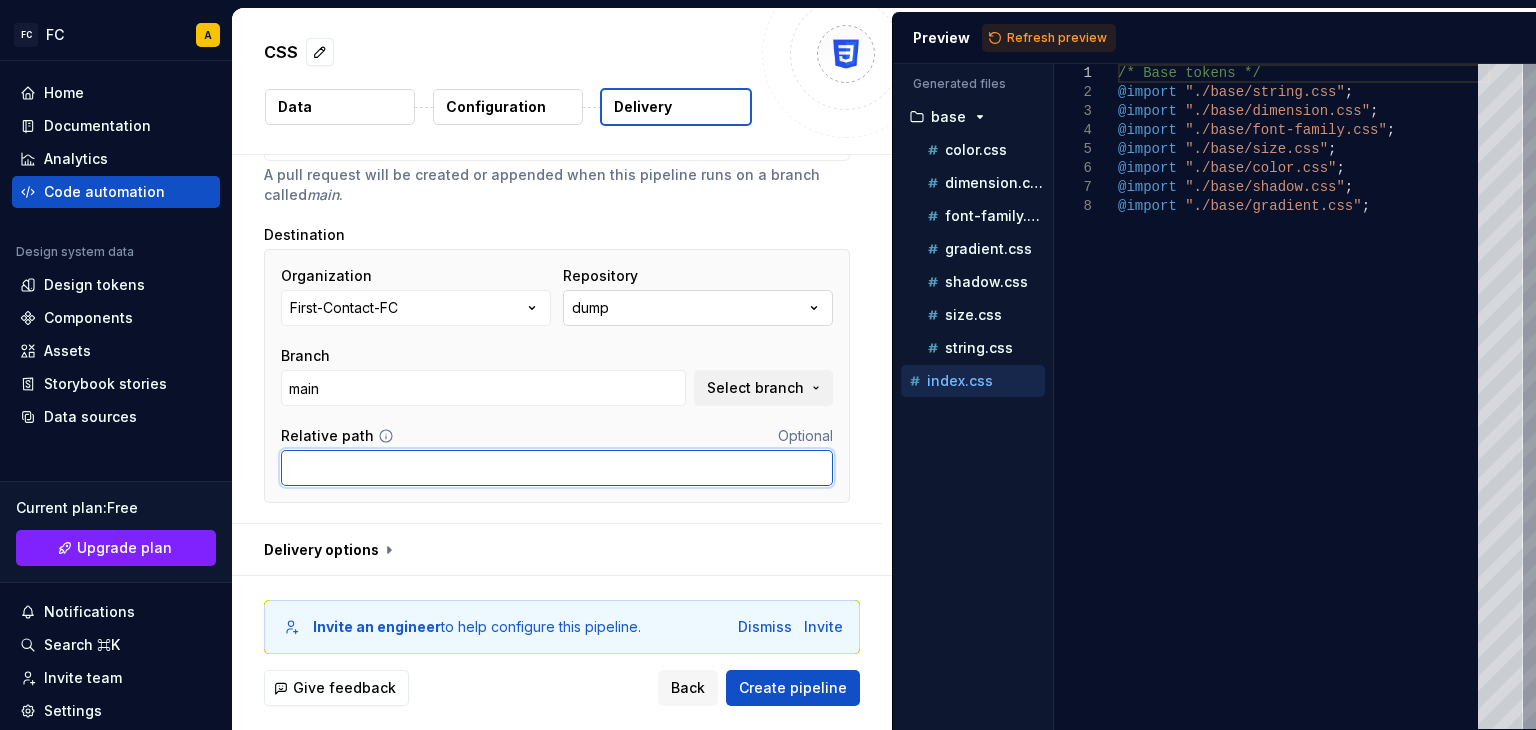 paste on "src/styles/global.css" 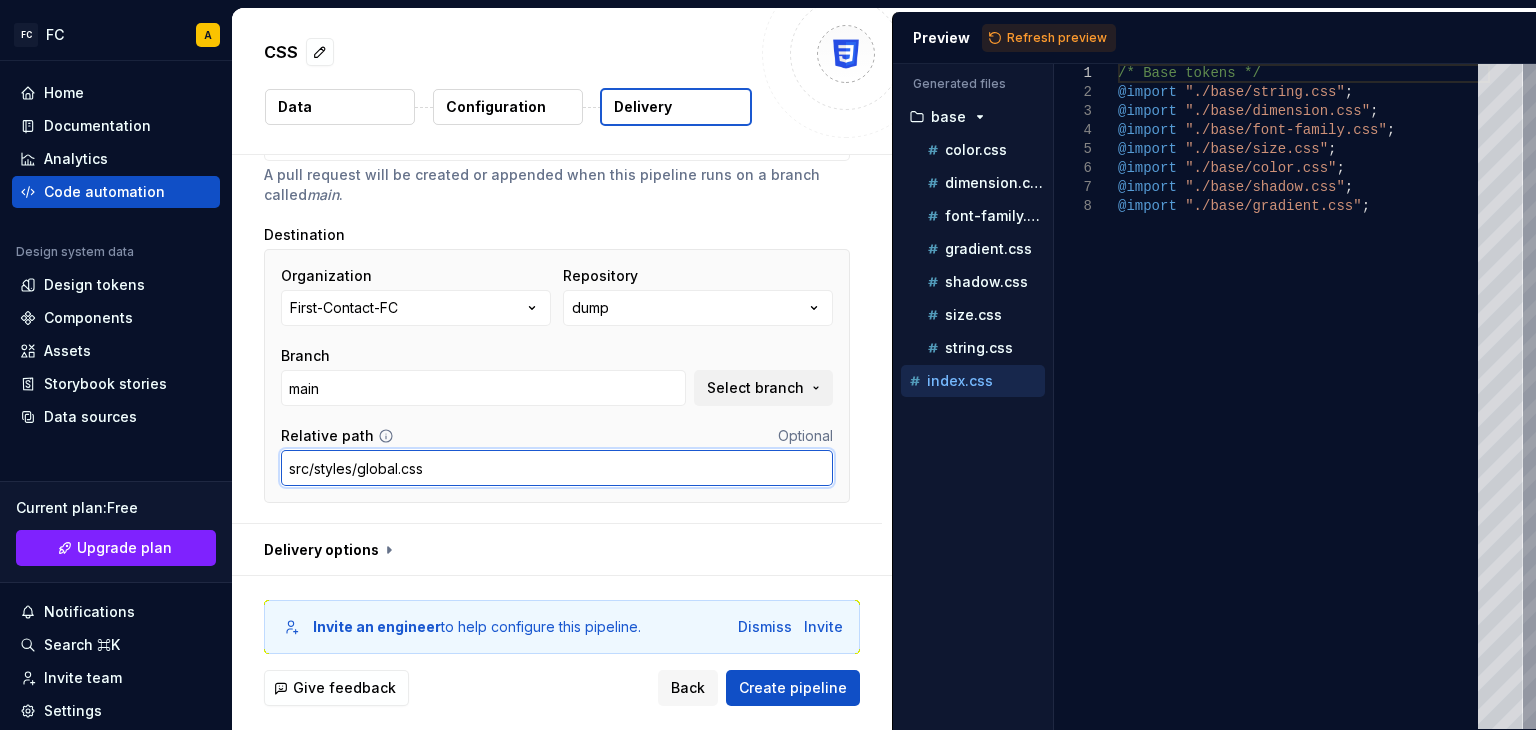 type on "src/styles/global.css" 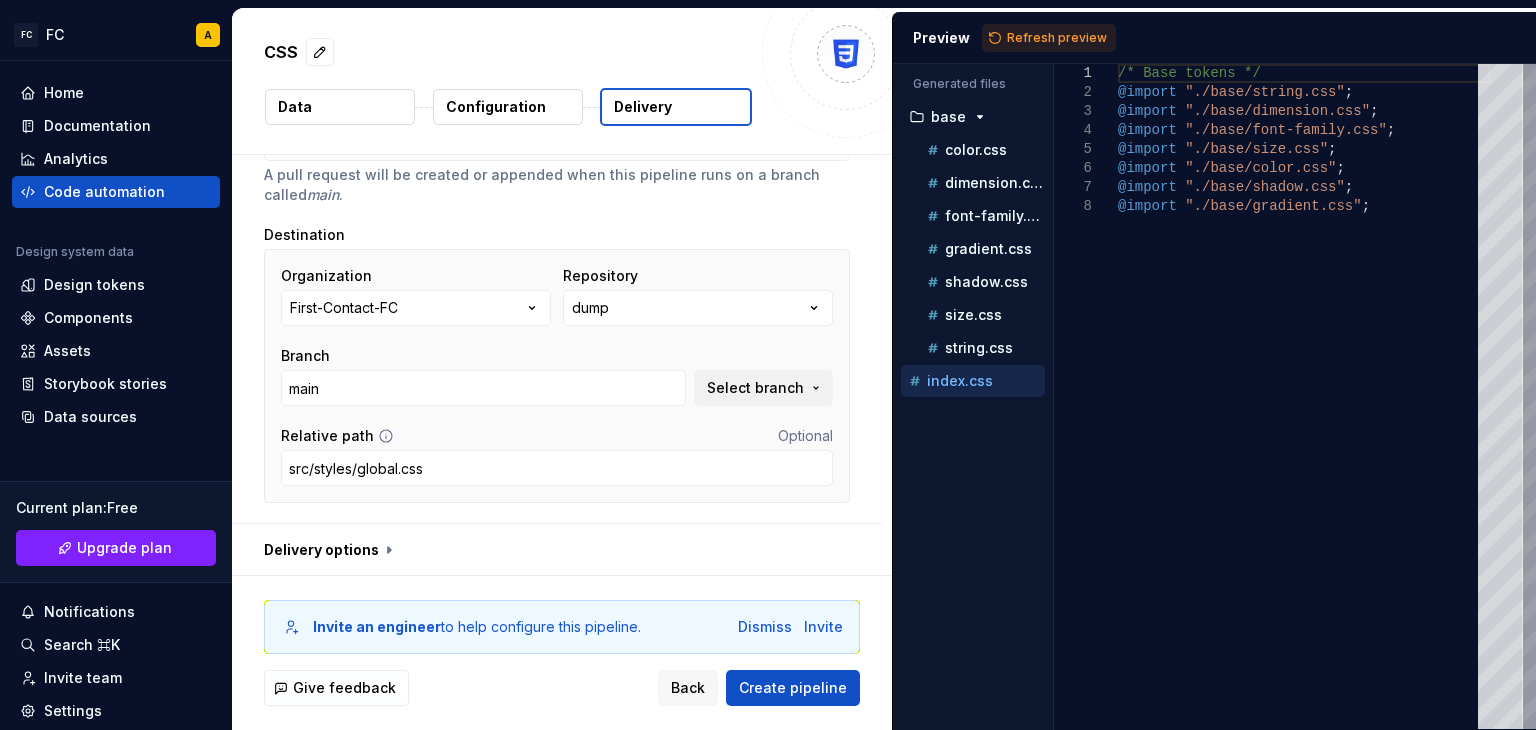click on "**********" at bounding box center (557, 262) 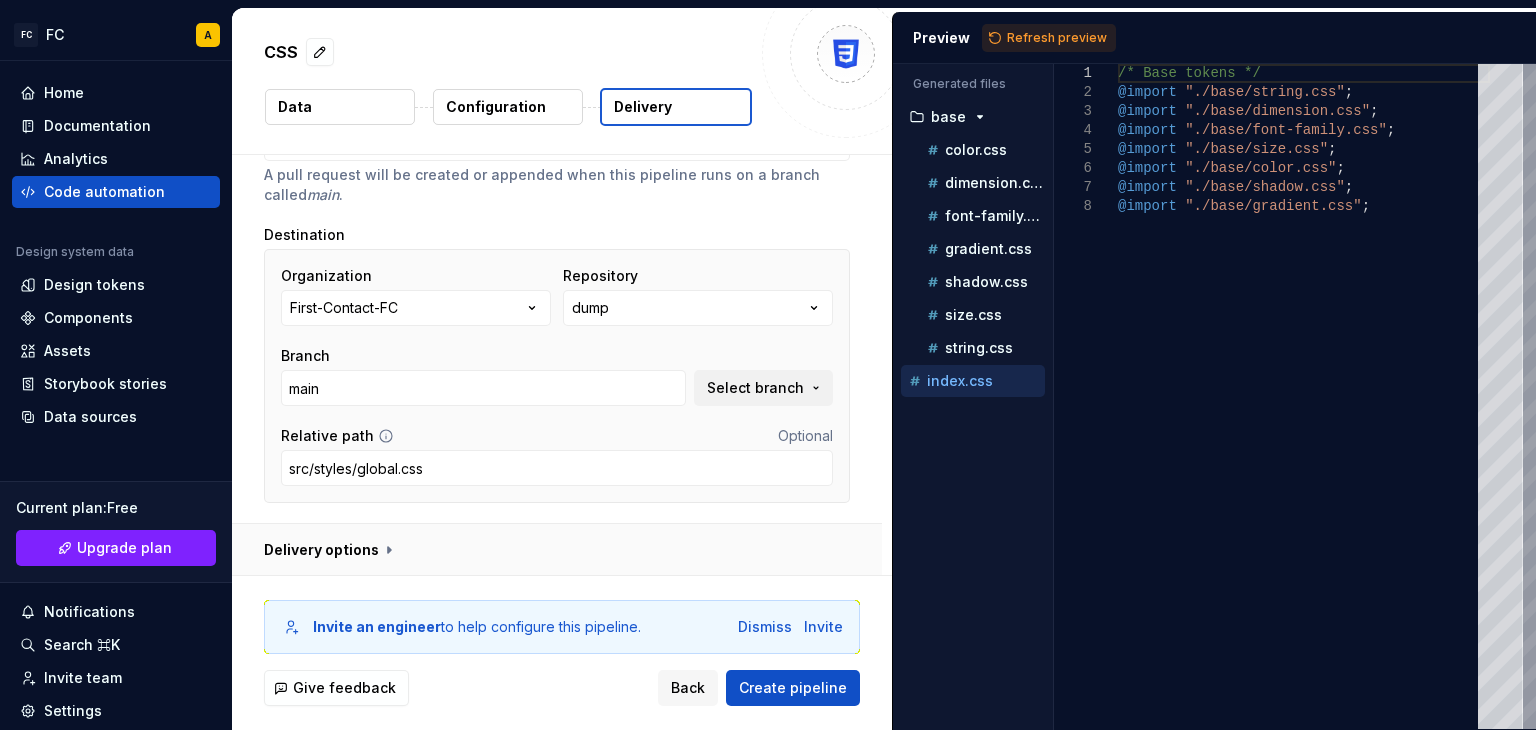 click at bounding box center (557, 550) 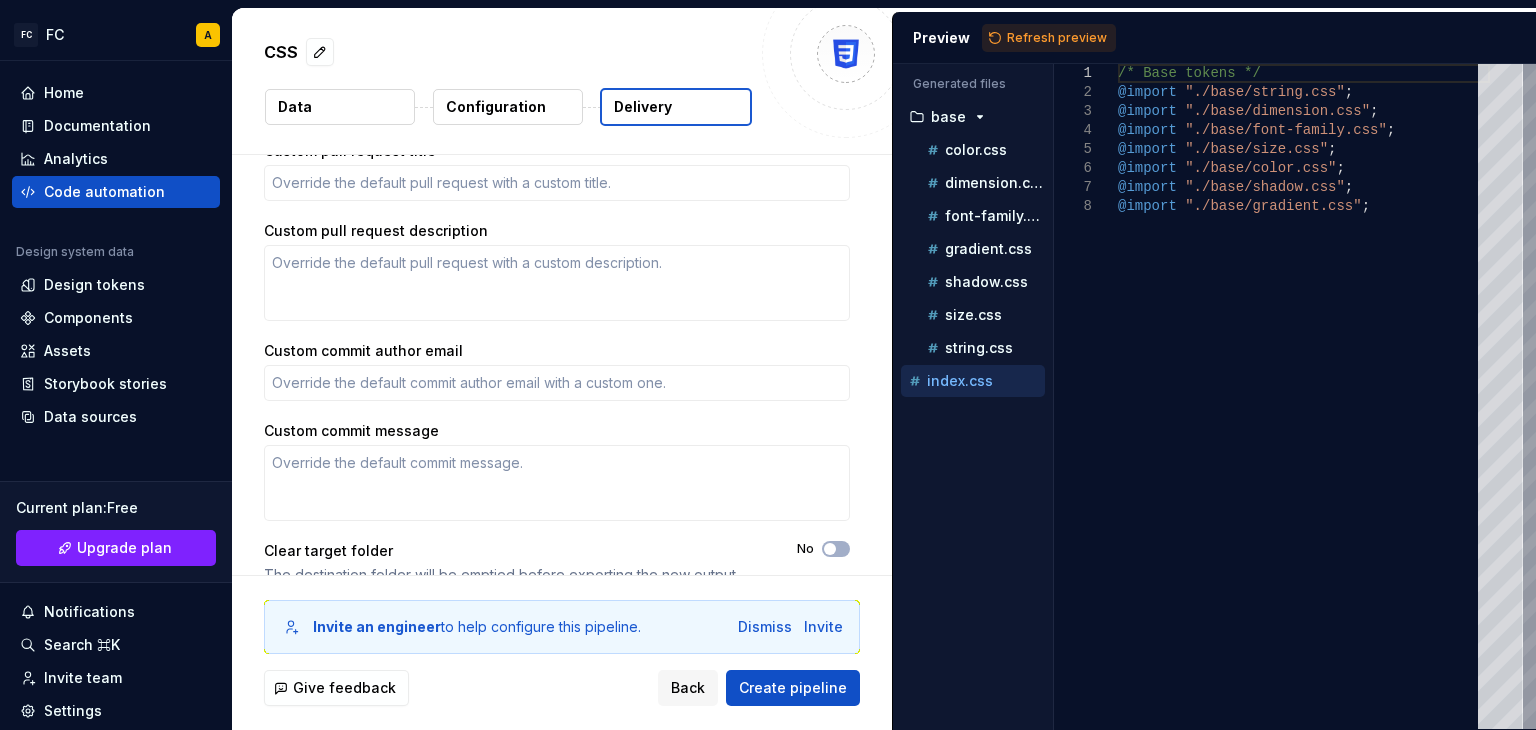 scroll, scrollTop: 663, scrollLeft: 0, axis: vertical 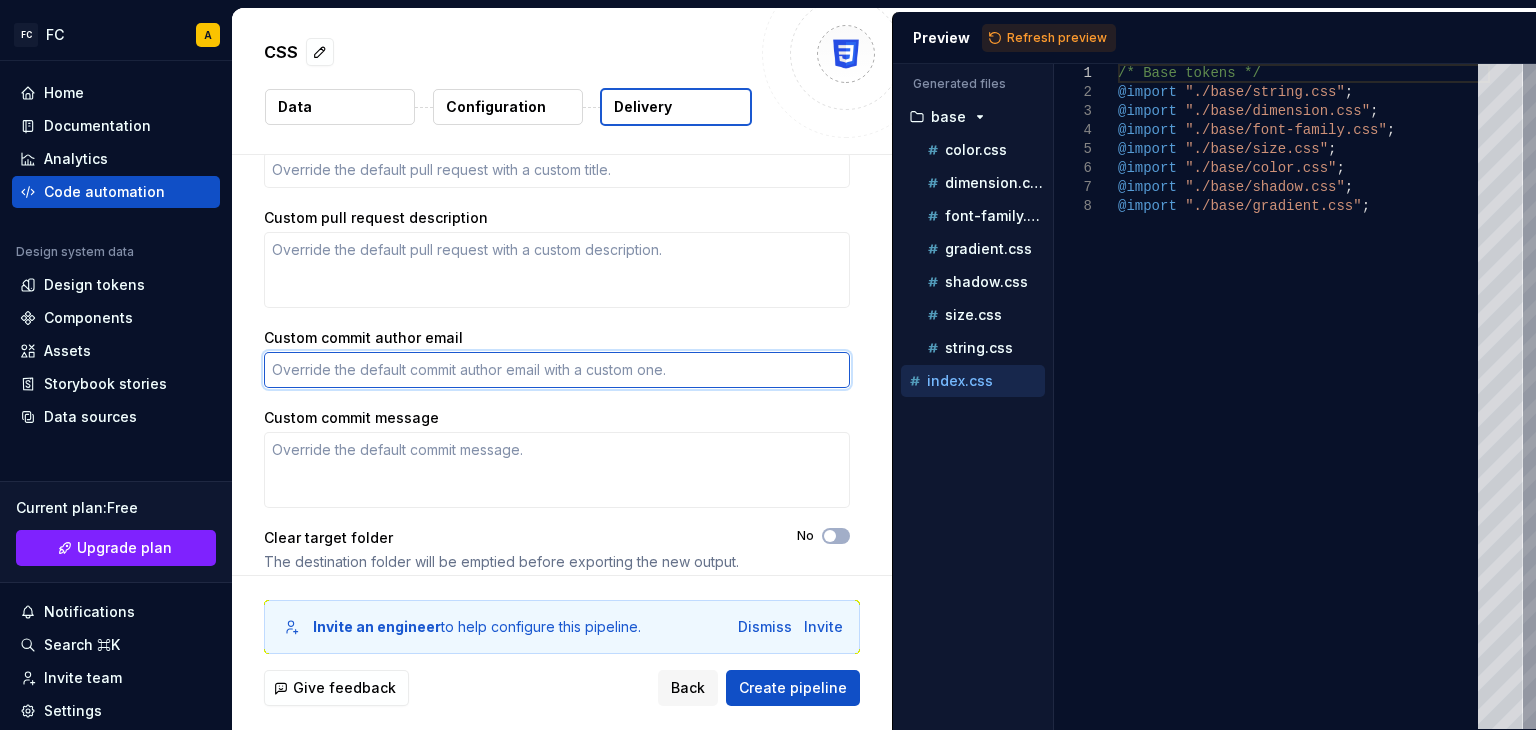 click on "Custom commit author email" at bounding box center (557, 370) 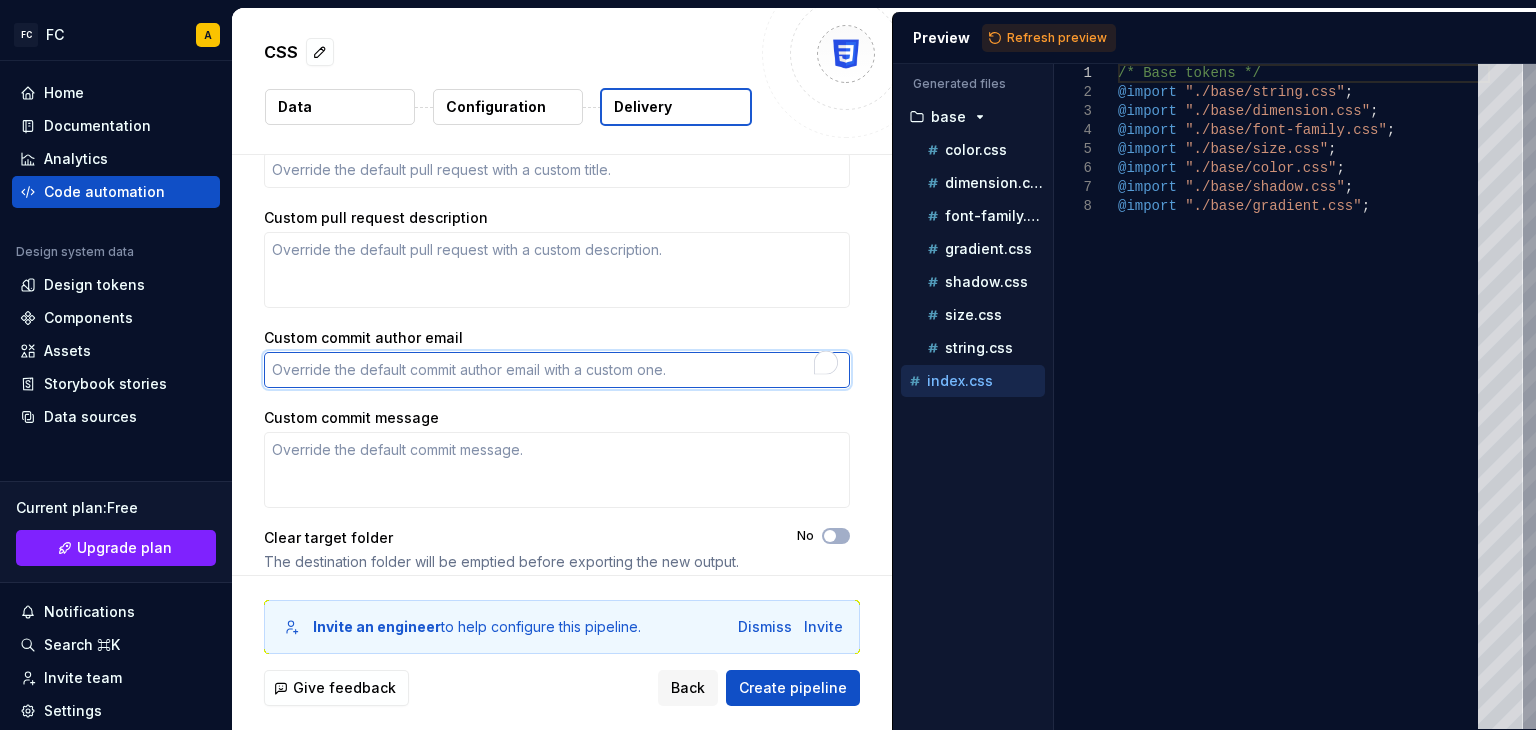 scroll, scrollTop: 663, scrollLeft: 0, axis: vertical 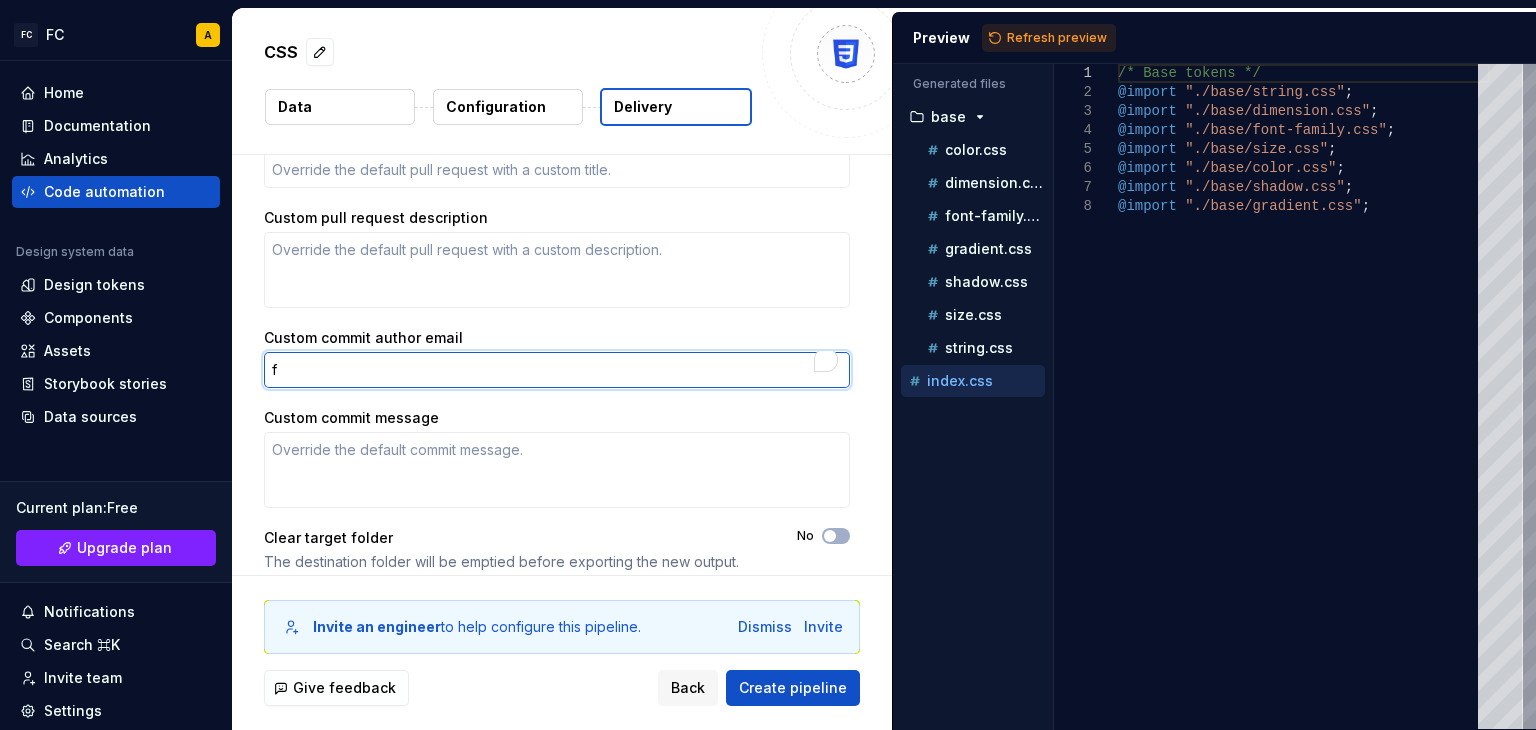 type on "*" 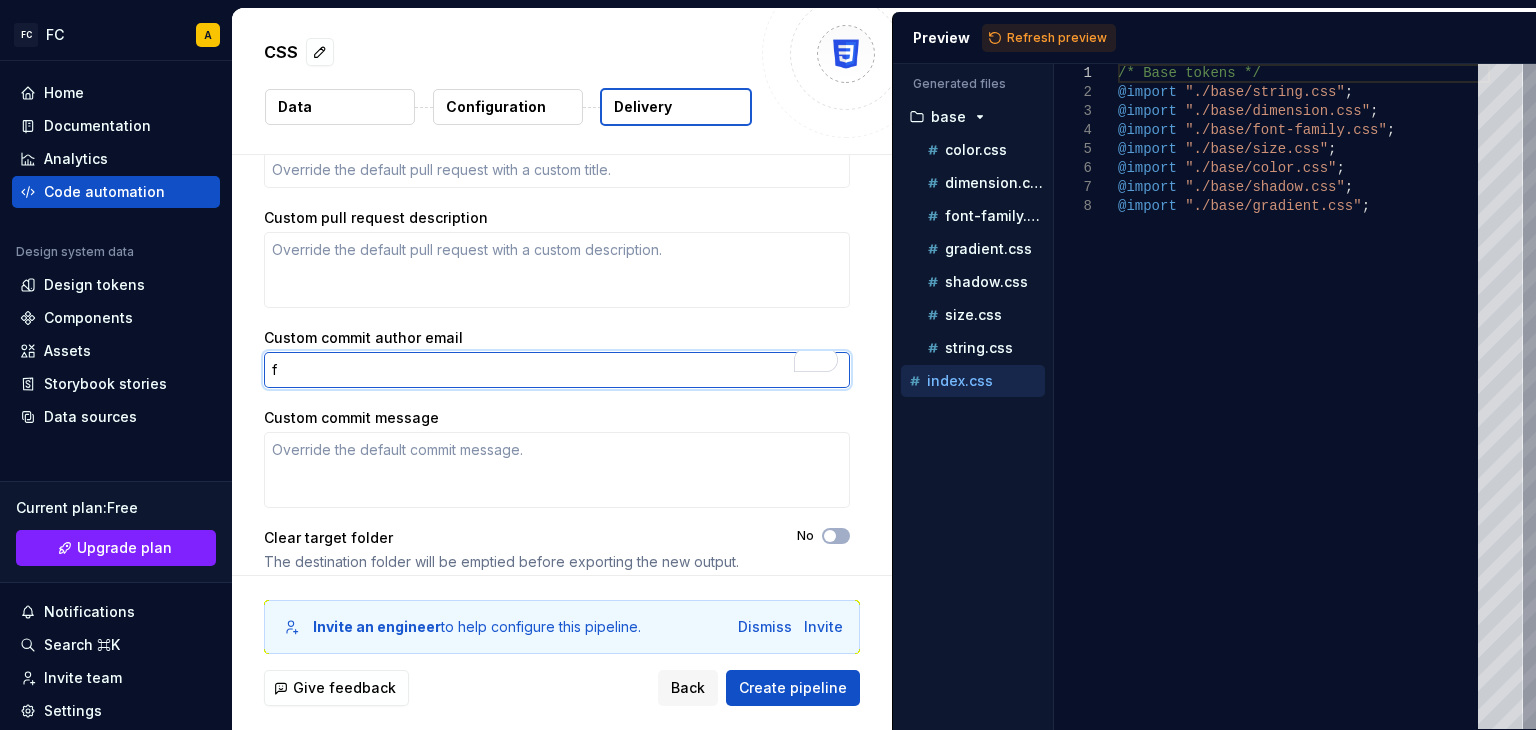 scroll, scrollTop: 663, scrollLeft: 0, axis: vertical 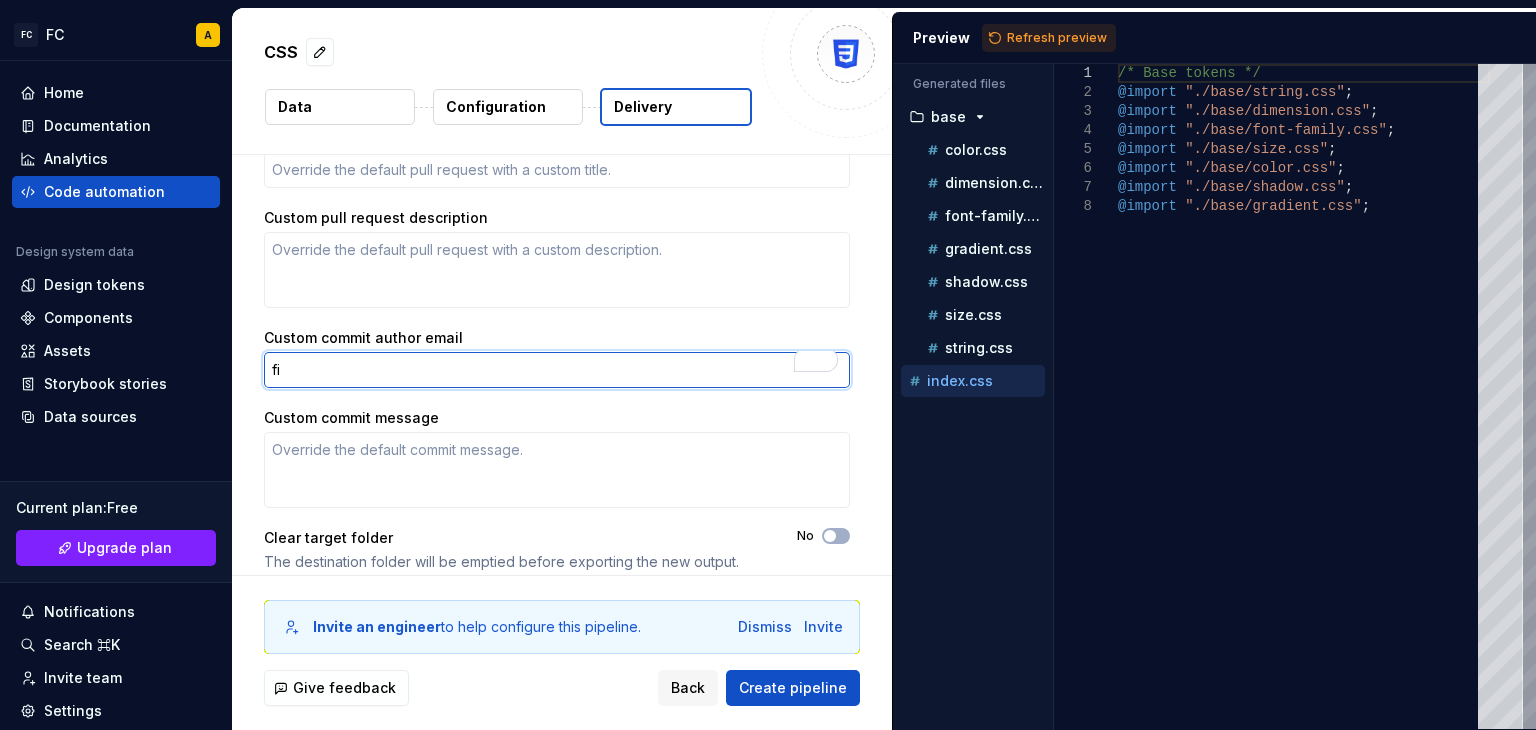 type on "fir" 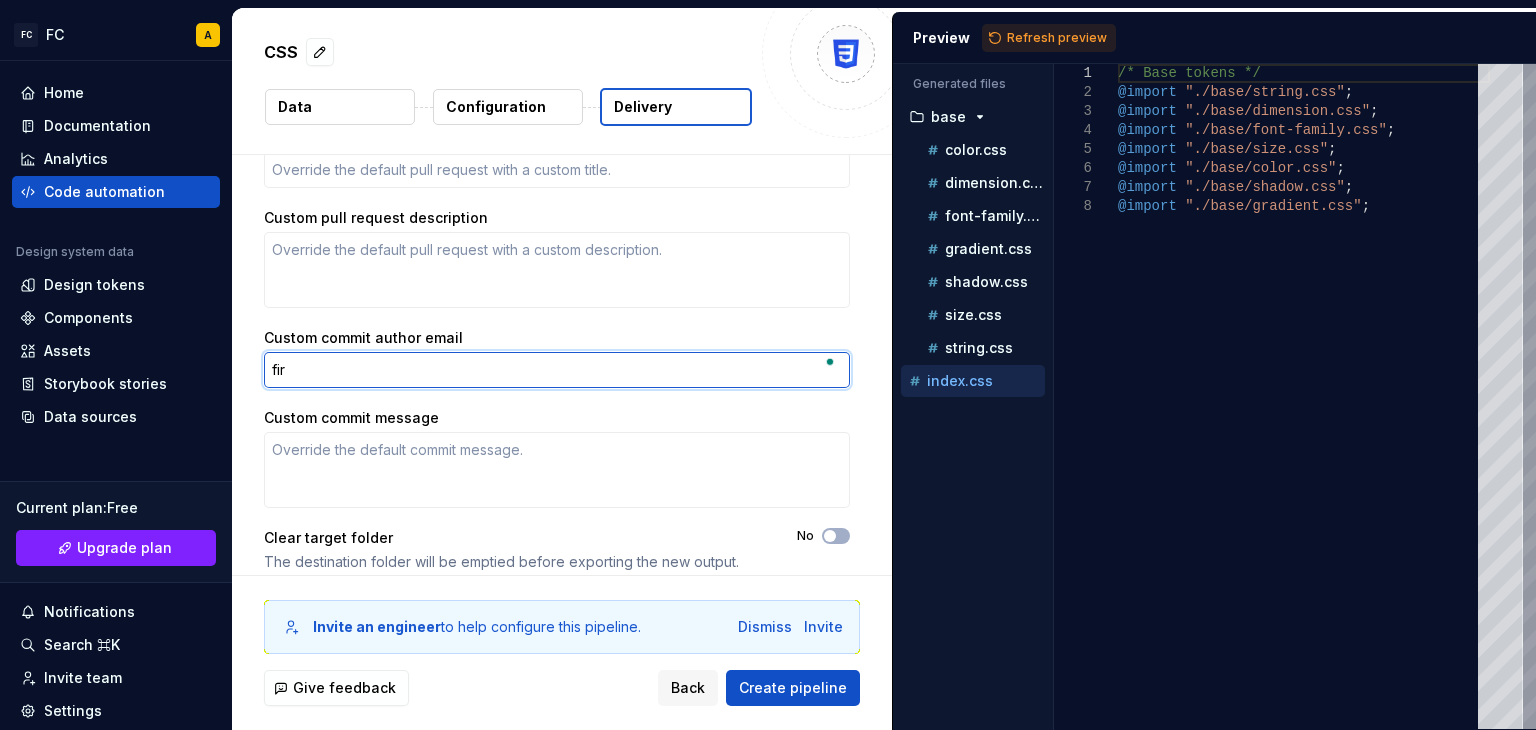 type on "*" 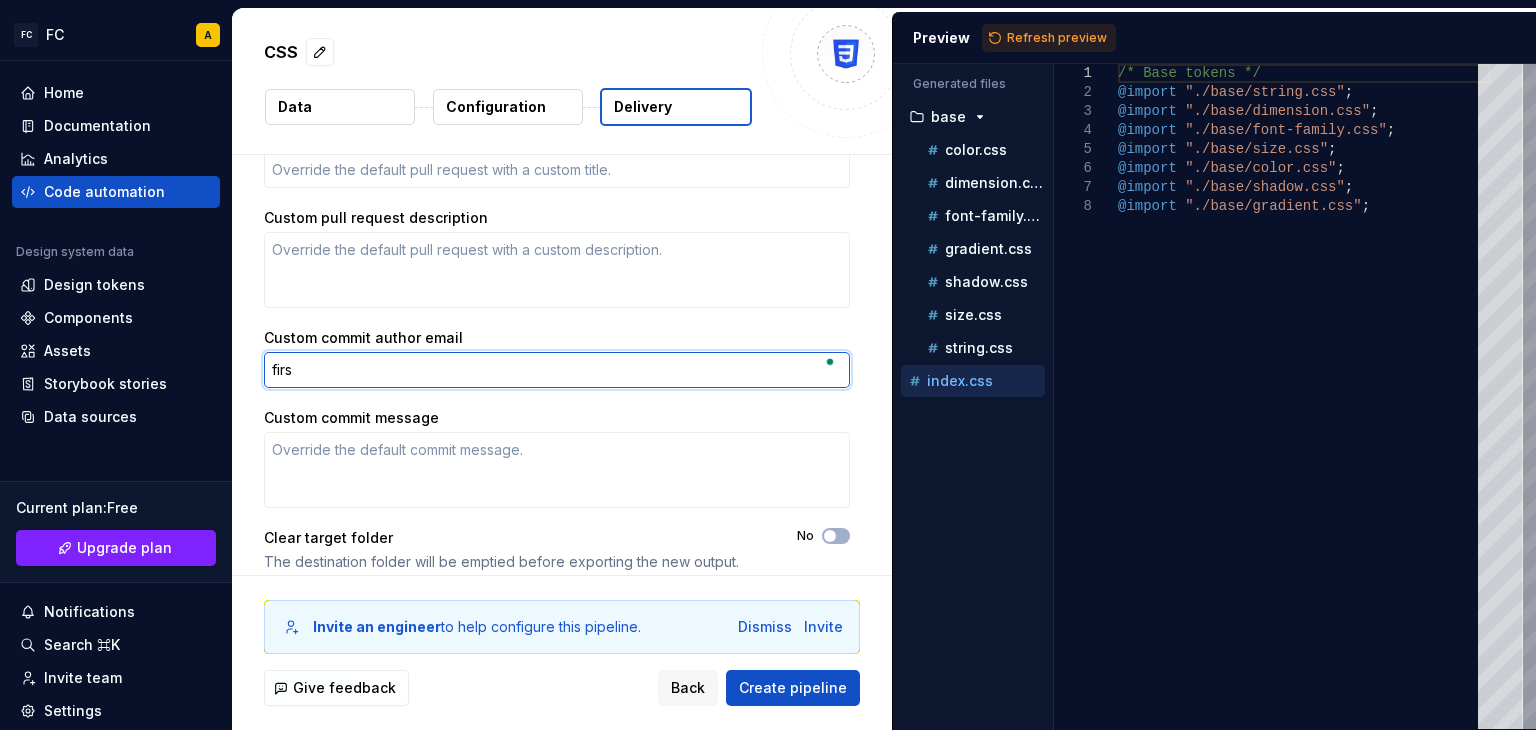 type on "*" 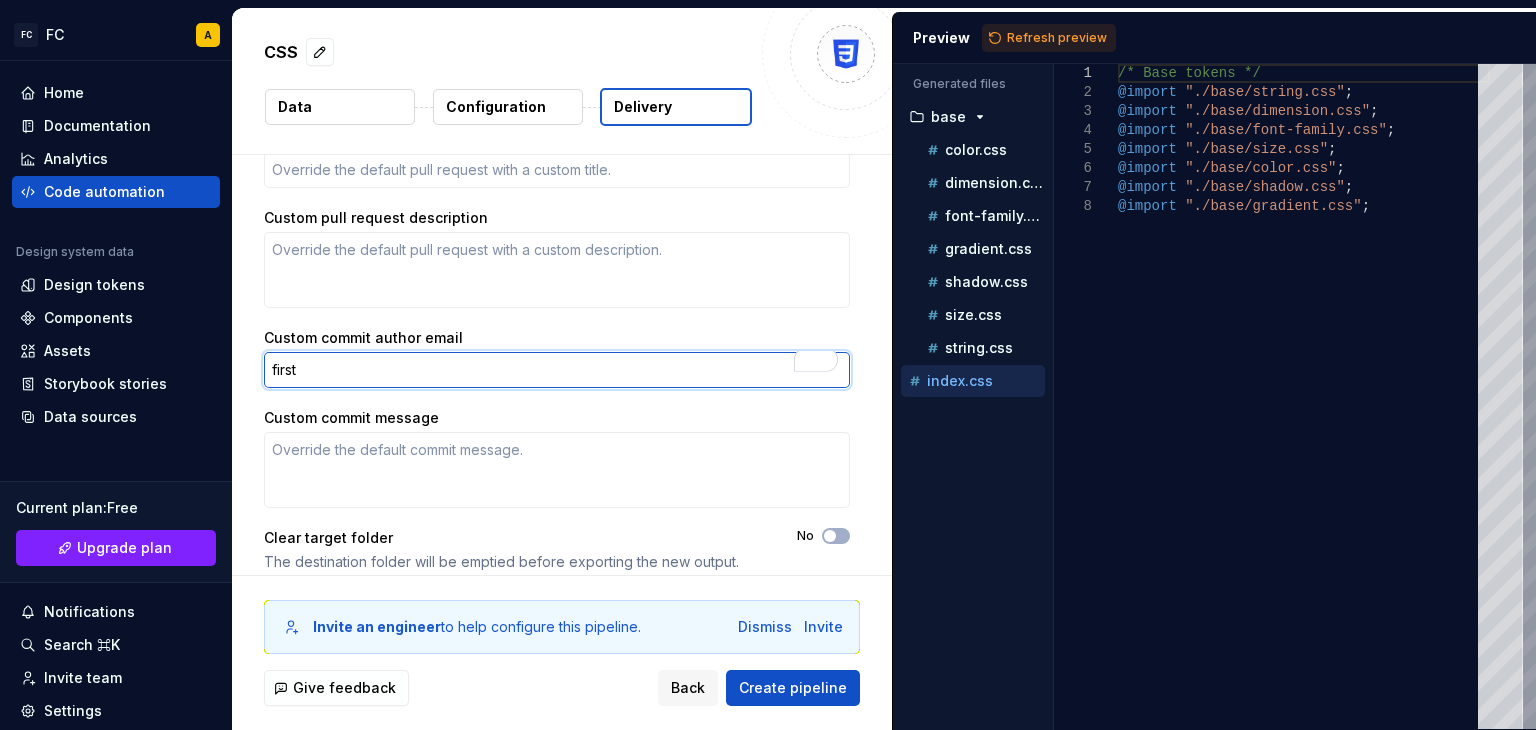 type on "*" 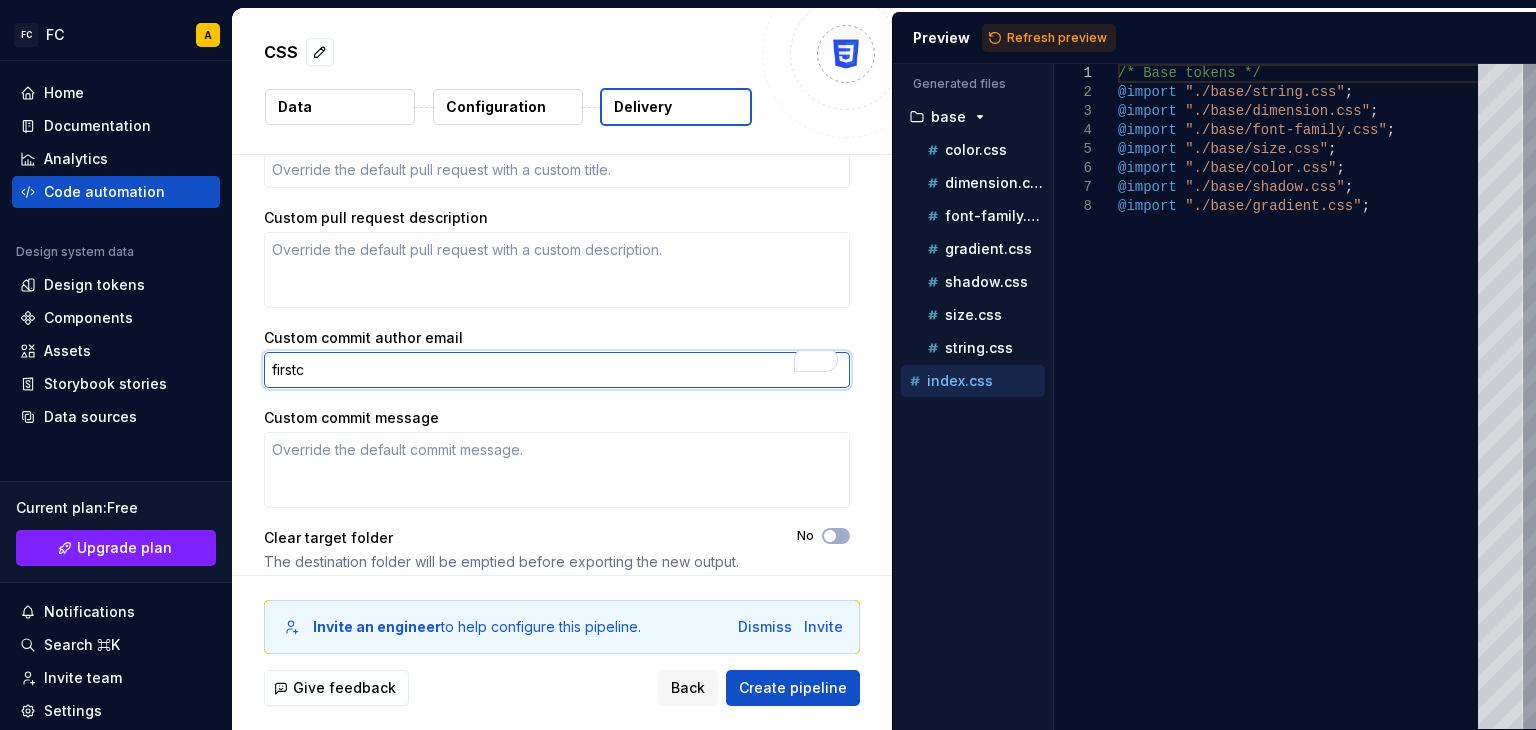 type on "*" 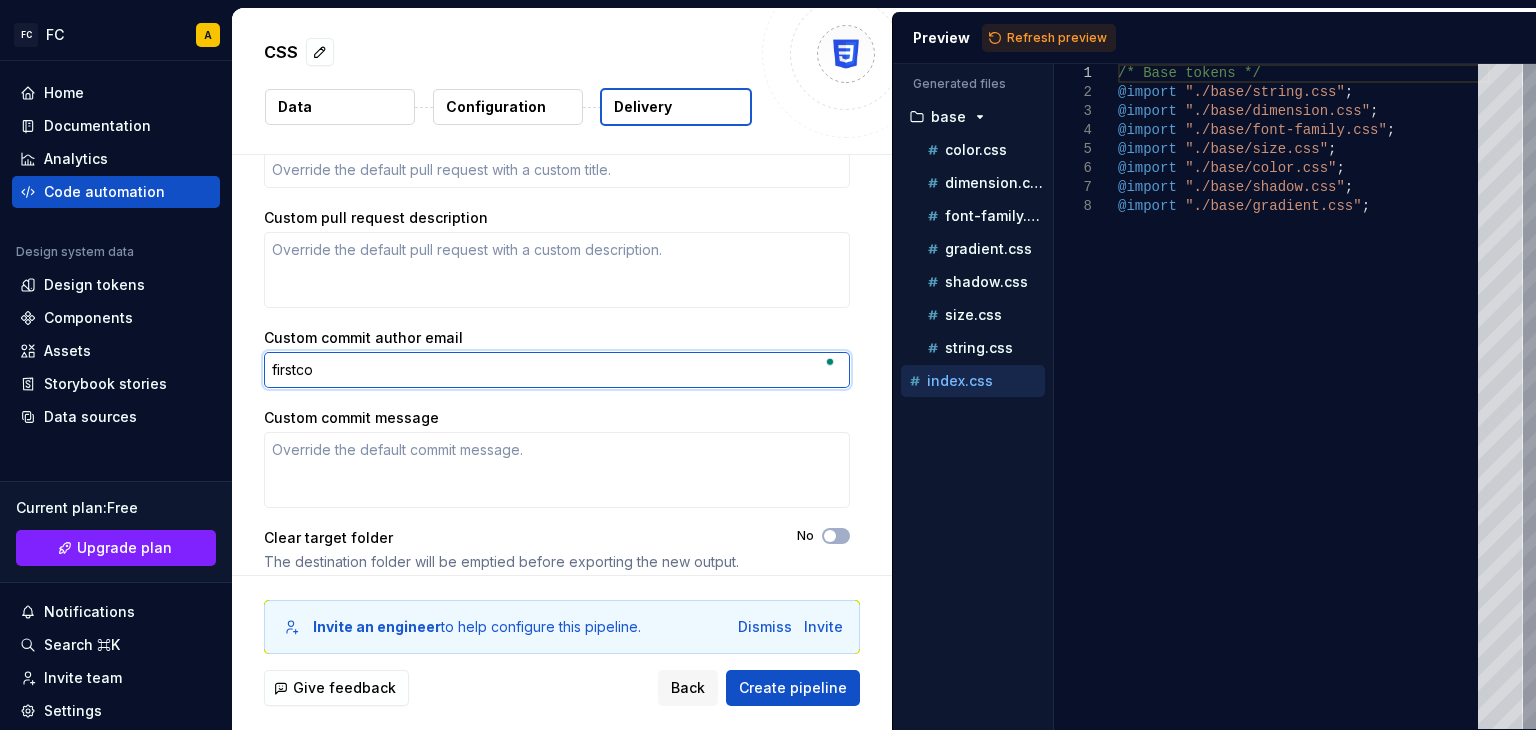 type on "*" 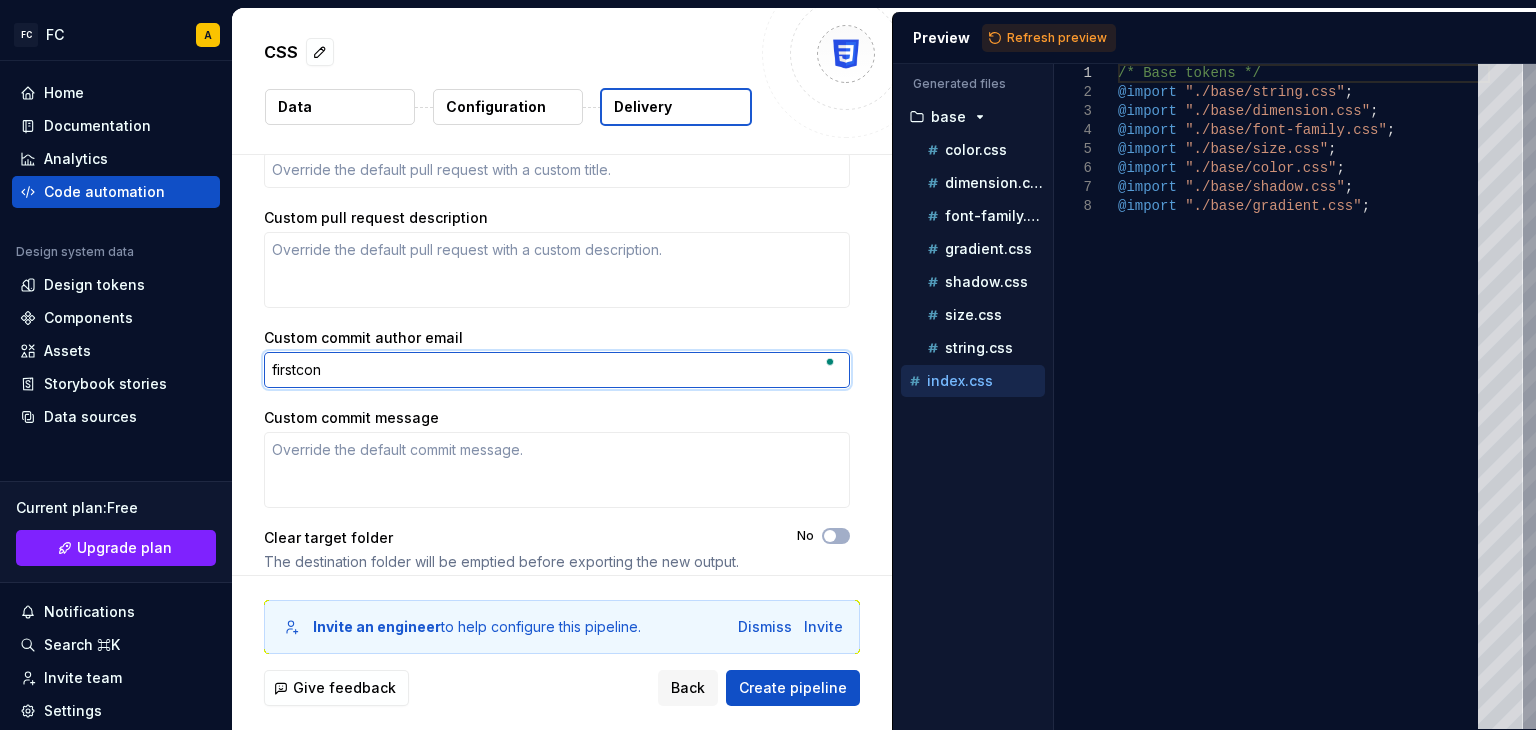 type on "*" 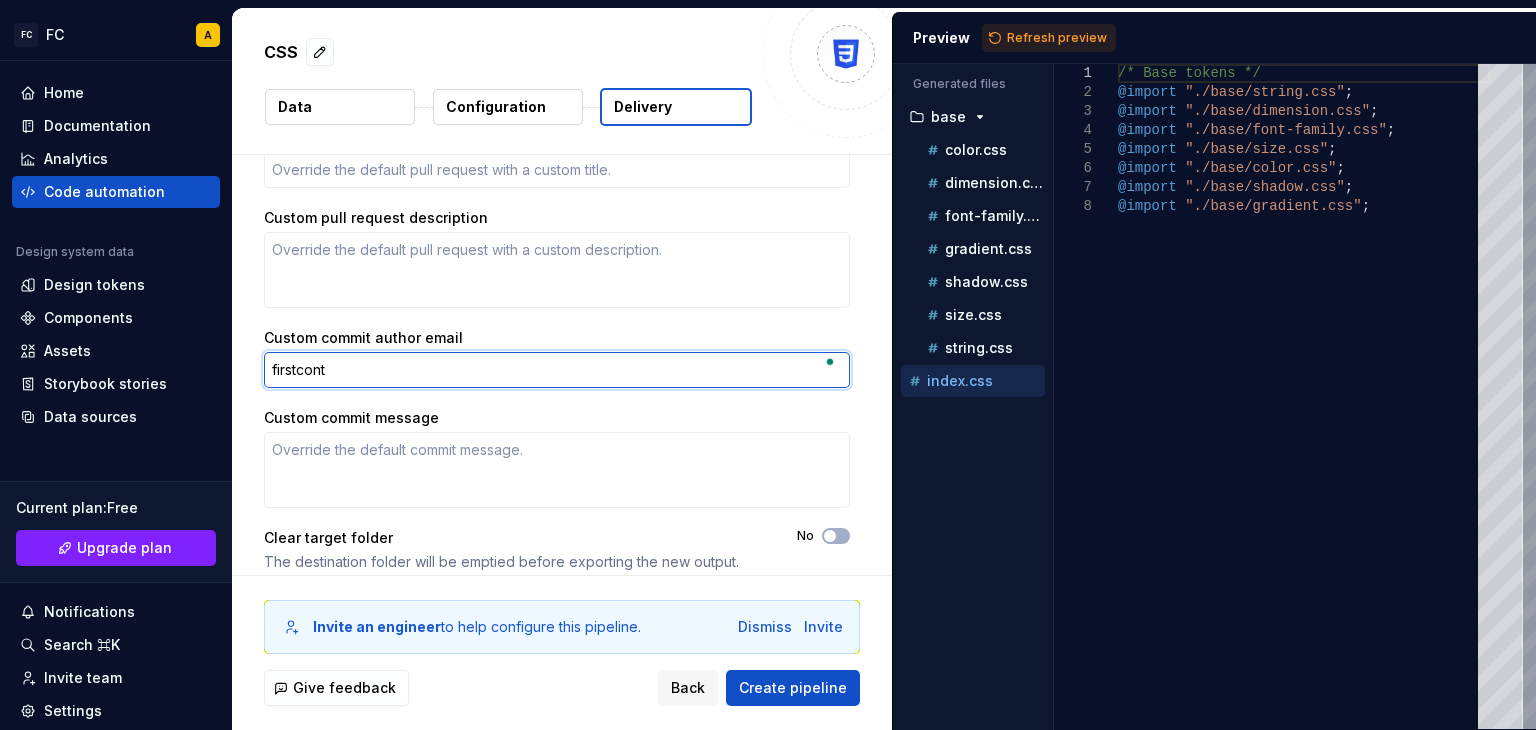 type on "*" 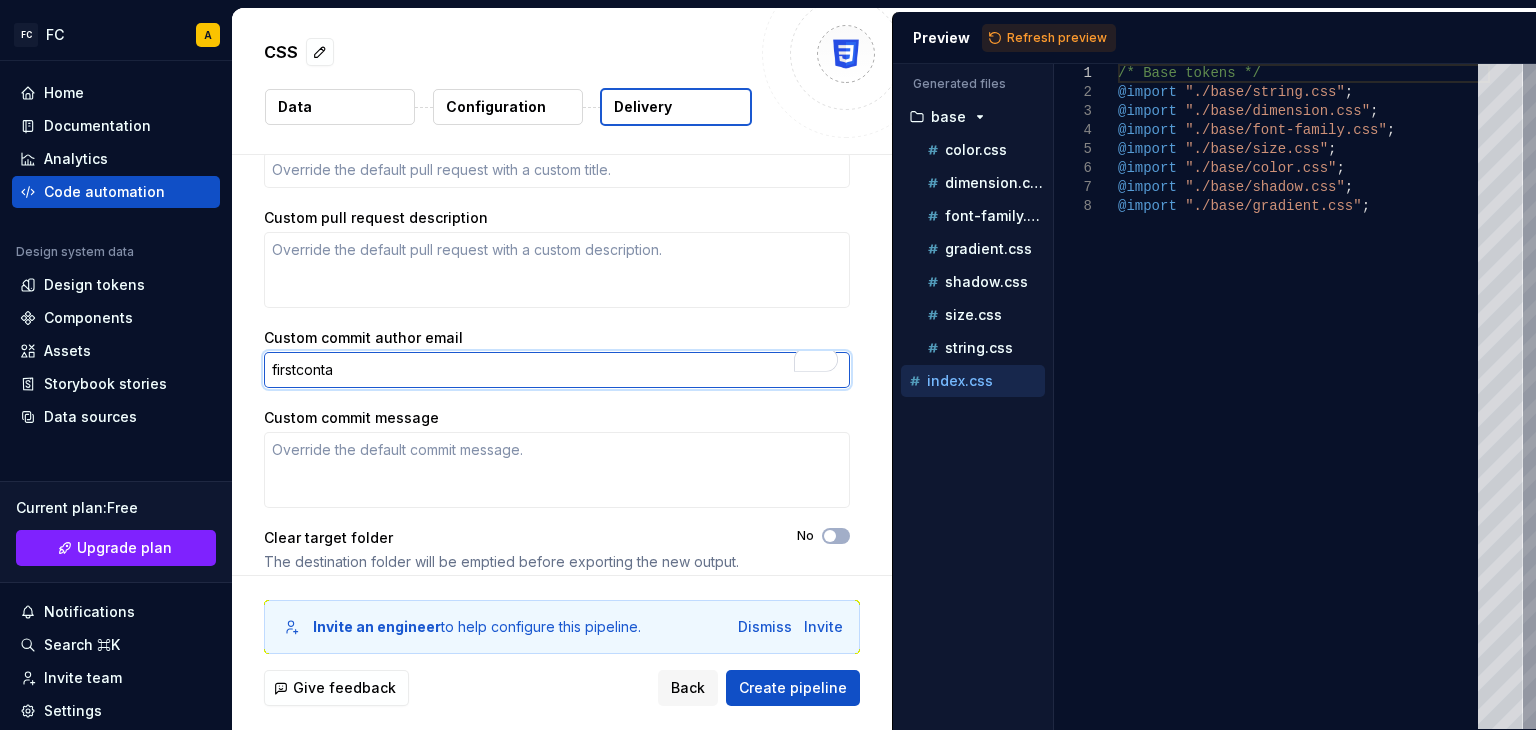 type on "*" 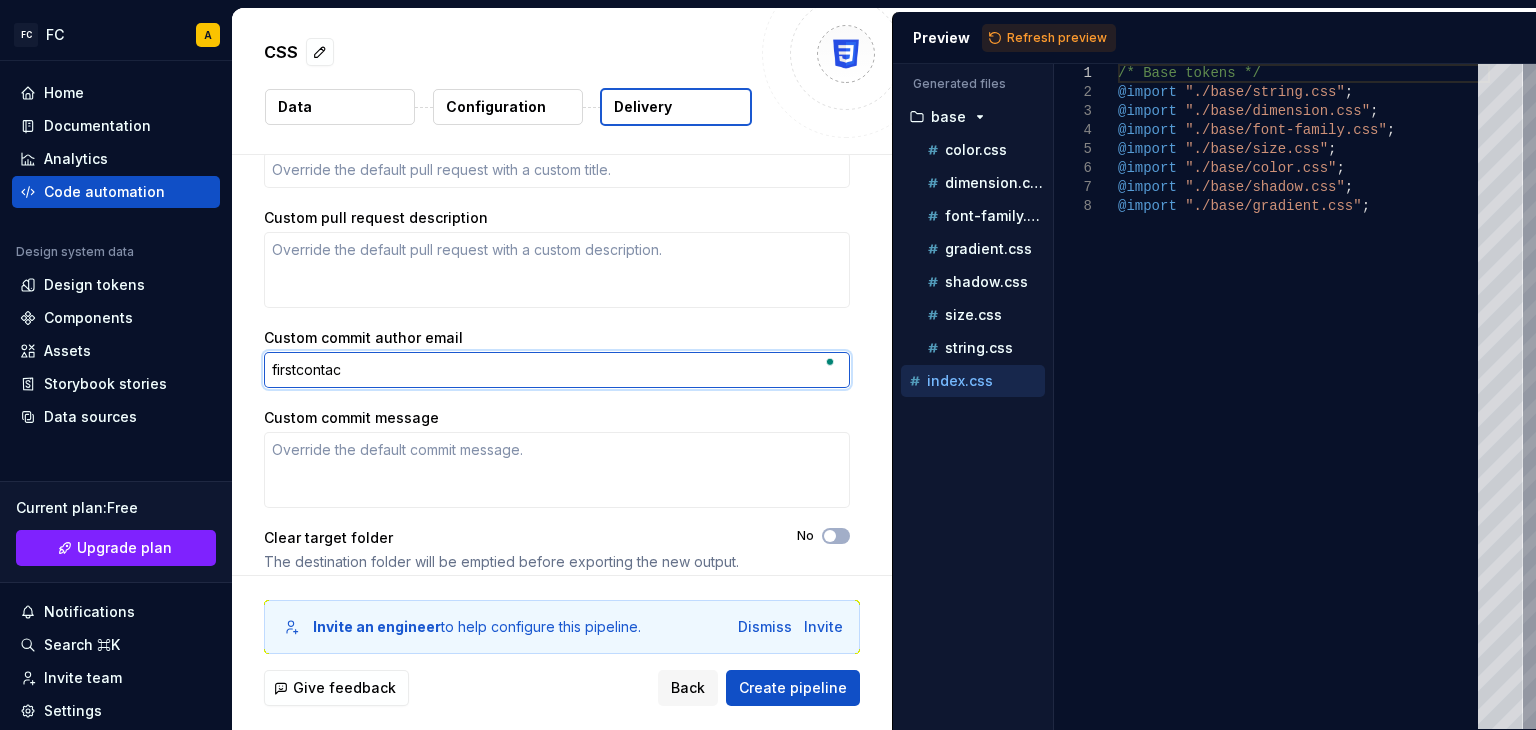 type on "*" 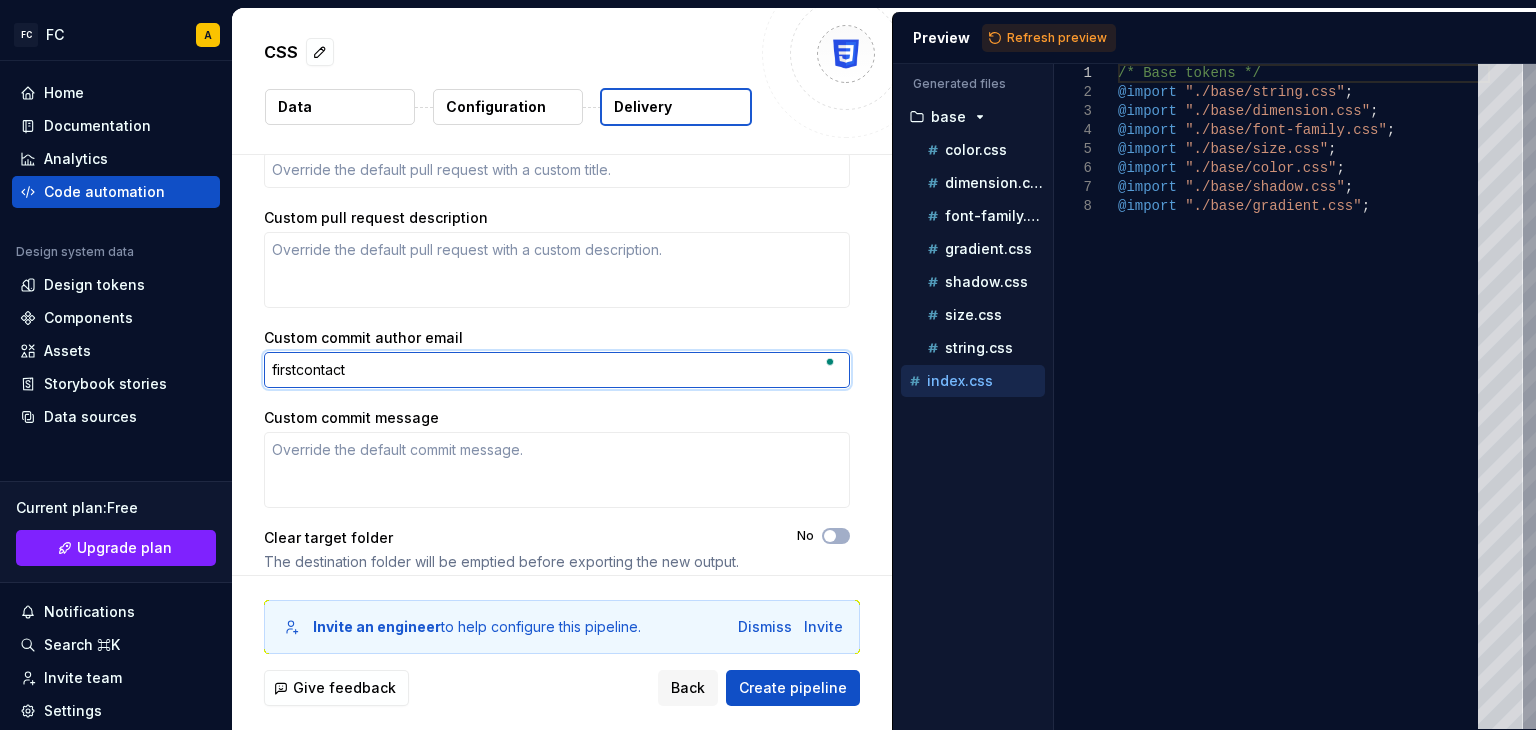 type on "*" 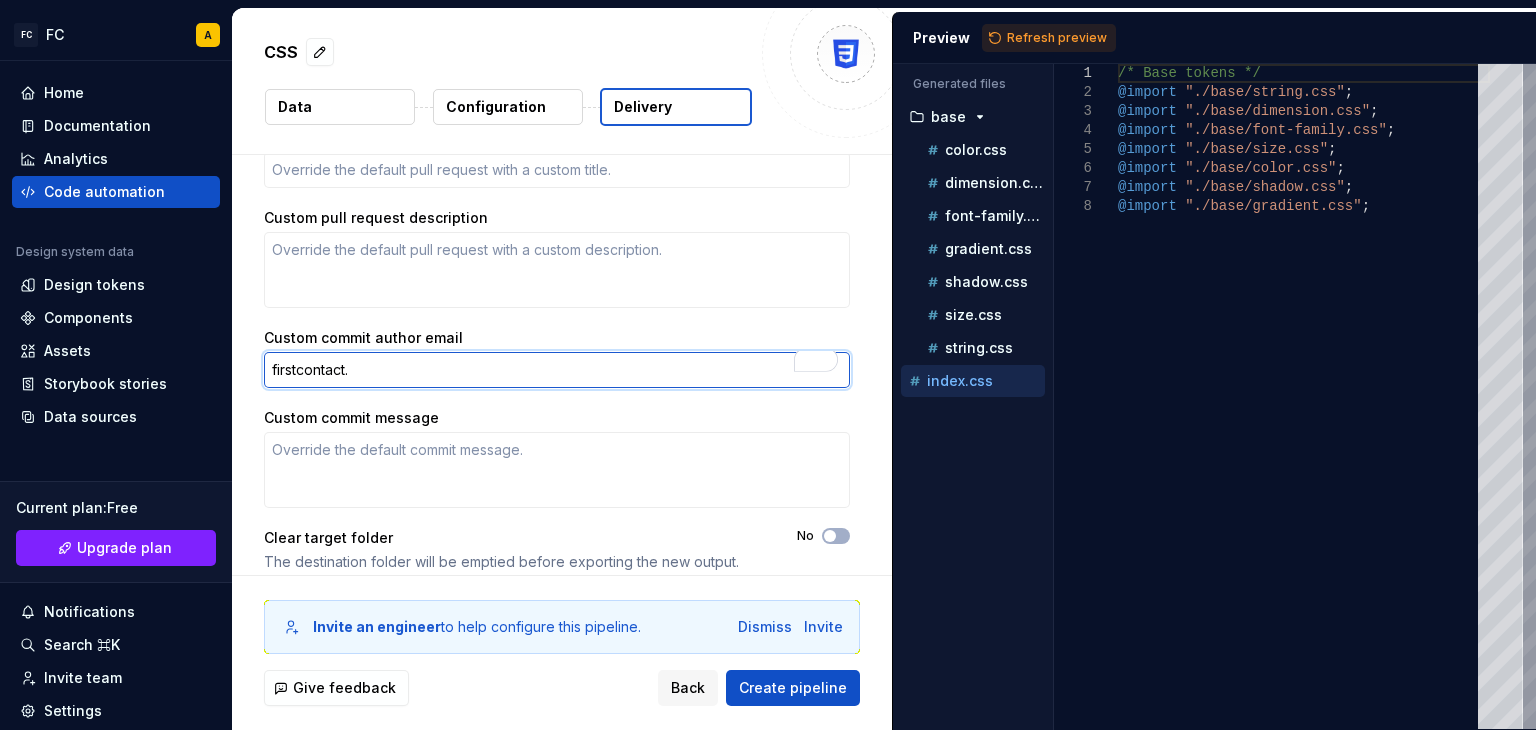 type on "*" 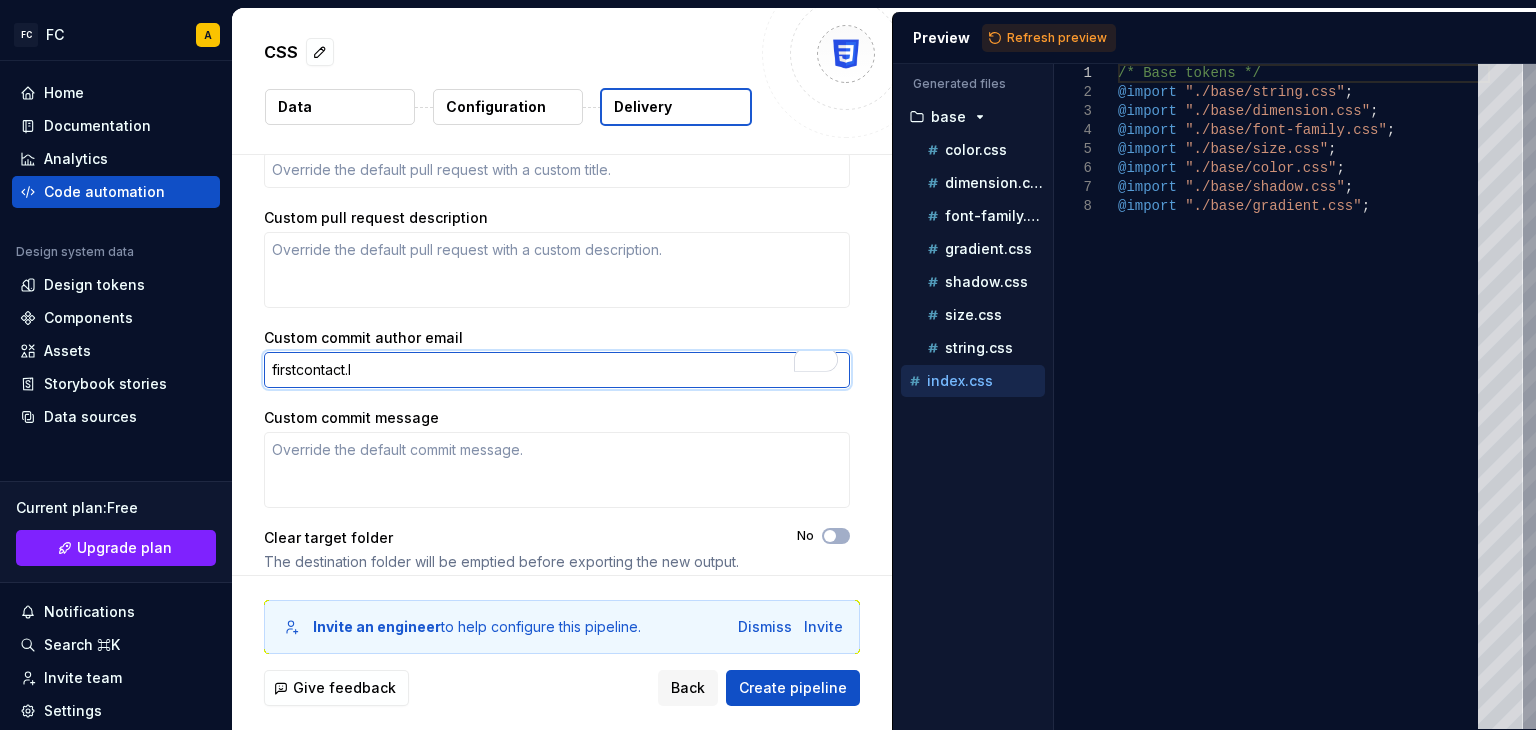 type on "*" 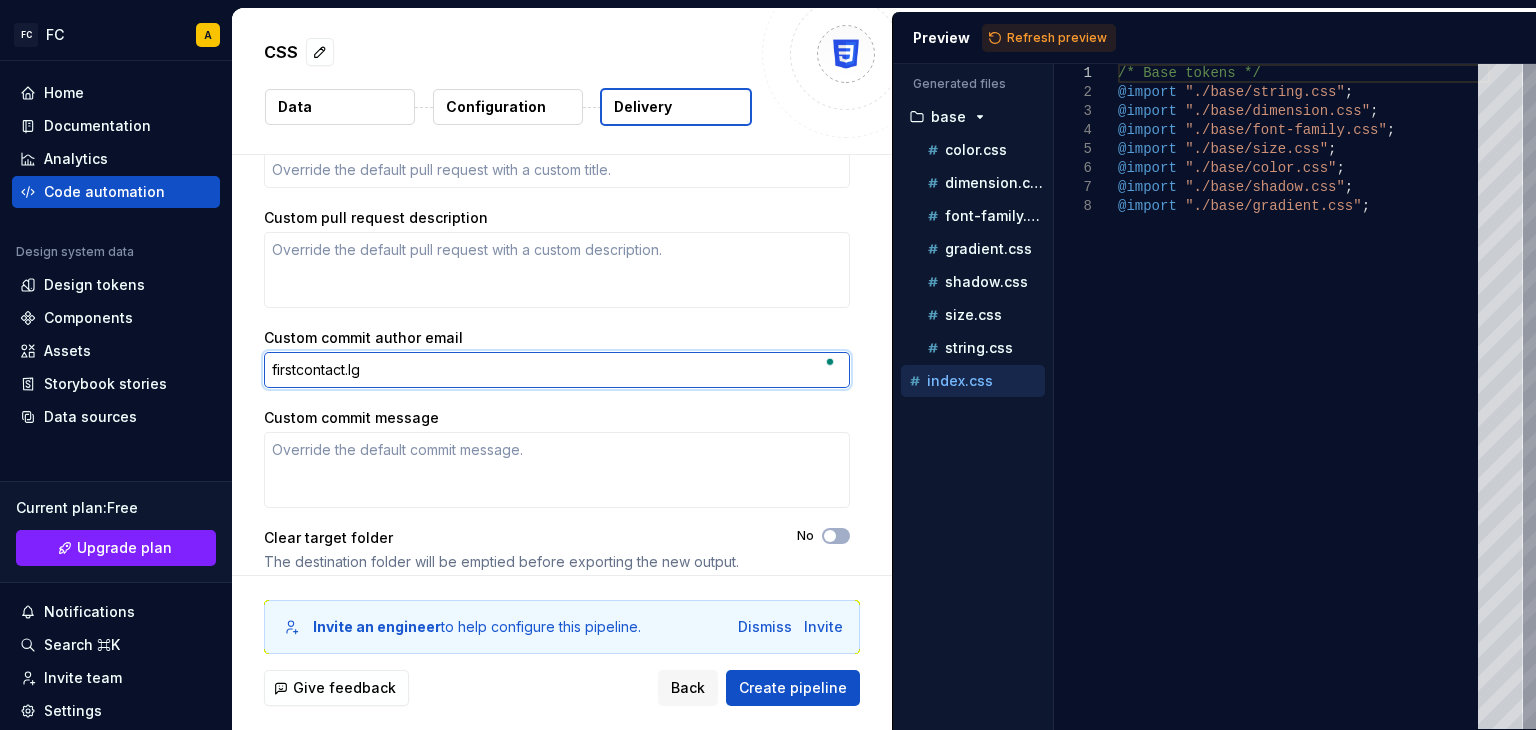 type on "*" 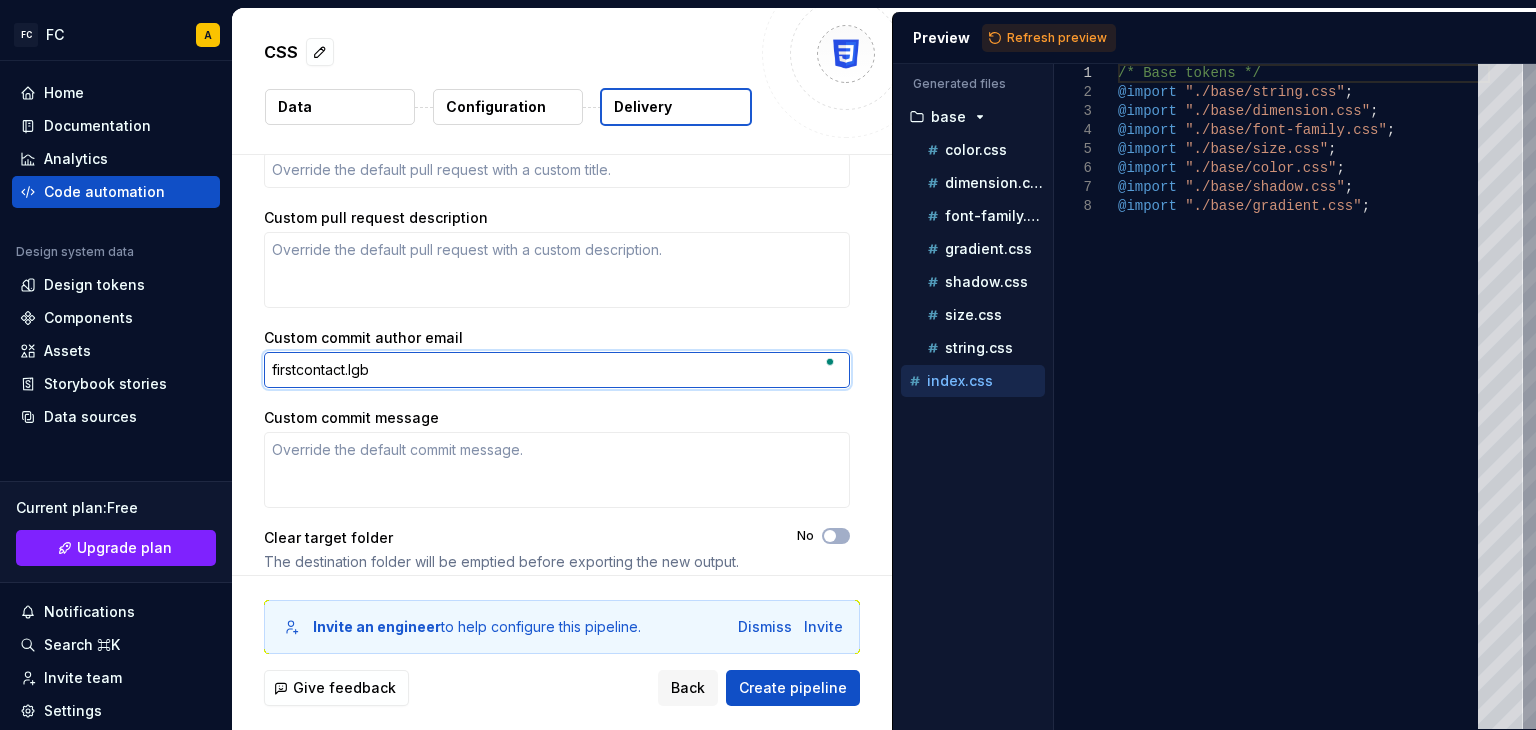 type on "*" 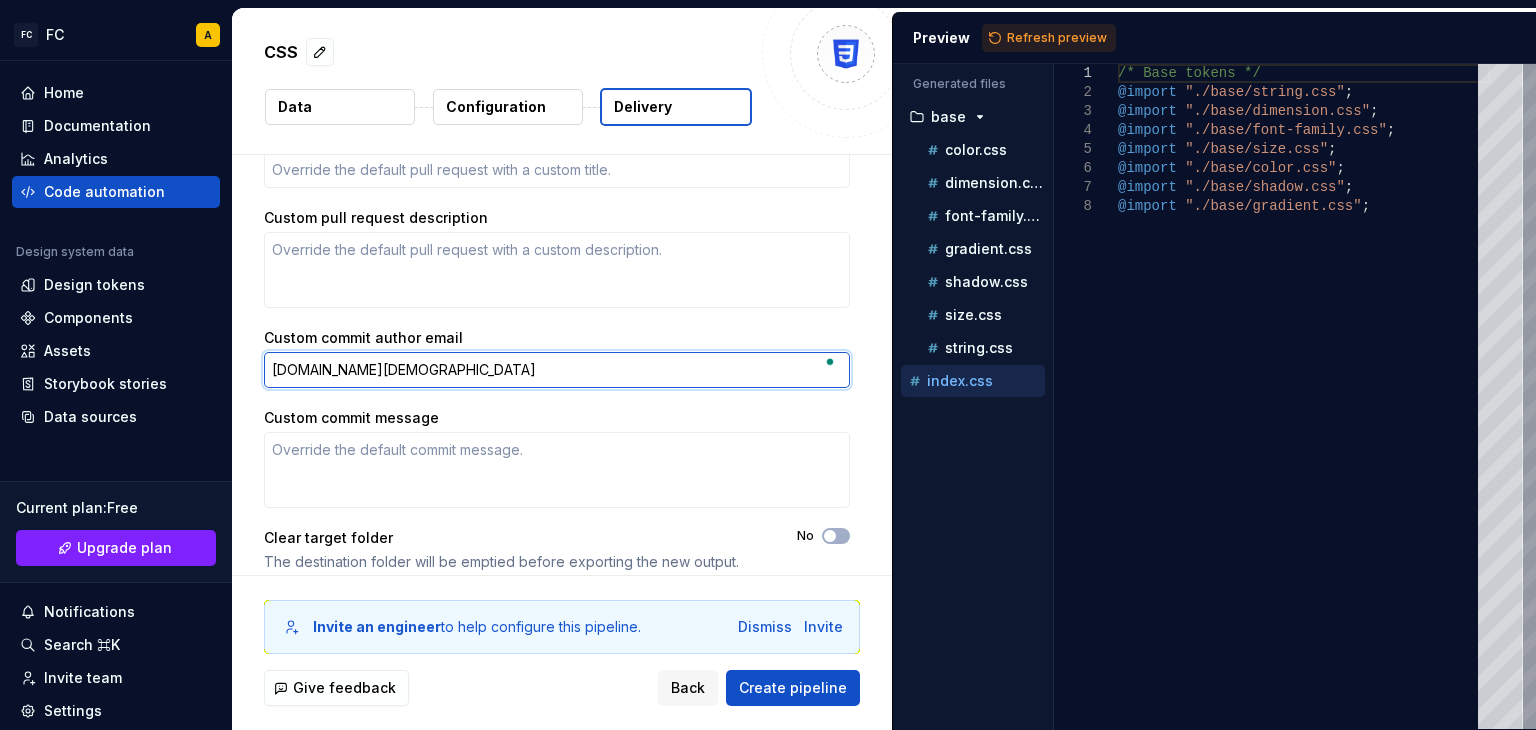 type on "*" 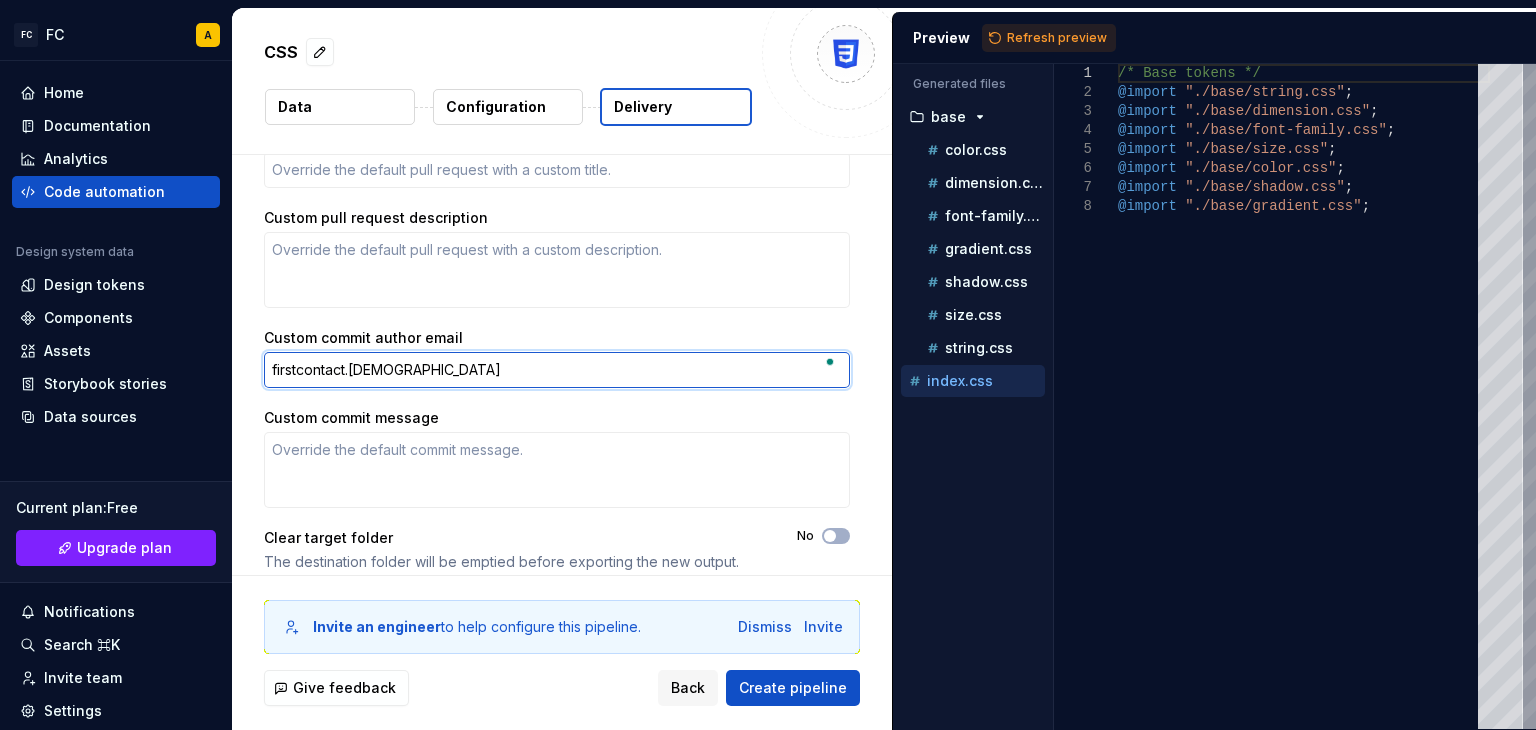 type on "*" 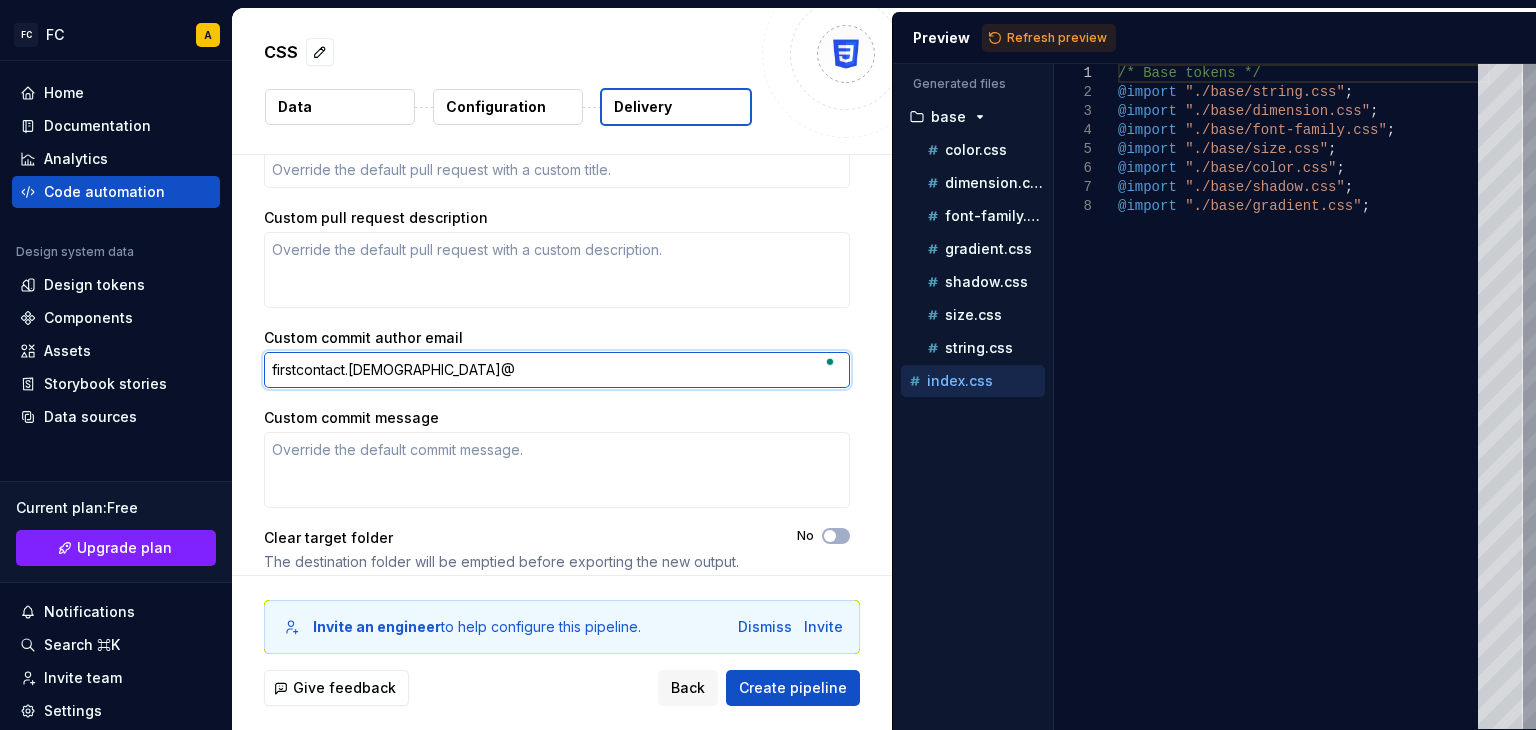 type on "*" 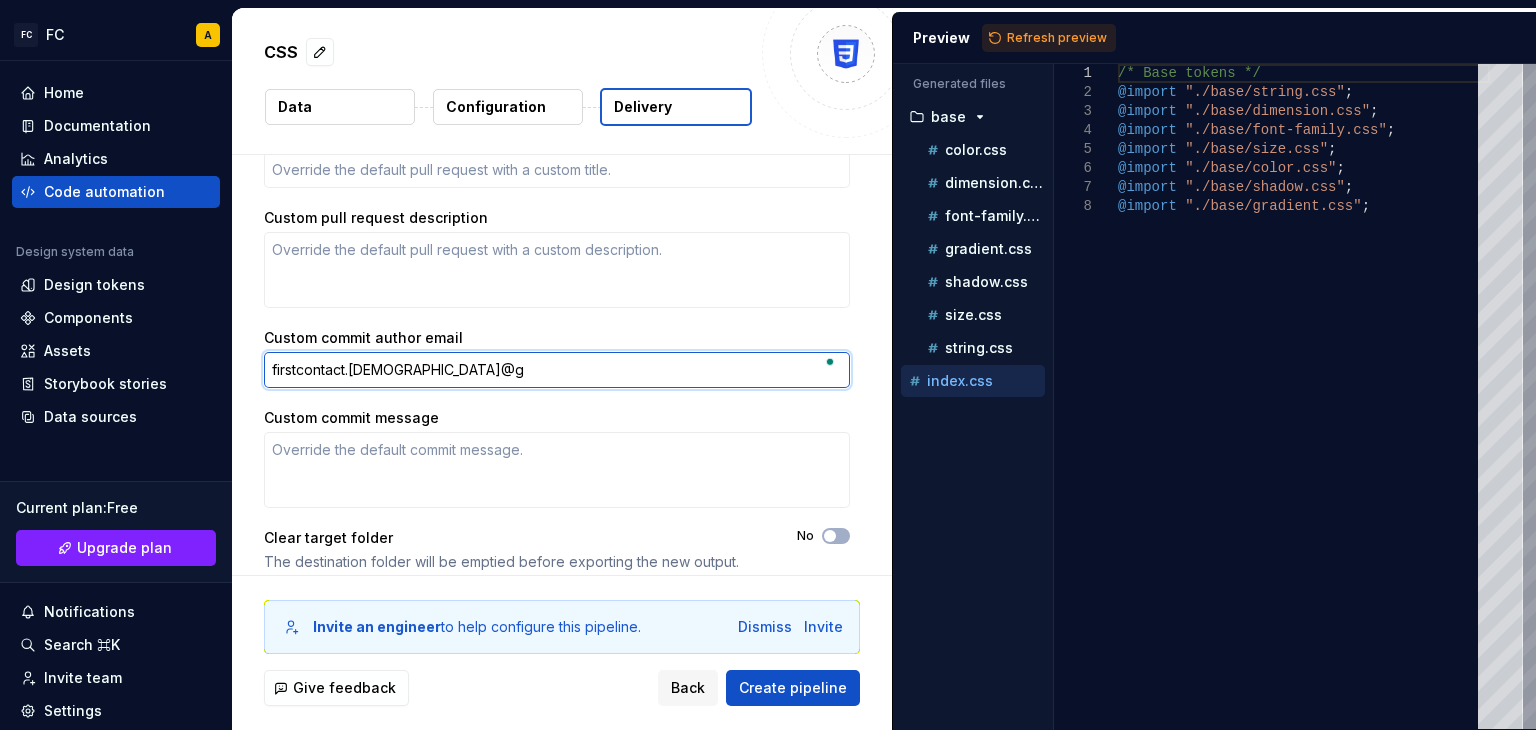 type on "firstcontact.[DEMOGRAPHIC_DATA]@gm" 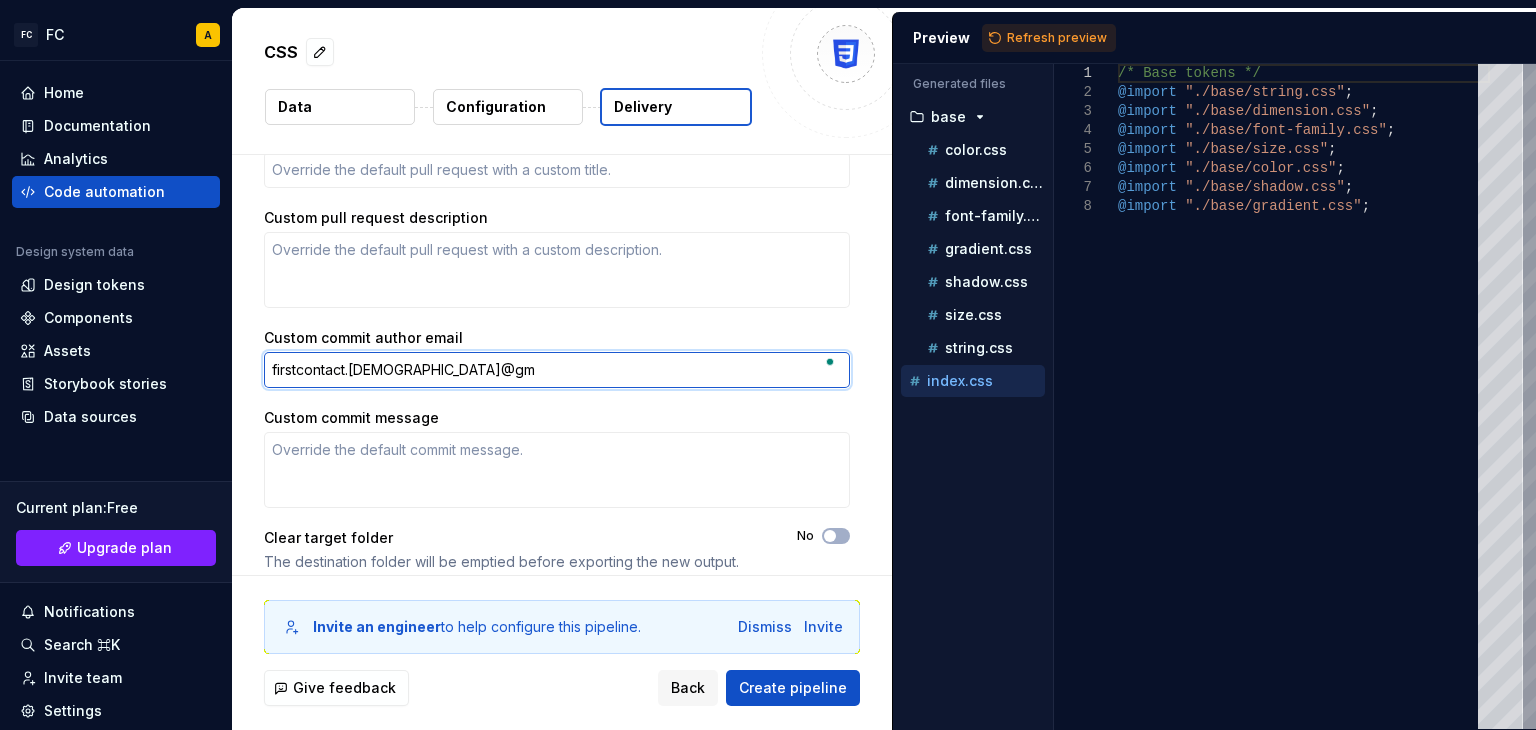 type on "*" 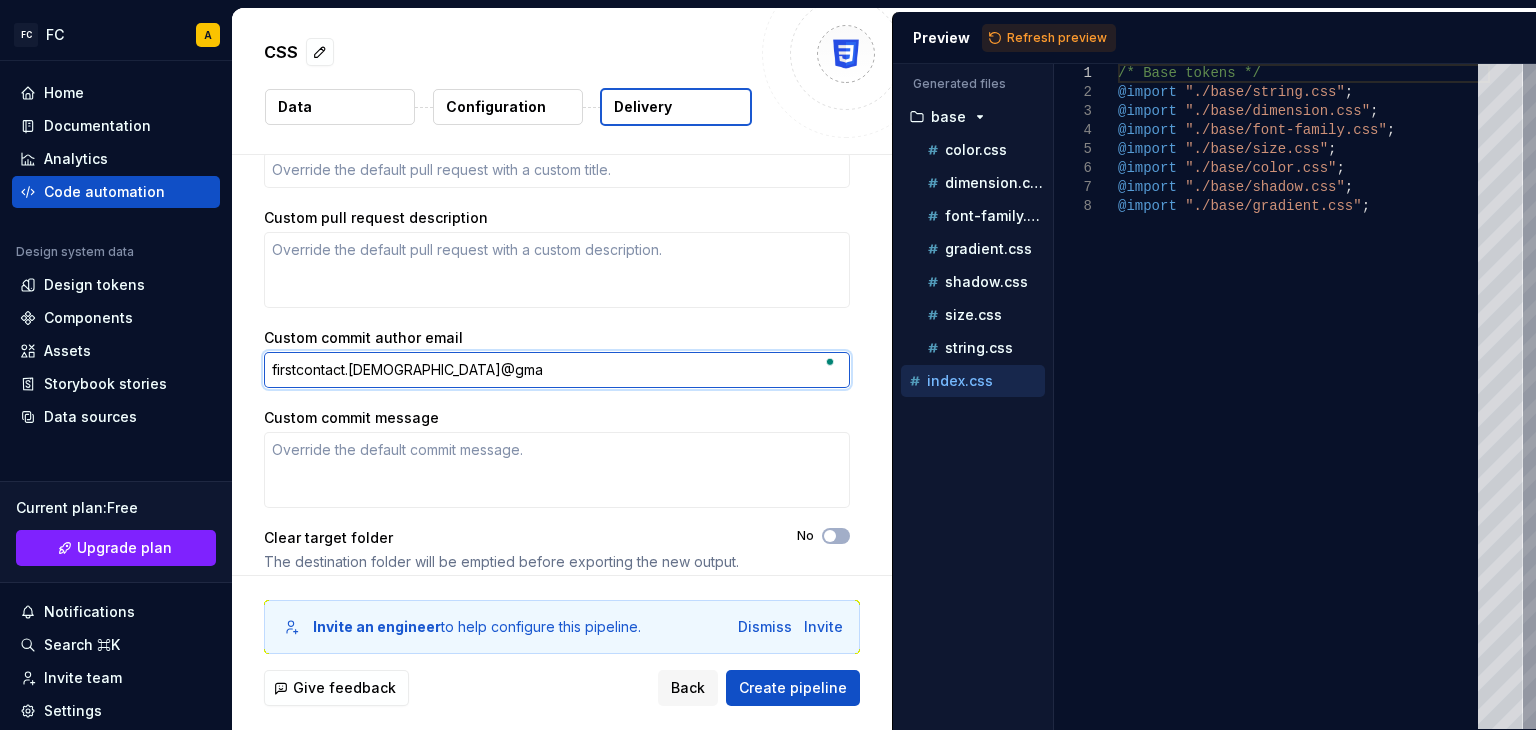 type on "*" 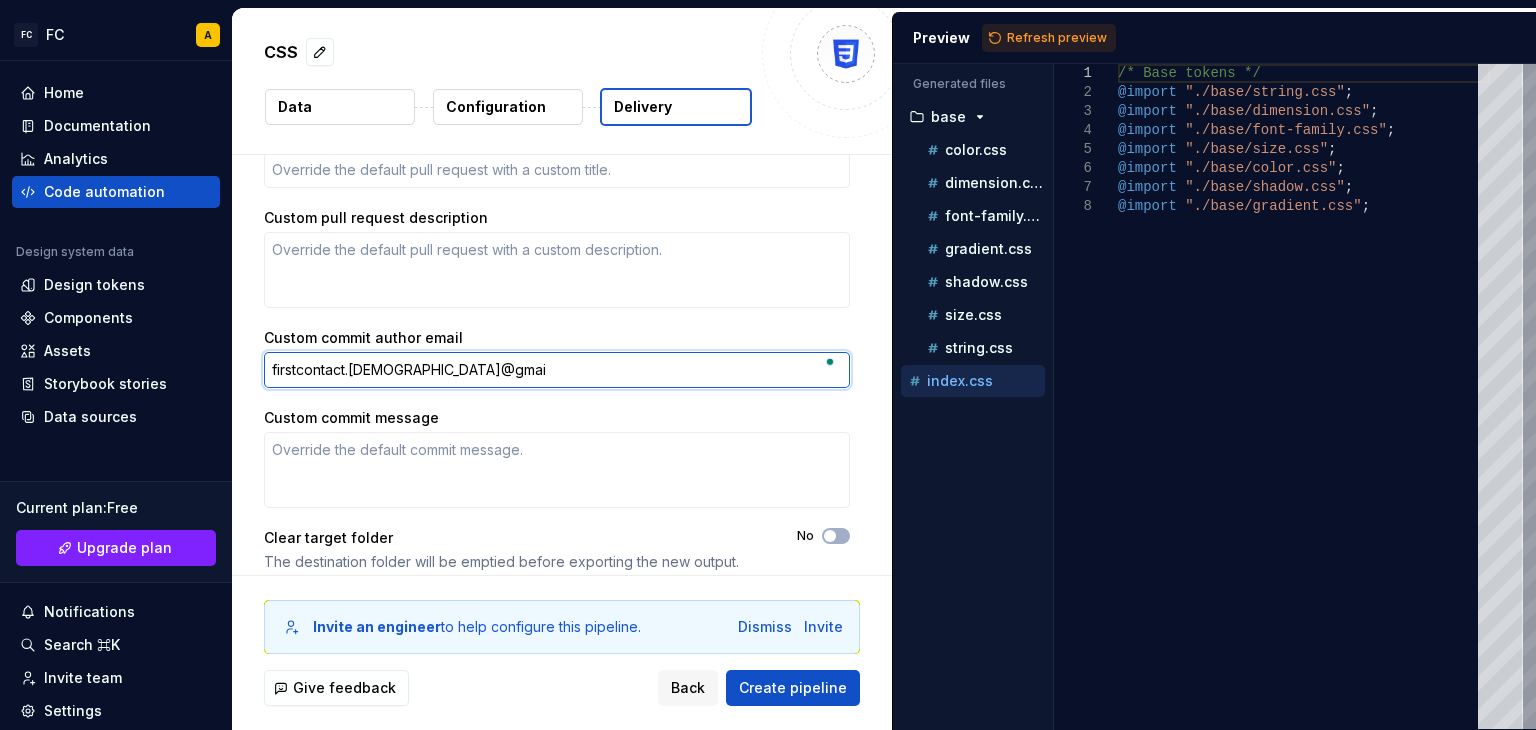 type on "*" 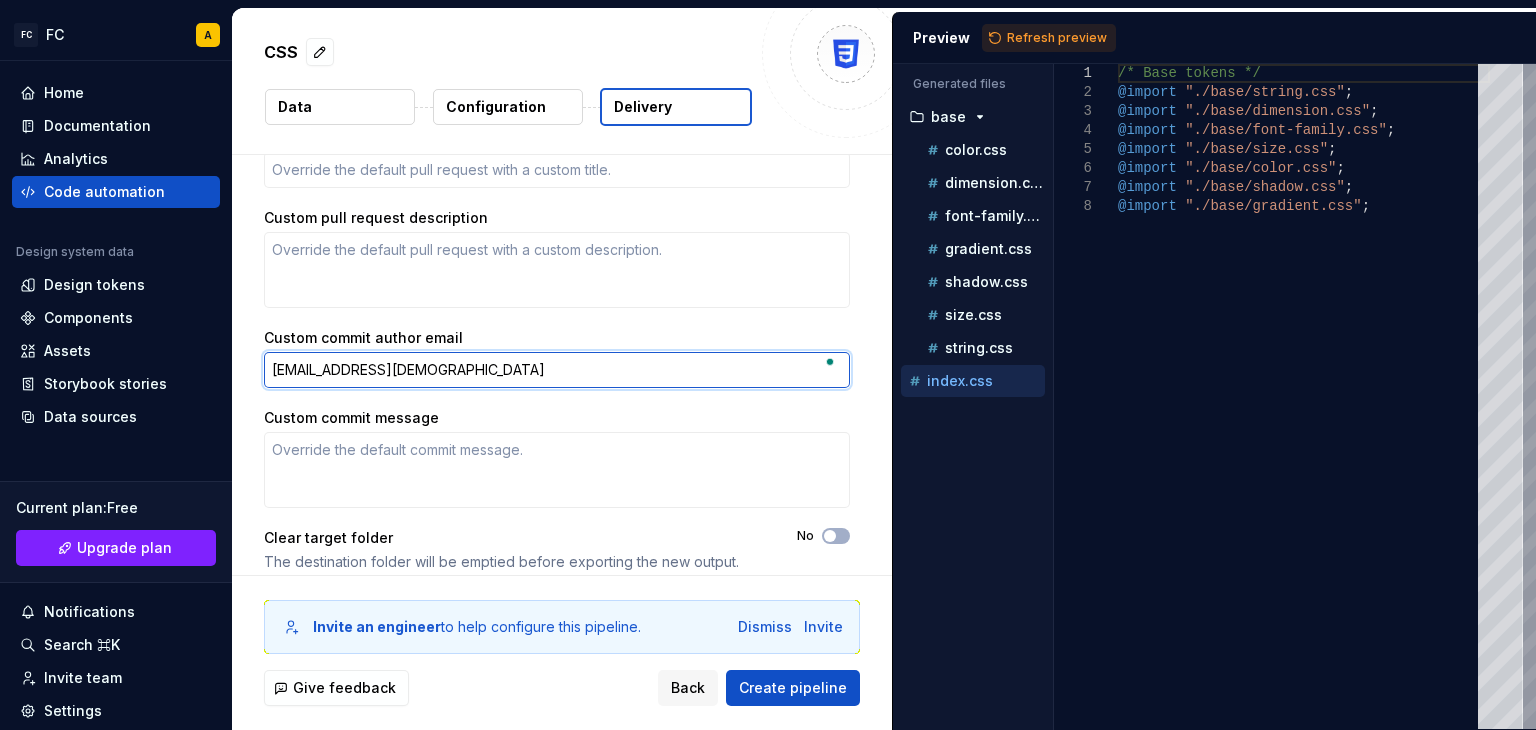 type on "*" 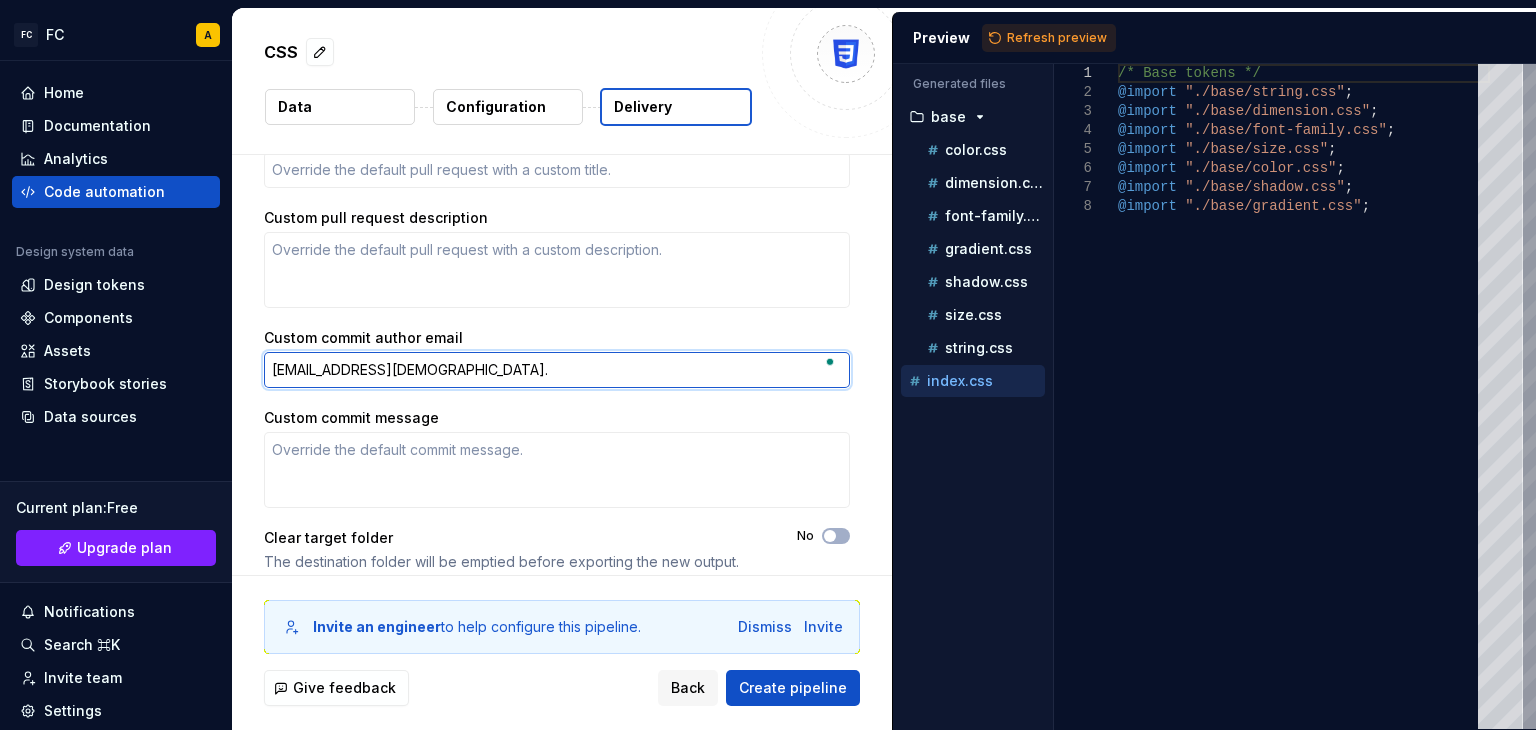 type on "firstcontact.[DEMOGRAPHIC_DATA]@gmail.c" 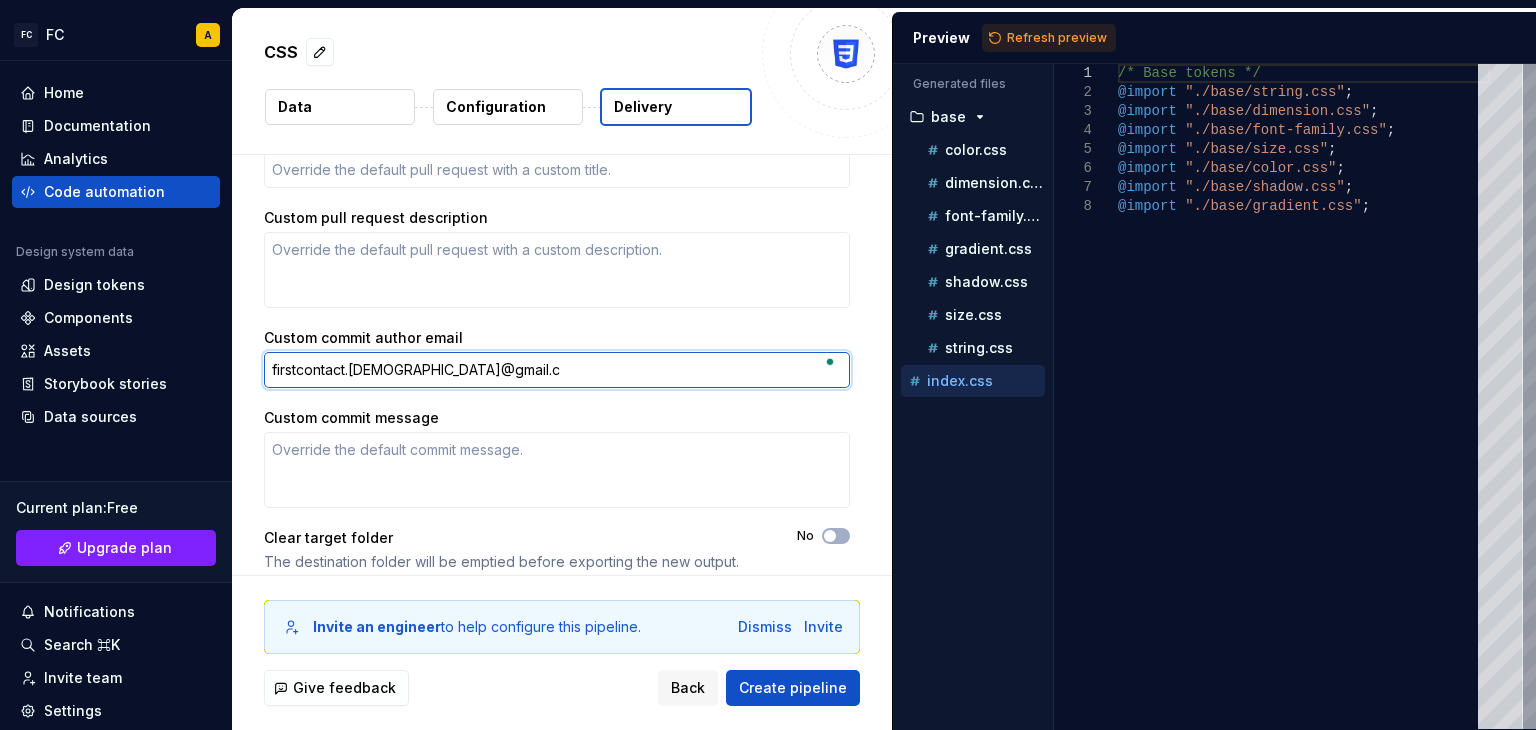 type on "*" 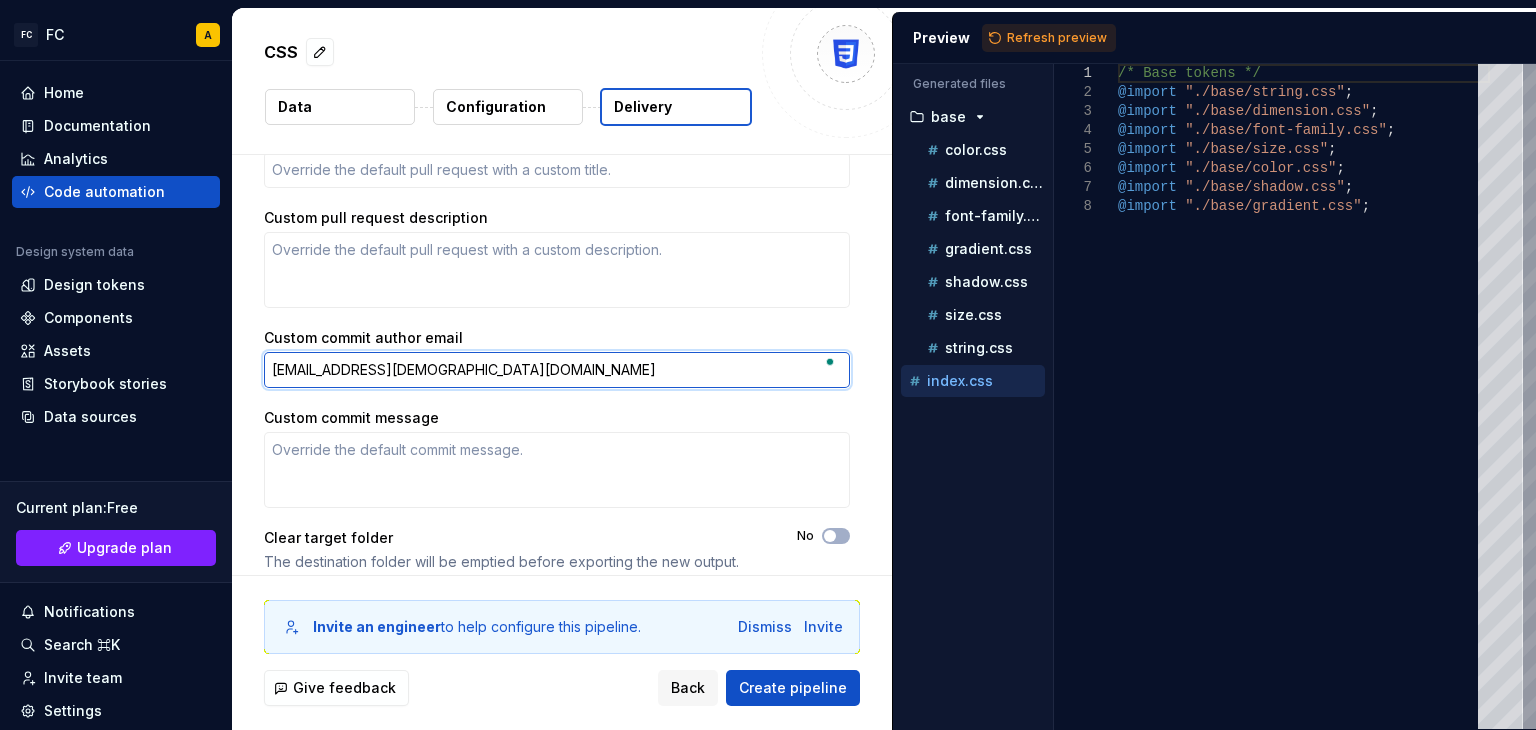 type on "*" 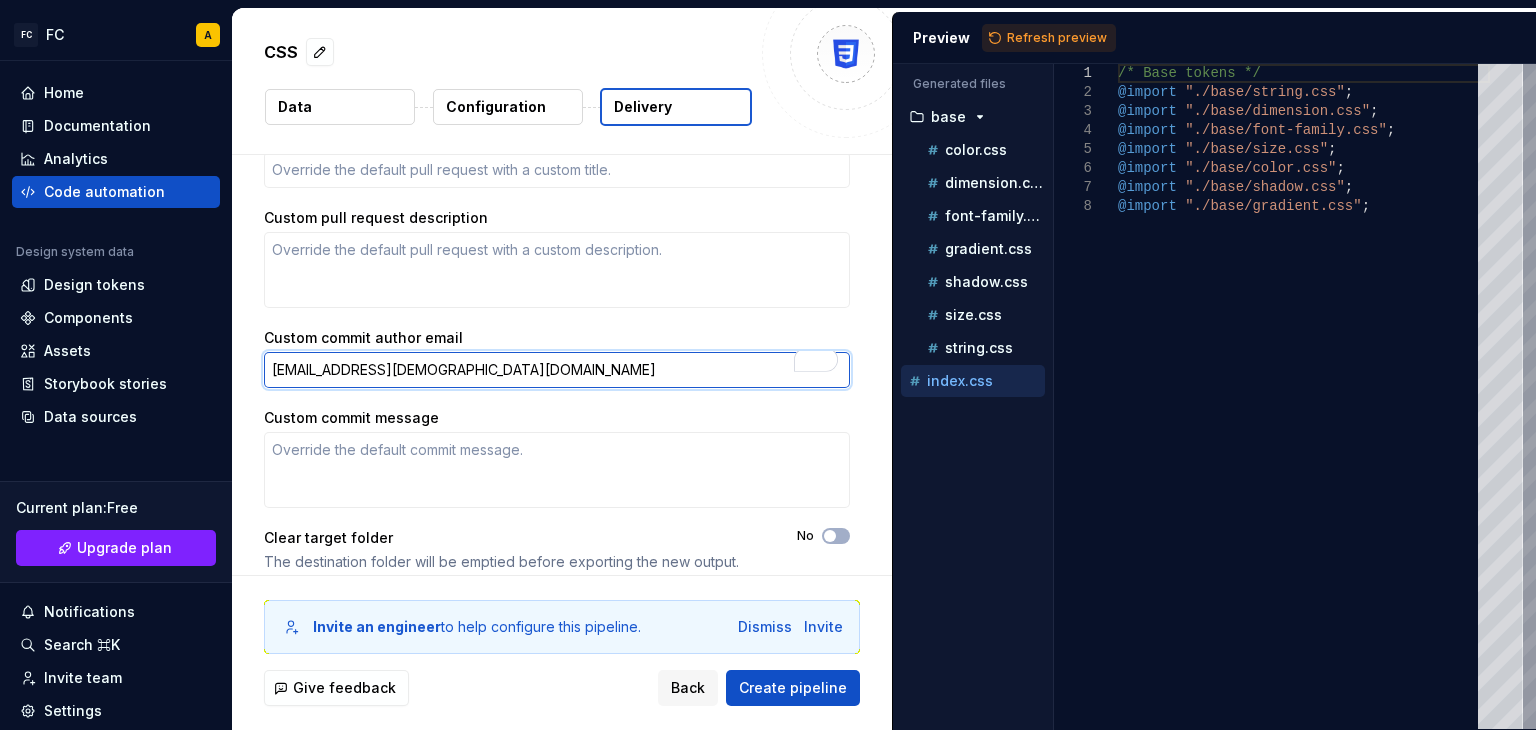 scroll, scrollTop: 662, scrollLeft: 0, axis: vertical 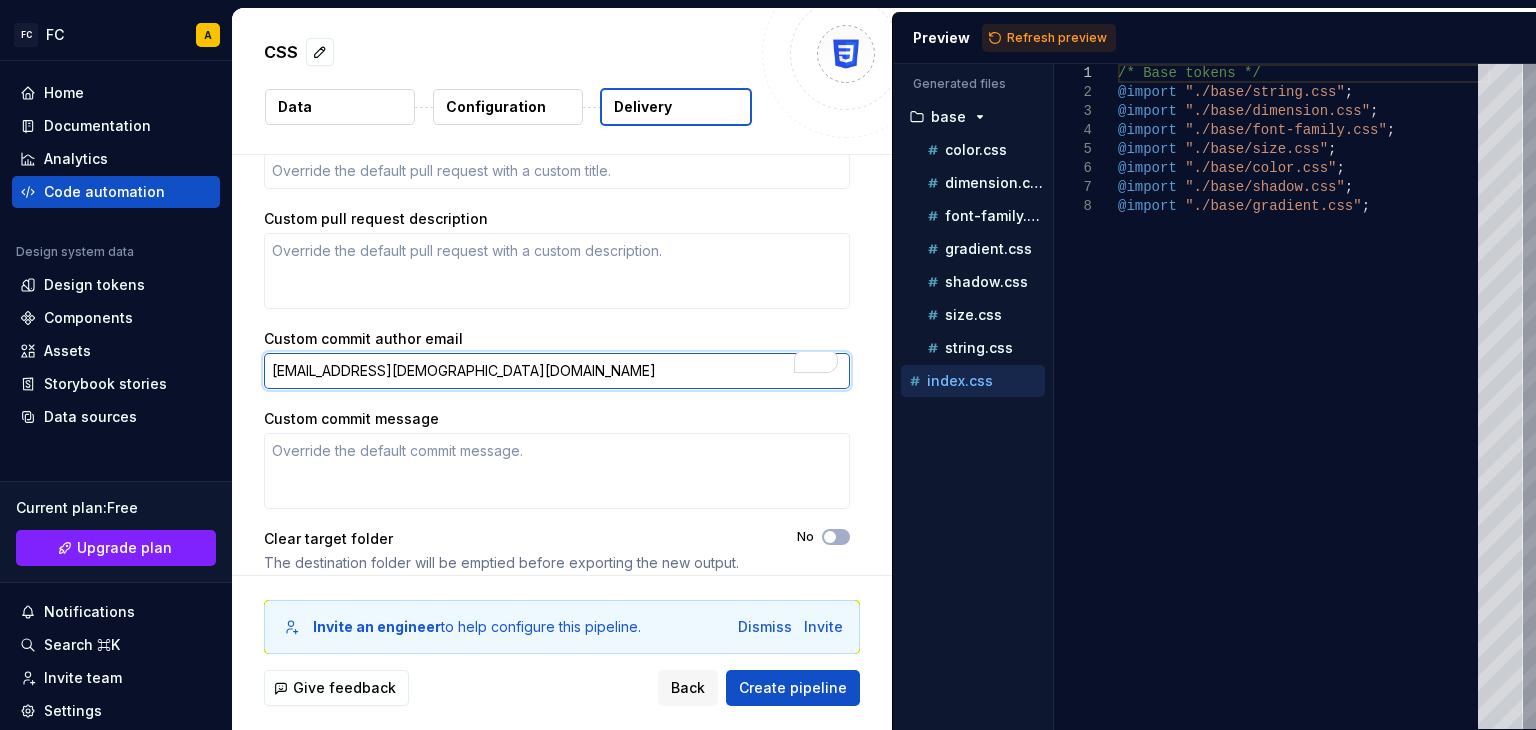 type on "*" 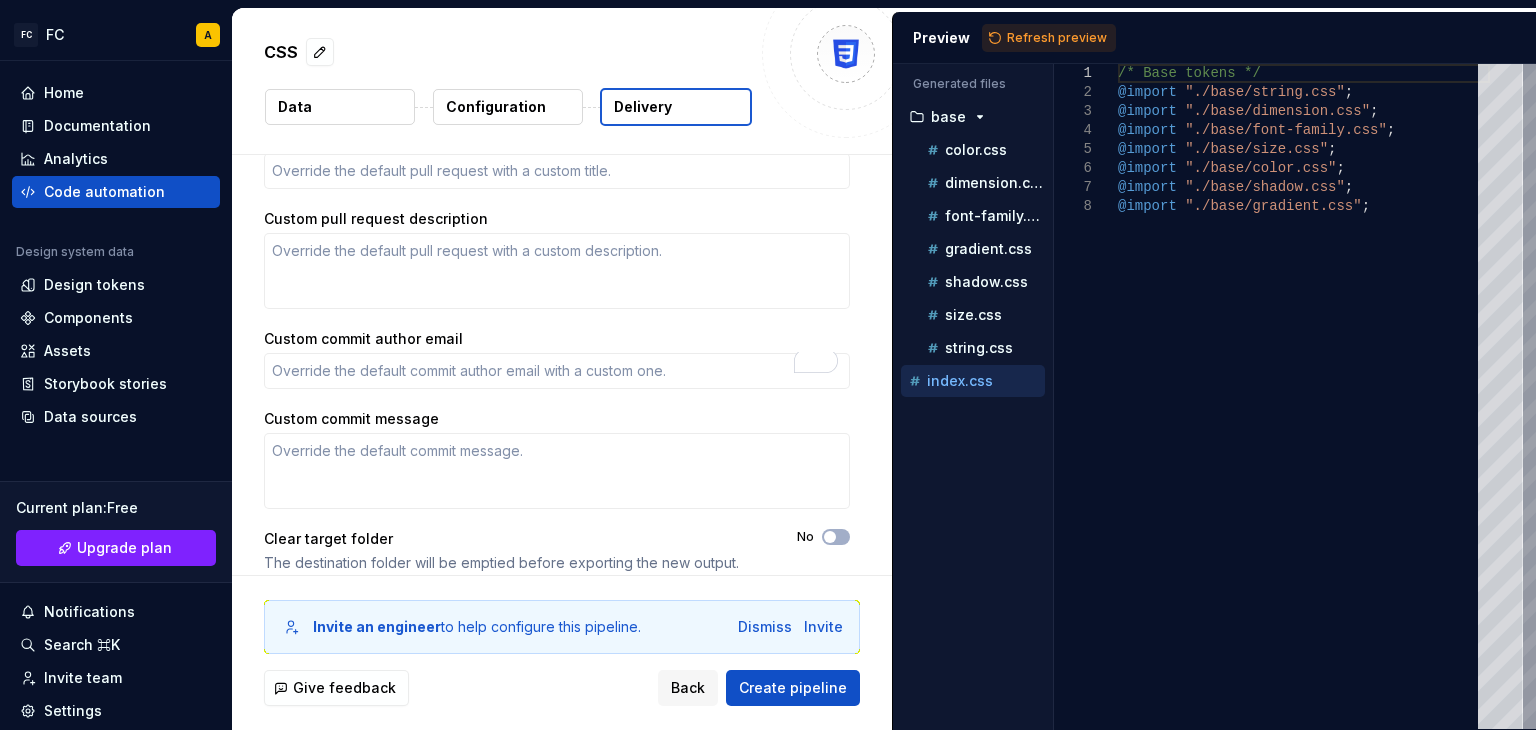 click on "Custom pull request title Custom pull request description Custom commit author email Custom commit message Clear target folder The destination folder will be emptied before exporting the new output. No" at bounding box center (557, 357) 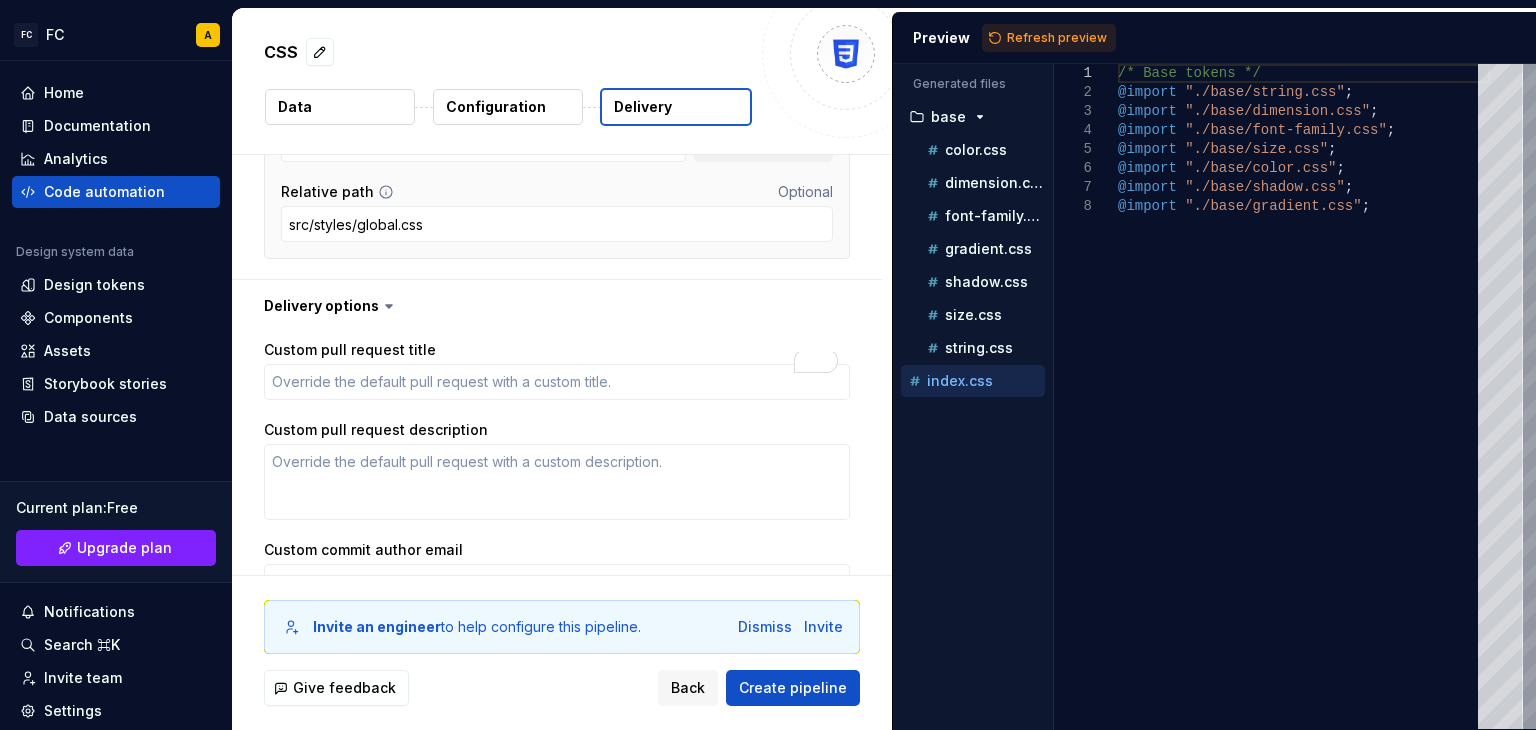 scroll, scrollTop: 451, scrollLeft: 0, axis: vertical 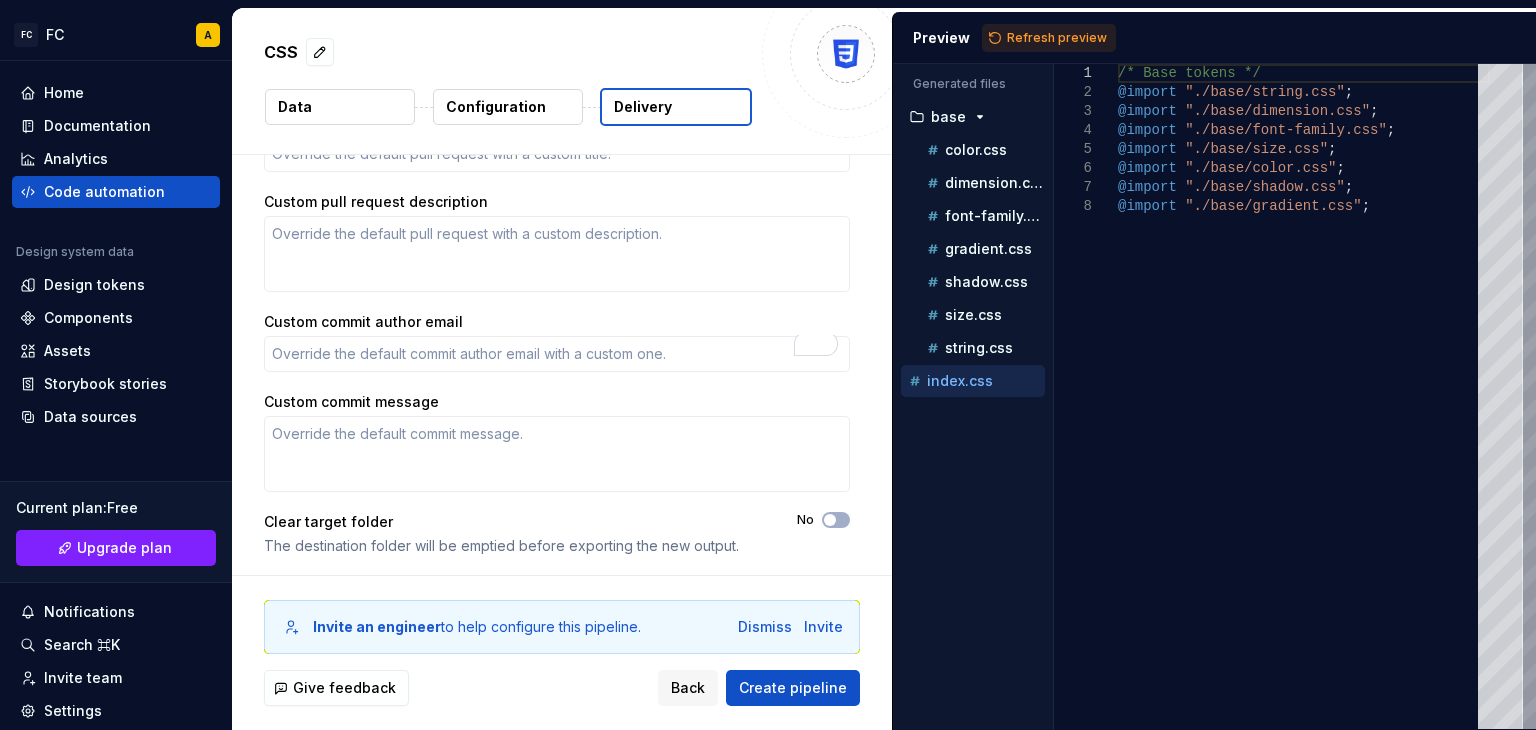 click on "Custom commit message" at bounding box center [557, 402] 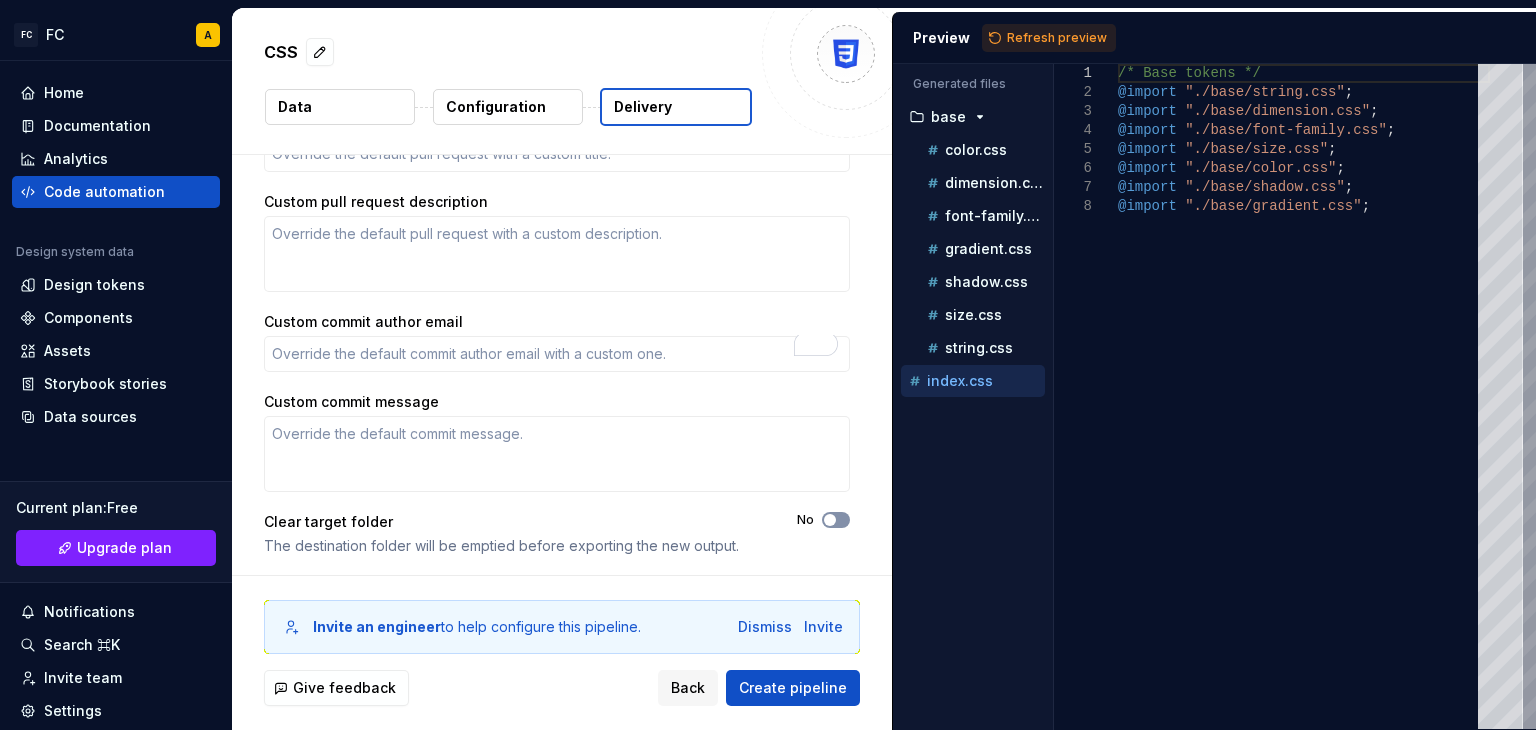 click at bounding box center [830, 520] 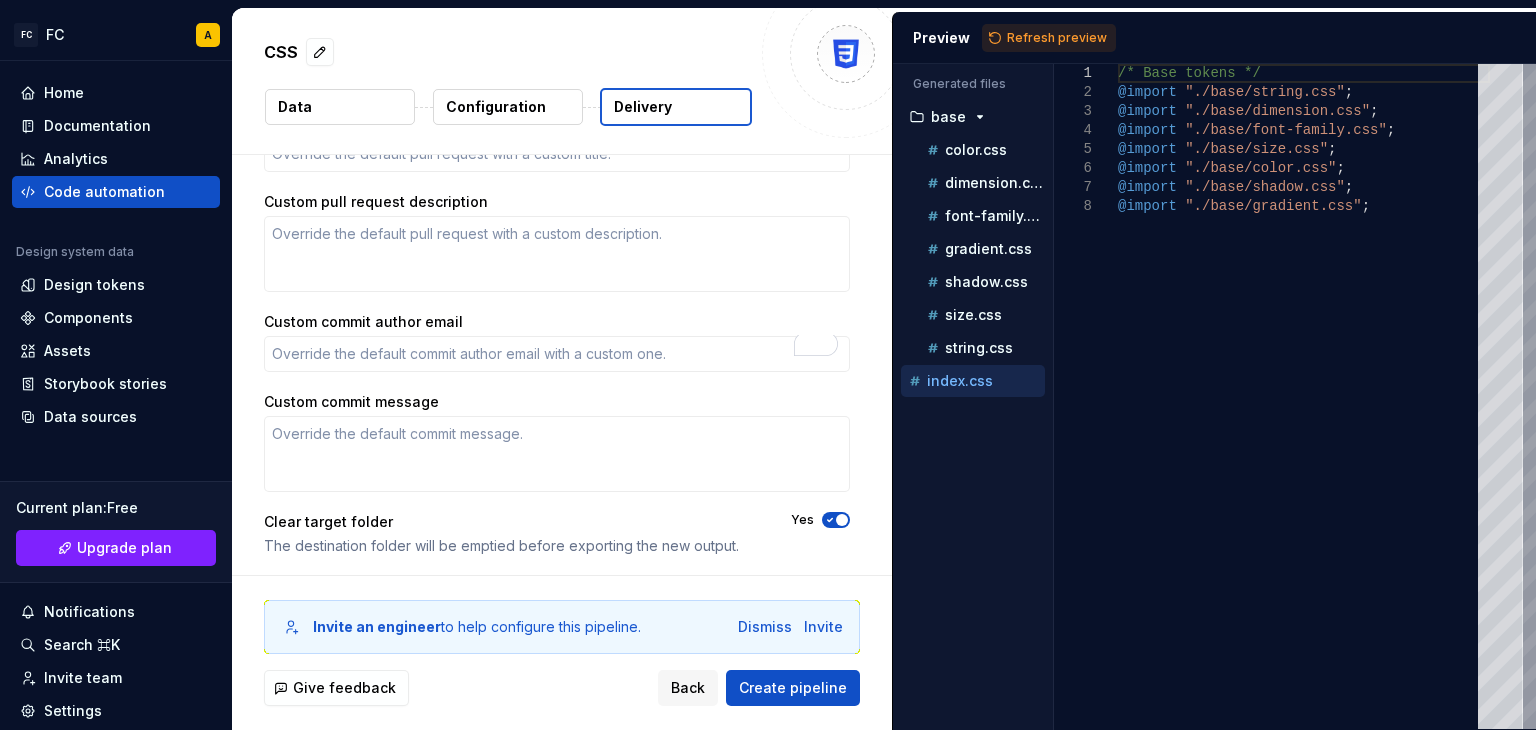 click 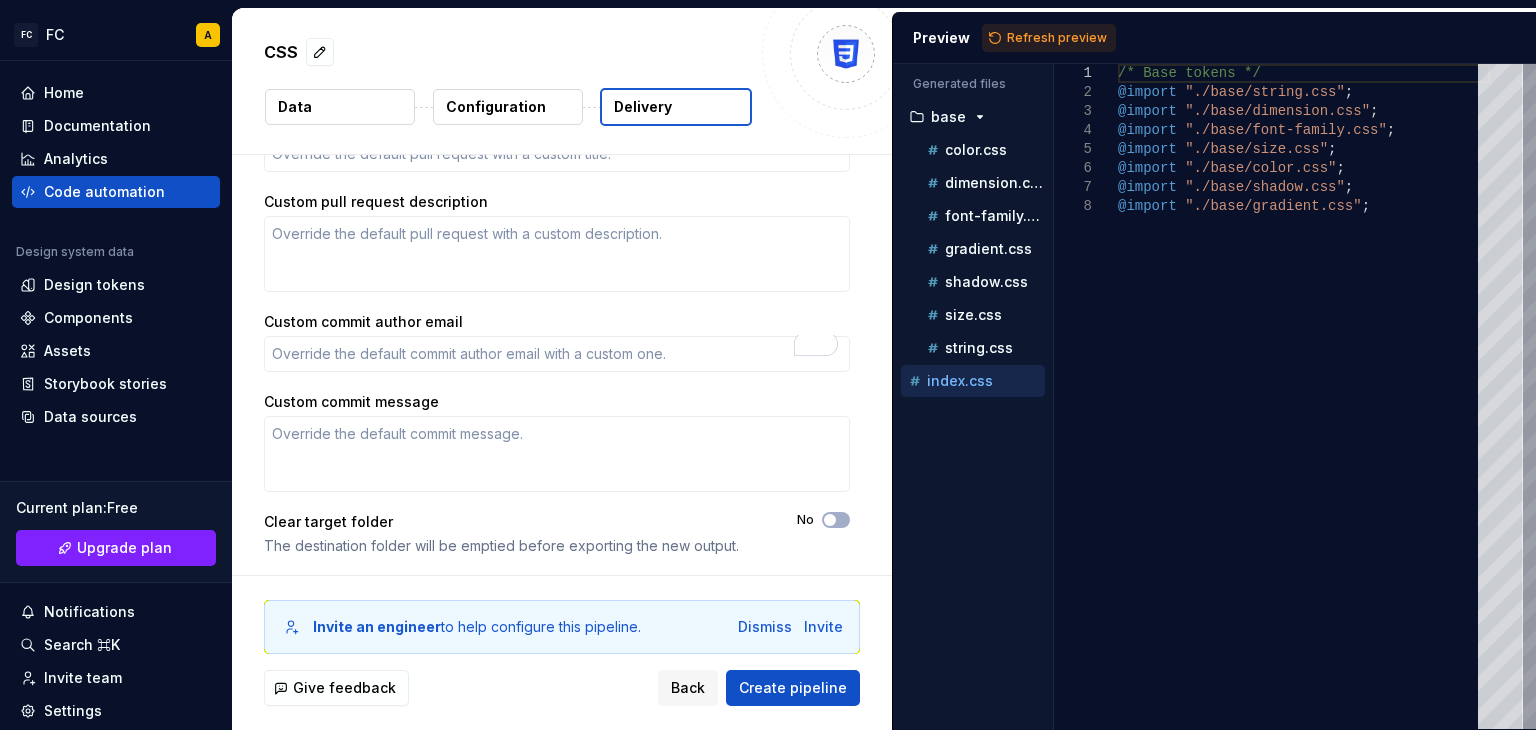 click on "Data" at bounding box center [340, 107] 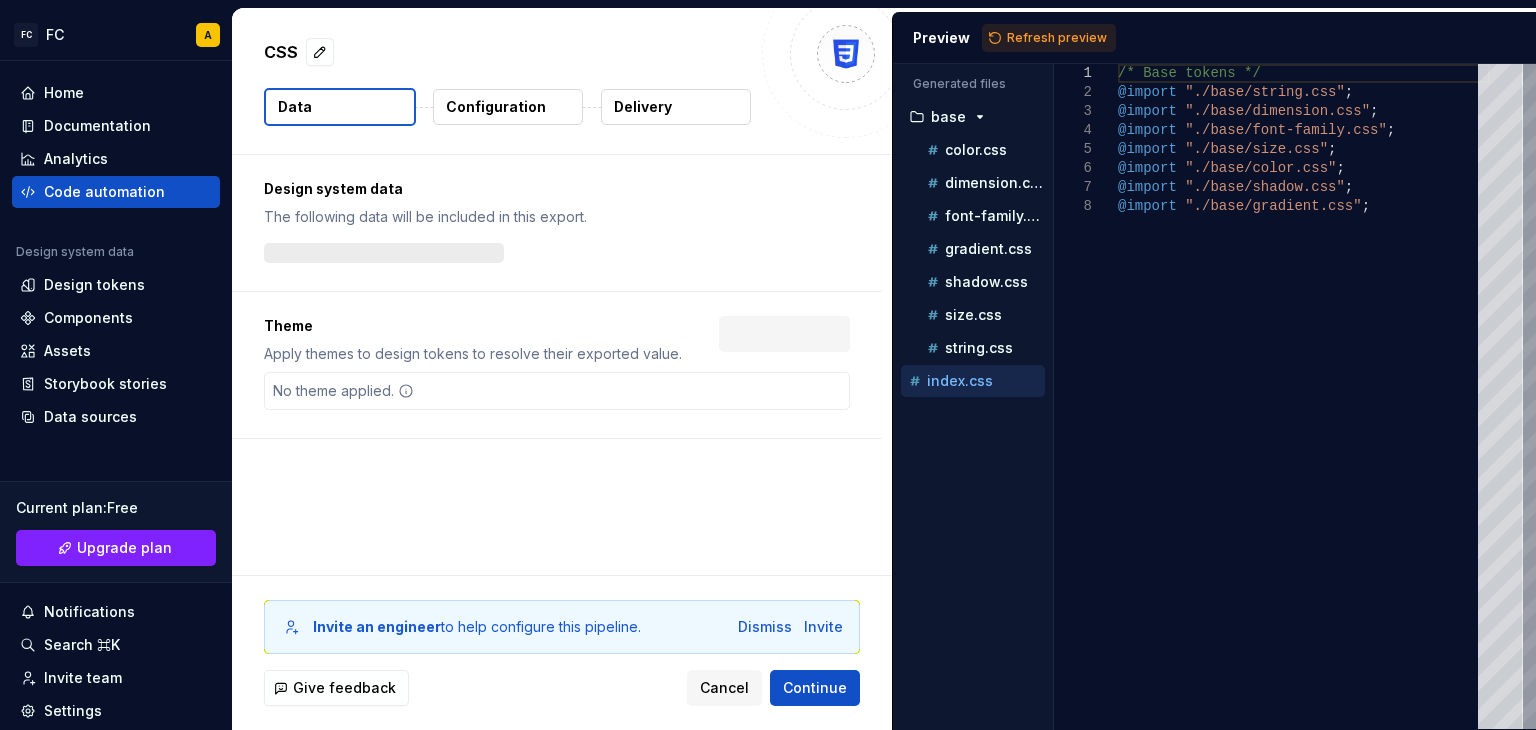 scroll, scrollTop: 0, scrollLeft: 0, axis: both 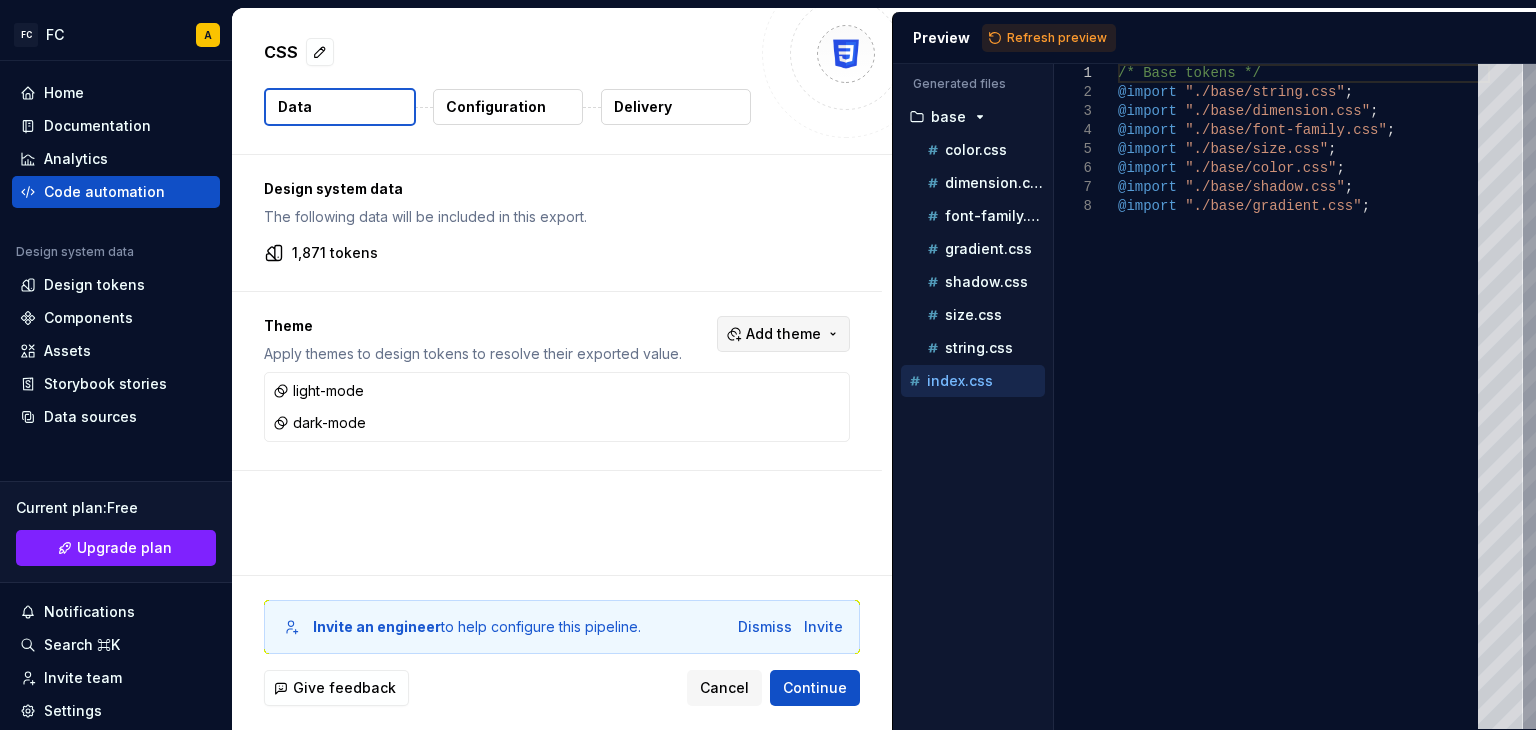 click on "Add theme" at bounding box center [783, 334] 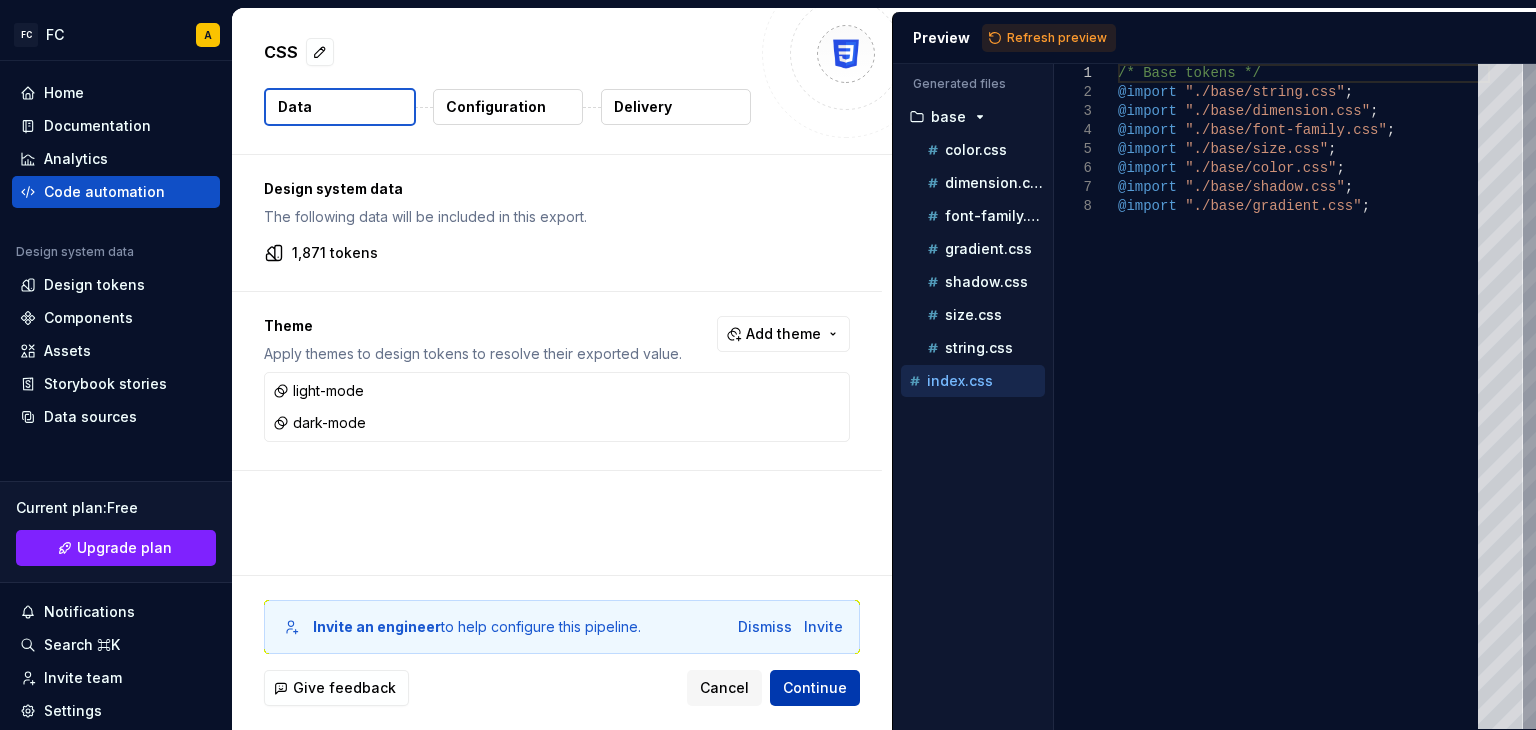 click on "Continue" at bounding box center [815, 688] 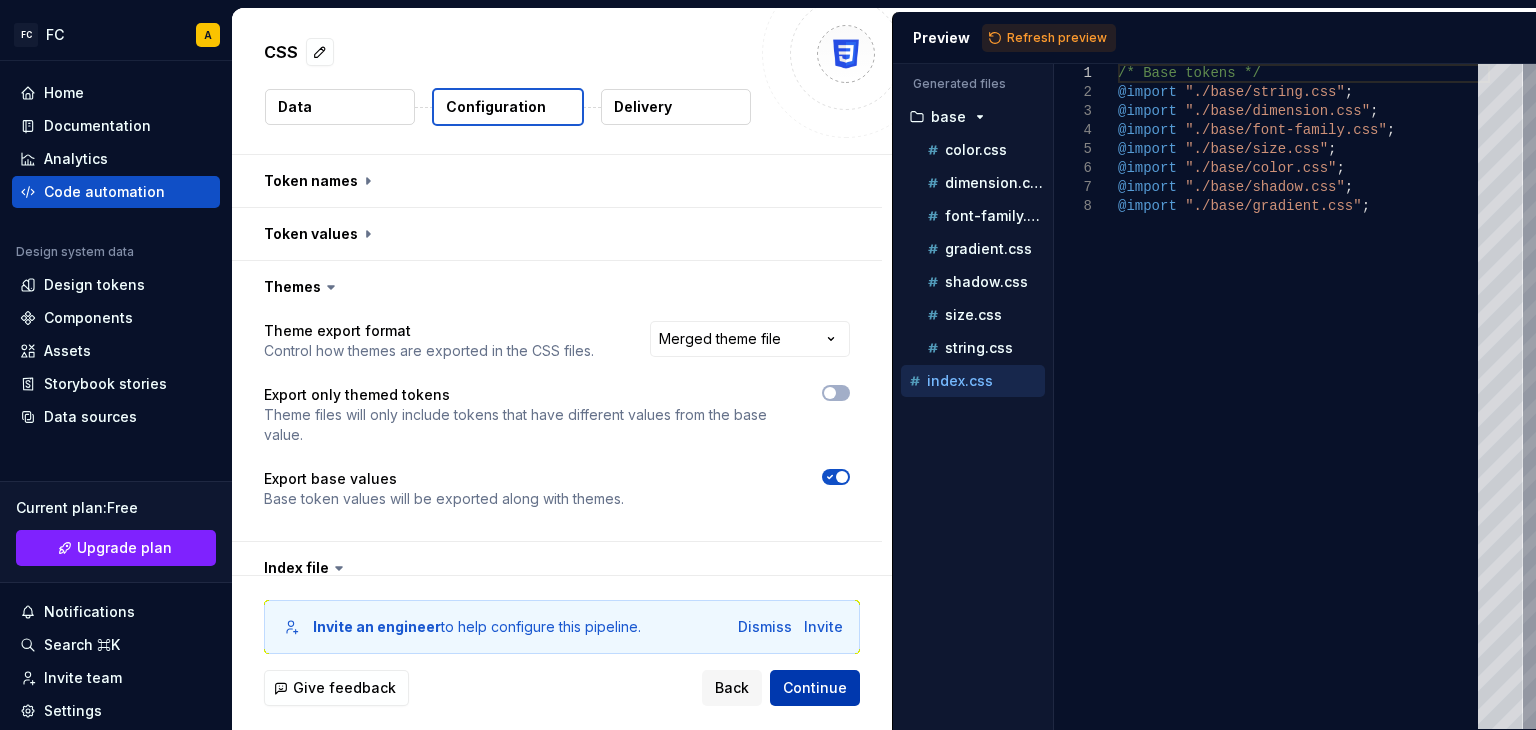 click on "Continue" at bounding box center (815, 688) 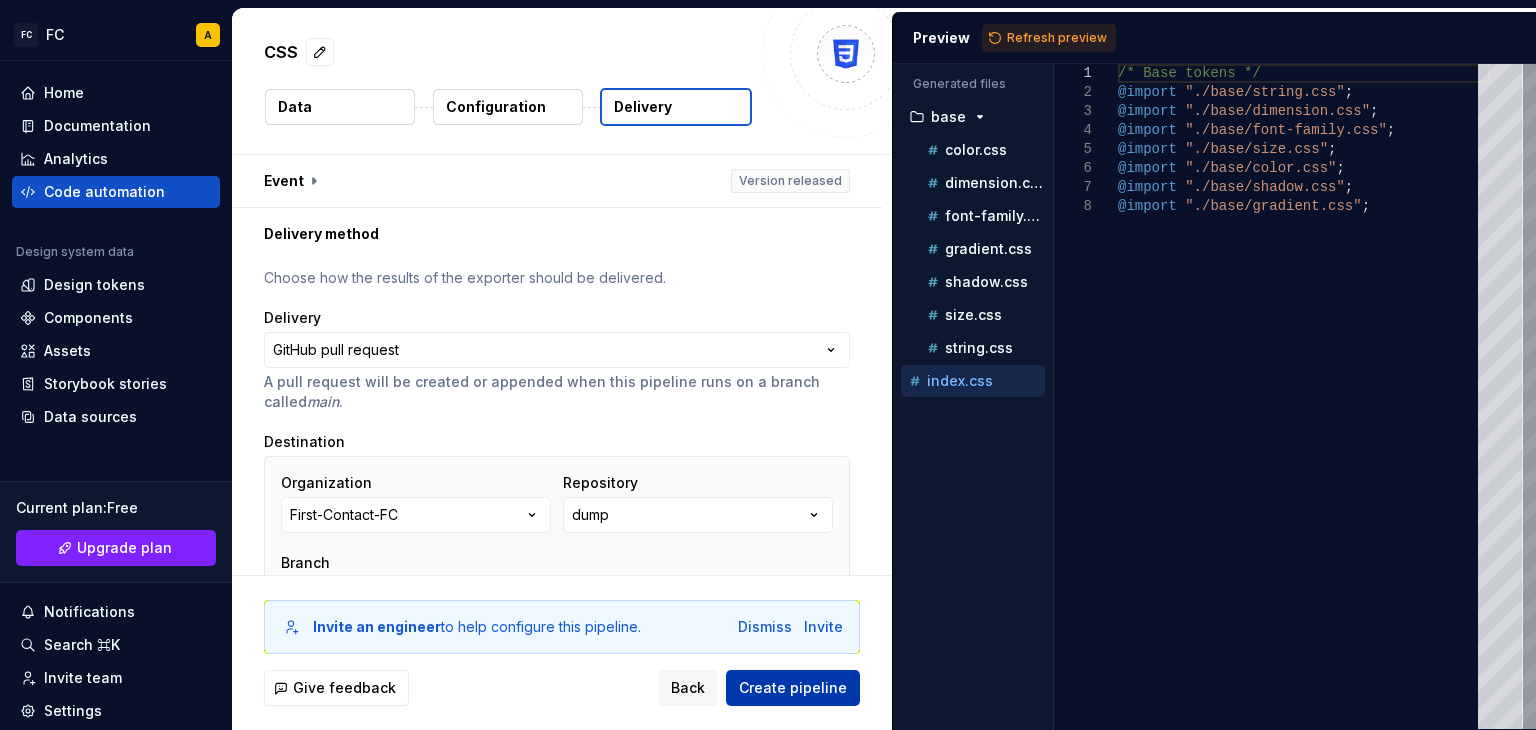 click on "Create pipeline" at bounding box center (793, 688) 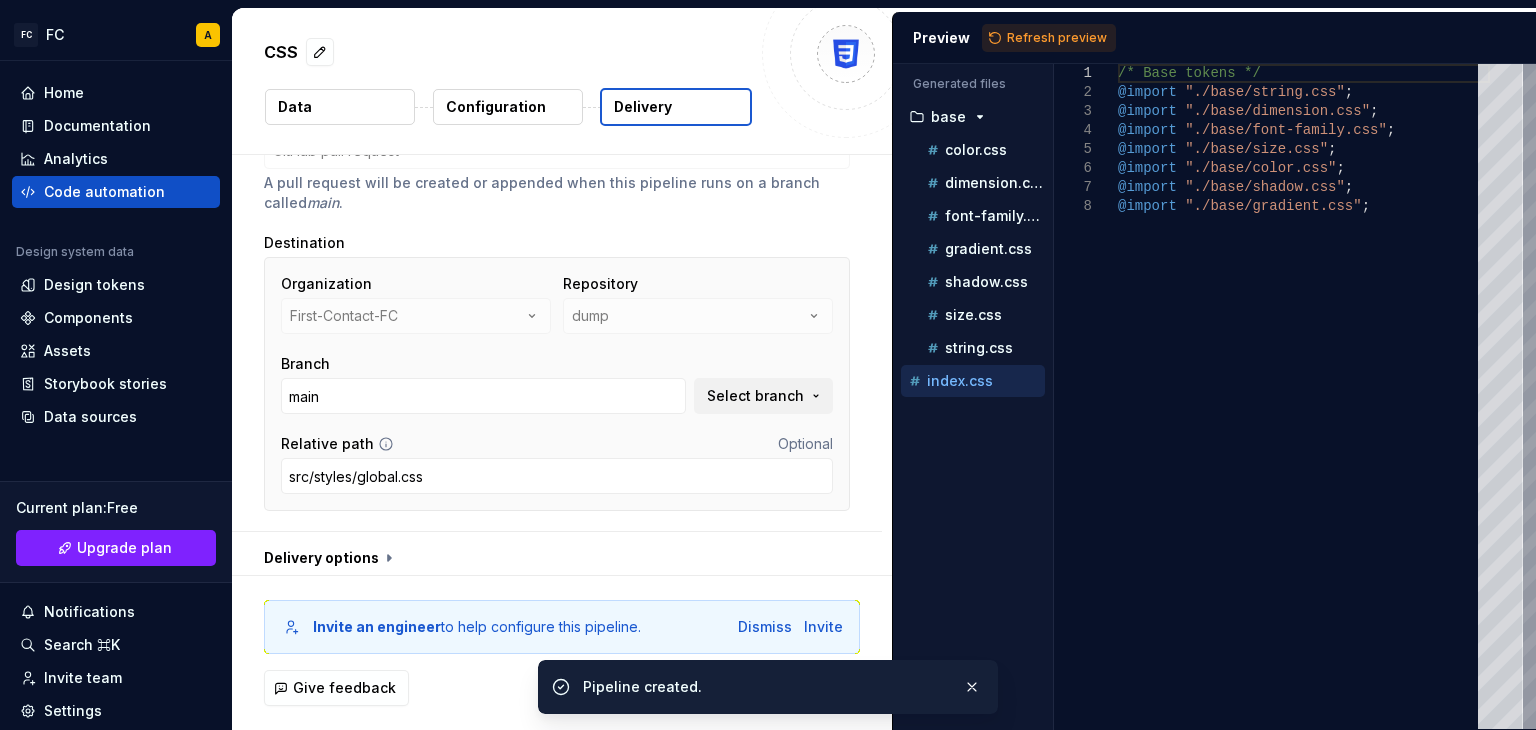 scroll, scrollTop: 207, scrollLeft: 0, axis: vertical 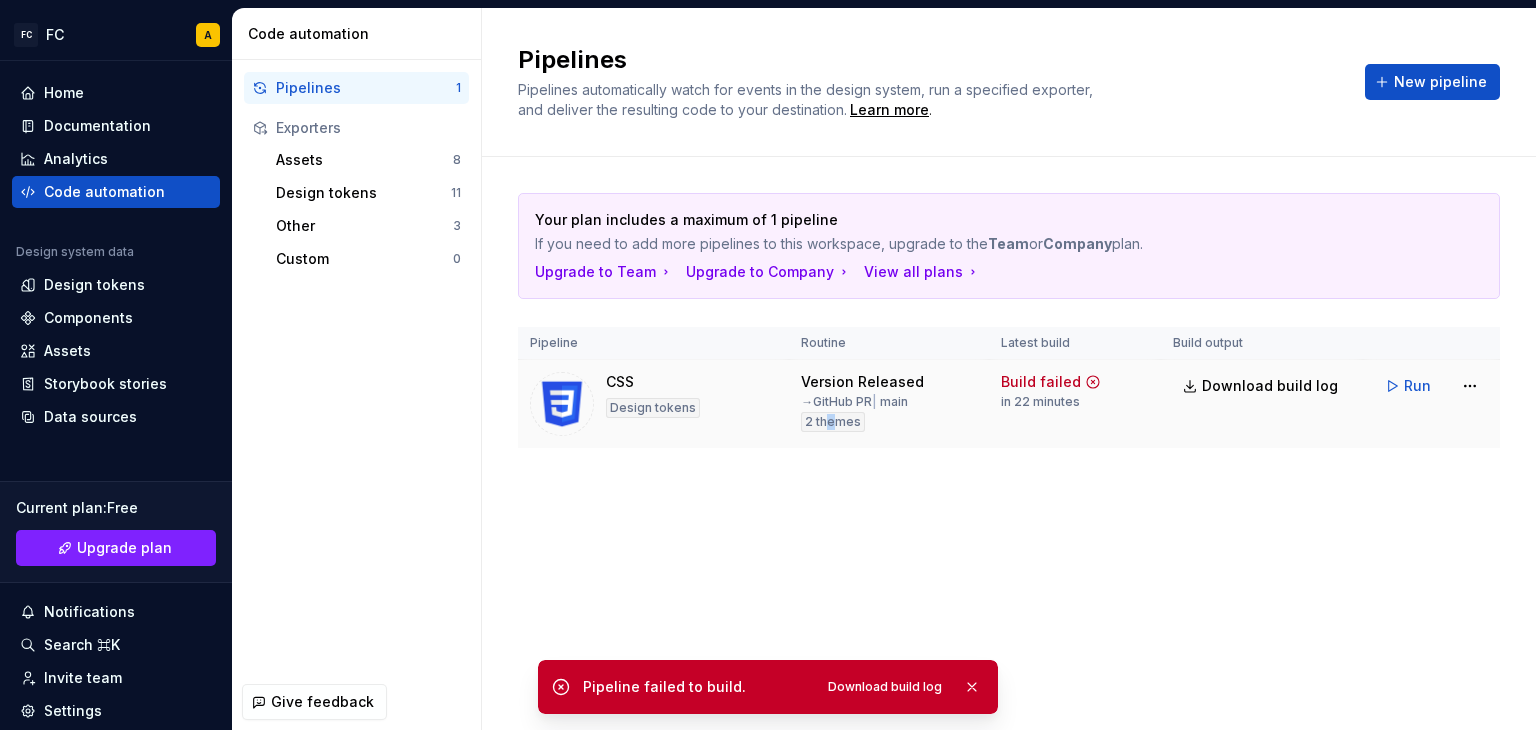 drag, startPoint x: 912, startPoint y: 273, endPoint x: 838, endPoint y: 441, distance: 183.57559 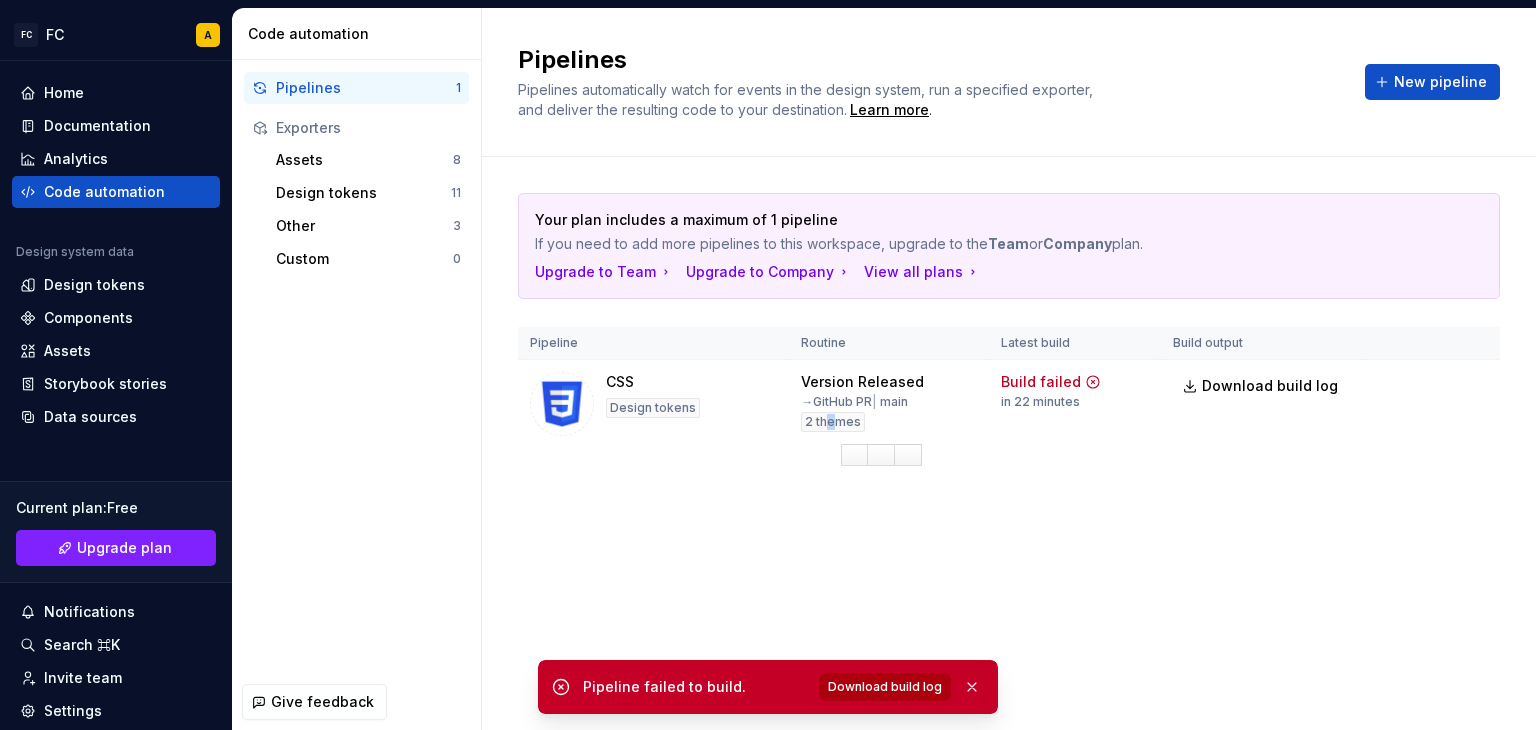 click on "Download build log" at bounding box center (885, 687) 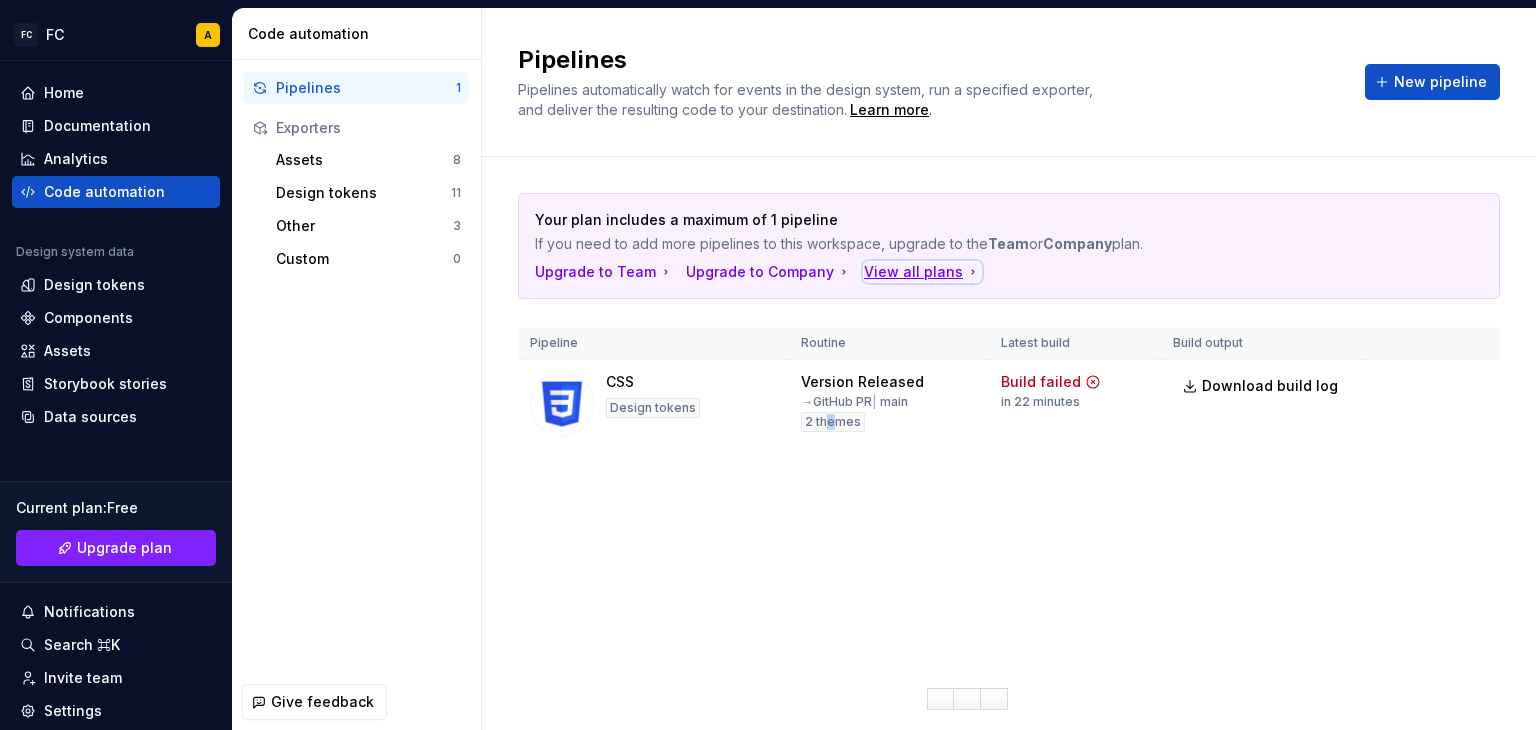 click on "View all plans" at bounding box center [922, 272] 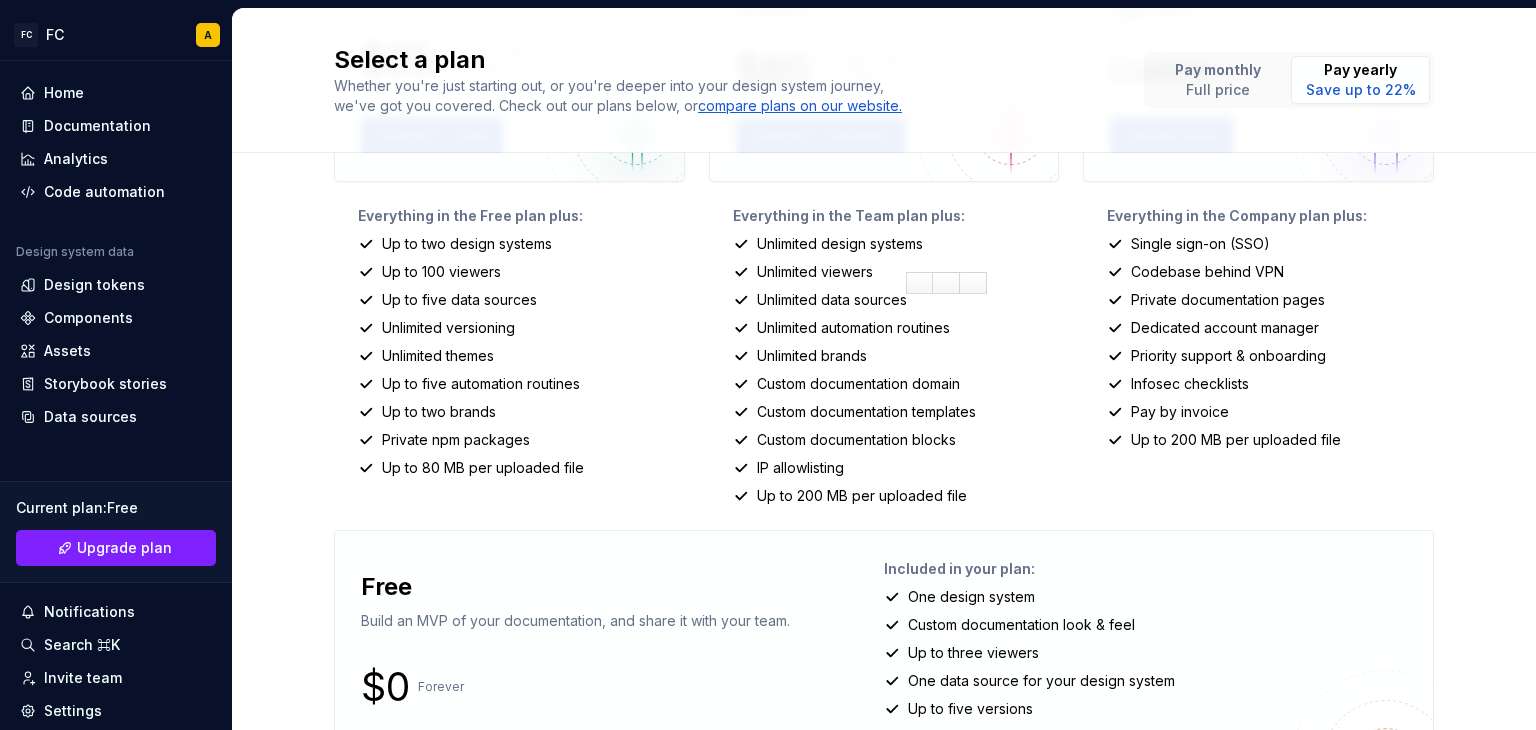 scroll, scrollTop: 280, scrollLeft: 0, axis: vertical 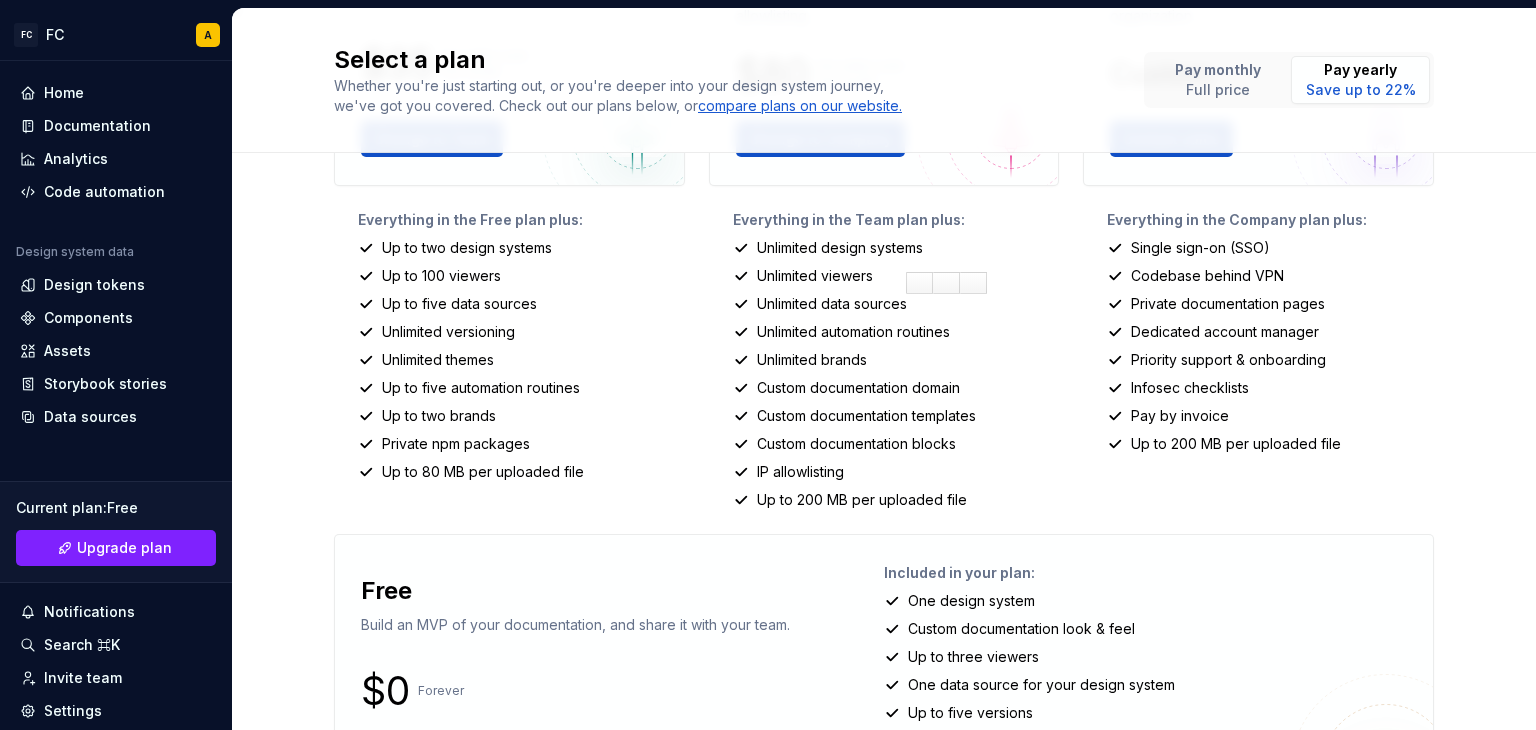 click on "Everything in the Free plan plus: Up to two design systems Up to 100 viewers Up to five data sources Unlimited versioning Unlimited themes Up to five automation routines Up to two brands Private npm packages Up to 80 MB per uploaded file" at bounding box center (509, 360) 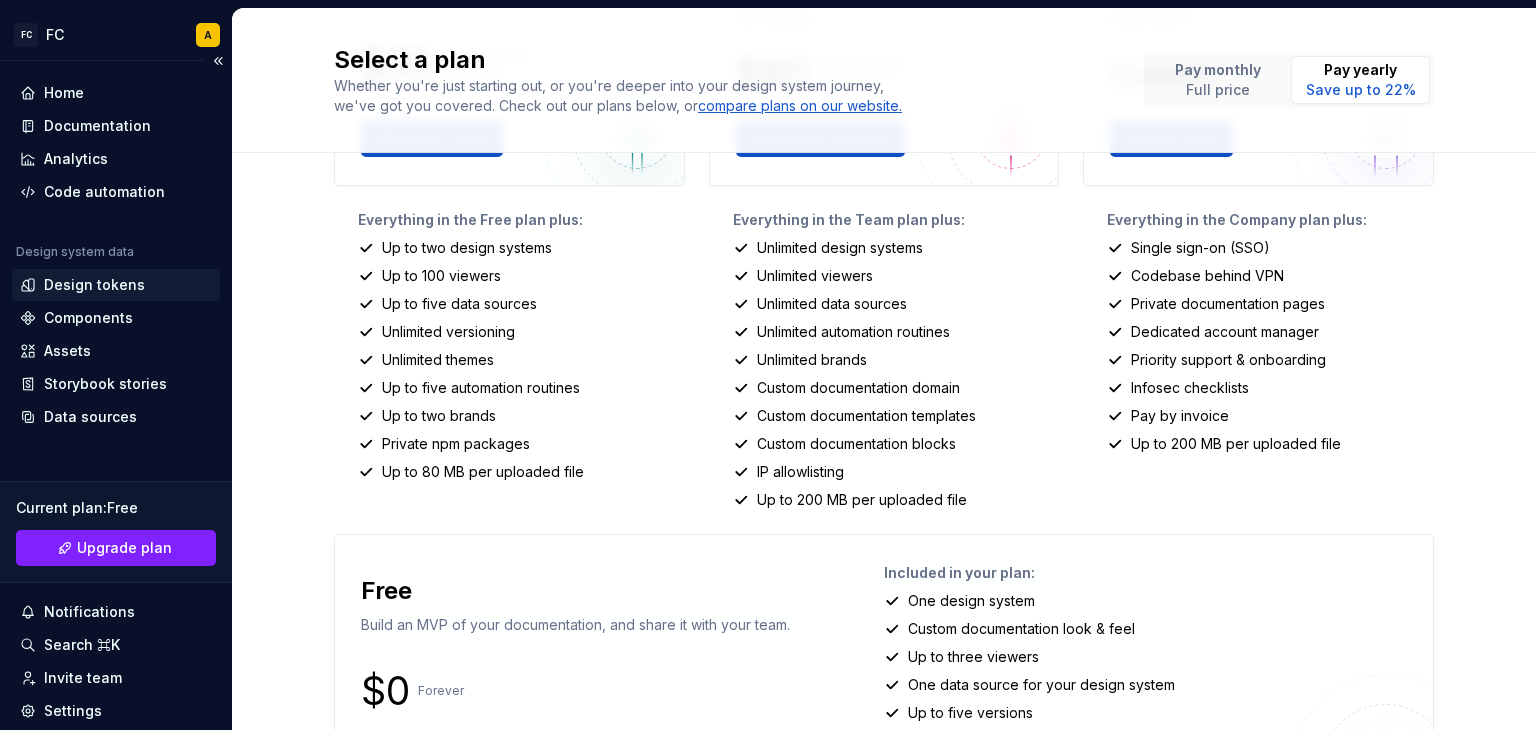 click on "Design tokens" at bounding box center [94, 285] 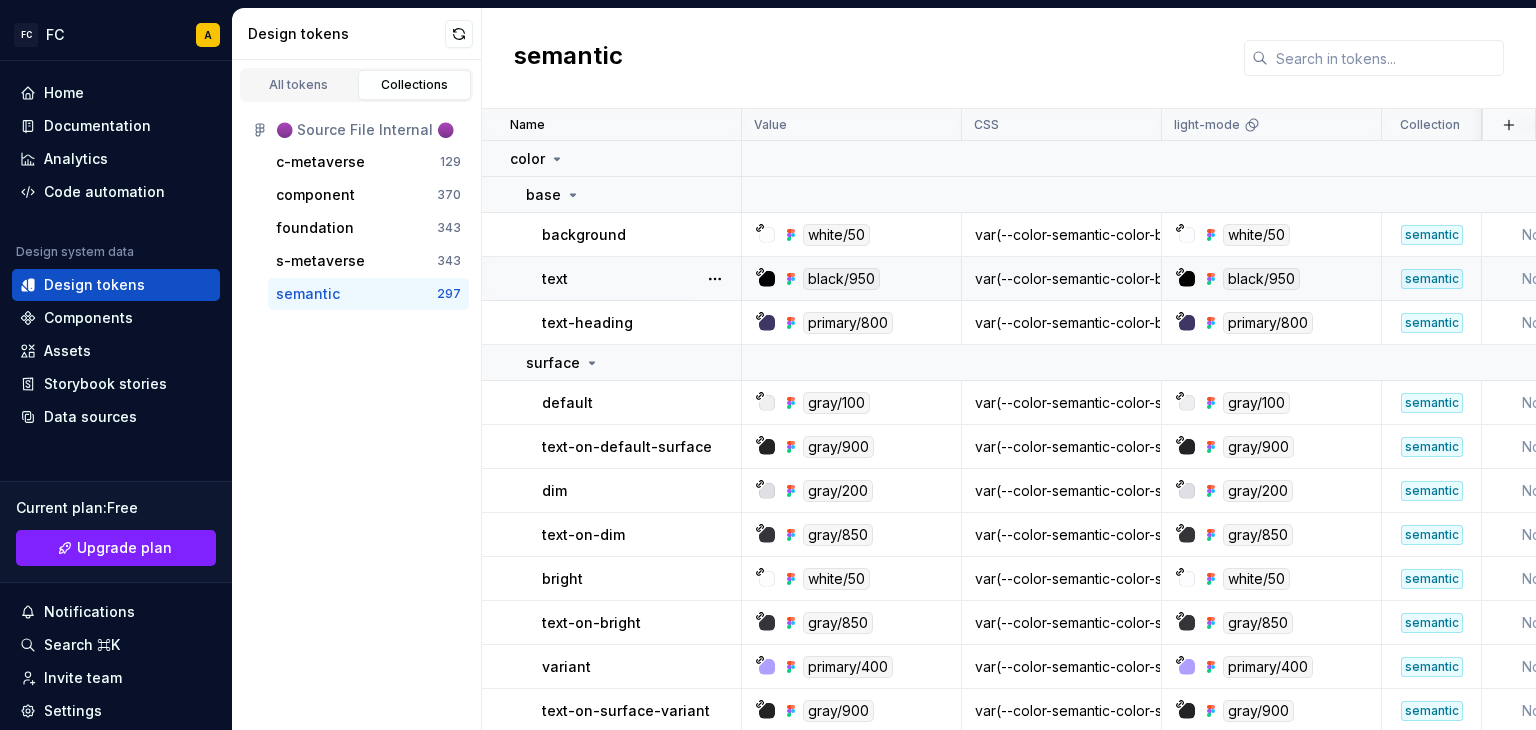 scroll, scrollTop: 112, scrollLeft: 0, axis: vertical 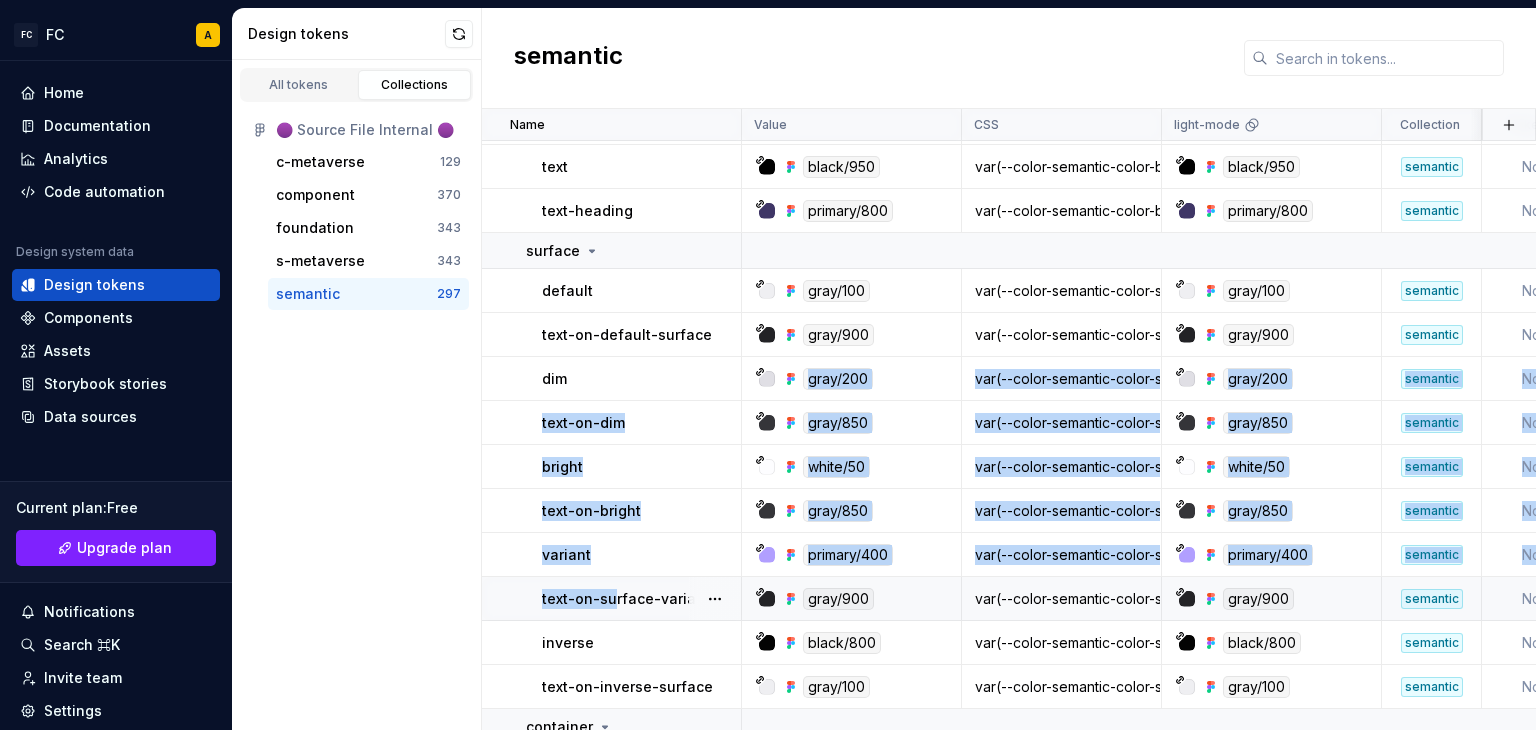 drag, startPoint x: 614, startPoint y: 357, endPoint x: 616, endPoint y: 579, distance: 222.009 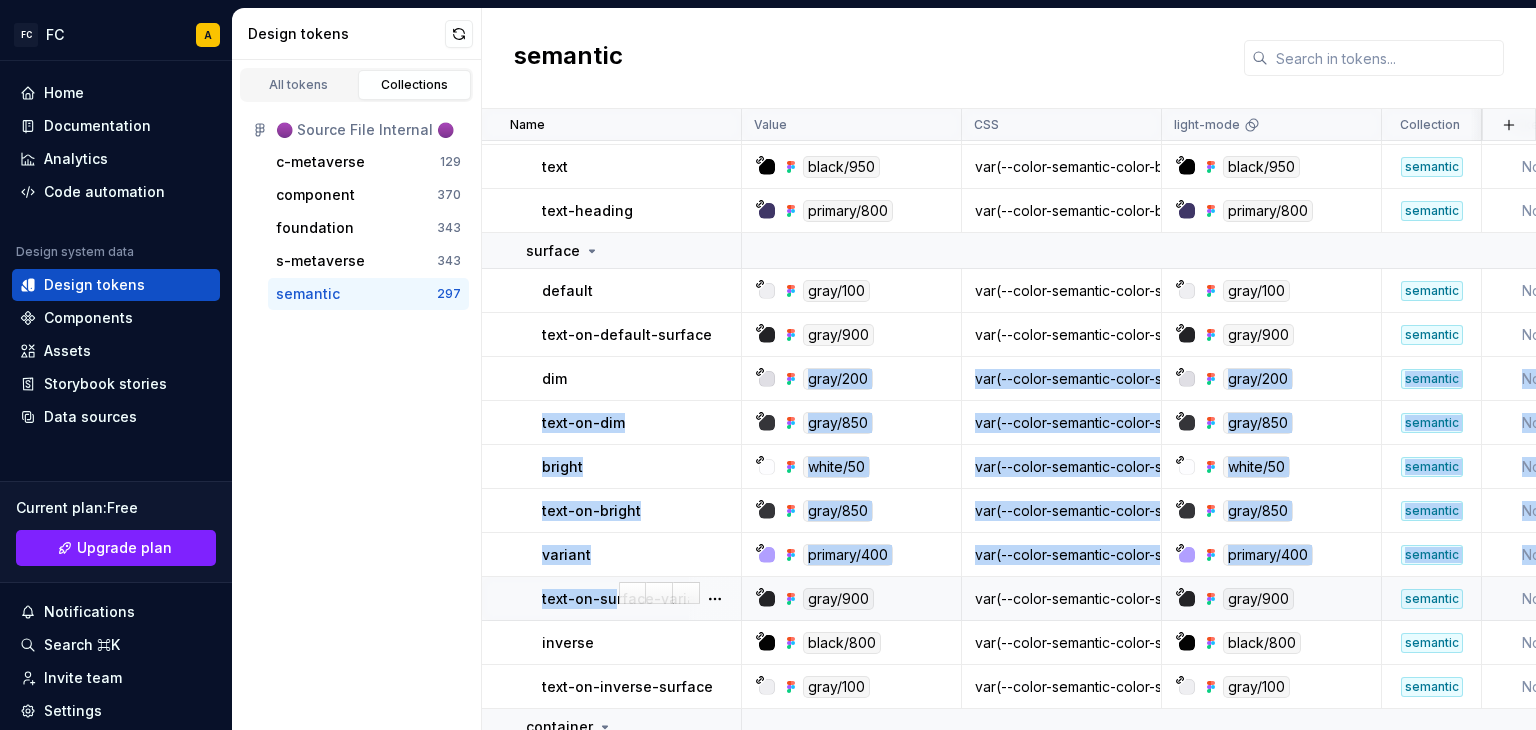 click on "text-on-surface-variant" at bounding box center (612, 599) 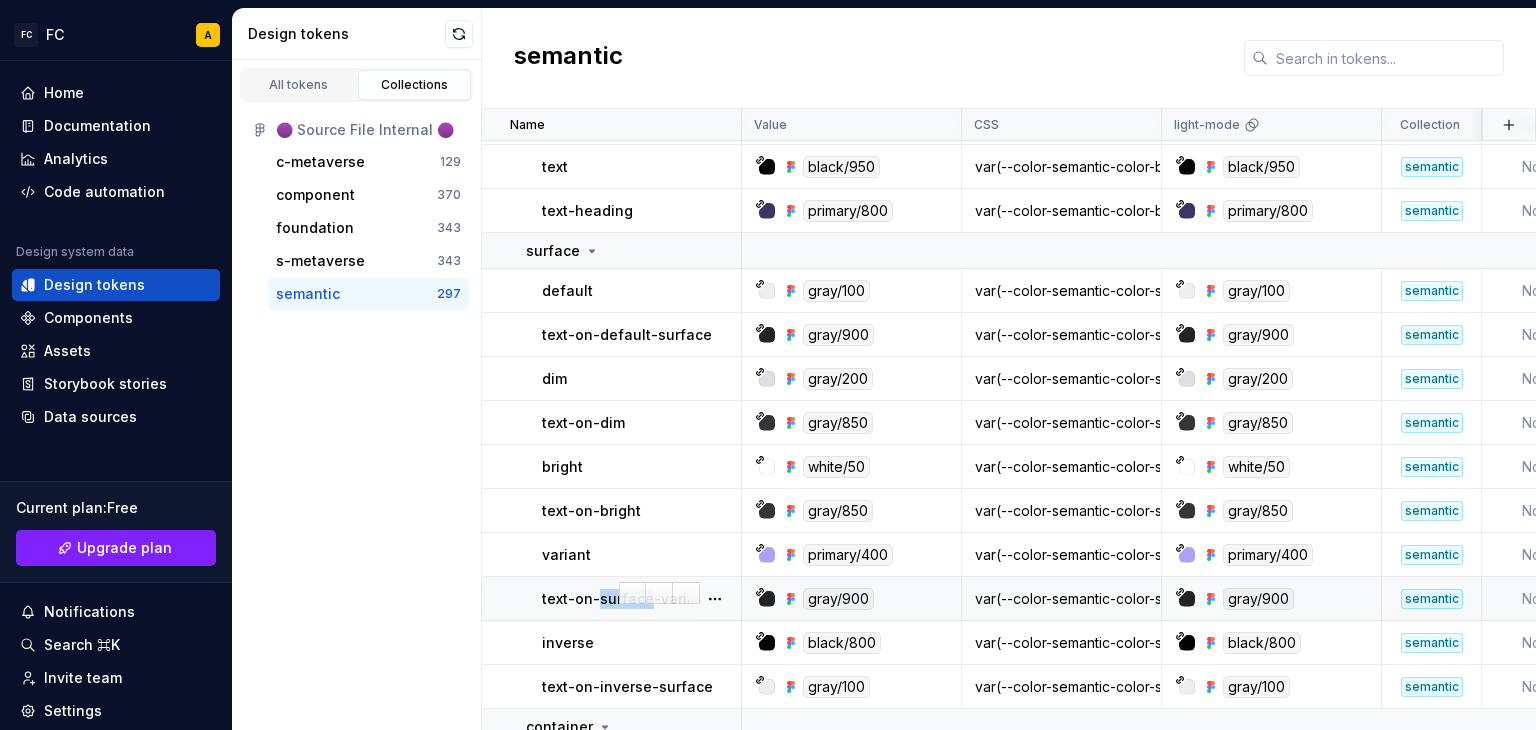 click on "text-on-surface-variant" at bounding box center (612, 599) 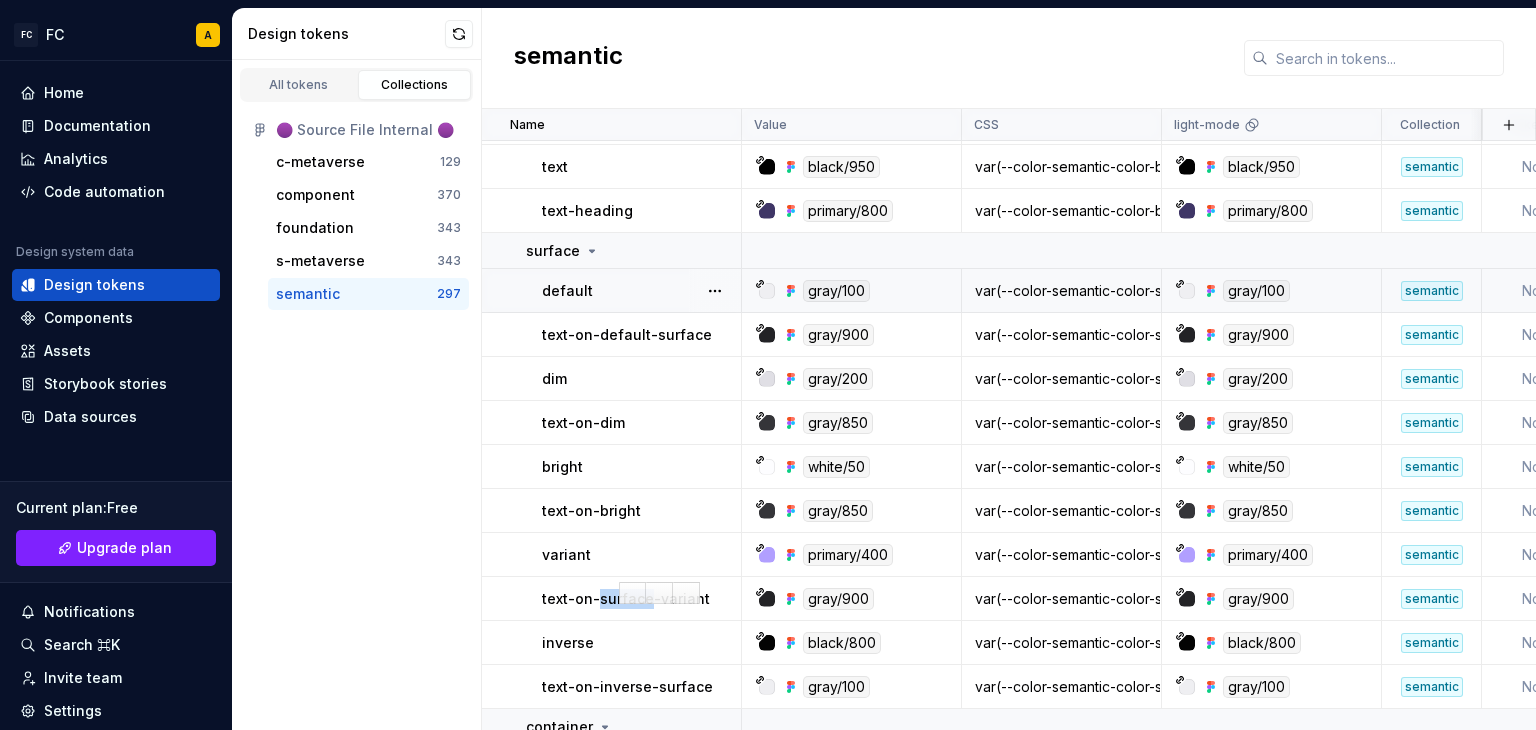click on "dim" at bounding box center (612, 379) 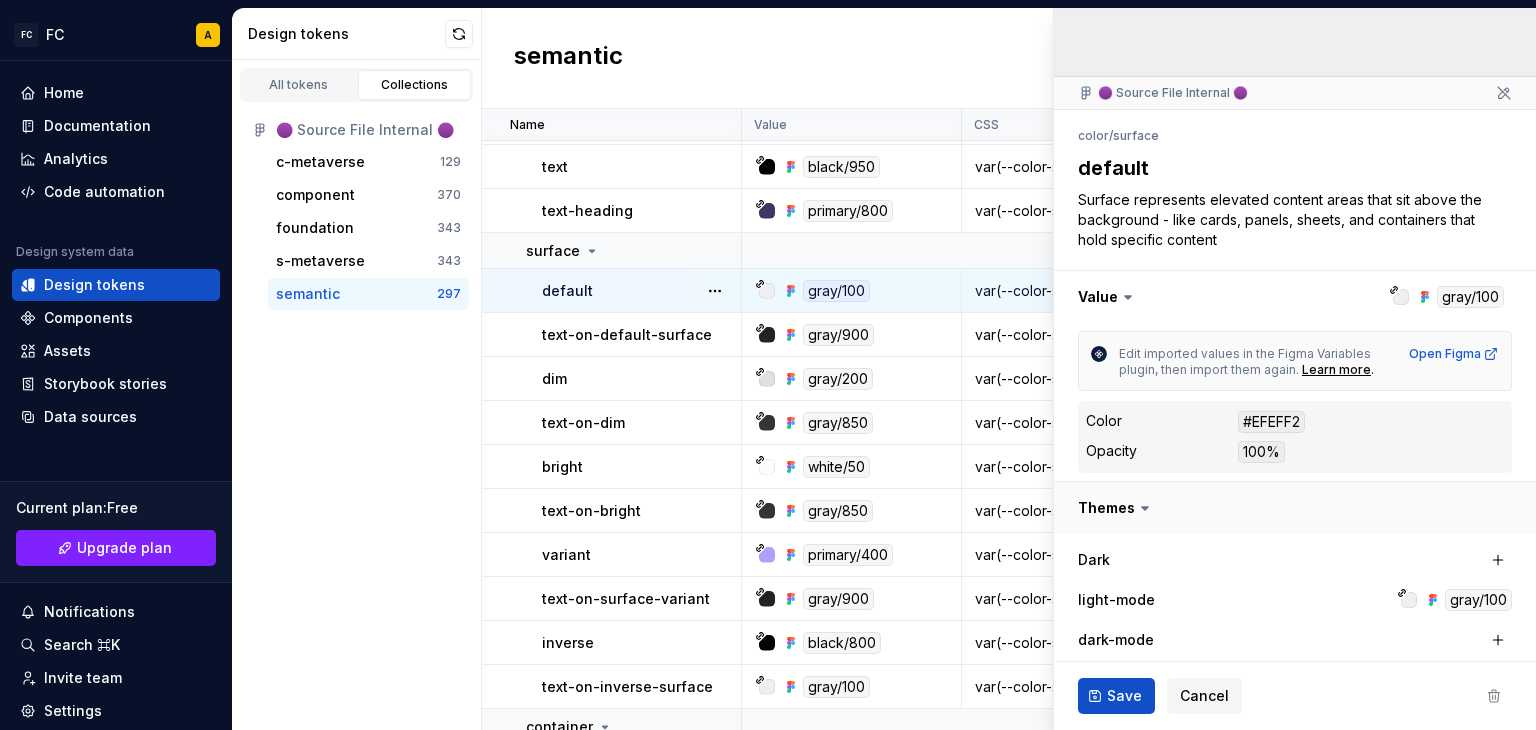 scroll, scrollTop: 329, scrollLeft: 0, axis: vertical 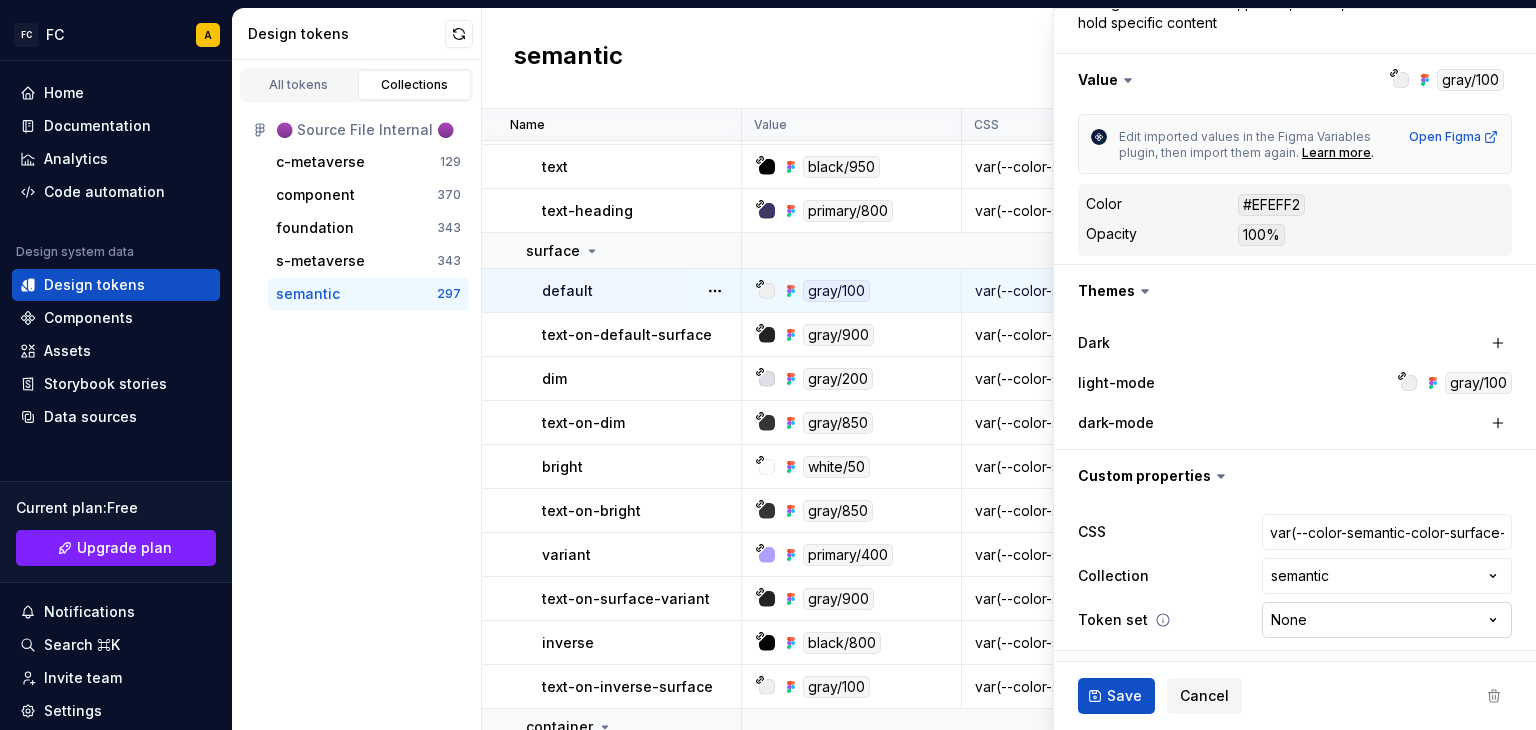 click on "FC FC A Home Documentation Analytics Code automation Design system data Design tokens Components Assets Storybook stories Data sources Current plan :  Free Upgrade plan Notifications Search ⌘K Invite team Settings Contact support Help Design tokens All tokens Collections 🟣 Source File Internal 🟣 c-metaverse 129 component 370 foundation 343 s-metaverse 343 semantic 297 semantic Name Value CSS light-mode Collection Token set Description Last updated color base background white/50 var(--color-semantic-color-base-background) white/50 semantic None Background serves as the foundational canvas - the base layer that everything else sits on top of. It's the primary backdrop of your entire application or interface. in 20 minutes text black/950 var(--color-semantic-color-base-text) black/950 semantic None Background serves as the foundational canvas - the base layer that everything else sits on top of. It's the primary backdrop of your entire application or interface. in 20 minutes text-heading primary/800 None" at bounding box center (768, 365) 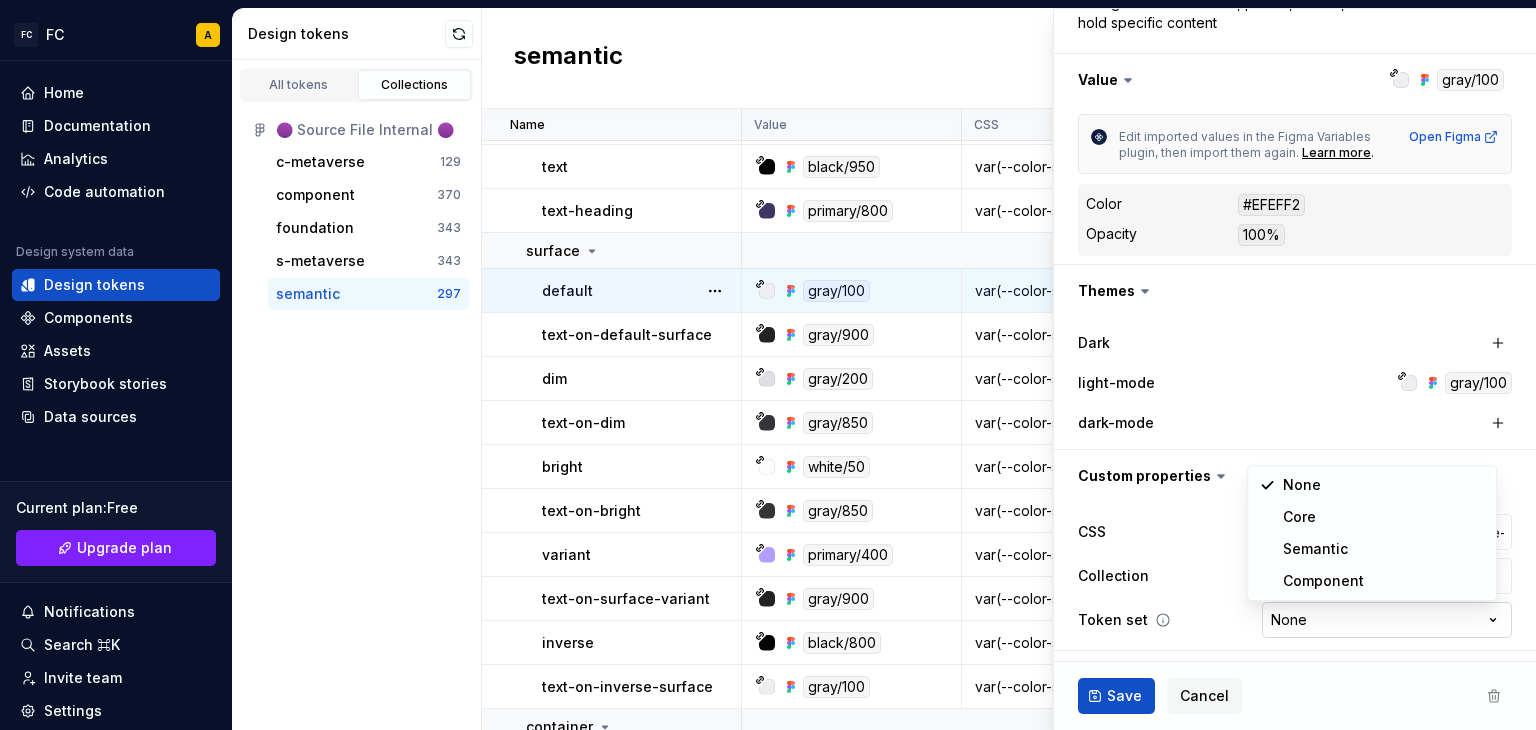 click on "FC FC A Home Documentation Analytics Code automation Design system data Design tokens Components Assets Storybook stories Data sources Current plan :  Free Upgrade plan Notifications Search ⌘K Invite team Settings Contact support Help Design tokens All tokens Collections 🟣 Source File Internal 🟣 c-metaverse 129 component 370 foundation 343 s-metaverse 343 semantic 297 semantic Name Value CSS light-mode Collection Token set Description Last updated color base background white/50 var(--color-semantic-color-base-background) white/50 semantic None Background serves as the foundational canvas - the base layer that everything else sits on top of. It's the primary backdrop of your entire application or interface. in 20 minutes text black/950 var(--color-semantic-color-base-text) black/950 semantic None Background serves as the foundational canvas - the base layer that everything else sits on top of. It's the primary backdrop of your entire application or interface. in 20 minutes text-heading primary/800 None" at bounding box center (768, 365) 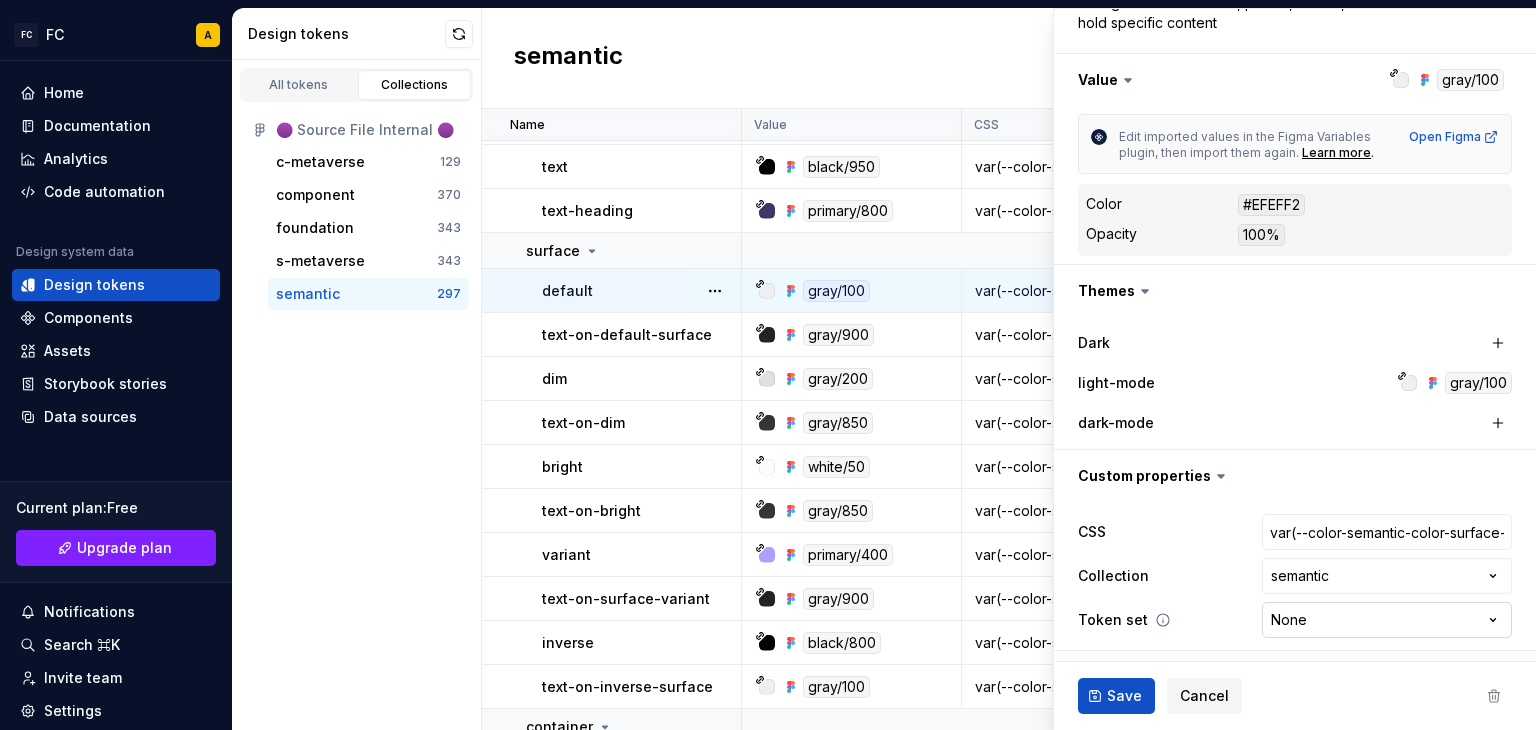 click on "FC FC A Home Documentation Analytics Code automation Design system data Design tokens Components Assets Storybook stories Data sources Current plan :  Free Upgrade plan Notifications Search ⌘K Invite team Settings Contact support Help Design tokens All tokens Collections 🟣 Source File Internal 🟣 c-metaverse 129 component 370 foundation 343 s-metaverse 343 semantic 297 semantic Name Value CSS light-mode Collection Token set Description Last updated color base background white/50 var(--color-semantic-color-base-background) white/50 semantic None Background serves as the foundational canvas - the base layer that everything else sits on top of. It's the primary backdrop of your entire application or interface. in 20 minutes text black/950 var(--color-semantic-color-base-text) black/950 semantic None Background serves as the foundational canvas - the base layer that everything else sits on top of. It's the primary backdrop of your entire application or interface. in 20 minutes text-heading primary/800 None" at bounding box center [768, 365] 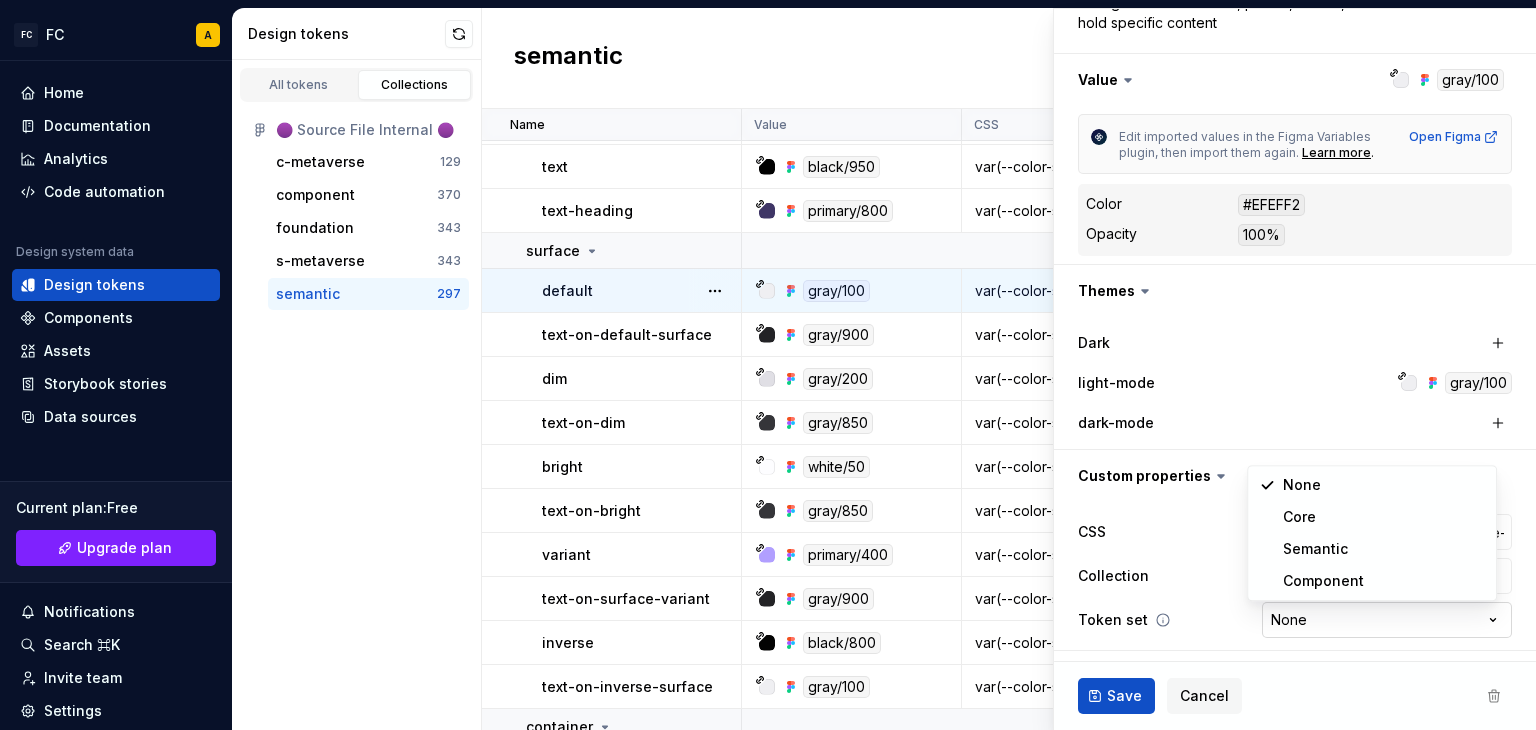 click on "FC FC A Home Documentation Analytics Code automation Design system data Design tokens Components Assets Storybook stories Data sources Current plan :  Free Upgrade plan Notifications Search ⌘K Invite team Settings Contact support Help Design tokens All tokens Collections 🟣 Source File Internal 🟣 c-metaverse 129 component 370 foundation 343 s-metaverse 343 semantic 297 semantic Name Value CSS light-mode Collection Token set Description Last updated color base background white/50 var(--color-semantic-color-base-background) white/50 semantic None Background serves as the foundational canvas - the base layer that everything else sits on top of. It's the primary backdrop of your entire application or interface. in 20 minutes text black/950 var(--color-semantic-color-base-text) black/950 semantic None Background serves as the foundational canvas - the base layer that everything else sits on top of. It's the primary backdrop of your entire application or interface. in 20 minutes text-heading primary/800 None" at bounding box center [768, 365] 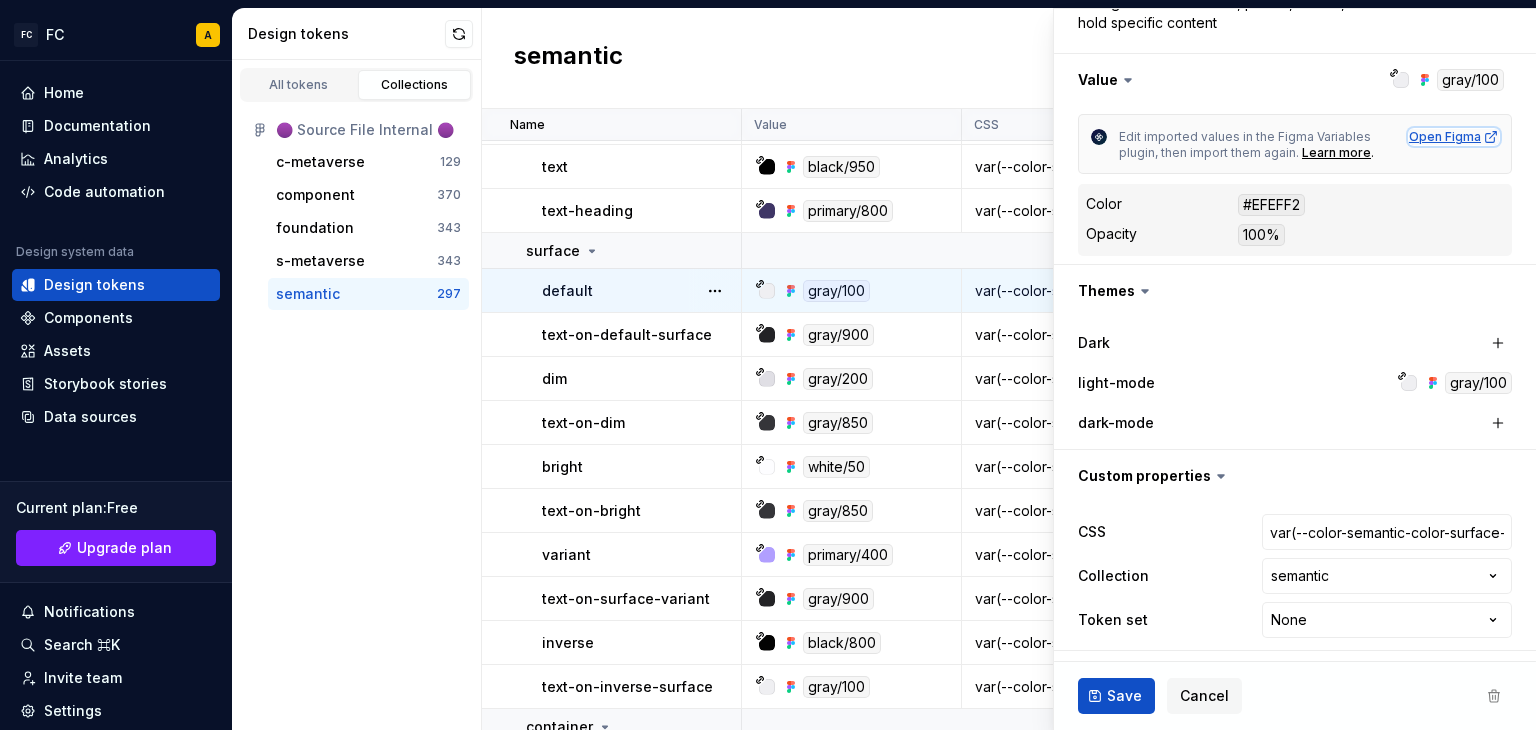 click on "Open Figma" at bounding box center [1454, 137] 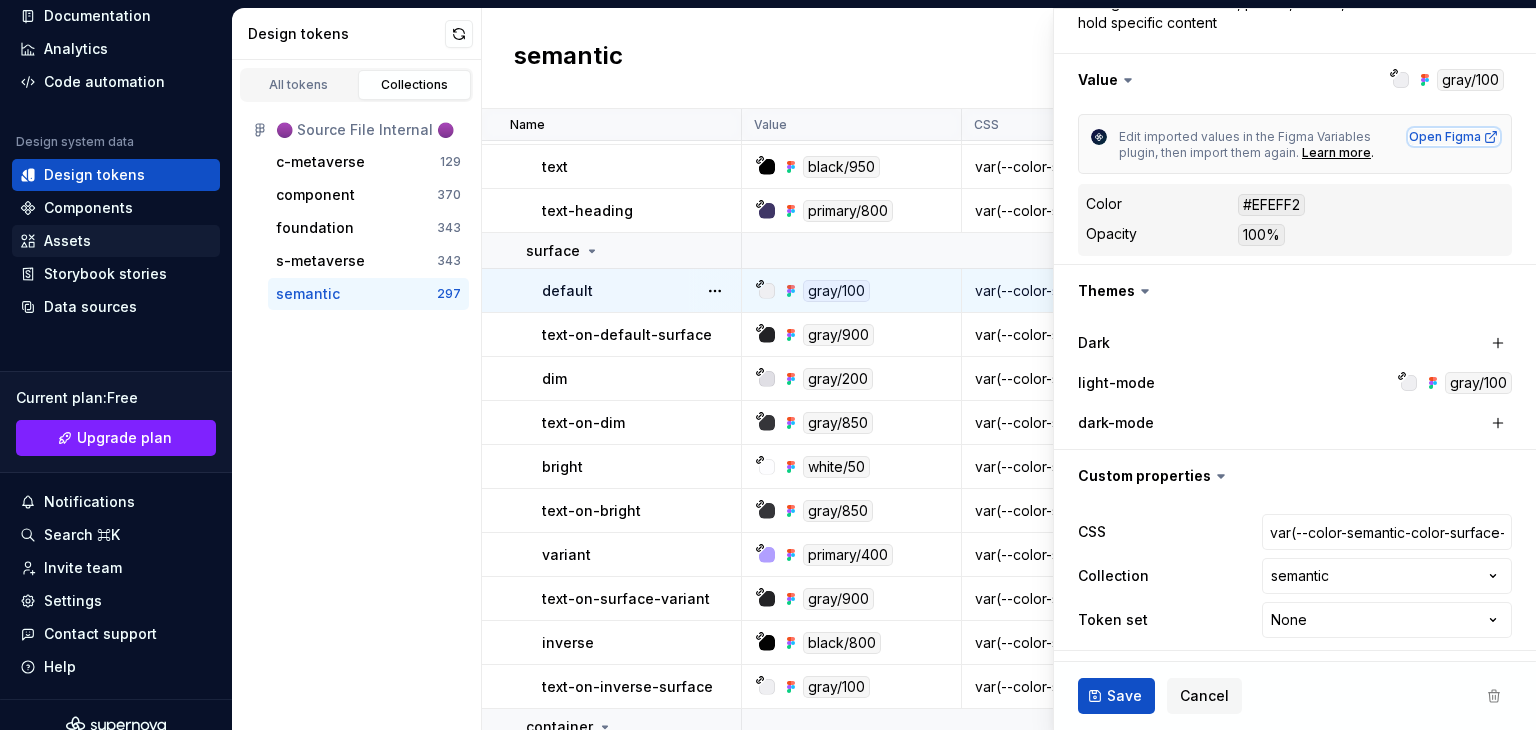 scroll, scrollTop: 132, scrollLeft: 0, axis: vertical 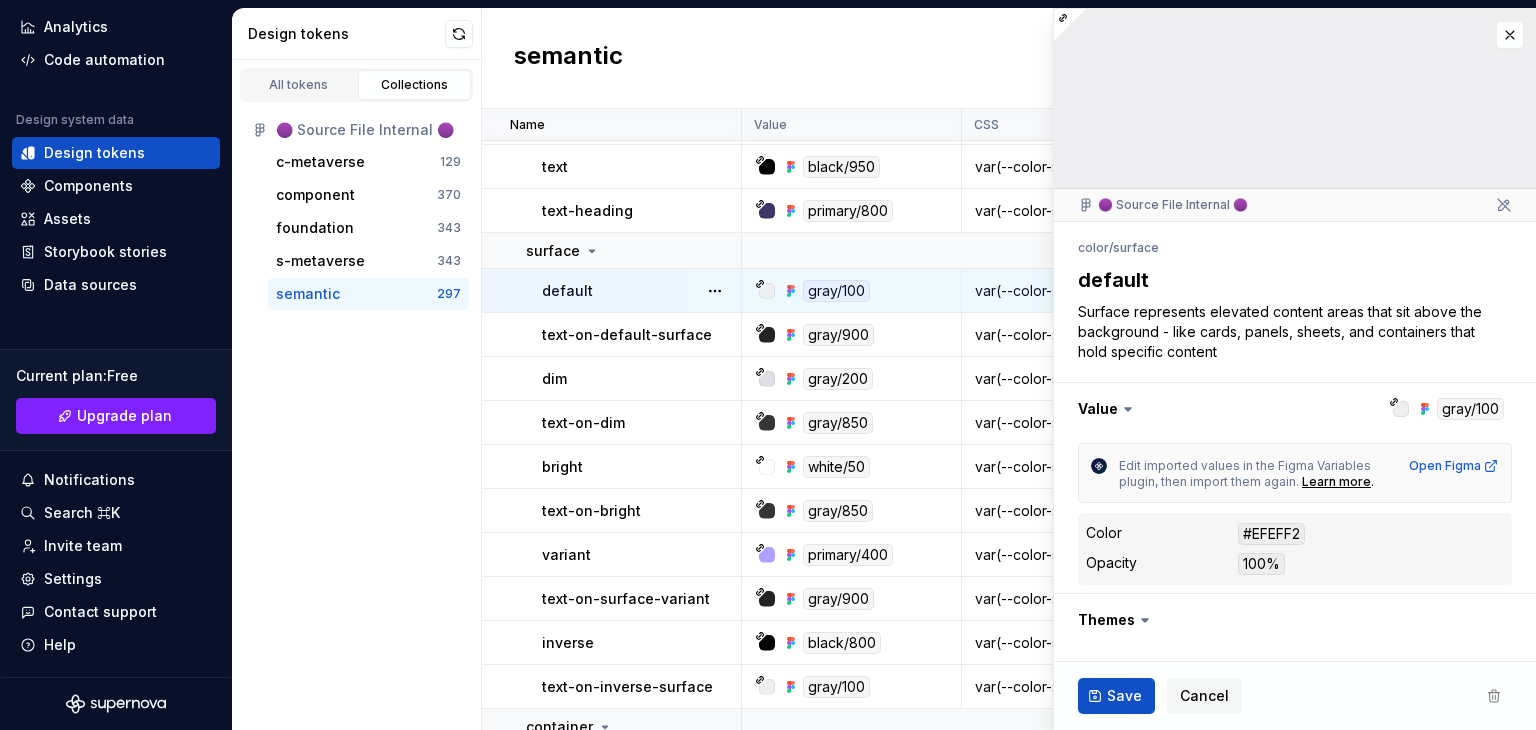 click on "#EFEFF2" at bounding box center [1271, 534] 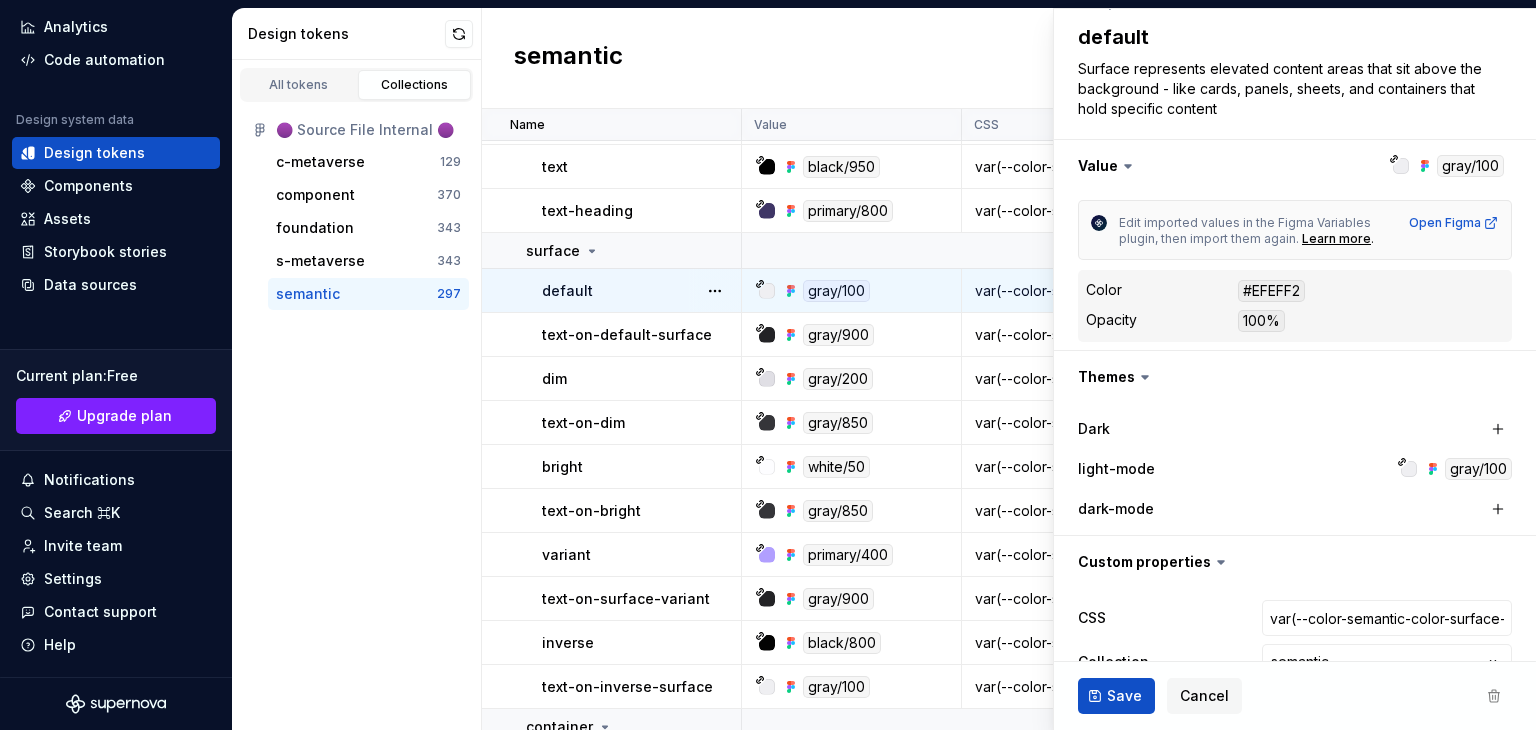 scroll, scrollTop: 286, scrollLeft: 0, axis: vertical 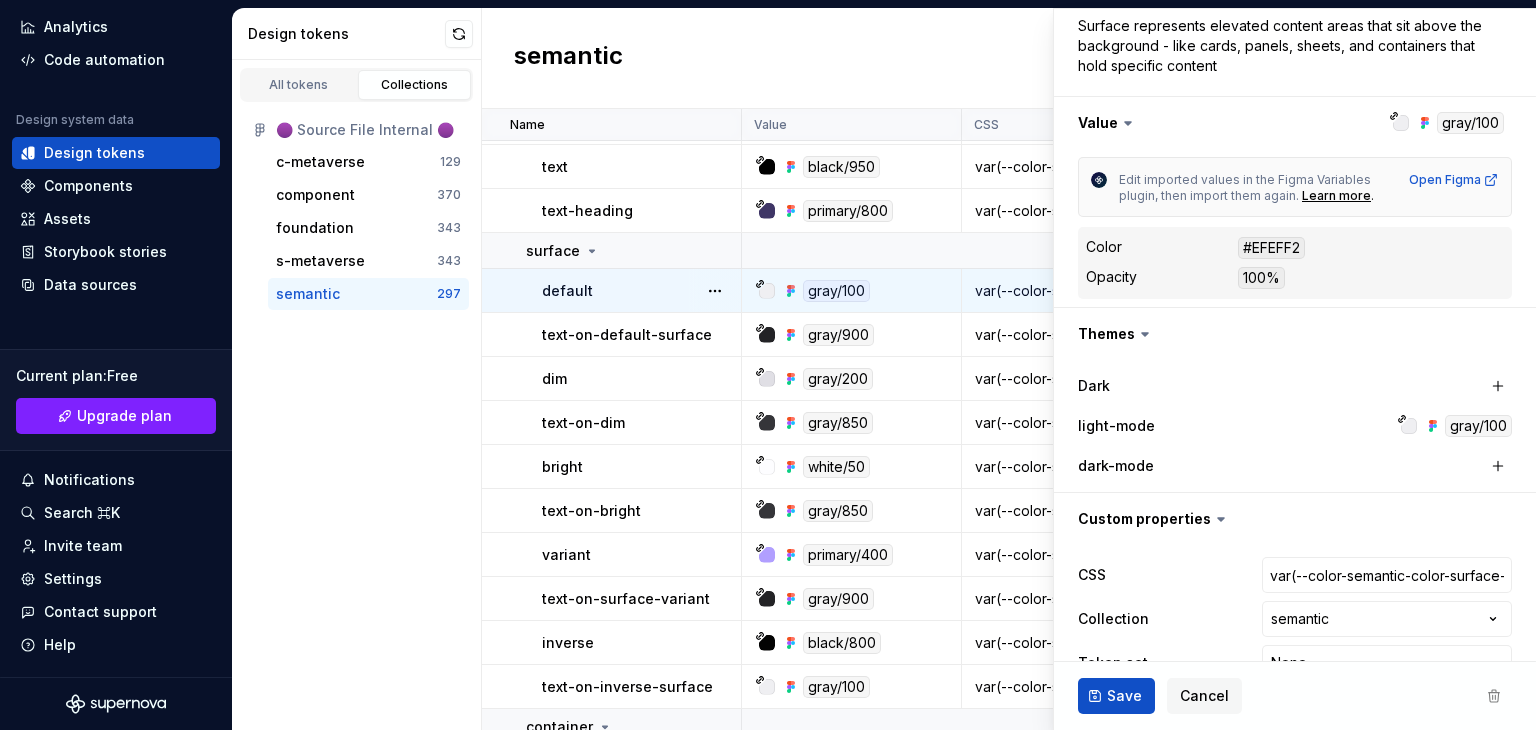 click 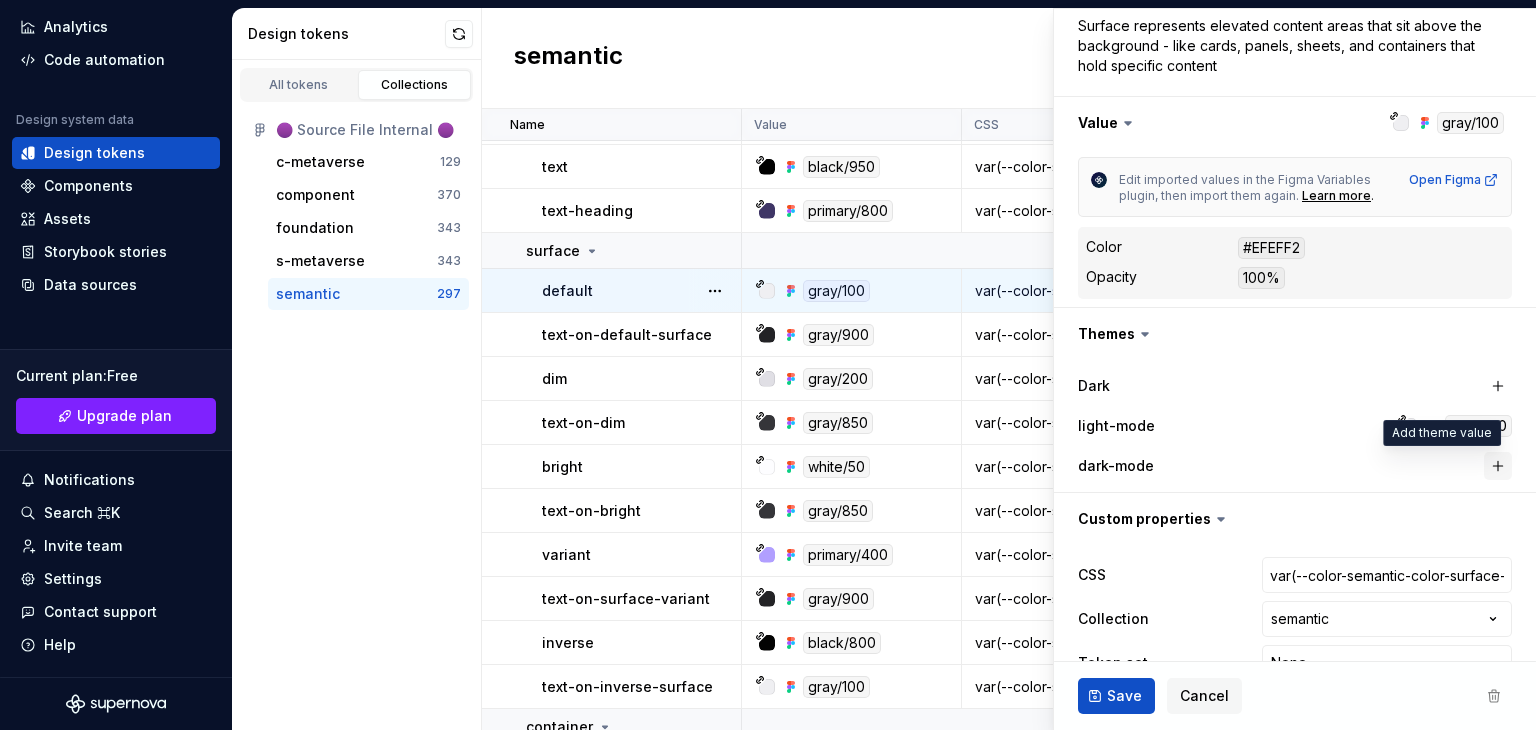 click at bounding box center (1498, 466) 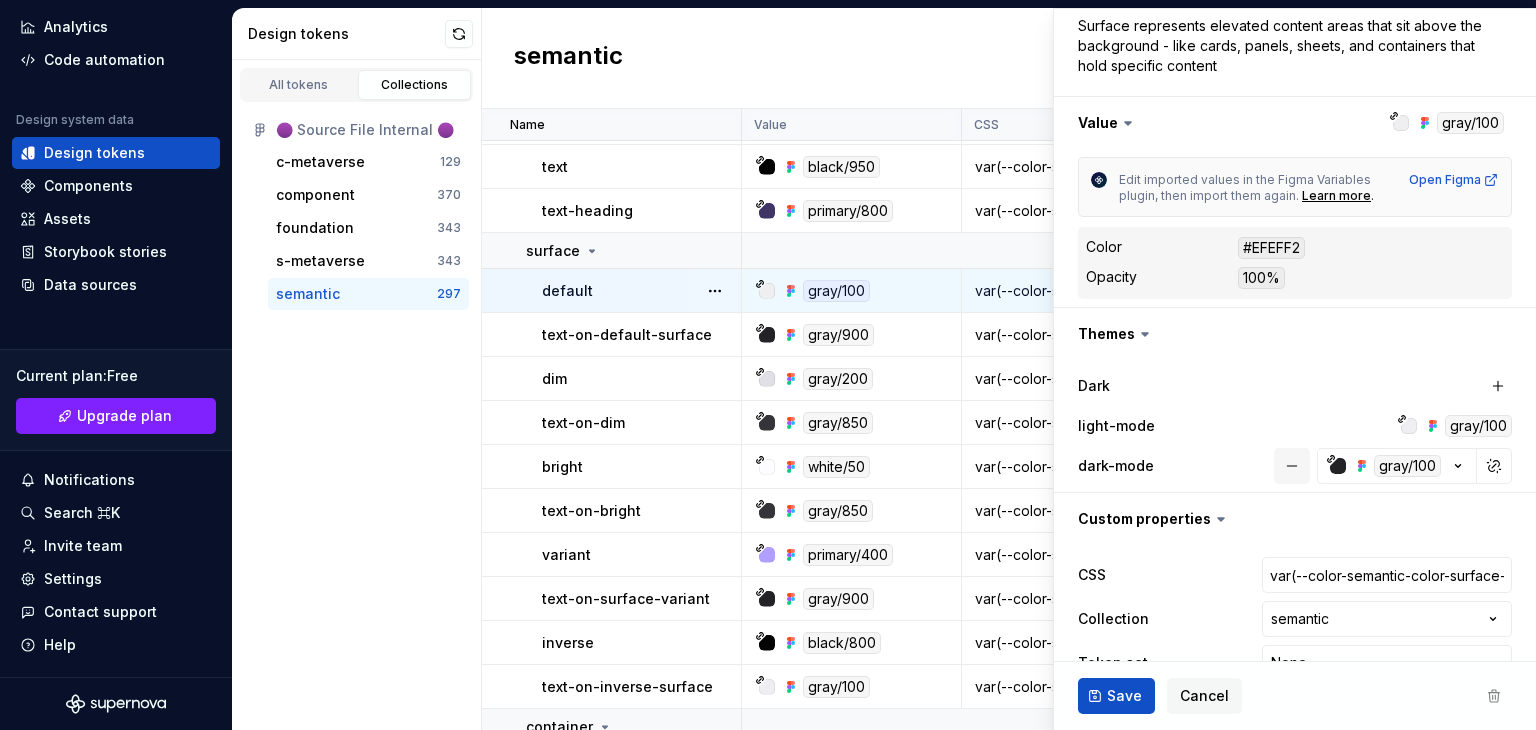click at bounding box center (1292, 466) 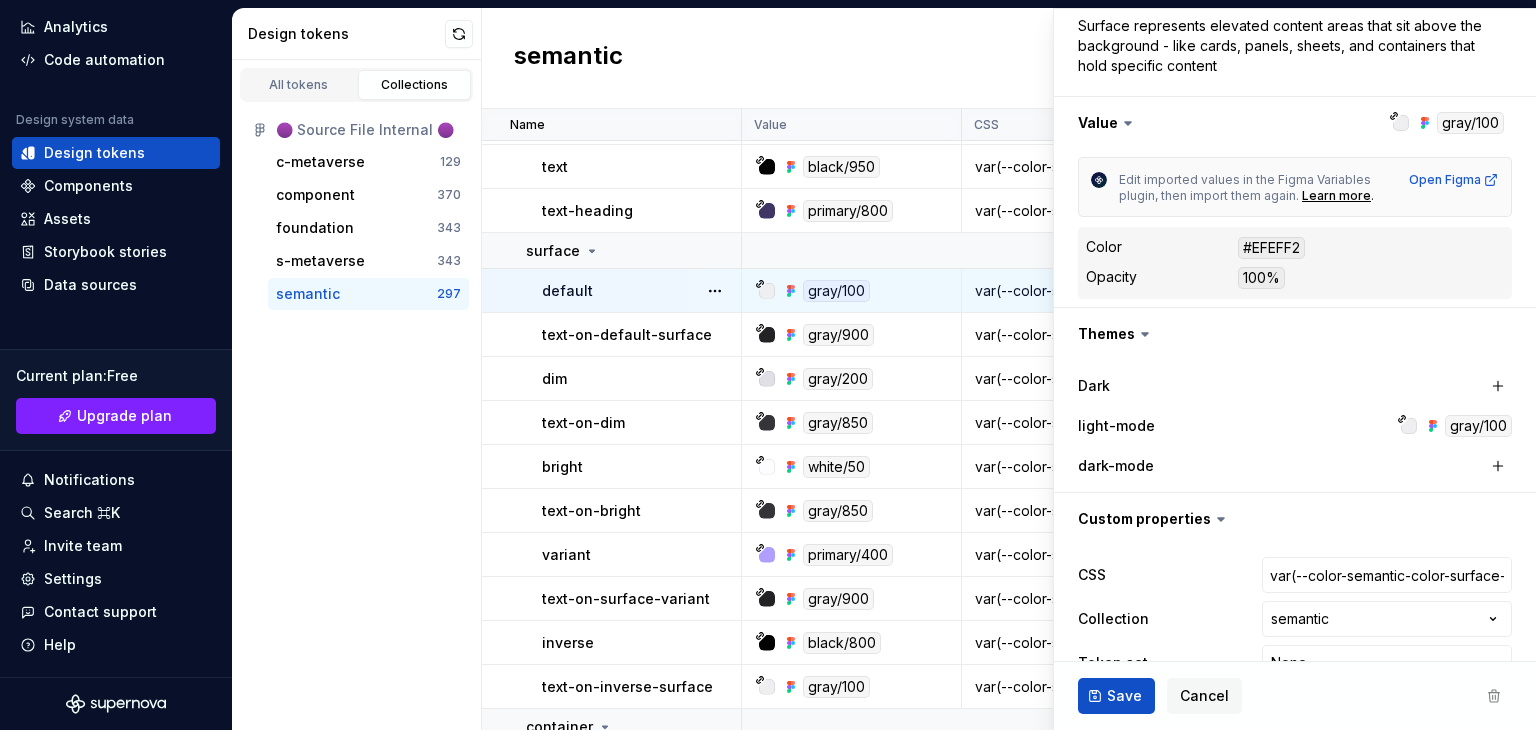 scroll, scrollTop: 329, scrollLeft: 0, axis: vertical 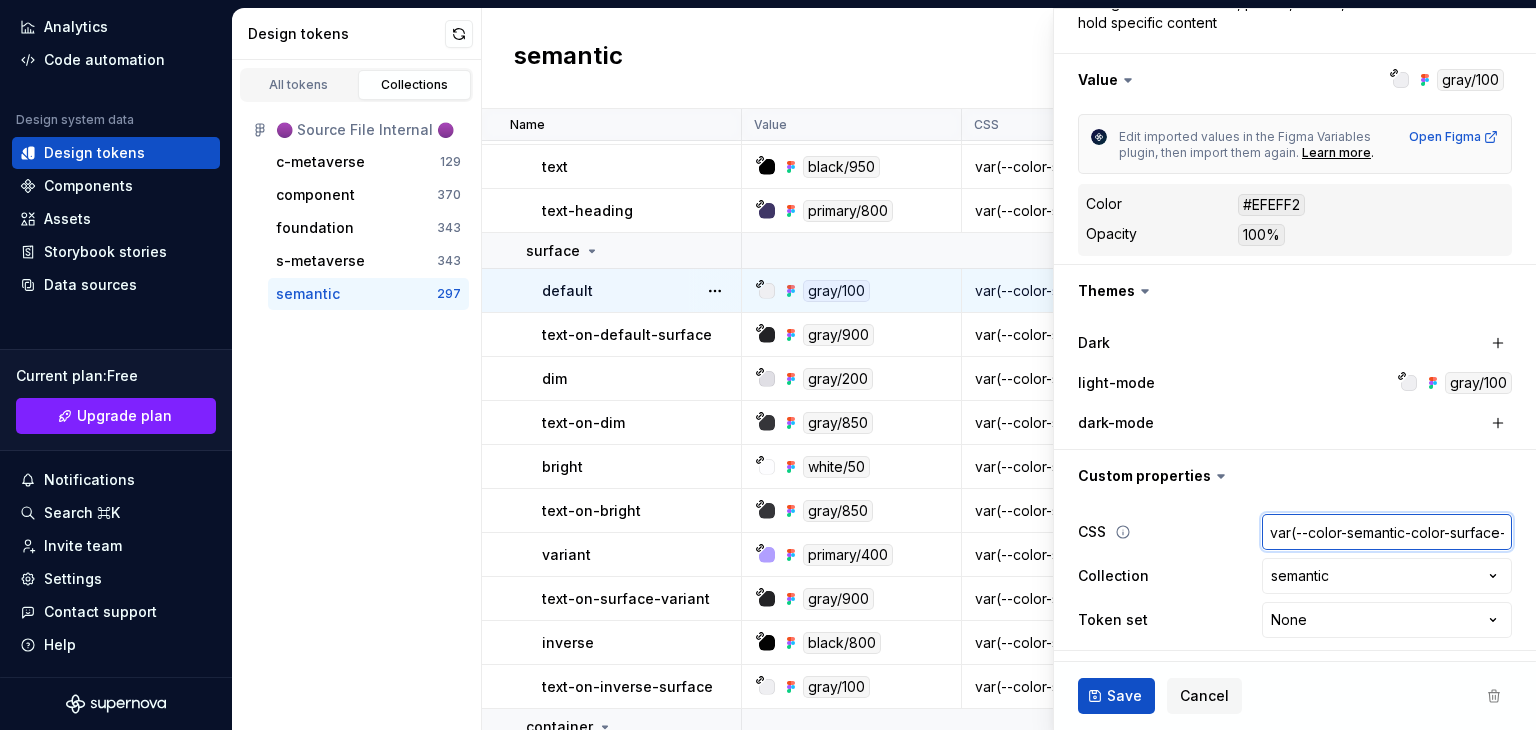 click on "var(--color-semantic-color-surface-default)" at bounding box center [1387, 532] 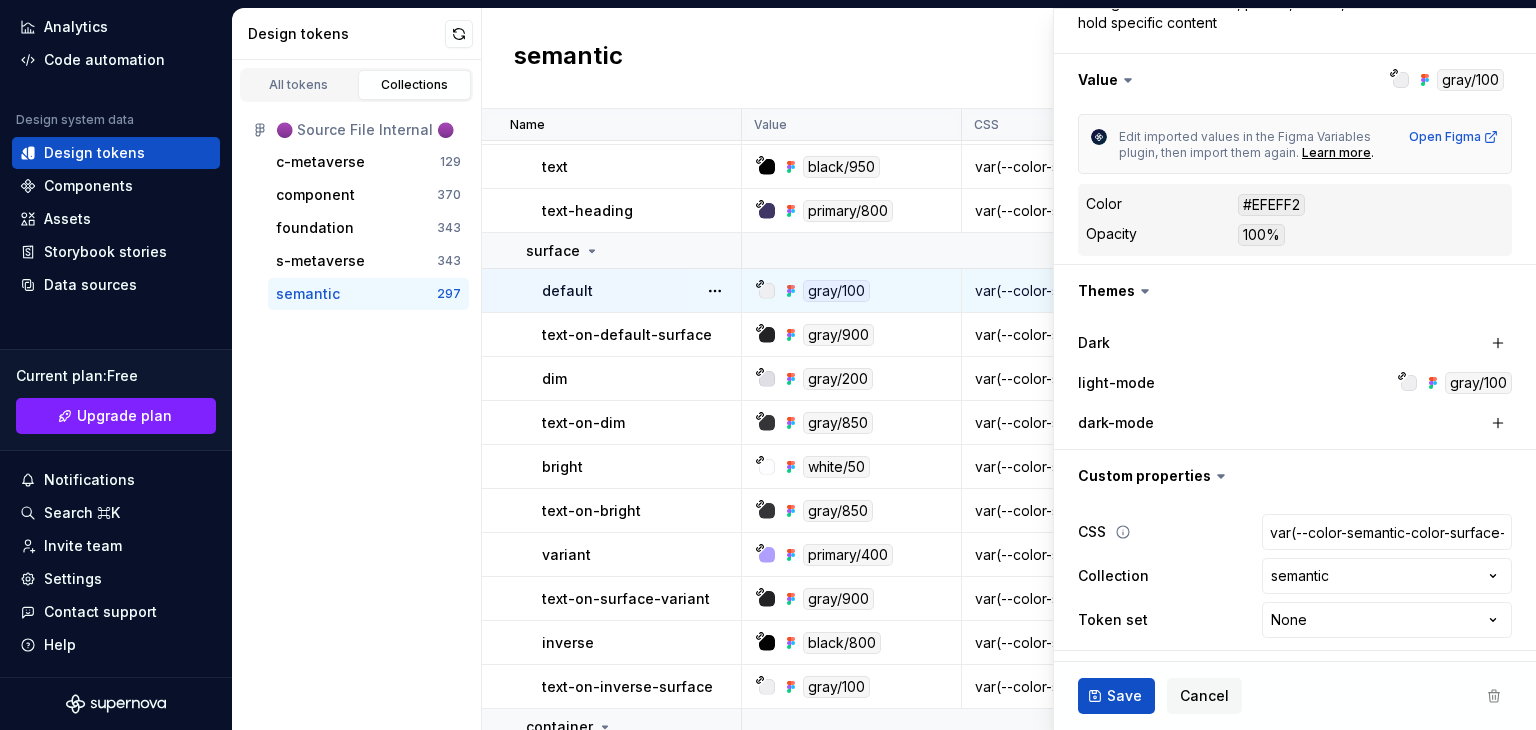 click on "CSS var(--color-semantic-color-surface-default)" at bounding box center [1295, 532] 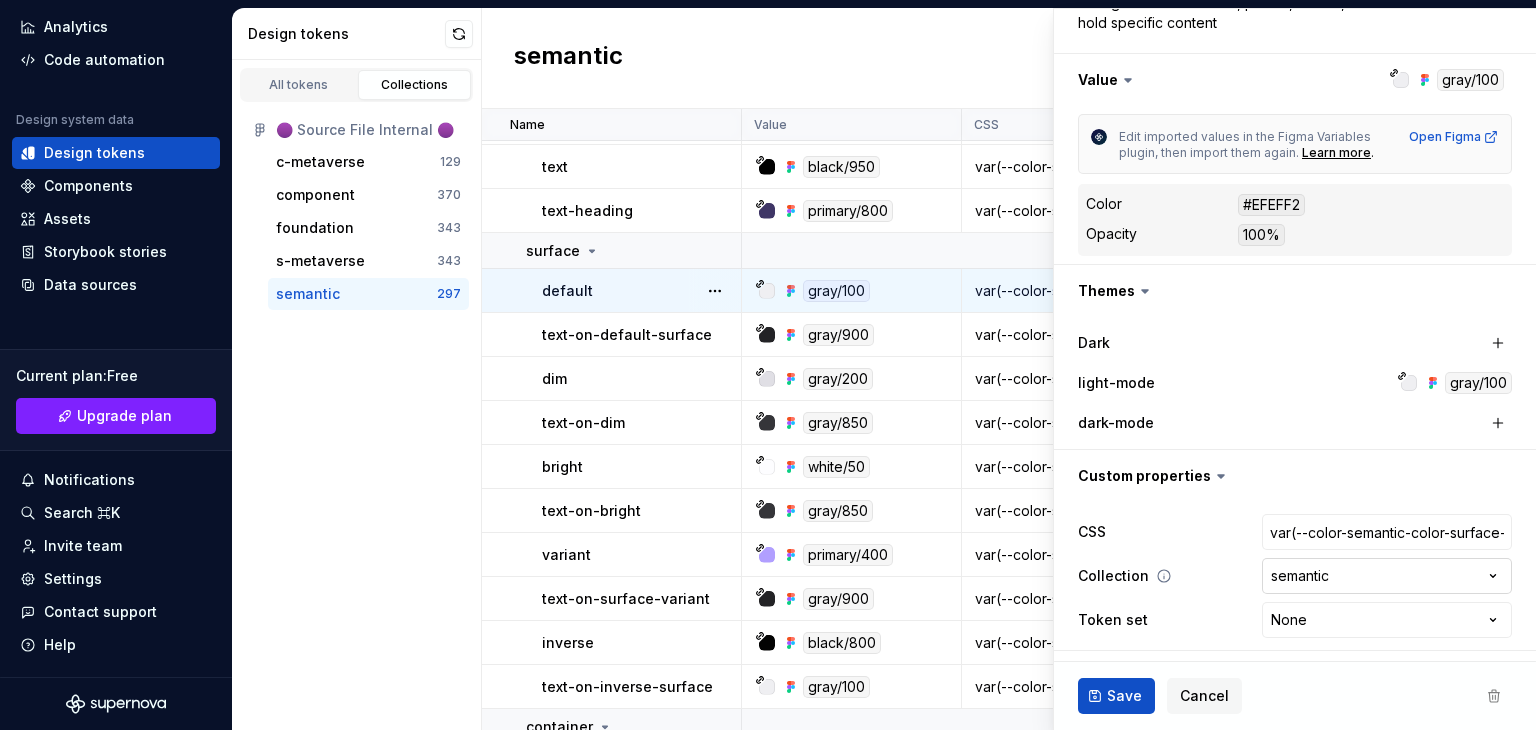 click on "FC FC A Home Documentation Analytics Code automation Design system data Design tokens Components Assets Storybook stories Data sources Current plan :  Free Upgrade plan Notifications Search ⌘K Invite team Settings Contact support Help Design tokens All tokens Collections 🟣 Source File Internal 🟣 c-metaverse 129 component 370 foundation 343 s-metaverse 343 semantic 297 semantic Name Value CSS light-mode Collection Token set Description Last updated color base background white/50 var(--color-semantic-color-base-background) white/50 semantic None Background serves as the foundational canvas - the base layer that everything else sits on top of. It's the primary backdrop of your entire application or interface. in 20 minutes text black/950 var(--color-semantic-color-base-text) black/950 semantic None Background serves as the foundational canvas - the base layer that everything else sits on top of. It's the primary backdrop of your entire application or interface. in 20 minutes text-heading primary/800 None" at bounding box center [768, 365] 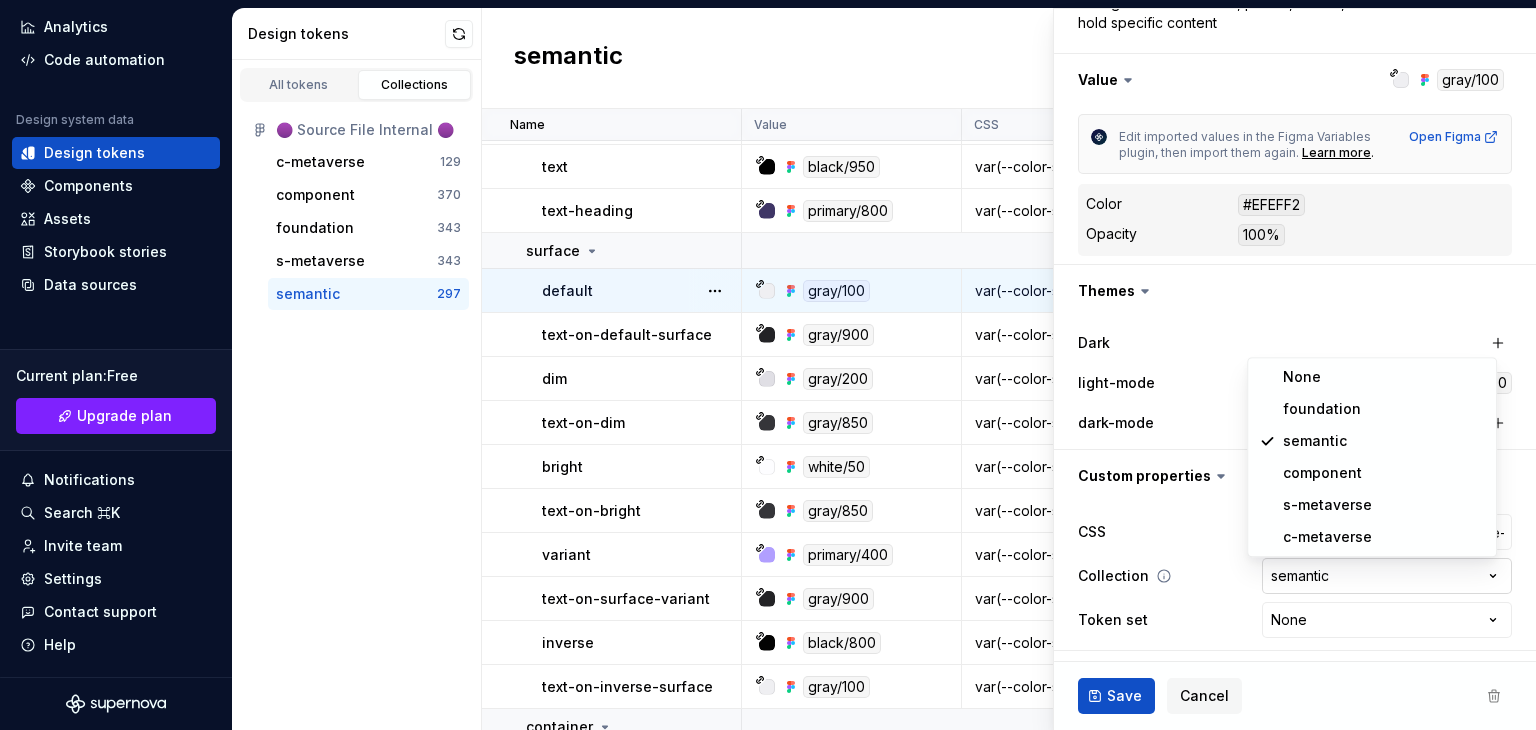 click on "FC FC A Home Documentation Analytics Code automation Design system data Design tokens Components Assets Storybook stories Data sources Current plan :  Free Upgrade plan Notifications Search ⌘K Invite team Settings Contact support Help Design tokens All tokens Collections 🟣 Source File Internal 🟣 c-metaverse 129 component 370 foundation 343 s-metaverse 343 semantic 297 semantic Name Value CSS light-mode Collection Token set Description Last updated color base background white/50 var(--color-semantic-color-base-background) white/50 semantic None Background serves as the foundational canvas - the base layer that everything else sits on top of. It's the primary backdrop of your entire application or interface. in 20 minutes text black/950 var(--color-semantic-color-base-text) black/950 semantic None Background serves as the foundational canvas - the base layer that everything else sits on top of. It's the primary backdrop of your entire application or interface. in 20 minutes text-heading primary/800 None" at bounding box center [768, 365] 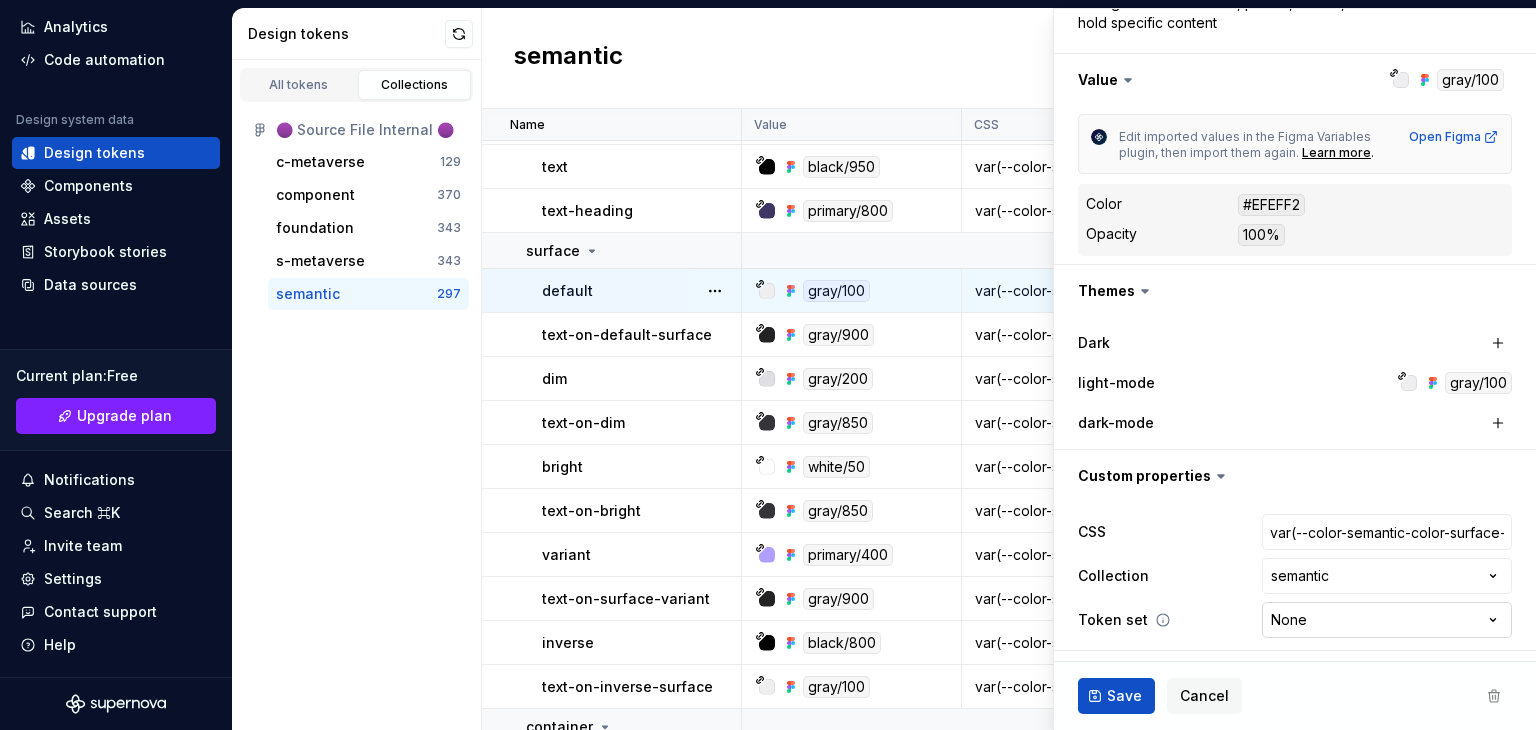 click on "FC FC A Home Documentation Analytics Code automation Design system data Design tokens Components Assets Storybook stories Data sources Current plan :  Free Upgrade plan Notifications Search ⌘K Invite team Settings Contact support Help Design tokens All tokens Collections 🟣 Source File Internal 🟣 c-metaverse 129 component 370 foundation 343 s-metaverse 343 semantic 297 semantic Name Value CSS light-mode Collection Token set Description Last updated color base background white/50 var(--color-semantic-color-base-background) white/50 semantic None Background serves as the foundational canvas - the base layer that everything else sits on top of. It's the primary backdrop of your entire application or interface. in 20 minutes text black/950 var(--color-semantic-color-base-text) black/950 semantic None Background serves as the foundational canvas - the base layer that everything else sits on top of. It's the primary backdrop of your entire application or interface. in 20 minutes text-heading primary/800 None" at bounding box center (768, 365) 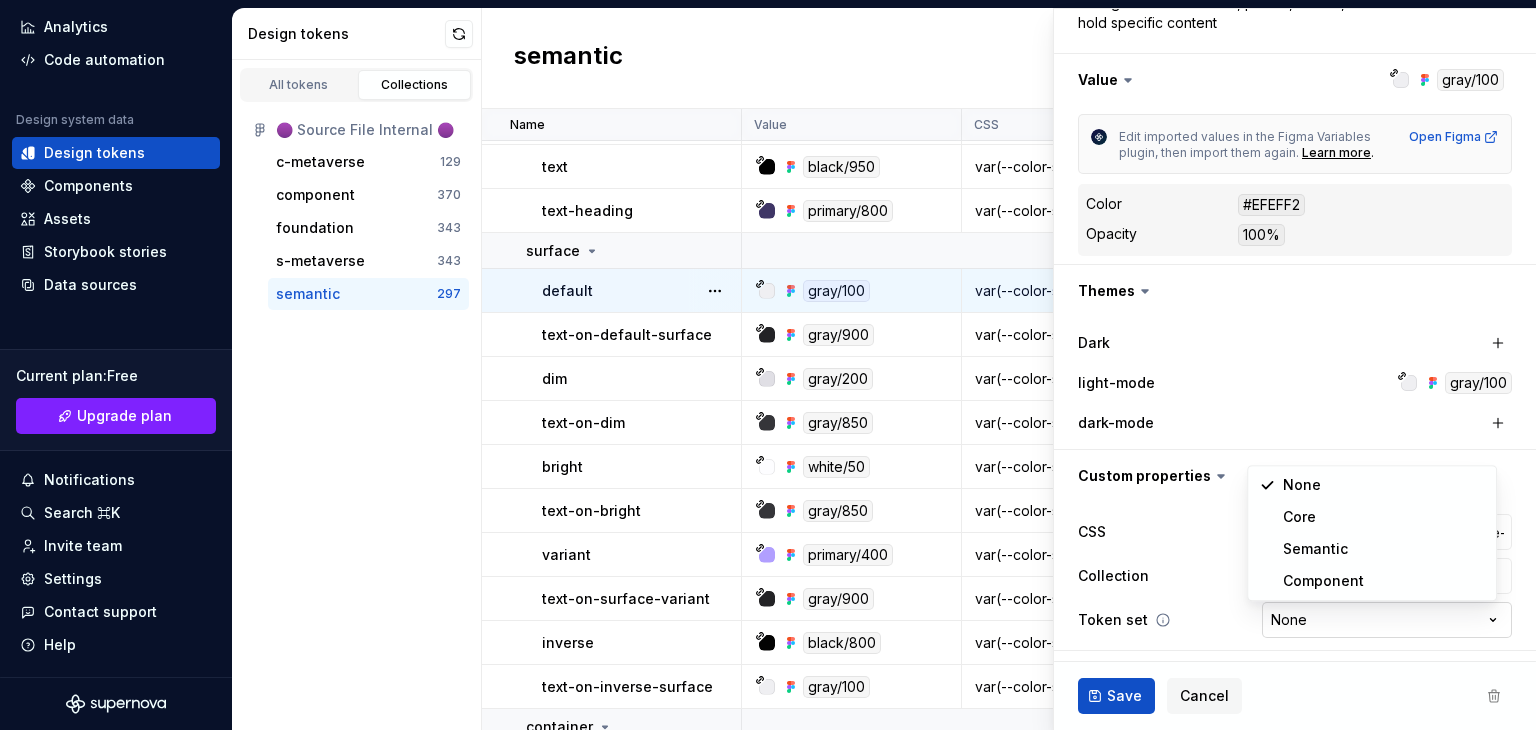 click on "FC FC A Home Documentation Analytics Code automation Design system data Design tokens Components Assets Storybook stories Data sources Current plan :  Free Upgrade plan Notifications Search ⌘K Invite team Settings Contact support Help Design tokens All tokens Collections 🟣 Source File Internal 🟣 c-metaverse 129 component 370 foundation 343 s-metaverse 343 semantic 297 semantic Name Value CSS light-mode Collection Token set Description Last updated color base background white/50 var(--color-semantic-color-base-background) white/50 semantic None Background serves as the foundational canvas - the base layer that everything else sits on top of. It's the primary backdrop of your entire application or interface. in 20 minutes text black/950 var(--color-semantic-color-base-text) black/950 semantic None Background serves as the foundational canvas - the base layer that everything else sits on top of. It's the primary backdrop of your entire application or interface. in 20 minutes text-heading primary/800 None" at bounding box center [768, 365] 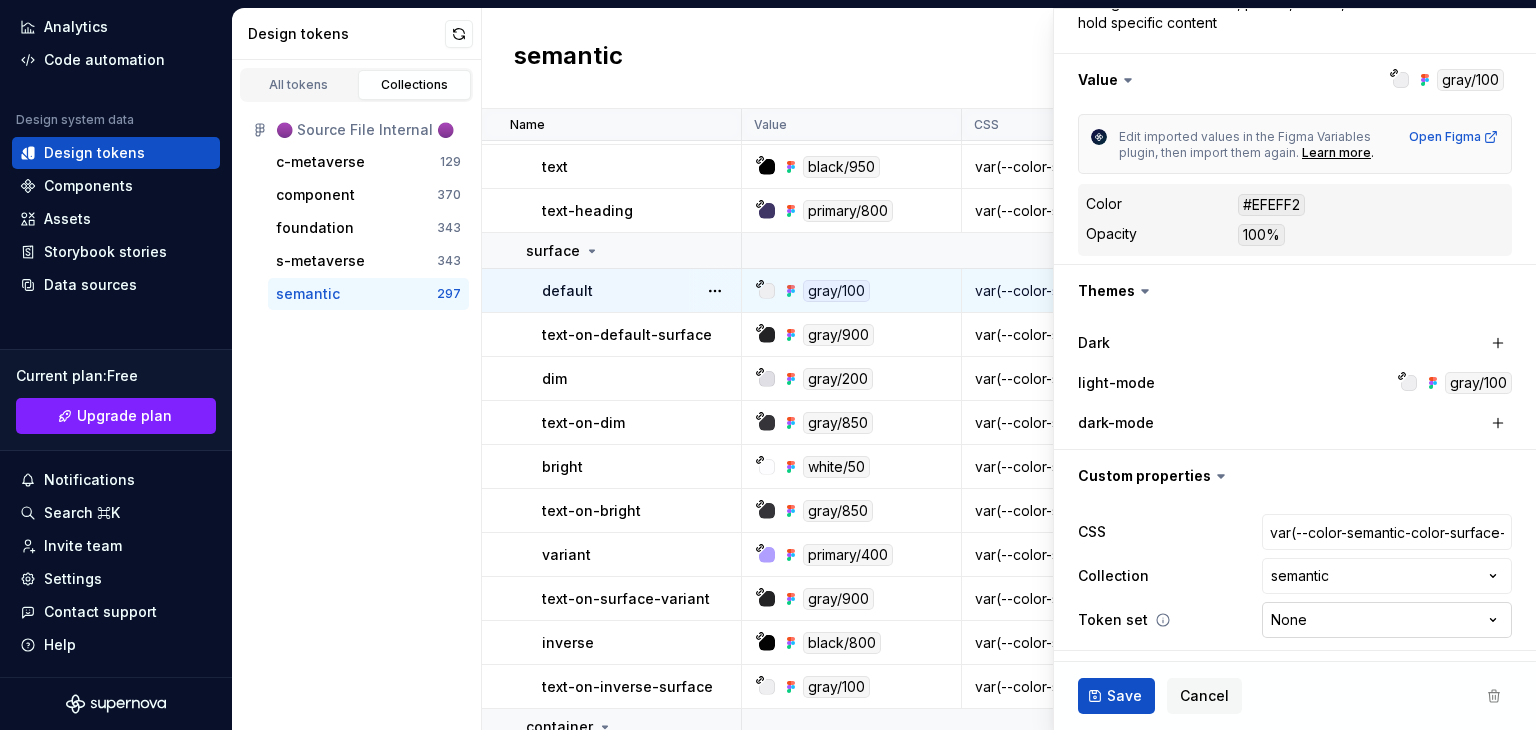 click on "FC FC A Home Documentation Analytics Code automation Design system data Design tokens Components Assets Storybook stories Data sources Current plan :  Free Upgrade plan Notifications Search ⌘K Invite team Settings Contact support Help Design tokens All tokens Collections 🟣 Source File Internal 🟣 c-metaverse 129 component 370 foundation 343 s-metaverse 343 semantic 297 semantic Name Value CSS light-mode Collection Token set Description Last updated color base background white/50 var(--color-semantic-color-base-background) white/50 semantic None Background serves as the foundational canvas - the base layer that everything else sits on top of. It's the primary backdrop of your entire application or interface. in 20 minutes text black/950 var(--color-semantic-color-base-text) black/950 semantic None Background serves as the foundational canvas - the base layer that everything else sits on top of. It's the primary backdrop of your entire application or interface. in 20 minutes text-heading primary/800 None" at bounding box center [768, 365] 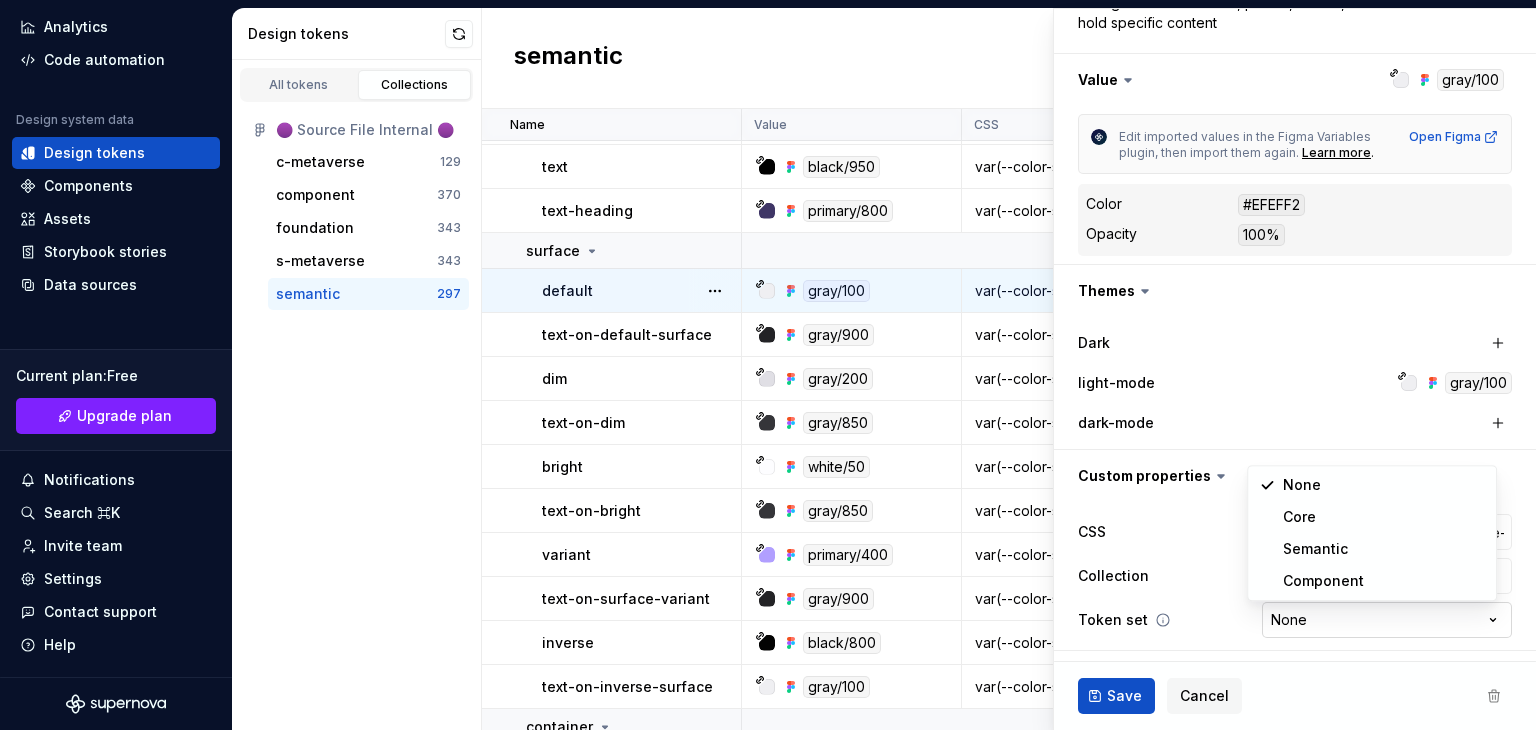 click on "FC FC A Home Documentation Analytics Code automation Design system data Design tokens Components Assets Storybook stories Data sources Current plan :  Free Upgrade plan Notifications Search ⌘K Invite team Settings Contact support Help Design tokens All tokens Collections 🟣 Source File Internal 🟣 c-metaverse 129 component 370 foundation 343 s-metaverse 343 semantic 297 semantic Name Value CSS light-mode Collection Token set Description Last updated color base background white/50 var(--color-semantic-color-base-background) white/50 semantic None Background serves as the foundational canvas - the base layer that everything else sits on top of. It's the primary backdrop of your entire application or interface. in 20 minutes text black/950 var(--color-semantic-color-base-text) black/950 semantic None Background serves as the foundational canvas - the base layer that everything else sits on top of. It's the primary backdrop of your entire application or interface. in 20 minutes text-heading primary/800 None" at bounding box center [768, 365] 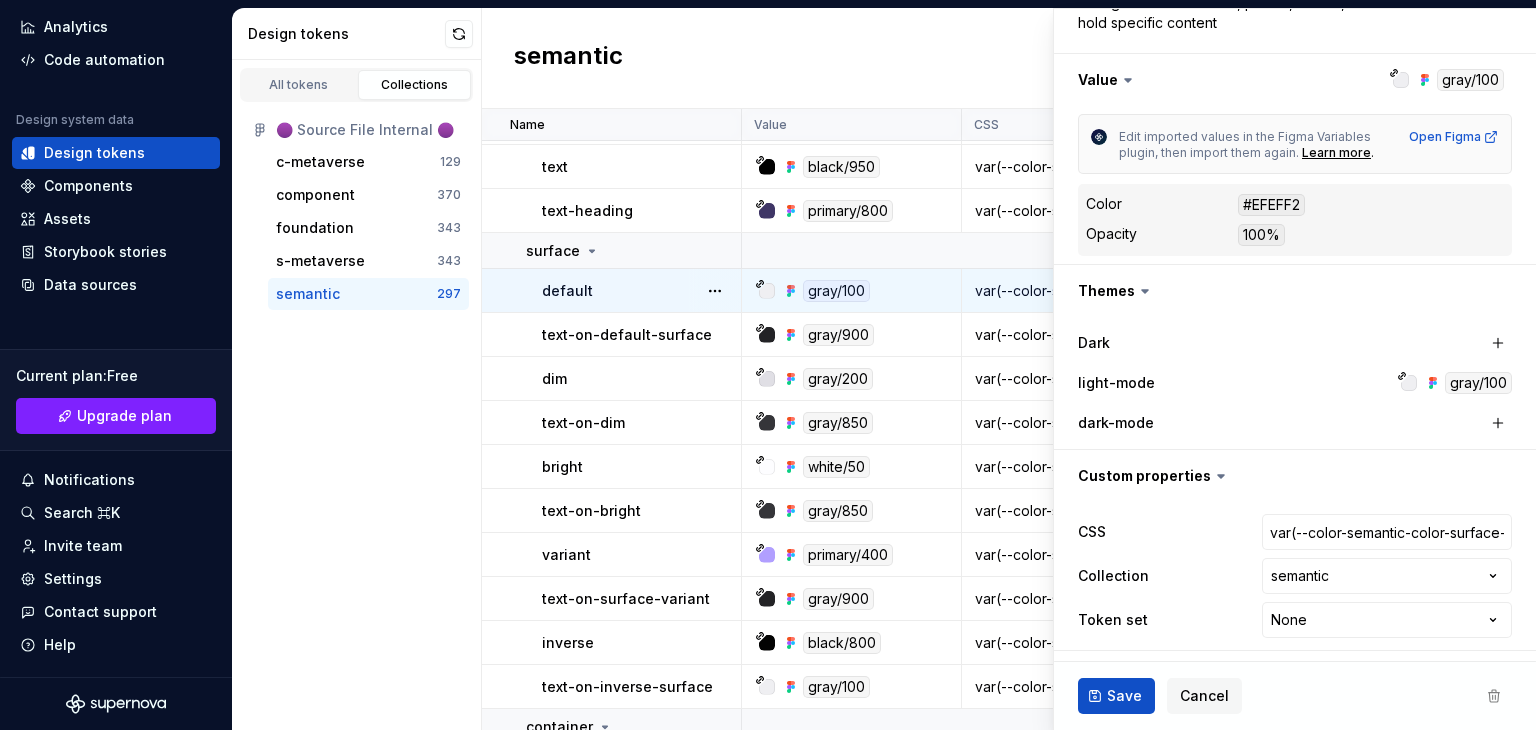 scroll, scrollTop: 0, scrollLeft: 0, axis: both 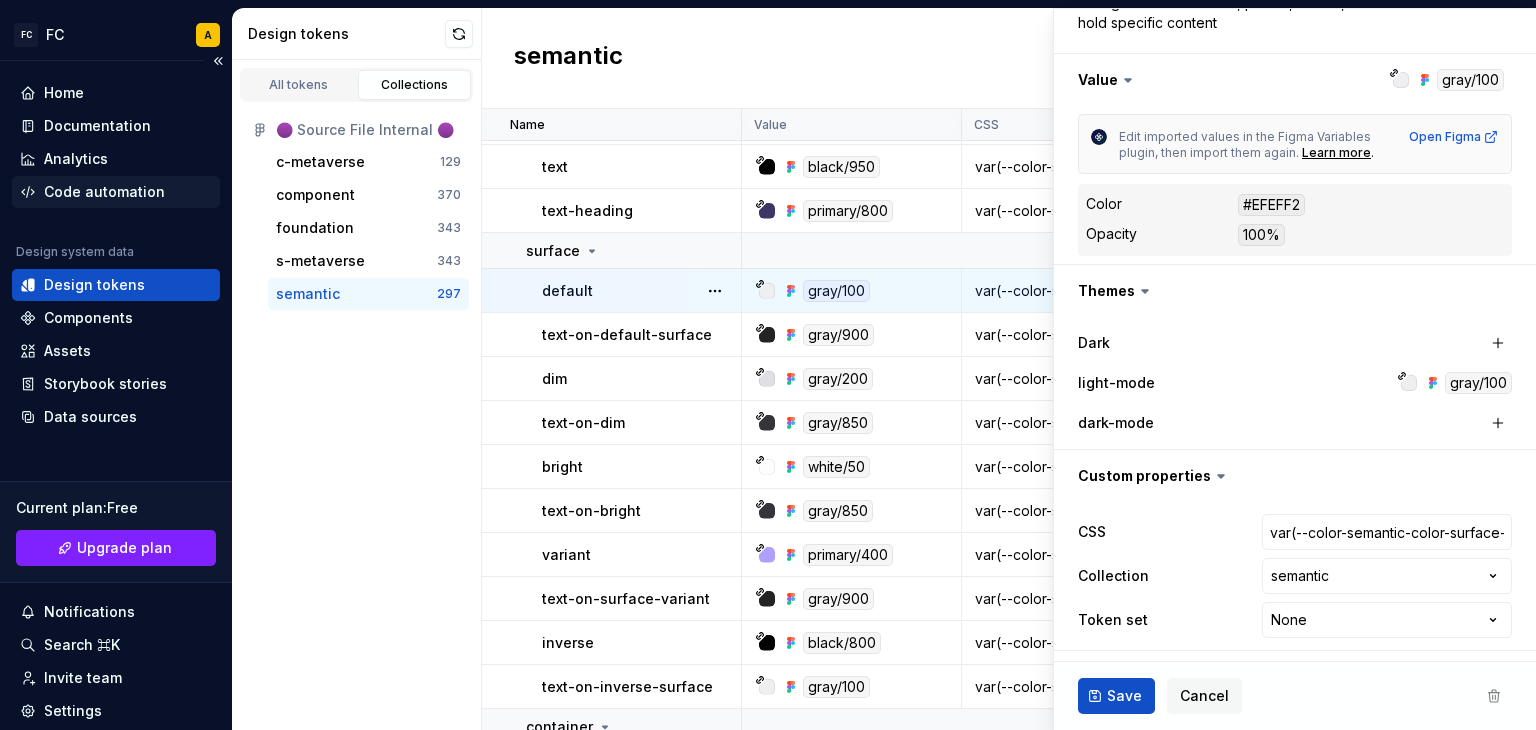 click on "Code automation" at bounding box center [116, 192] 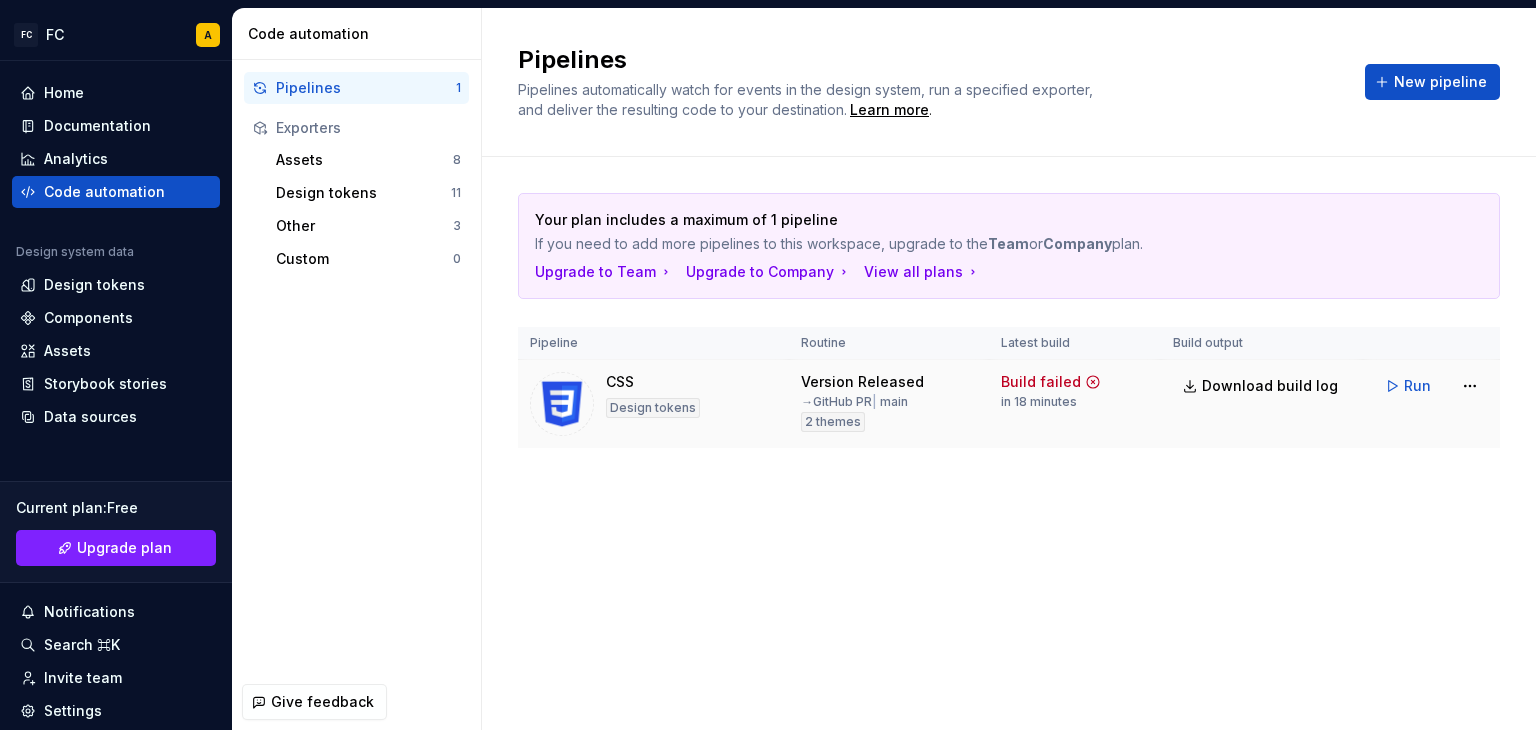 click 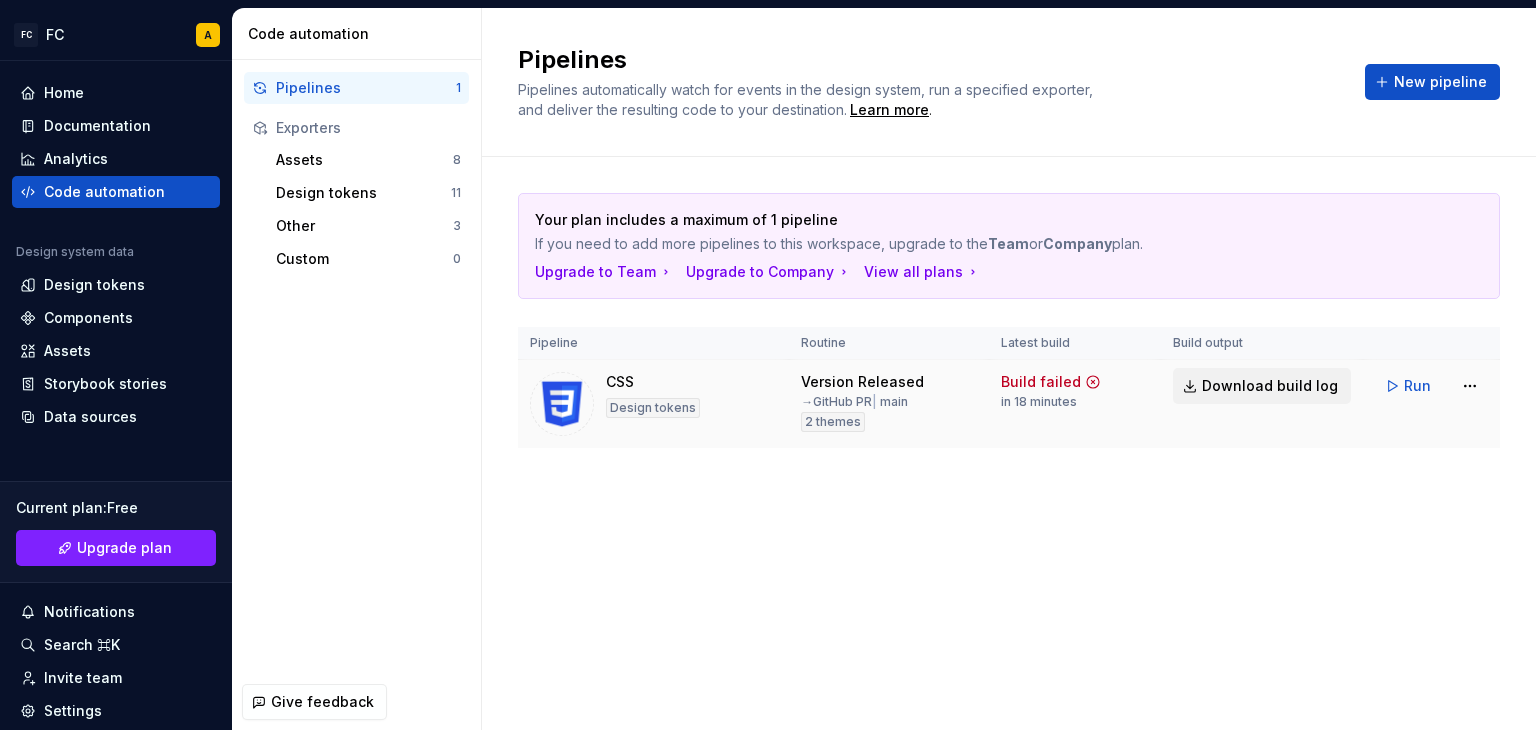 click on "Download build log" at bounding box center [1270, 386] 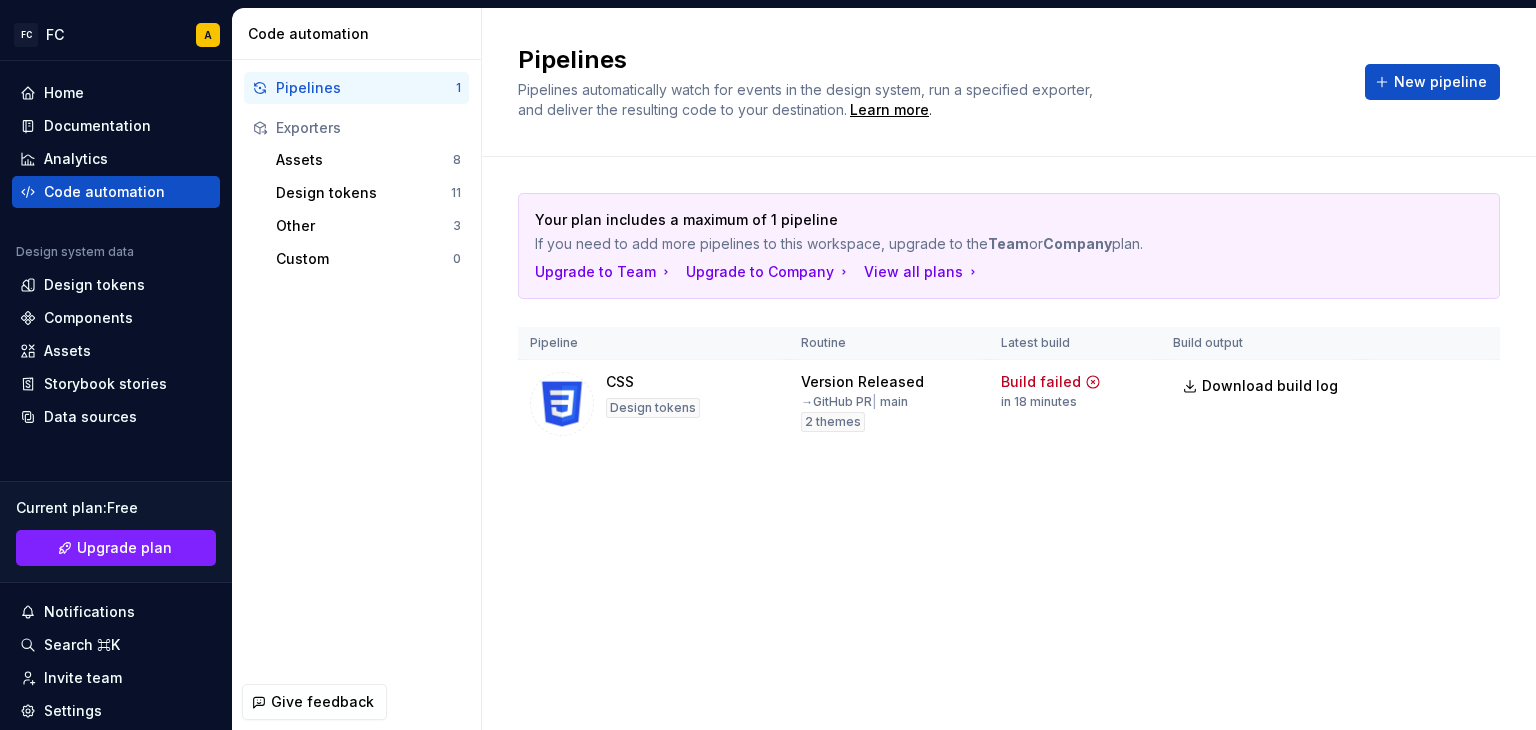 click on "Pipelines Pipelines automatically watch for events in the design system, run a specified exporter, and deliver the resulting code to your destination.   Learn more . New pipeline Your plan includes a maximum of 1 pipeline If you need to add more pipelines to this workspace, upgrade to the  Team  or  Company  plan. Upgrade to Team Upgrade to Company View all plans Pipeline Routine Latest build Build output CSS Design tokens Version Released →  GitHub PR  |   main 2 themes Build failed in 18 minutes Download build log Run" at bounding box center [1009, 369] 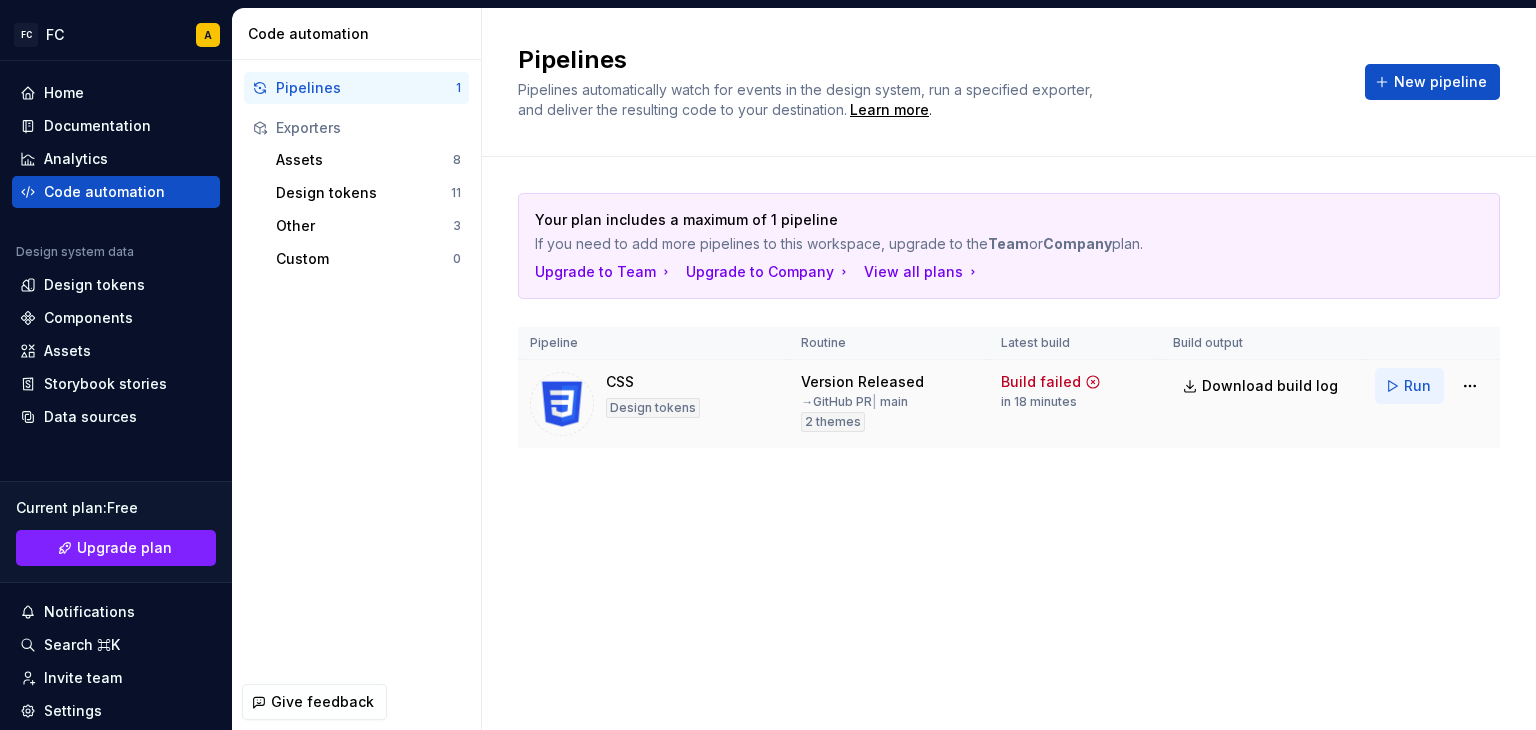 click on "Run" at bounding box center [1417, 386] 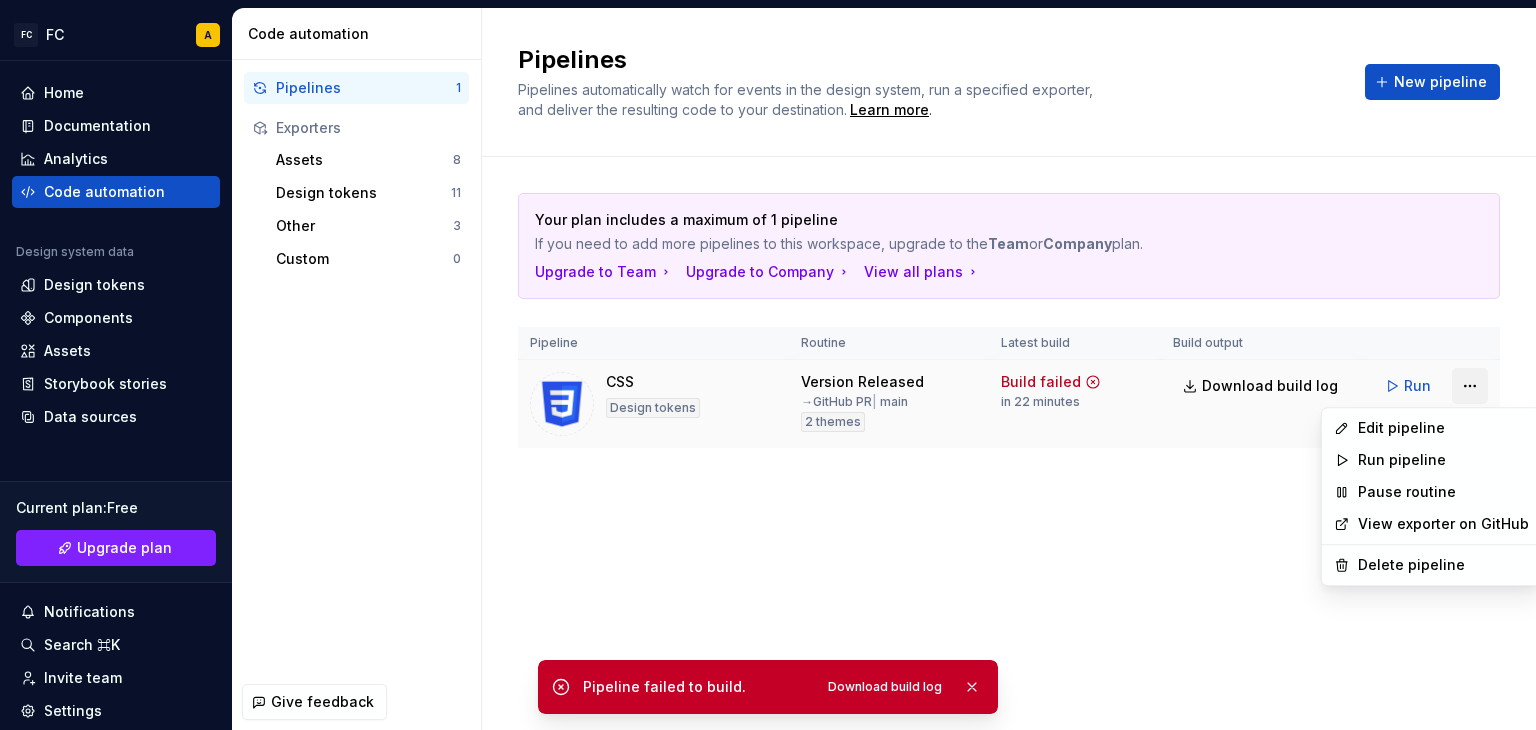 click on "FC FC A Home Documentation Analytics Code automation Design system data Design tokens Components Assets Storybook stories Data sources Current plan :  Free Upgrade plan Notifications Search ⌘K Invite team Settings Contact support Help Code automation Pipelines 1 Exporters Assets 8 Design tokens 11 Other 3 Custom 0 Give feedback Pipelines Pipelines automatically watch for events in the design system, run a specified exporter, and deliver the resulting code to your destination.   Learn more . New pipeline Your plan includes a maximum of 1 pipeline If you need to add more pipelines to this workspace, upgrade to the  Team  or  Company  plan. Upgrade to Team Upgrade to Company View all plans Pipeline Routine Latest build Build output CSS Design tokens Version Released →  GitHub PR  |   main 2 themes Build failed in 22 minutes Download build log Run   Pipeline failed to build. Download build log Capture Drag to outliner or  Upload Close   Ok, done! Private Group Save Cancel +Share to a new group Post Cancel *" at bounding box center [768, 365] 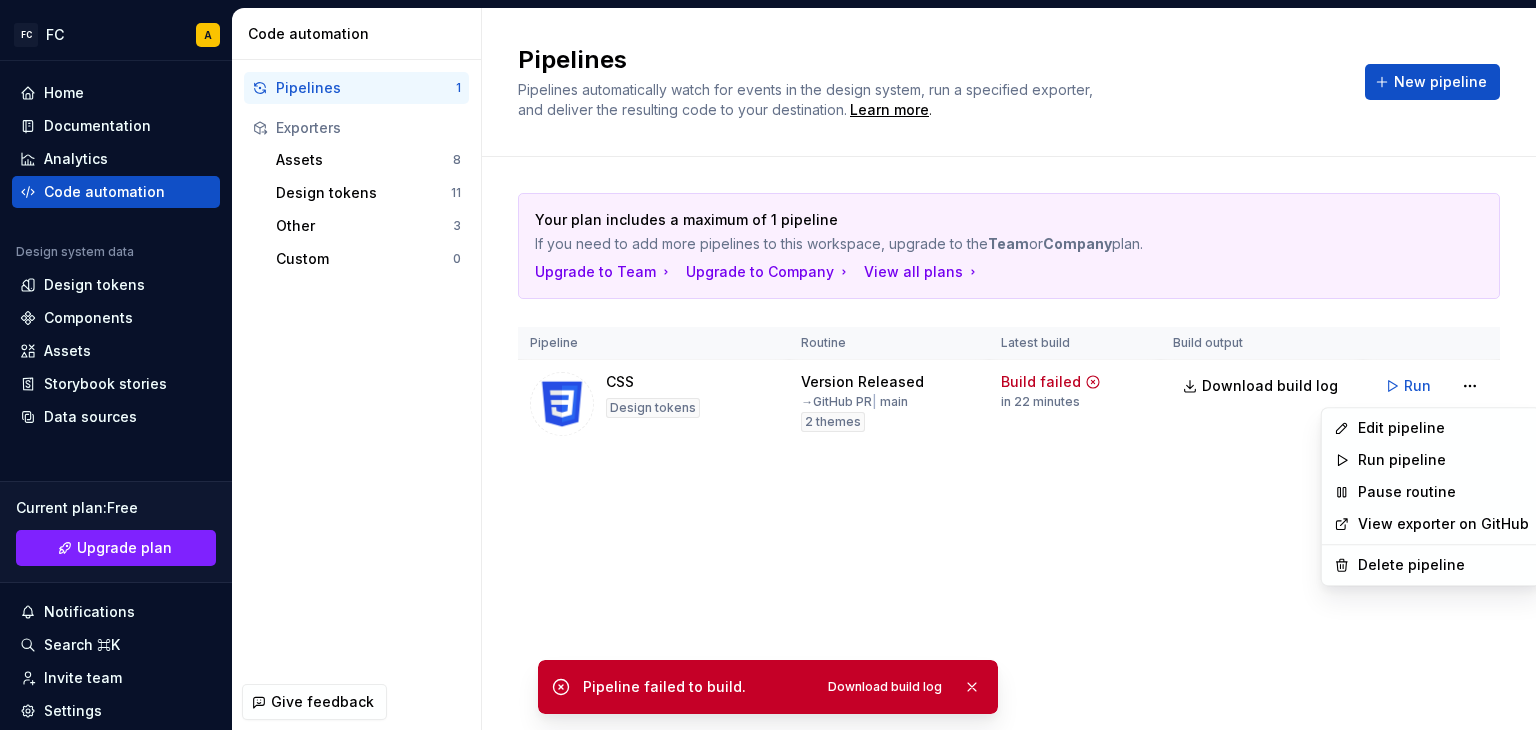click on "View exporter on GitHub" at bounding box center (1443, 524) 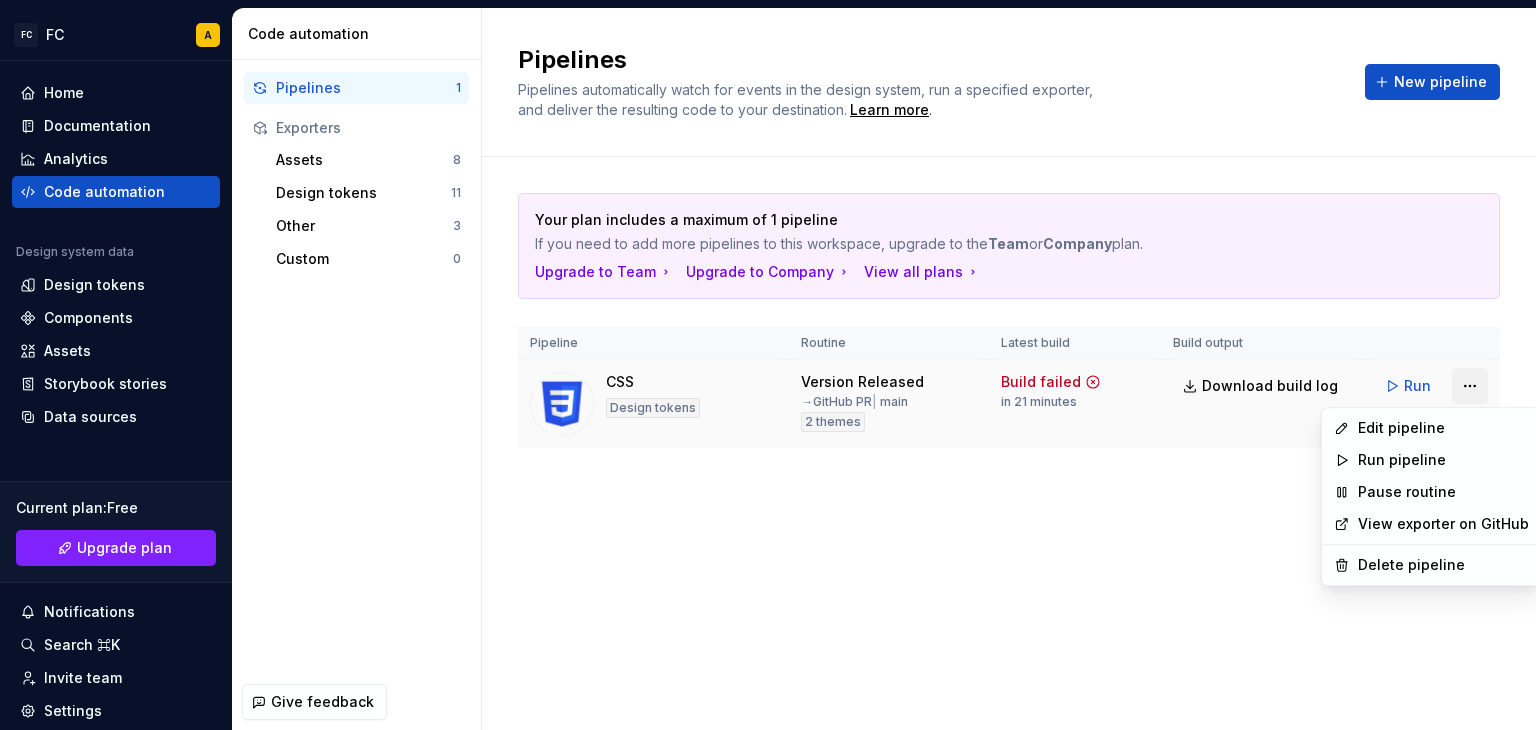 click on "FC FC A Home Documentation Analytics Code automation Design system data Design tokens Components Assets Storybook stories Data sources Current plan :  Free Upgrade plan Notifications Search ⌘K Invite team Settings Contact support Help Code automation Pipelines 1 Exporters Assets 8 Design tokens 11 Other 3 Custom 0 Give feedback Pipelines Pipelines automatically watch for events in the design system, run a specified exporter, and deliver the resulting code to your destination.   Learn more . New pipeline Your plan includes a maximum of 1 pipeline If you need to add more pipelines to this workspace, upgrade to the  Team  or  Company  plan. Upgrade to Team Upgrade to Company View all plans Pipeline Routine Latest build Build output CSS Design tokens Version Released →  GitHub PR  |   main 2 themes Build failed in 21 minutes Download build log Run   Capture Drag to outliner or  Upload Close   Ok, done! Private Group Save Cancel +Share to a new group +Share to a new group Post Cancel Post Cancel *" at bounding box center [768, 365] 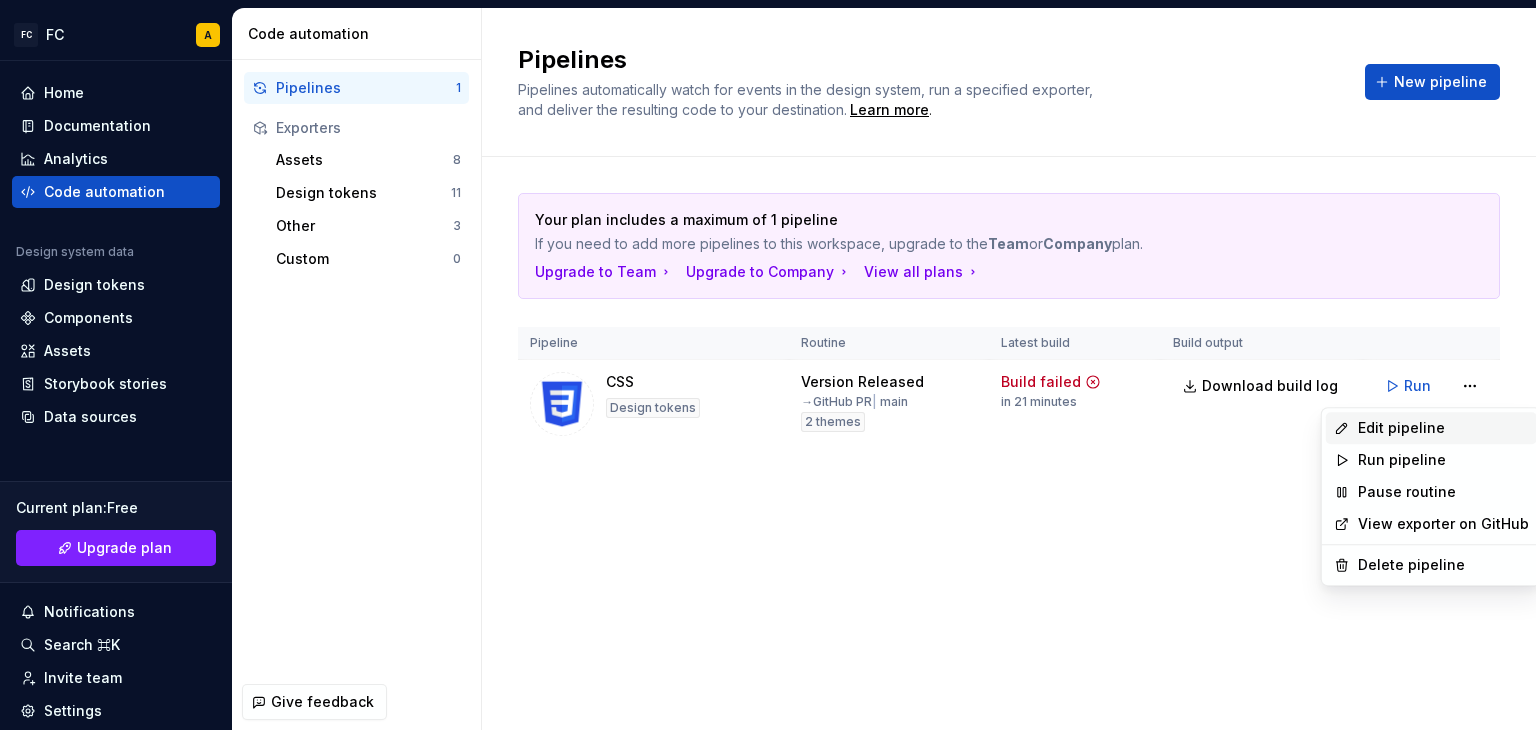 click on "Edit pipeline" at bounding box center [1443, 428] 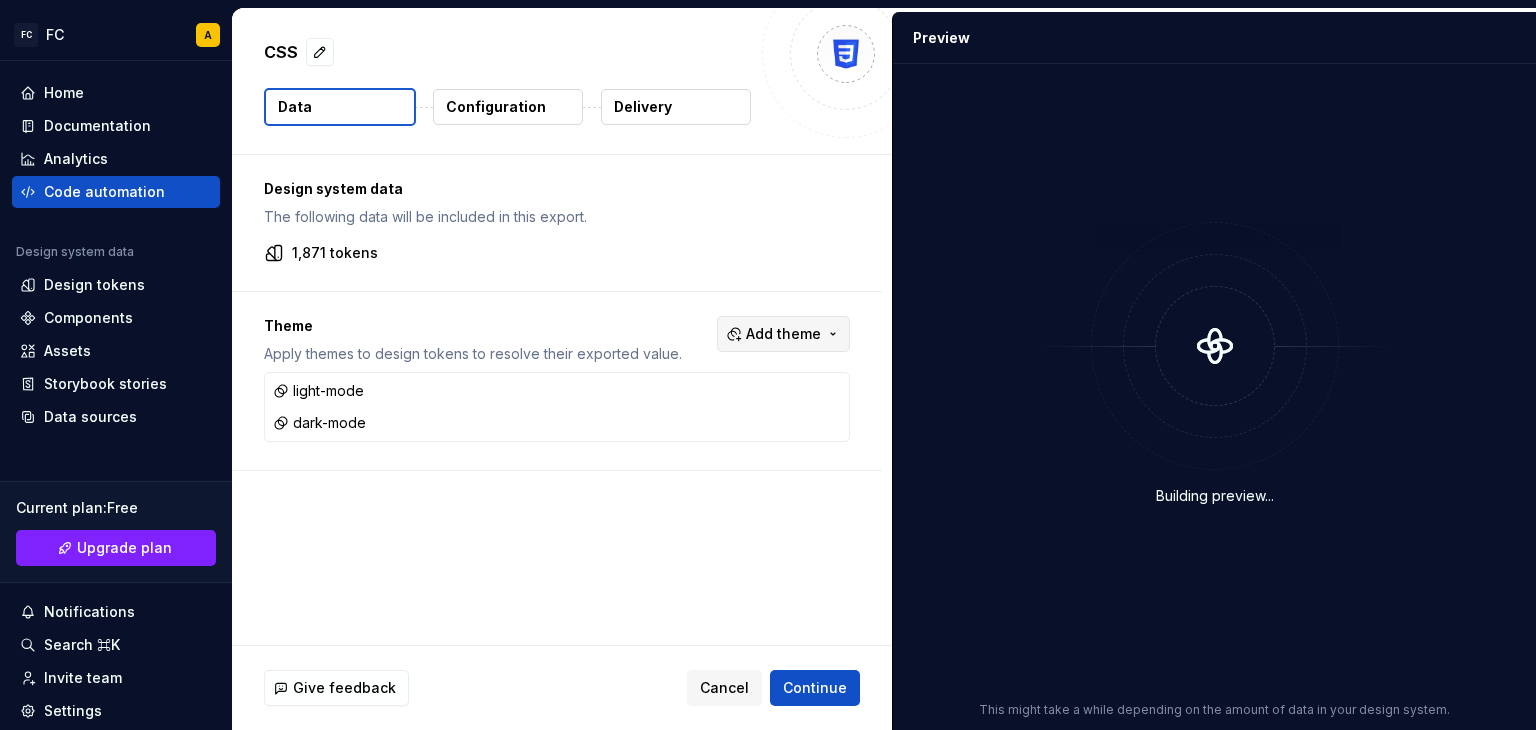 click on "Add theme" at bounding box center [783, 334] 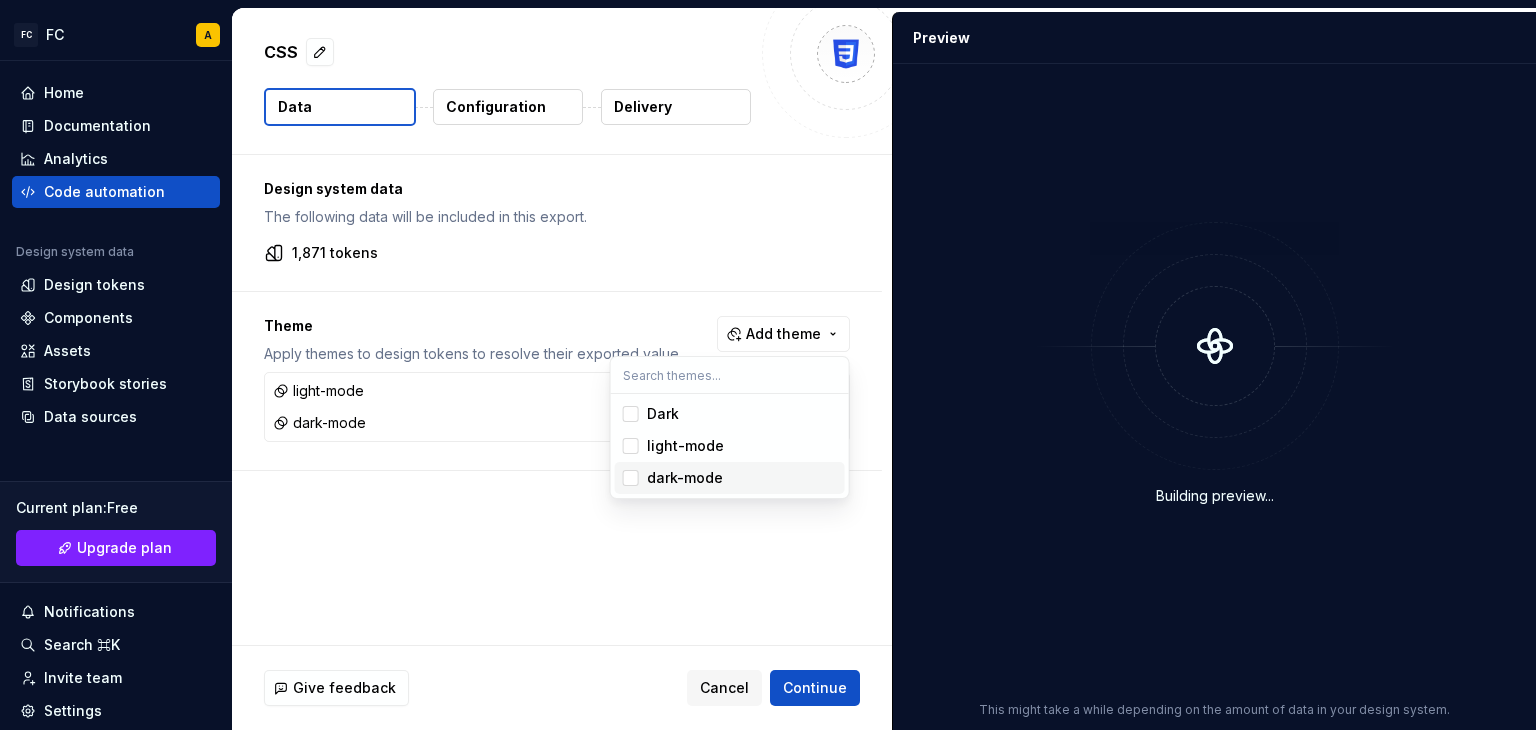 click on "dark-mode" at bounding box center [685, 478] 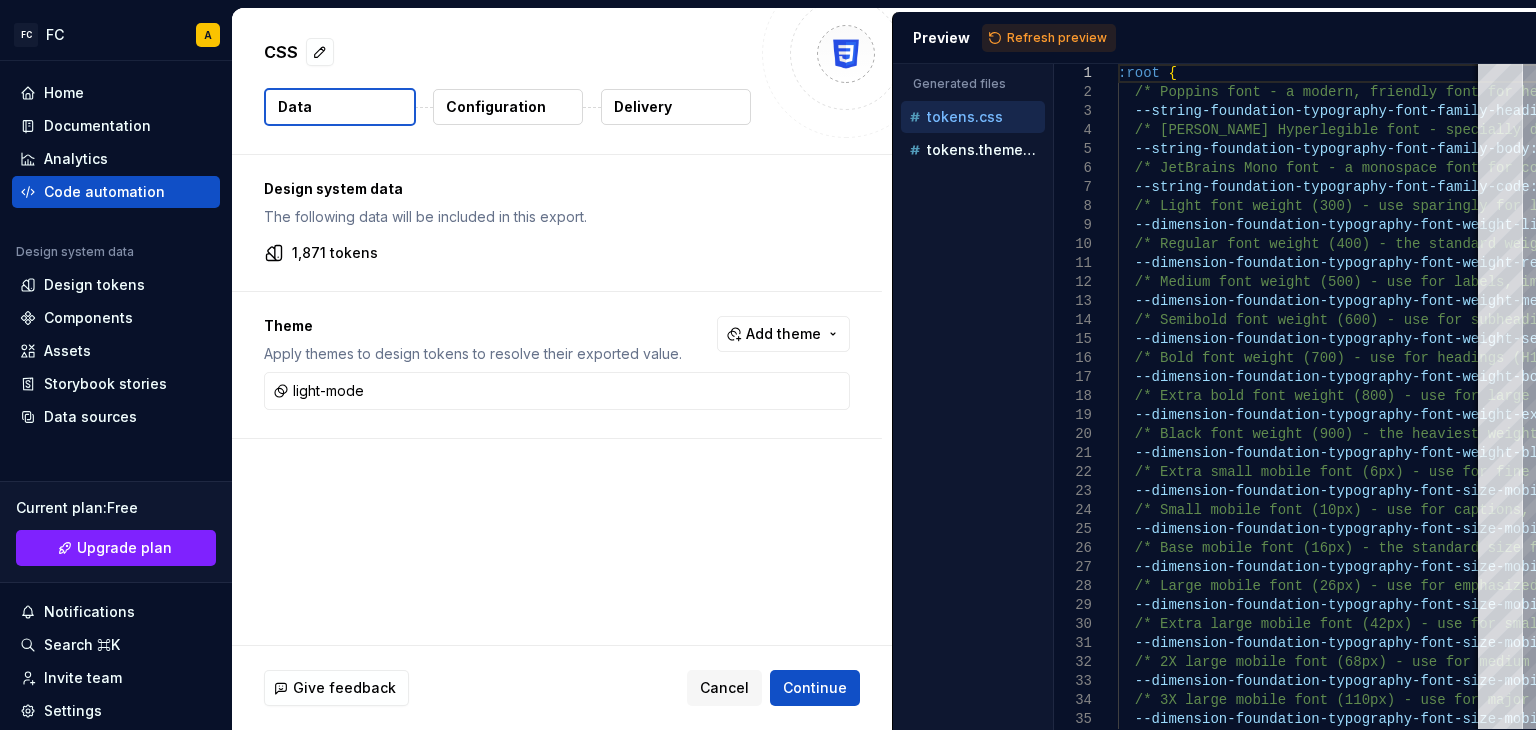 click on "FC FC A Home Documentation Analytics Code automation Design system data Design tokens Components Assets Storybook stories Data sources Current plan :  Free Upgrade plan Notifications Search ⌘K Invite team Settings Contact support Help CSS Data Configuration Delivery Design system data The following data will be included in this export. 1,871 tokens Theme Apply themes to design tokens to resolve their exported value. Add theme light-mode Give feedback Cancel Continue Preview Refresh preview Generated files
Accessibility guide for tree .
Navigate the tree with the arrow keys. Common tree hotkeys apply. Further keybindings are available:
enter to execute primary action on focused item
f2 to start renaming the focused item
escape to abort renaming an item
control+d to start dragging selected items
tokens.css tokens.themed.css 1 2 3 4 5 6 7 8 9 10 11 12 13 14 15 16 17 18 19 20 21 22 23 24 25 26 27 28 29 30 31 32 33 34 35 :root   {" at bounding box center (768, 365) 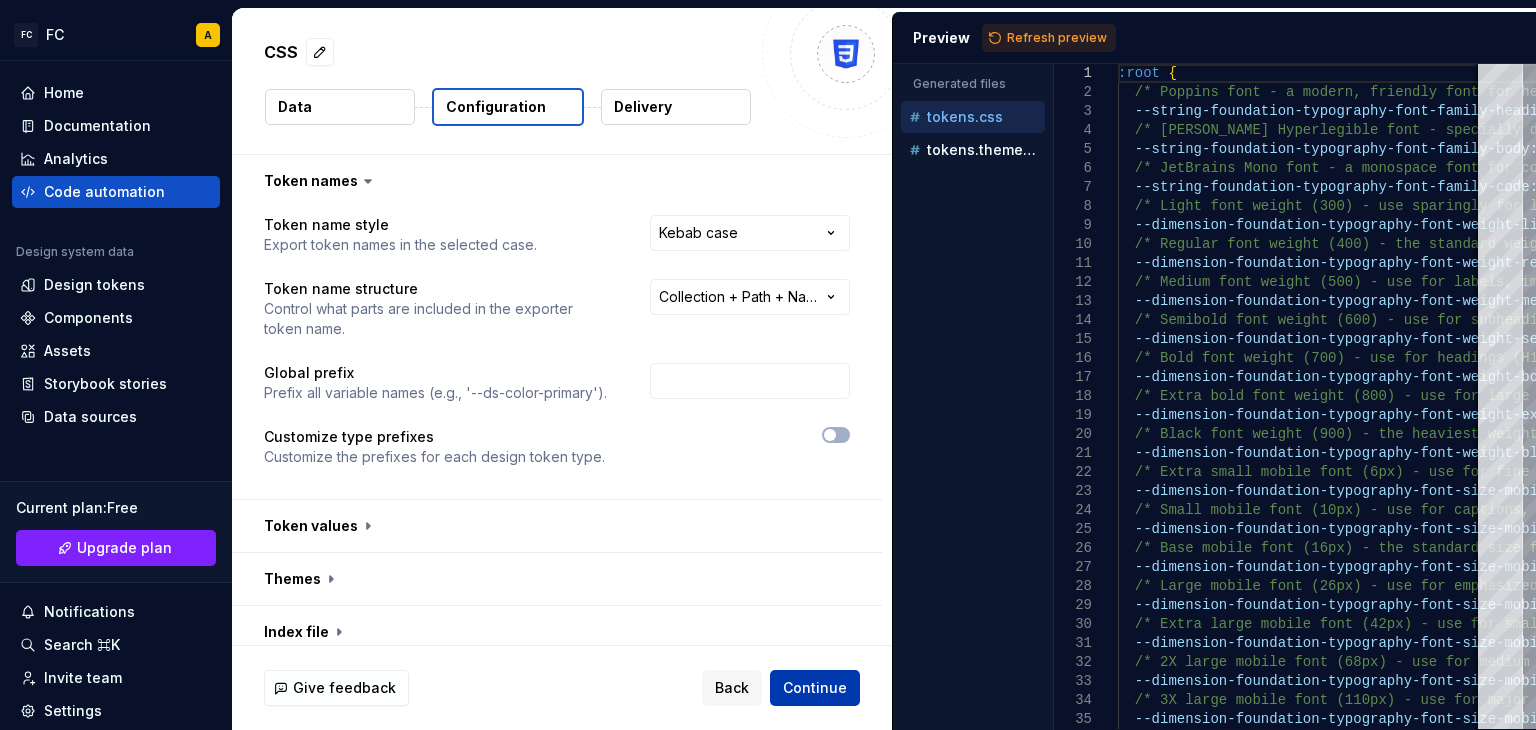 click on "Continue" at bounding box center (815, 688) 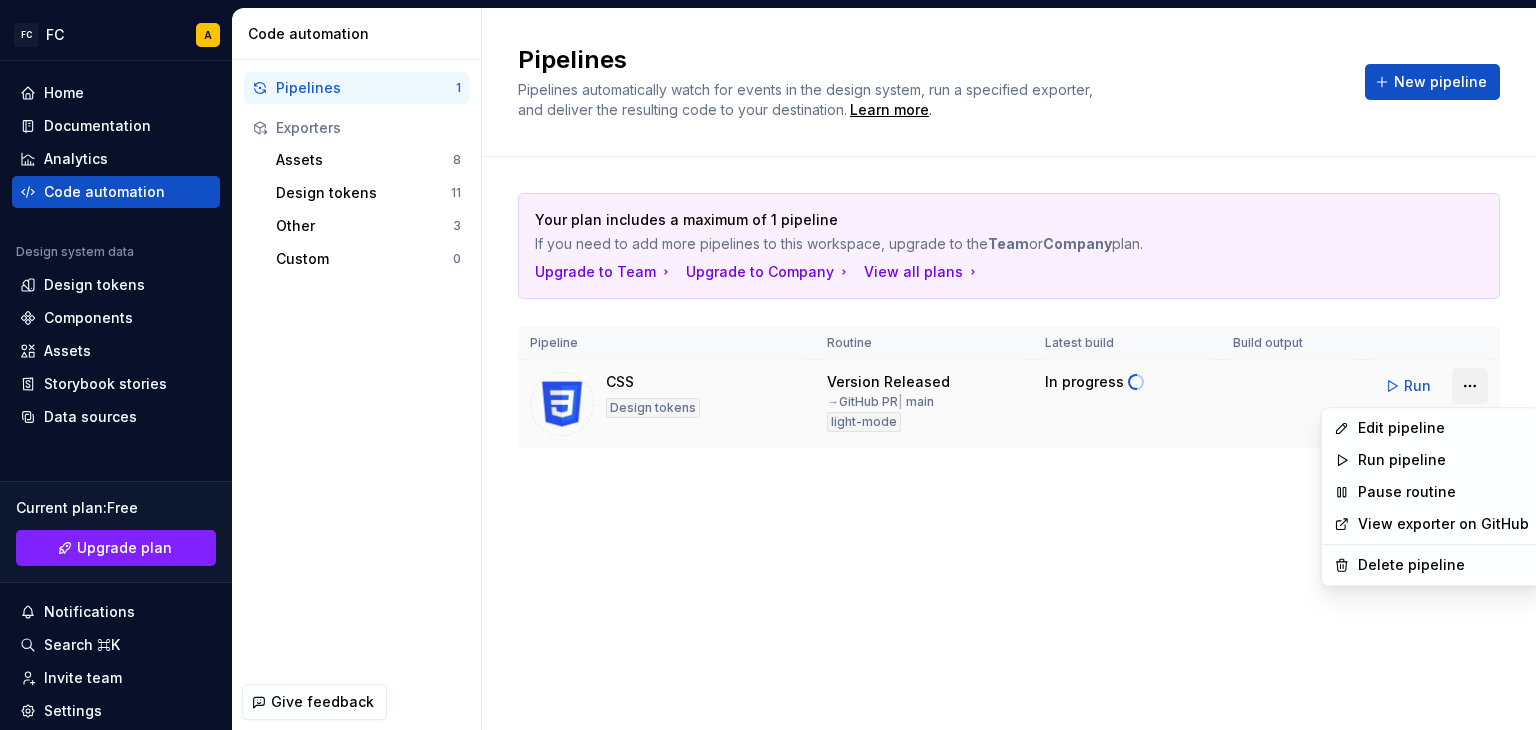 click on "FC FC A Home Documentation Analytics Code automation Design system data Design tokens Components Assets Storybook stories Data sources Current plan :  Free Upgrade plan Notifications Search ⌘K Invite team Settings Contact support Help Code automation Pipelines 1 Exporters Assets 8 Design tokens 11 Other 3 Custom 0 Give feedback Pipelines Pipelines automatically watch for events in the design system, run a specified exporter, and deliver the resulting code to your destination.   Learn more . New pipeline Your plan includes a maximum of 1 pipeline If you need to add more pipelines to this workspace, upgrade to the  Team  or  Company  plan. Upgrade to Team Upgrade to Company View all plans Pipeline Routine Latest build Build output CSS Design tokens Version Released →  GitHub PR  |   main light-mode In progress Run   Capture Drag to outliner or  Upload Close   Ok, done! Private Group Save Cancel +Share to a new group +Share to a new group Post Cancel Post Cancel * Edit pipeline Run pipeline Pause routine" at bounding box center (768, 365) 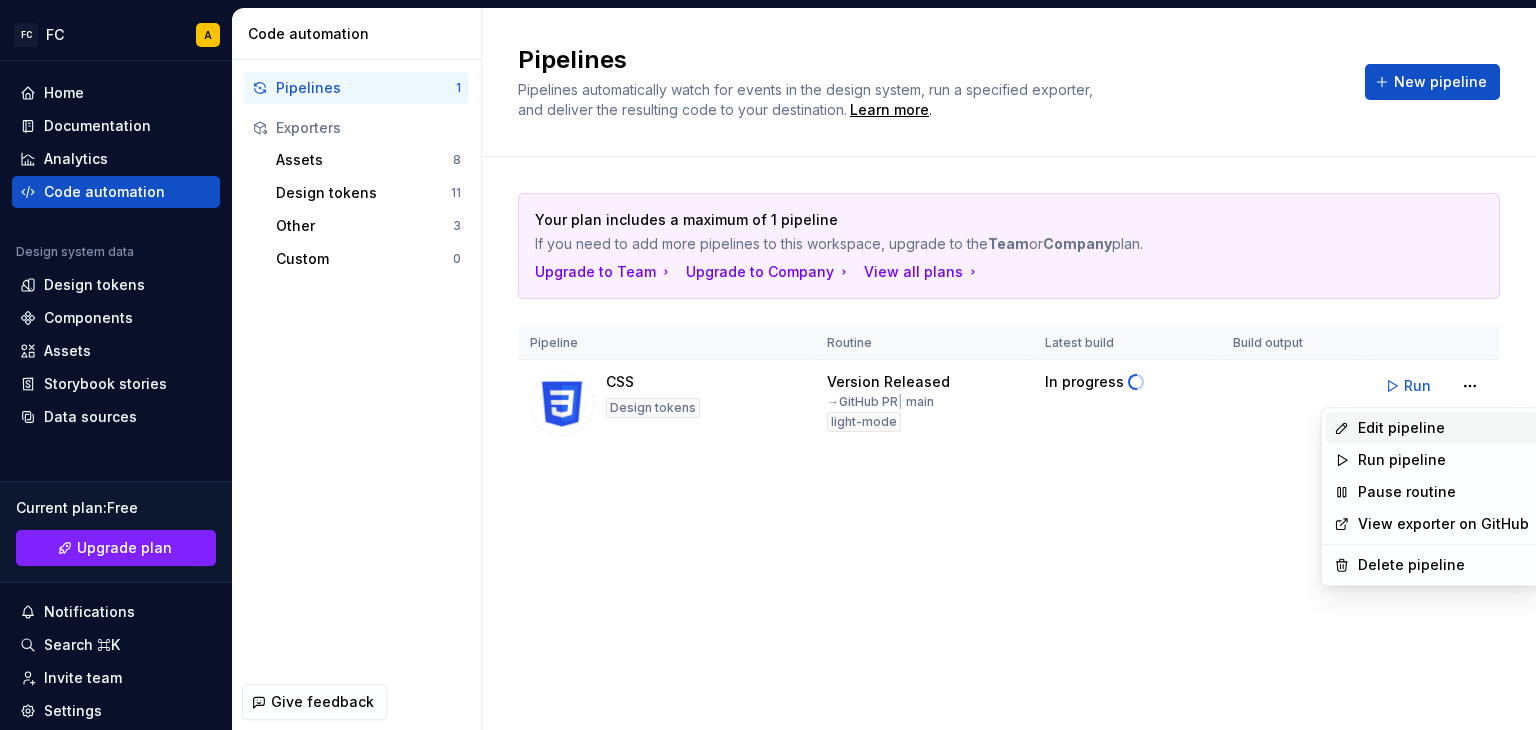 click on "Edit pipeline" at bounding box center [1443, 428] 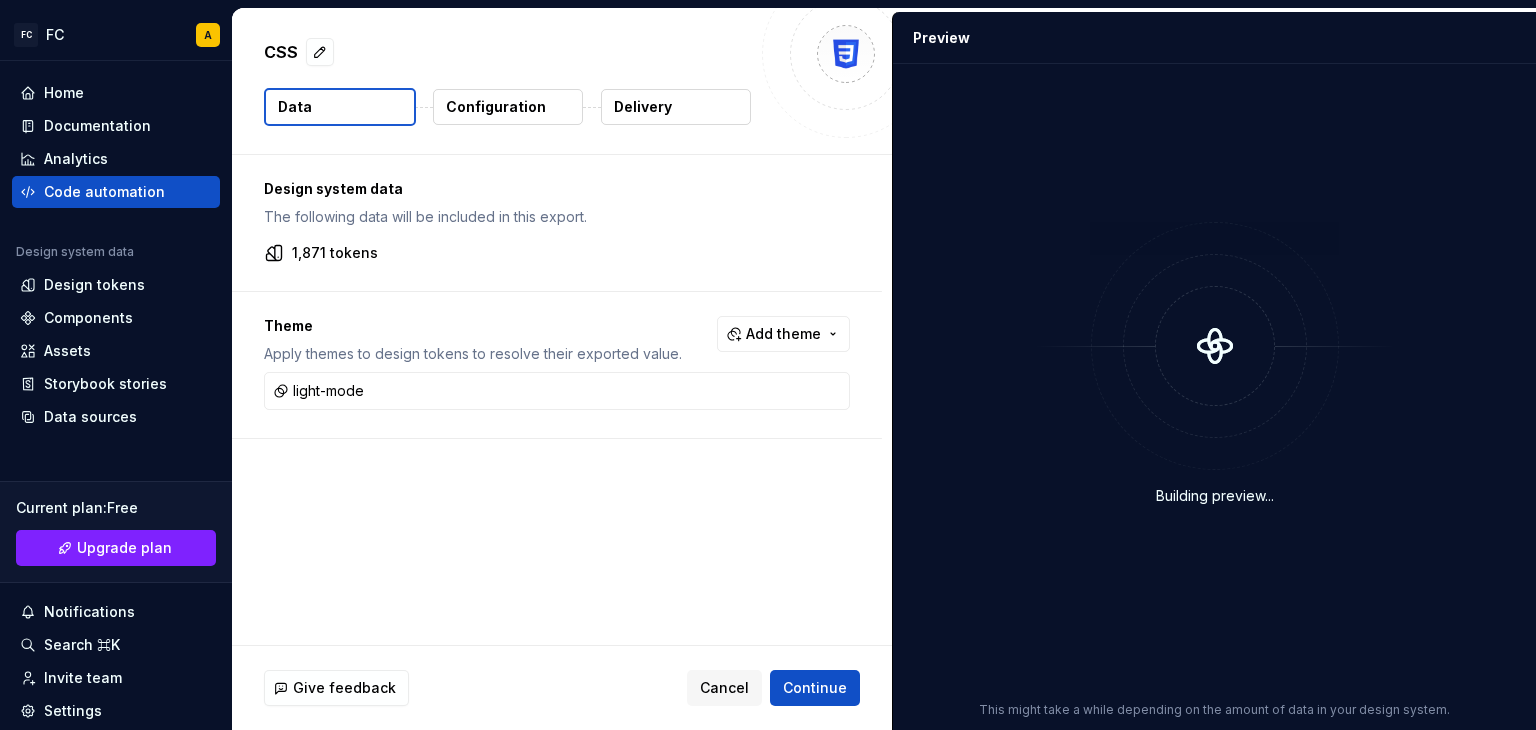 click on "Delivery" at bounding box center [676, 107] 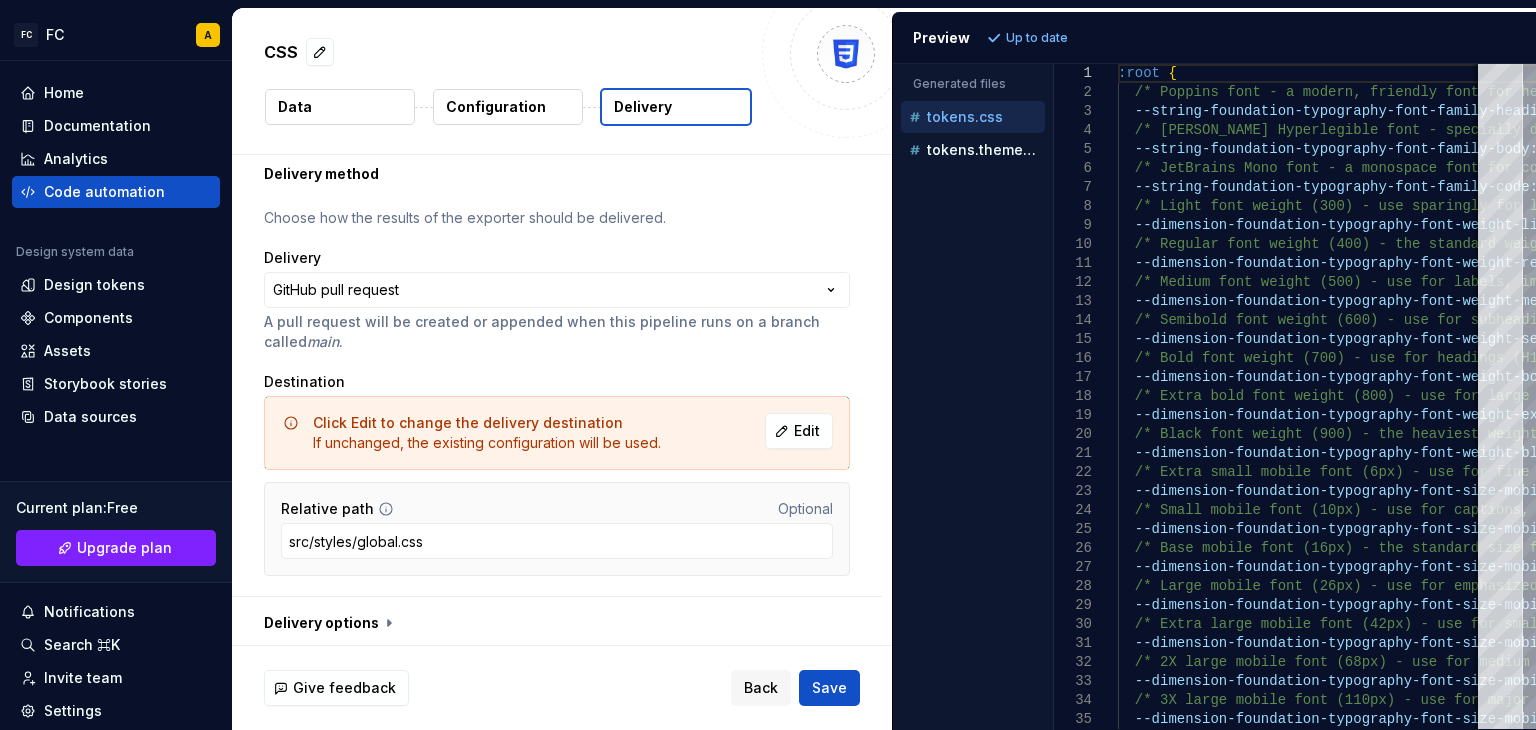 scroll, scrollTop: 63, scrollLeft: 0, axis: vertical 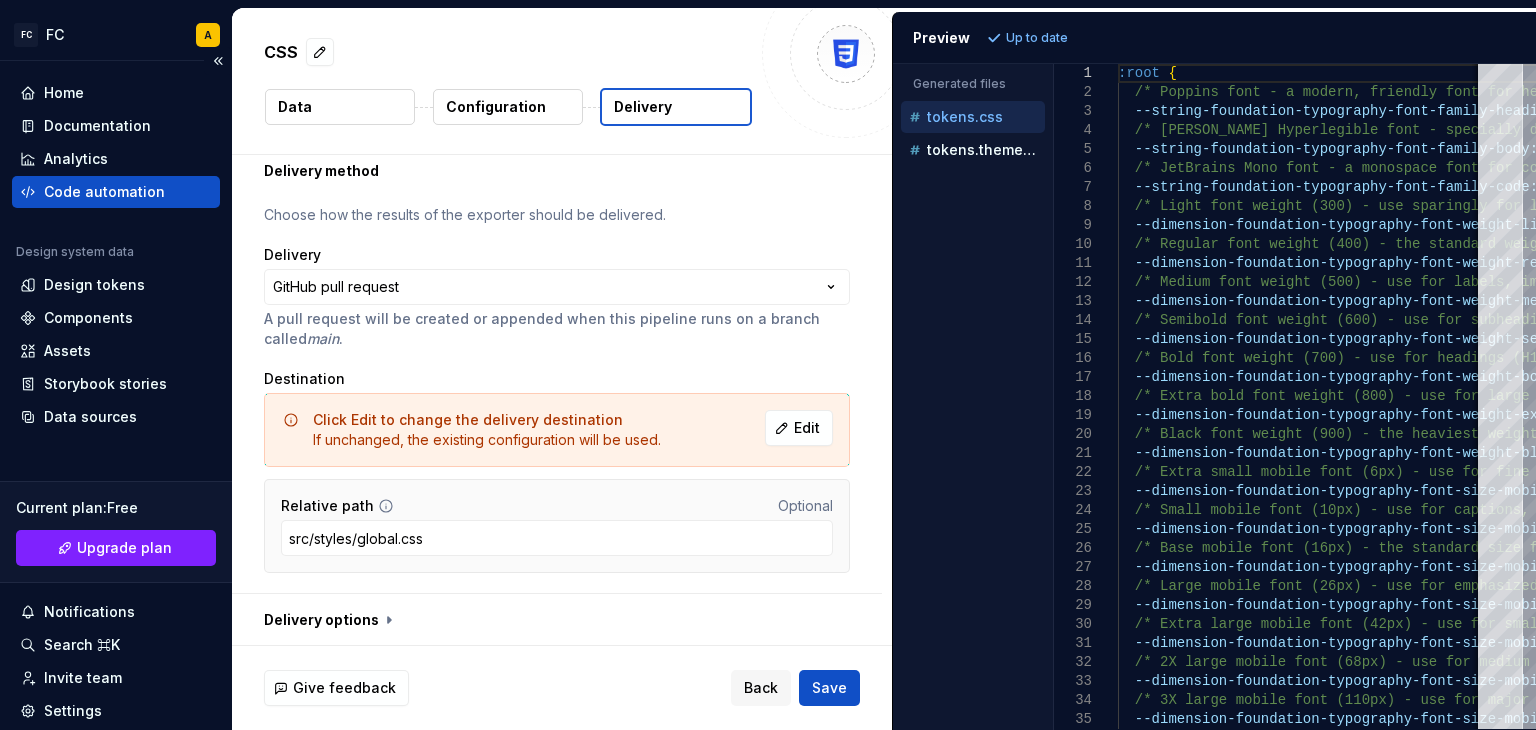 click on "Code automation" at bounding box center [104, 192] 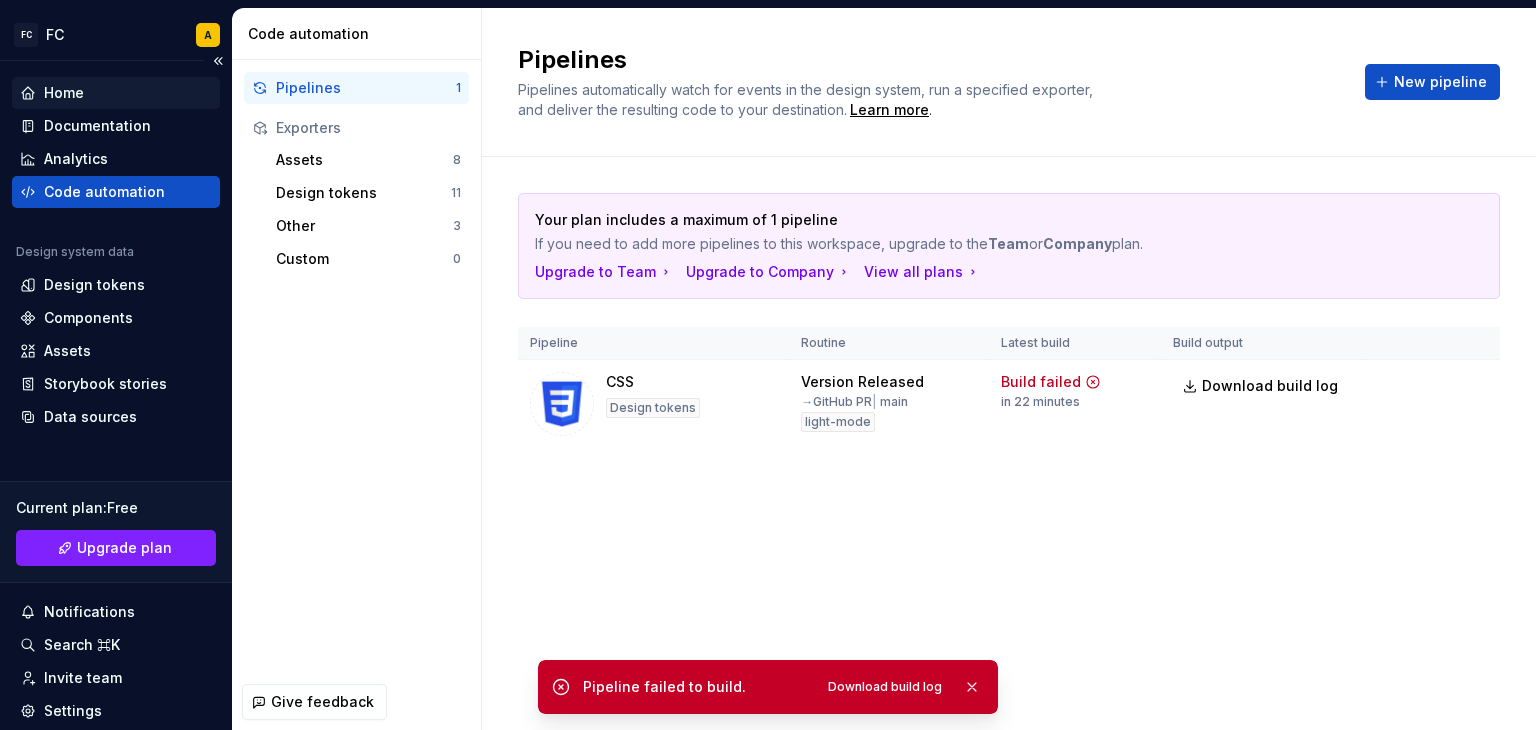 click on "Home" at bounding box center (64, 93) 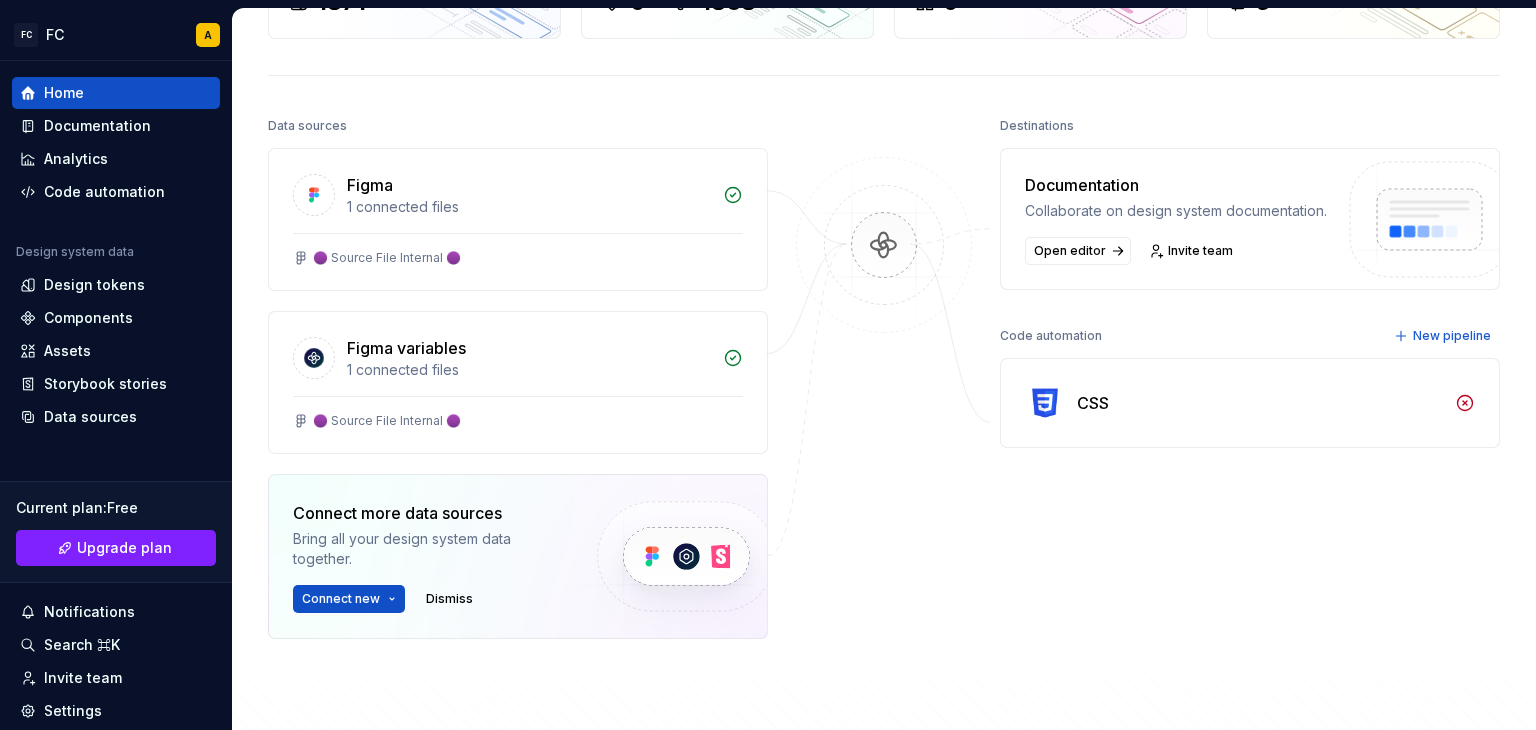 scroll, scrollTop: 170, scrollLeft: 0, axis: vertical 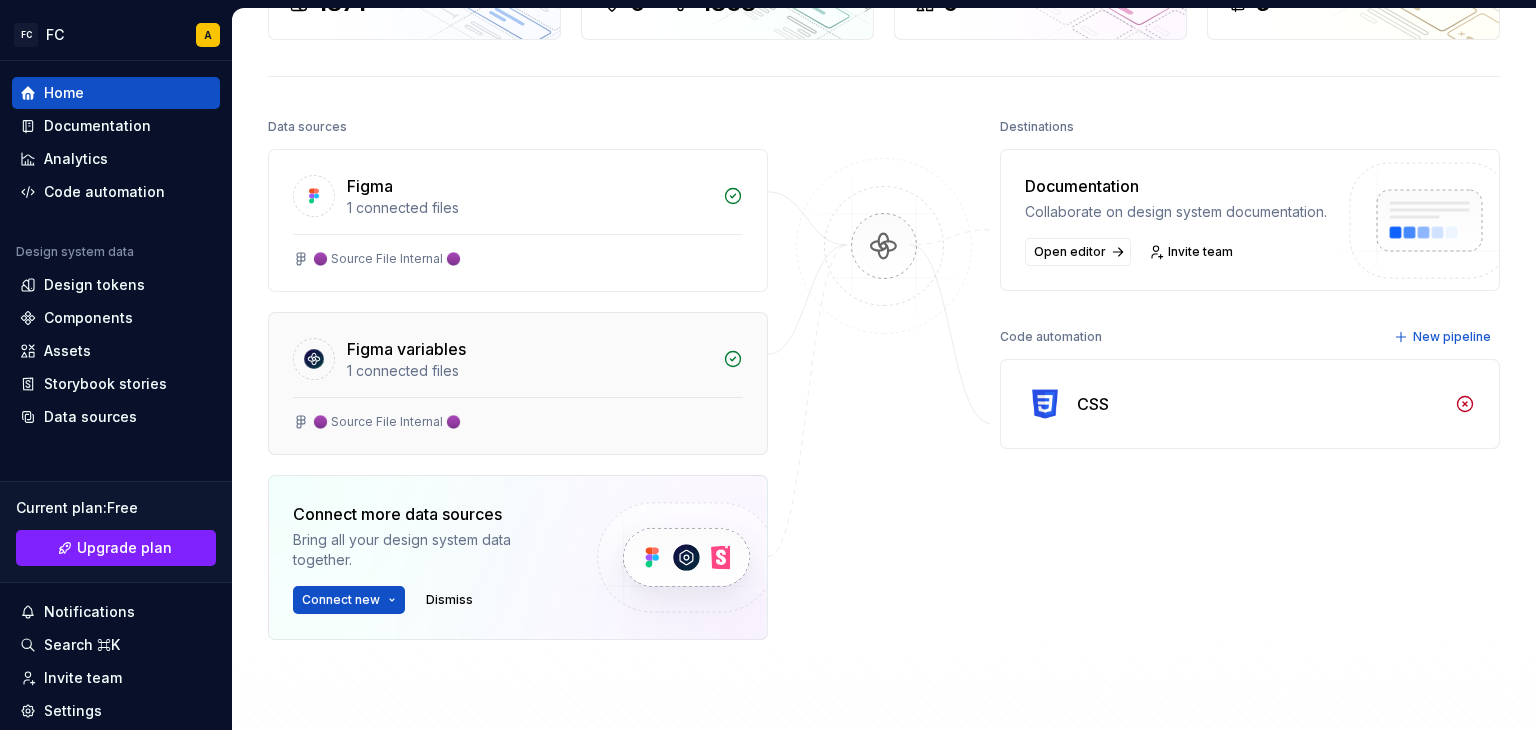 drag, startPoint x: 438, startPoint y: 372, endPoint x: 508, endPoint y: 316, distance: 89.64374 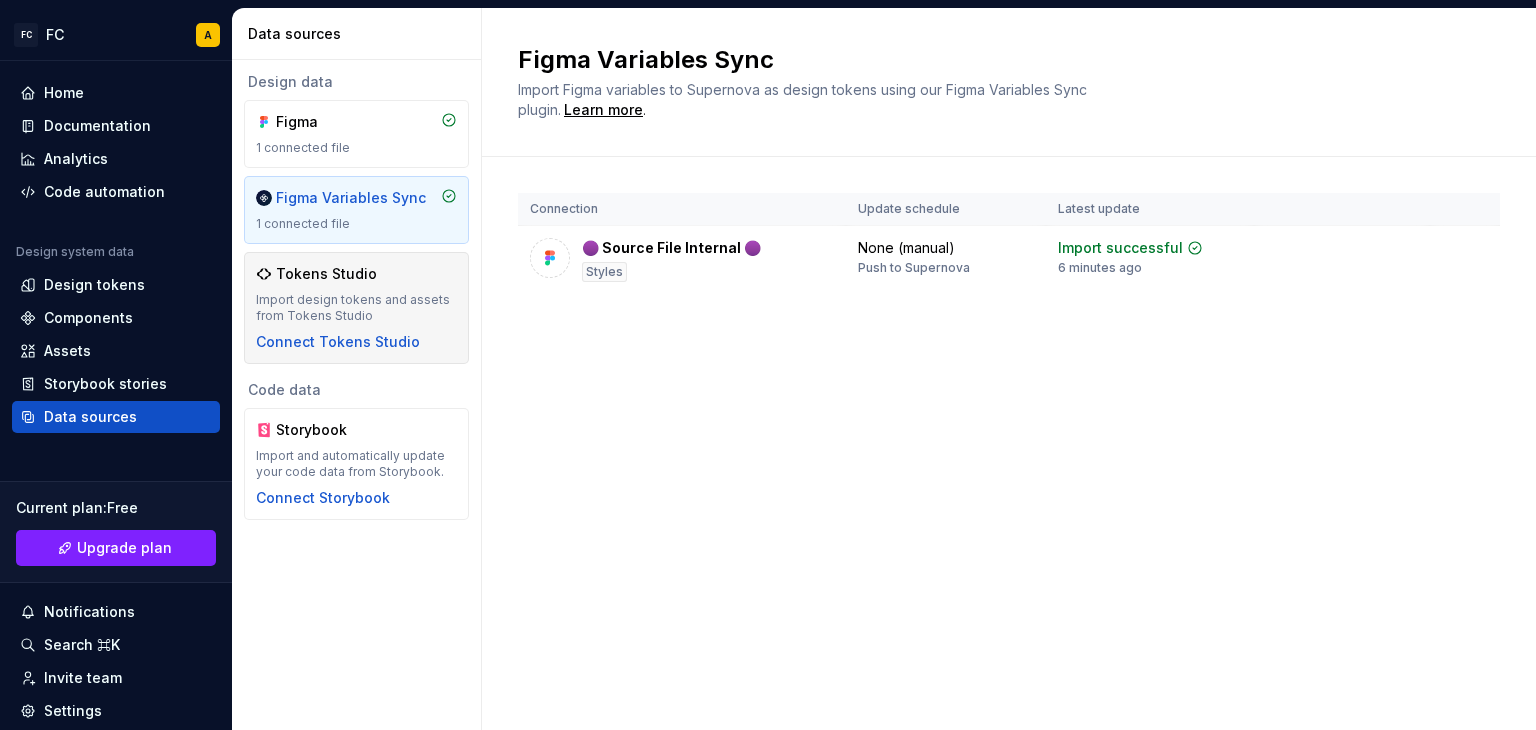 click on "Tokens Studio Import design tokens and assets from Tokens Studio Connect Tokens Studio" at bounding box center [356, 308] 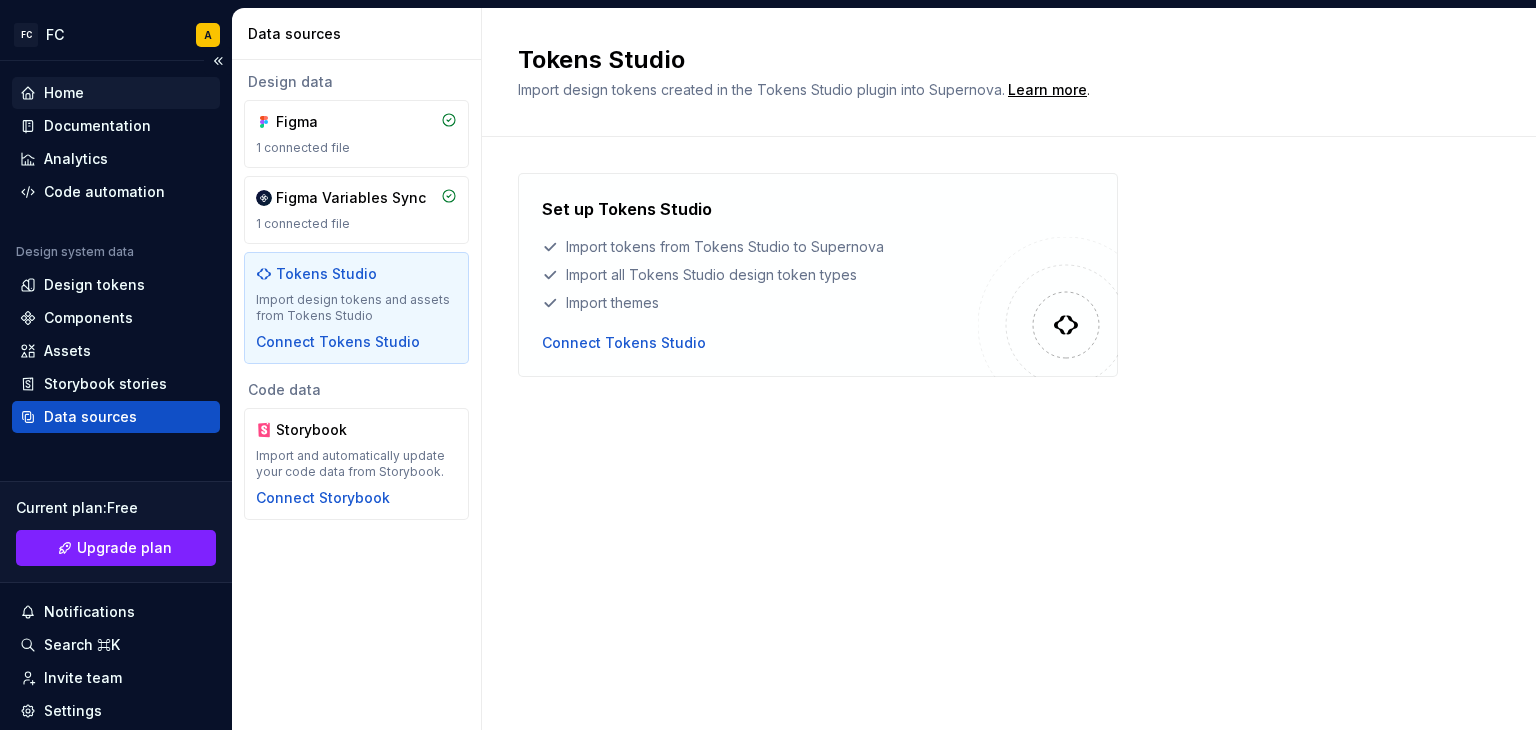 click on "Home" at bounding box center (64, 93) 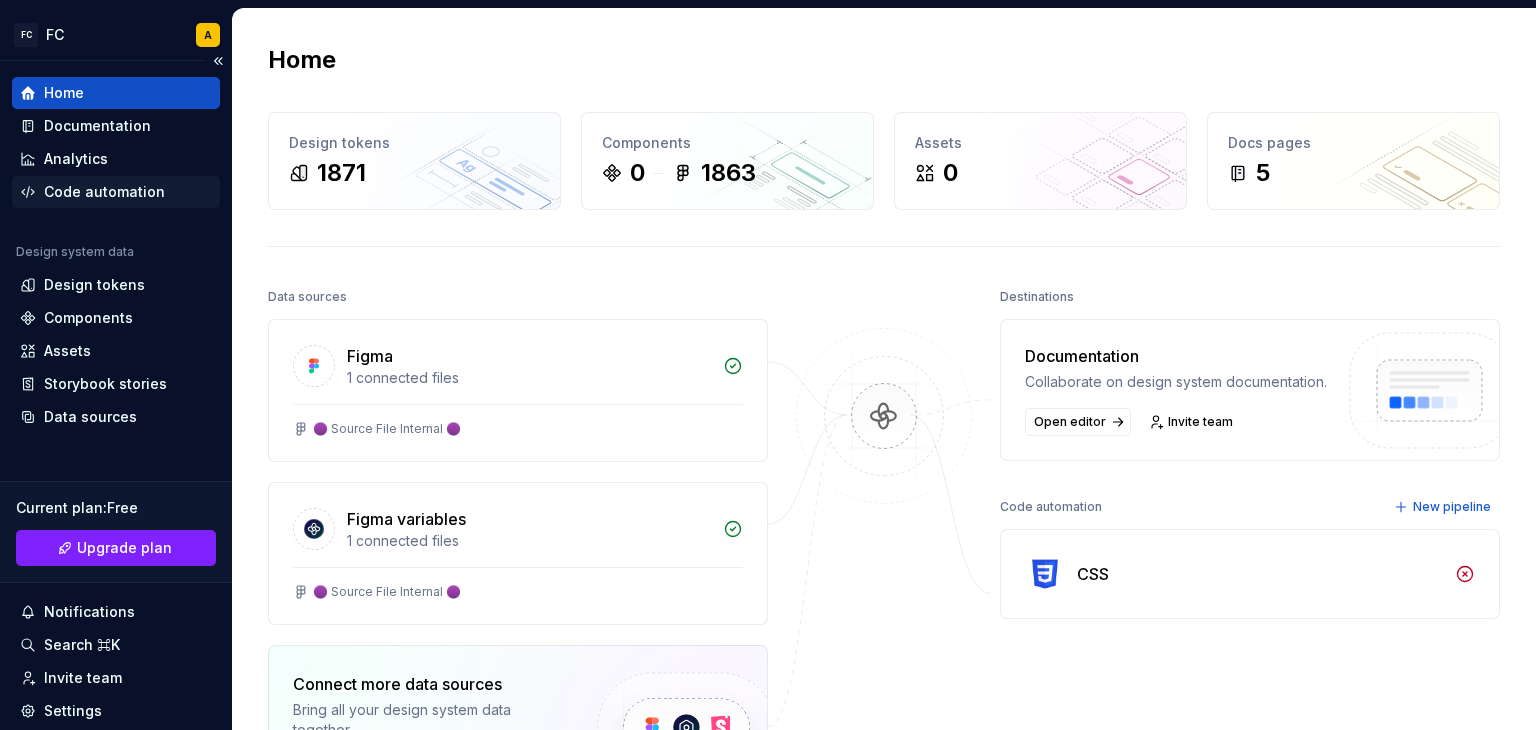click on "Code automation" at bounding box center (104, 192) 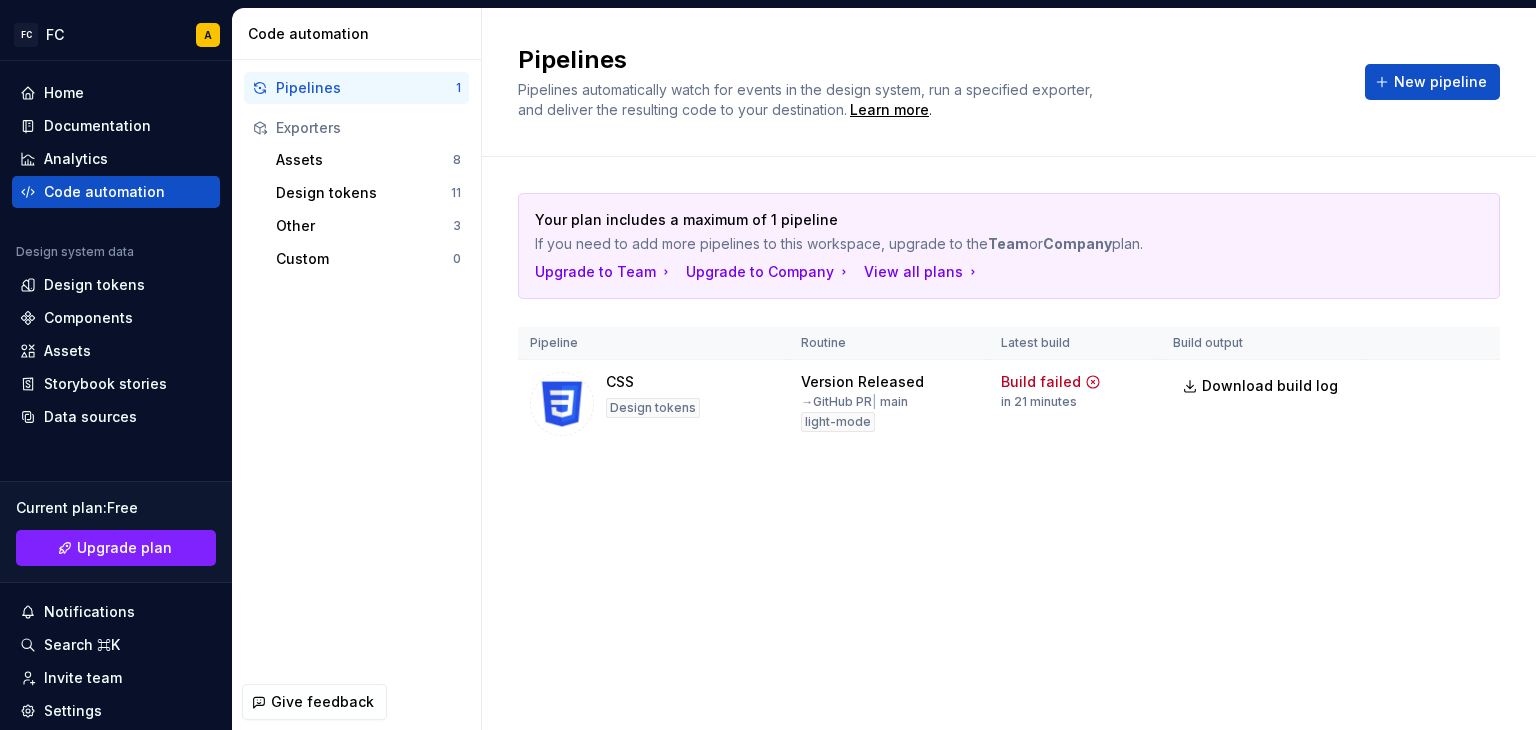 drag, startPoint x: 595, startPoint y: 168, endPoint x: 632, endPoint y: 244, distance: 84.5281 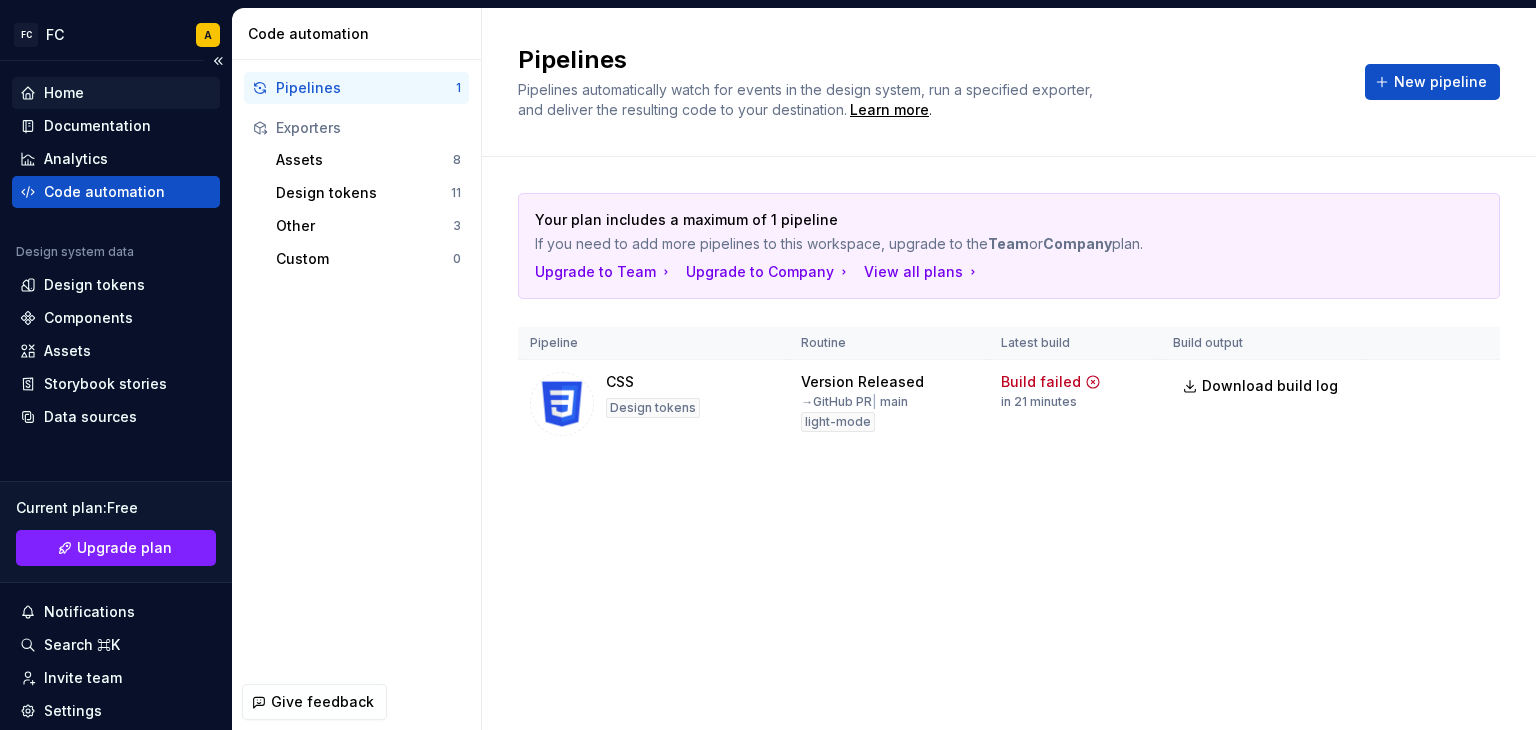 click on "Home" at bounding box center (64, 93) 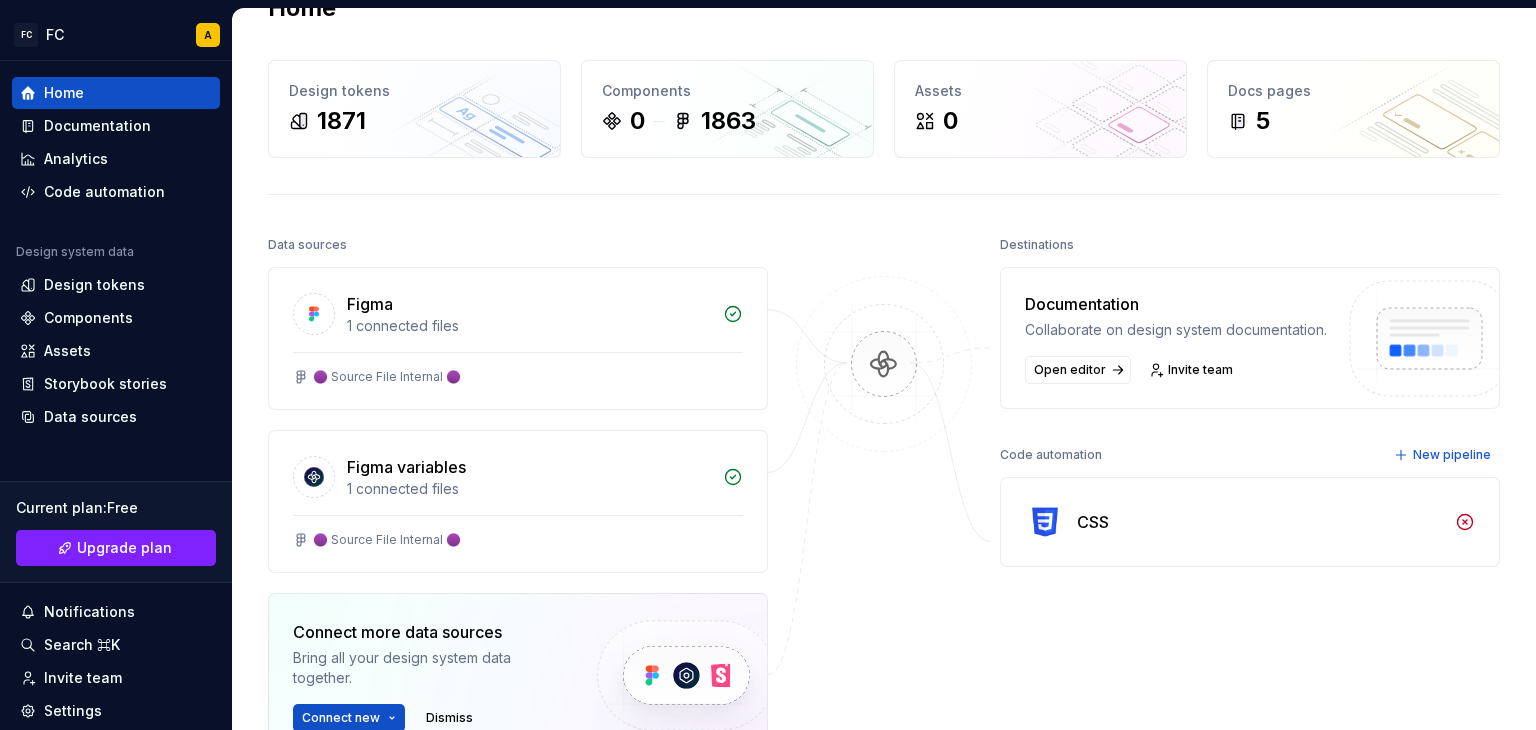 scroll, scrollTop: 56, scrollLeft: 0, axis: vertical 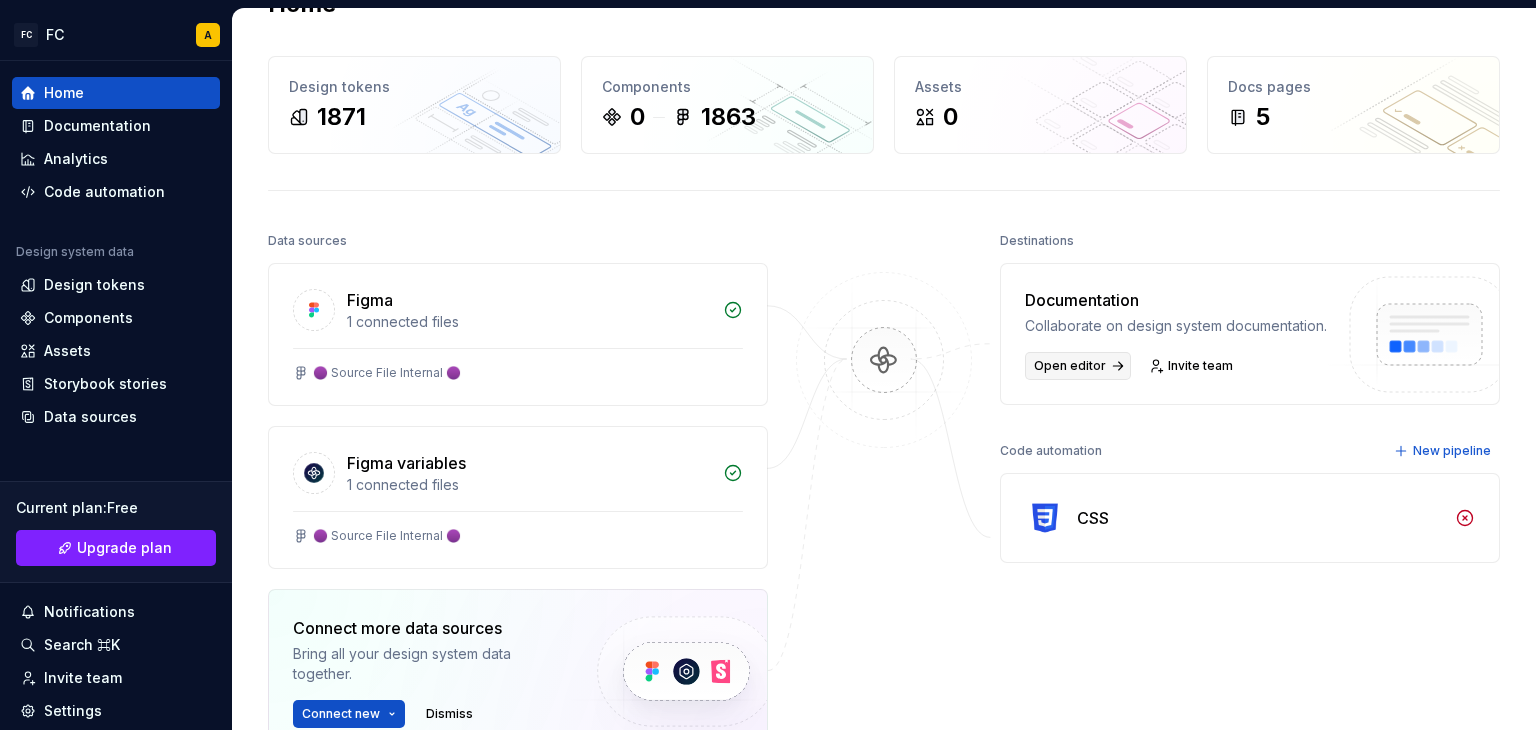 click on "Open editor" at bounding box center [1070, 366] 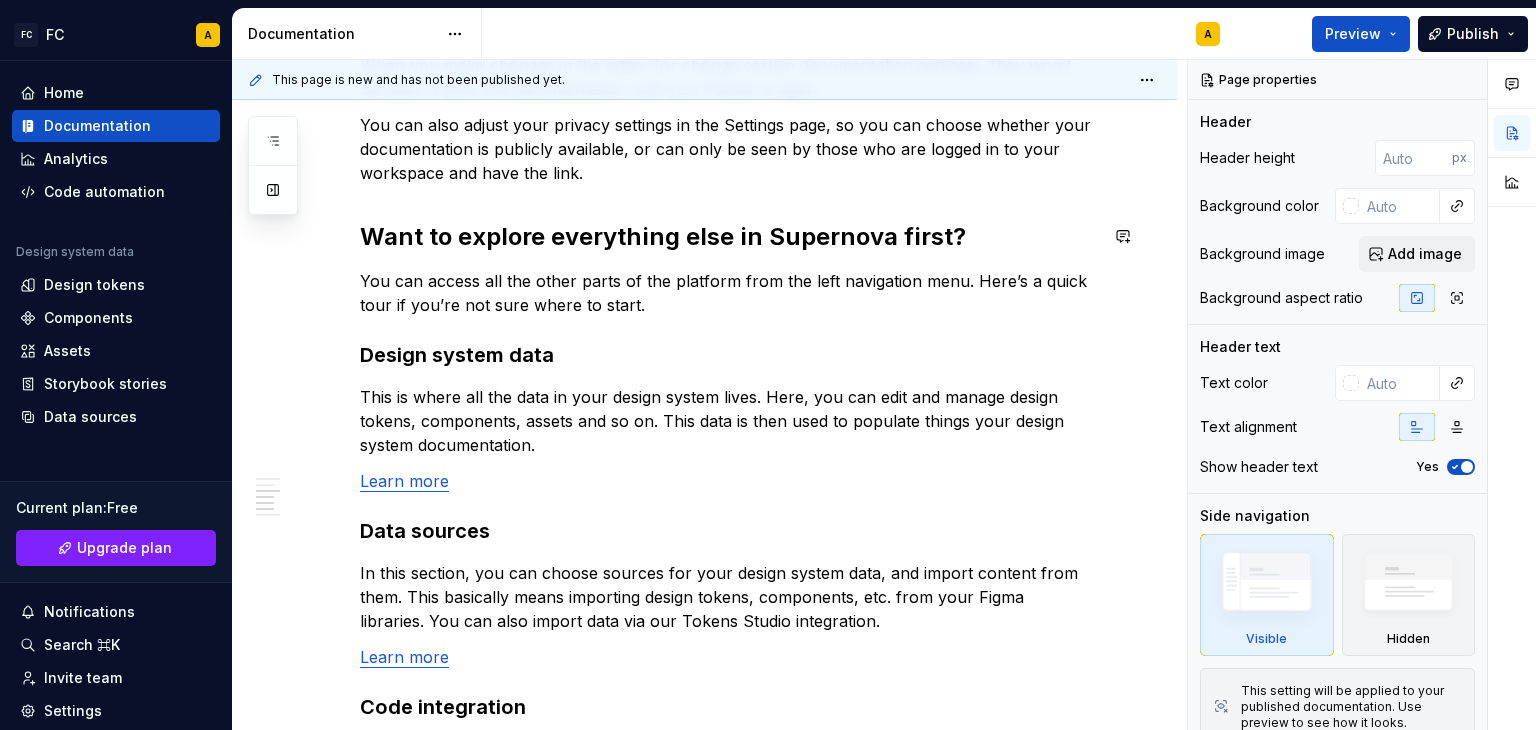 scroll, scrollTop: 1216, scrollLeft: 0, axis: vertical 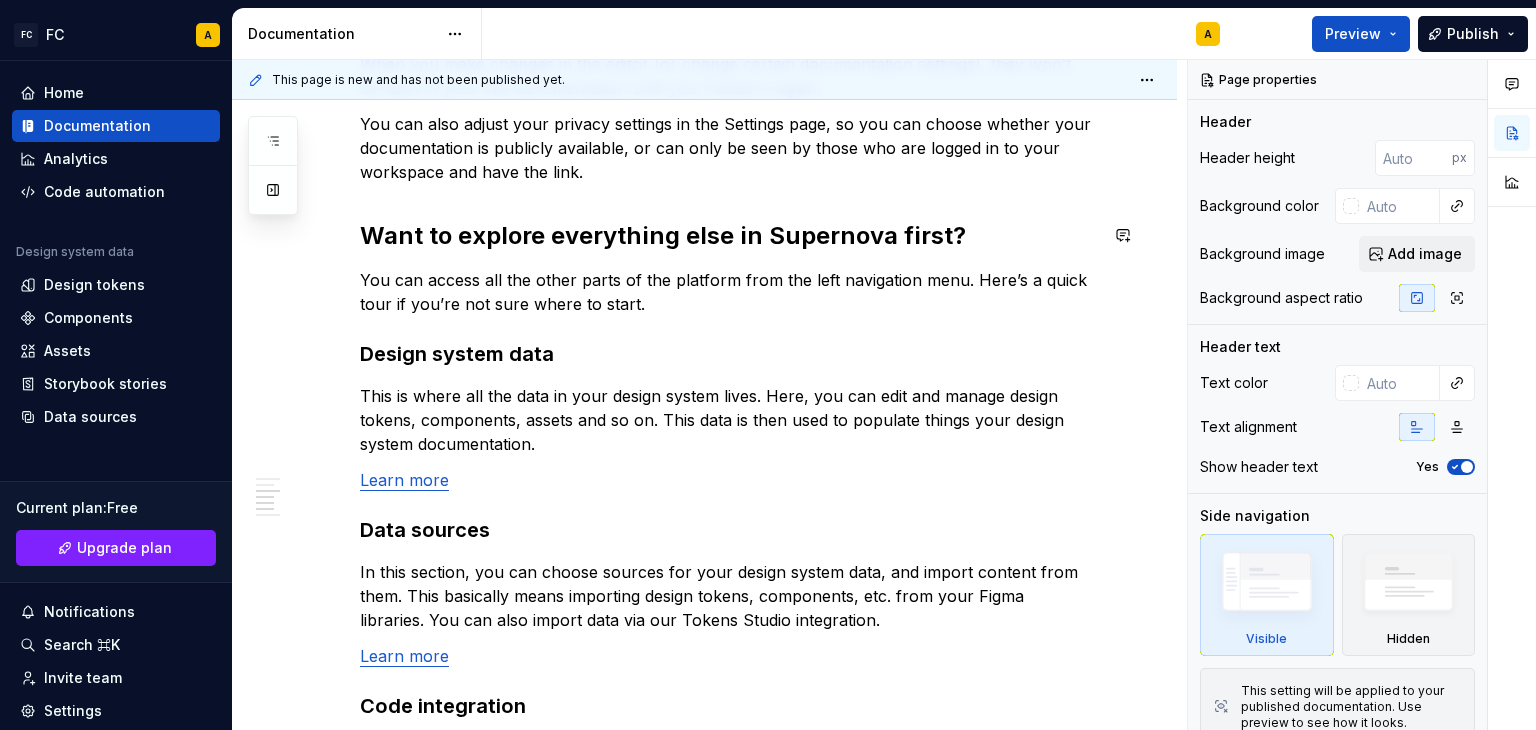 type on "*" 